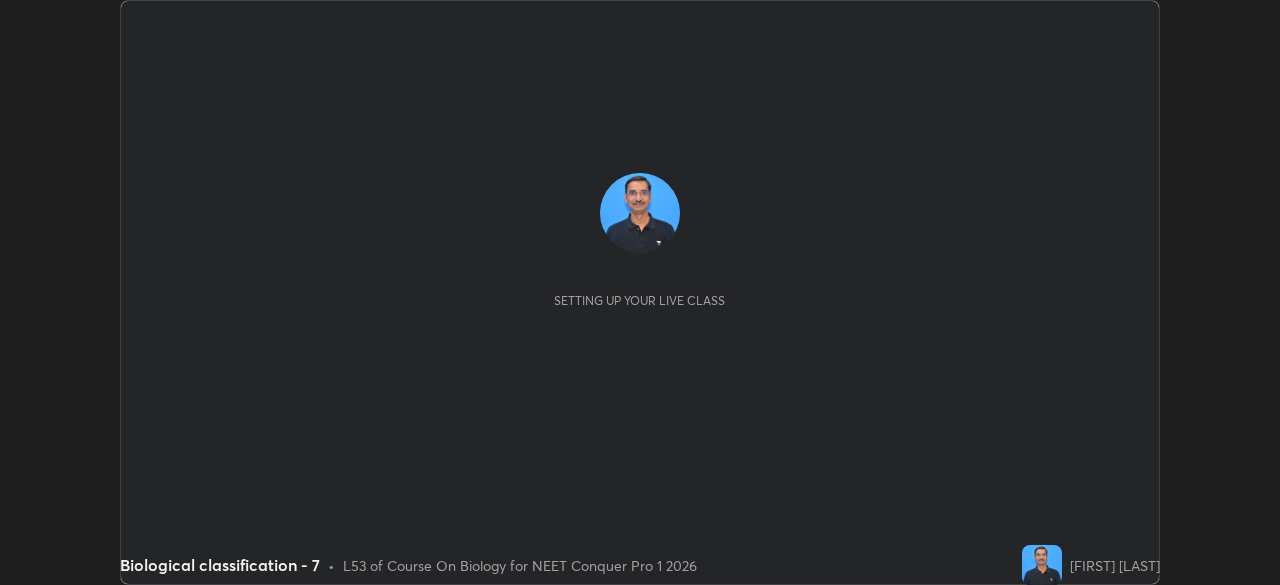 scroll, scrollTop: 0, scrollLeft: 0, axis: both 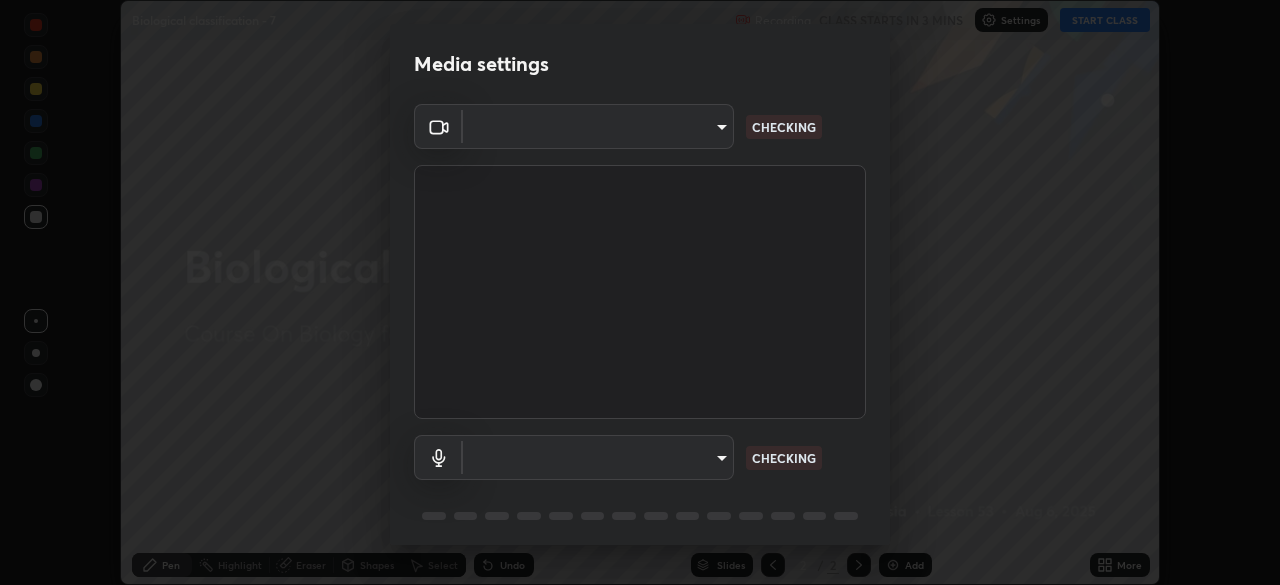 type on "e5f32b9a37d83756d2696e8423a1893a7de7eefef83412cf73fe4da3c4688103" 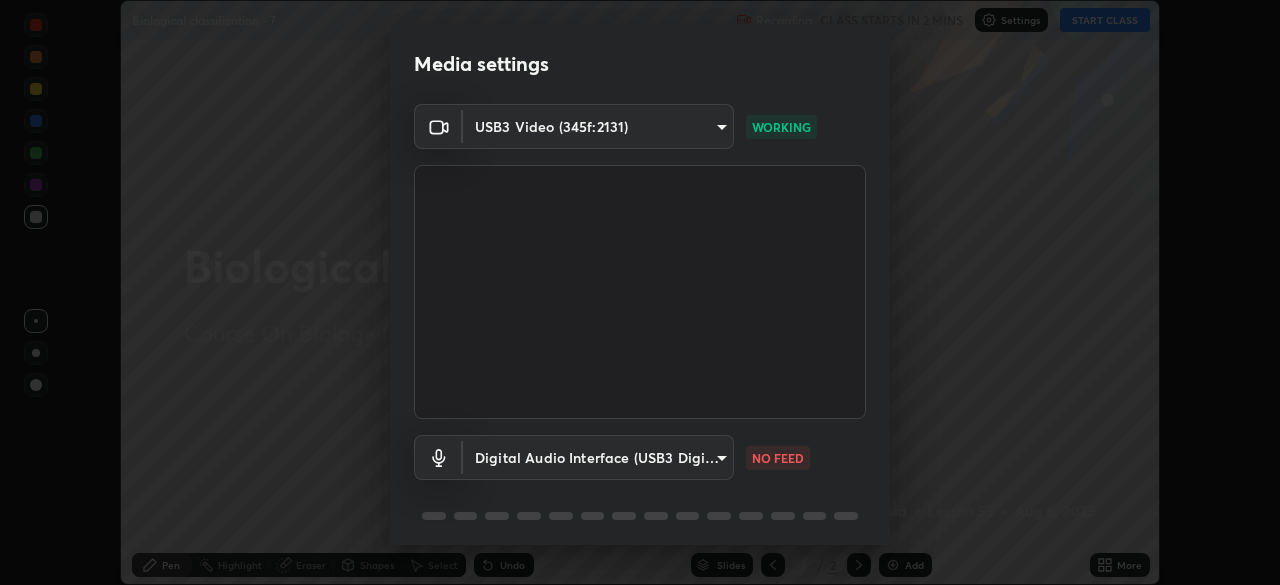 click on "Erase all Biological classification - 7 Recording CLASS STARTS IN 2 MINS Settings START CLASS Setting up your live class Biological classification - 7 • L53 of Course On Biology for NEET Conquer Pro 1 2026 [FIRST] [LAST] Pen Highlight Eraser Shapes Select Undo Slides 2 / 2 Add More No doubts shared Encourage your learners to ask a doubt for better clarity Report an issue Reason for reporting Buffering Chat not working Audio - Video sync issue Educator video quality low ​ Attach an image Report Media settings USB3 Video (345f:2131) [HASH] WORKING Digital Audio Interface (USB3 Digital Audio) [HASH] NO FEED 1 / 5 Next" at bounding box center [640, 292] 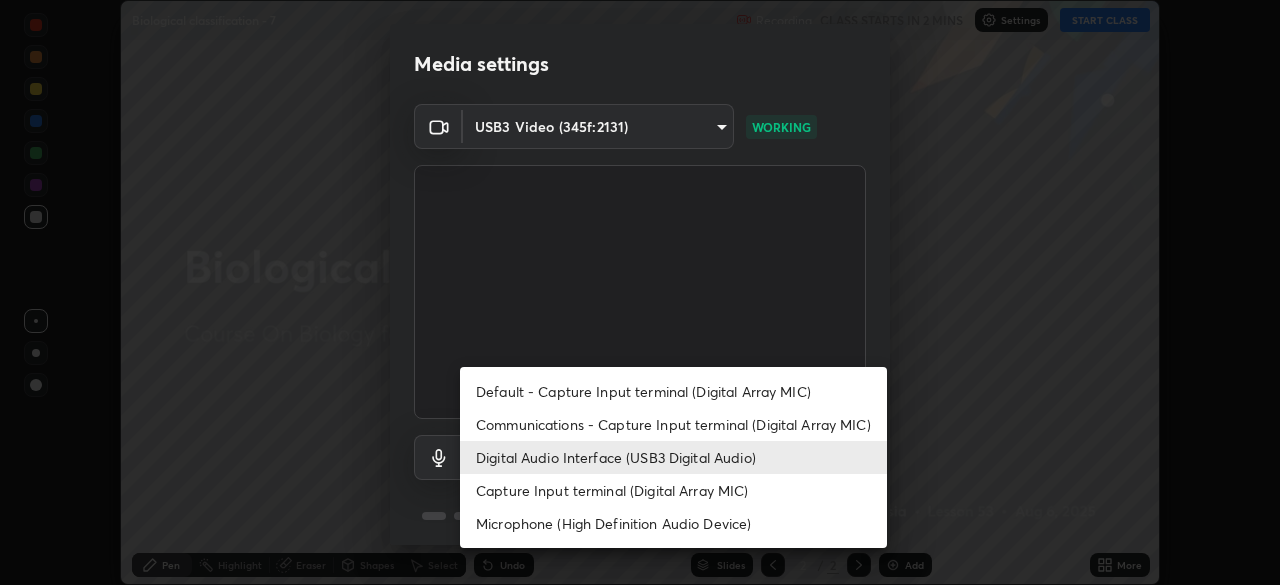 click on "Communications - Capture Input terminal (Digital Array MIC)" at bounding box center (673, 424) 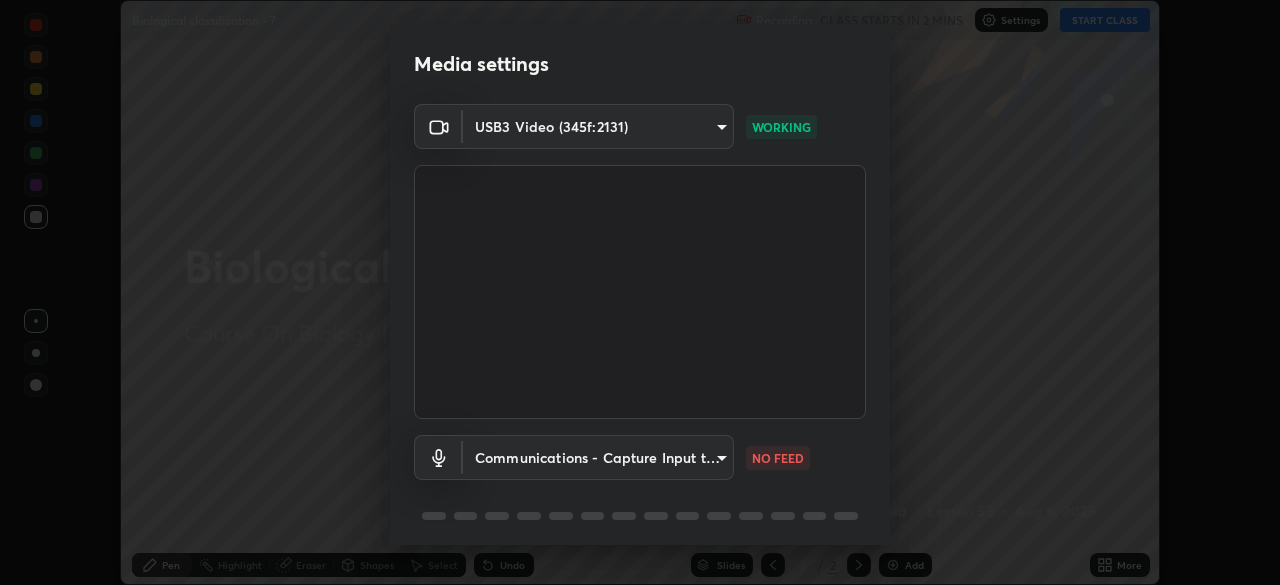 click on "Erase all Biological classification - 7 Recording CLASS STARTS IN 2 MINS Settings START CLASS Setting up your live class Biological classification - 7 • L53 of Course On Biology for NEET Conquer Pro 1 2026 [FIRST] [LAST] Pen Highlight Eraser Shapes Select Undo Slides 2 / 2 Add More No doubts shared Encourage your learners to ask a doubt for better clarity Report an issue Reason for reporting Buffering Chat not working Audio - Video sync issue Educator video quality low ​ Attach an image Report Media settings USB3 Video (345f:2131) [HASH] WORKING Communications - Capture Input terminal (Digital Array MIC) communications NO FEED 1 / 5 Next" at bounding box center (640, 292) 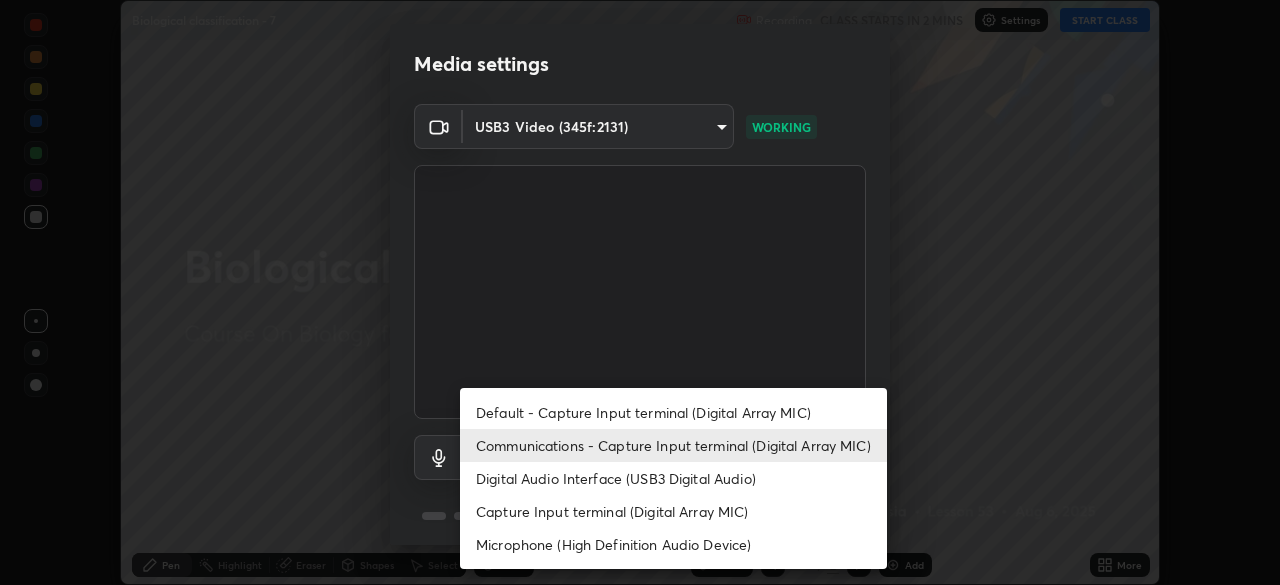 click on "Digital Audio Interface (USB3 Digital Audio)" at bounding box center [673, 478] 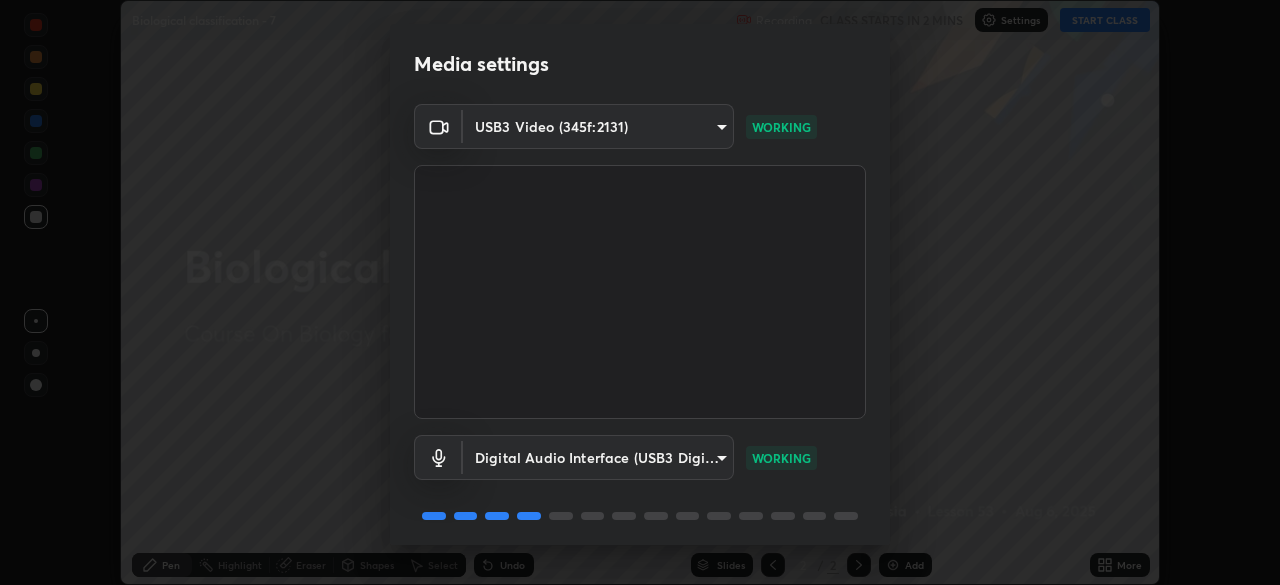 scroll, scrollTop: 70, scrollLeft: 0, axis: vertical 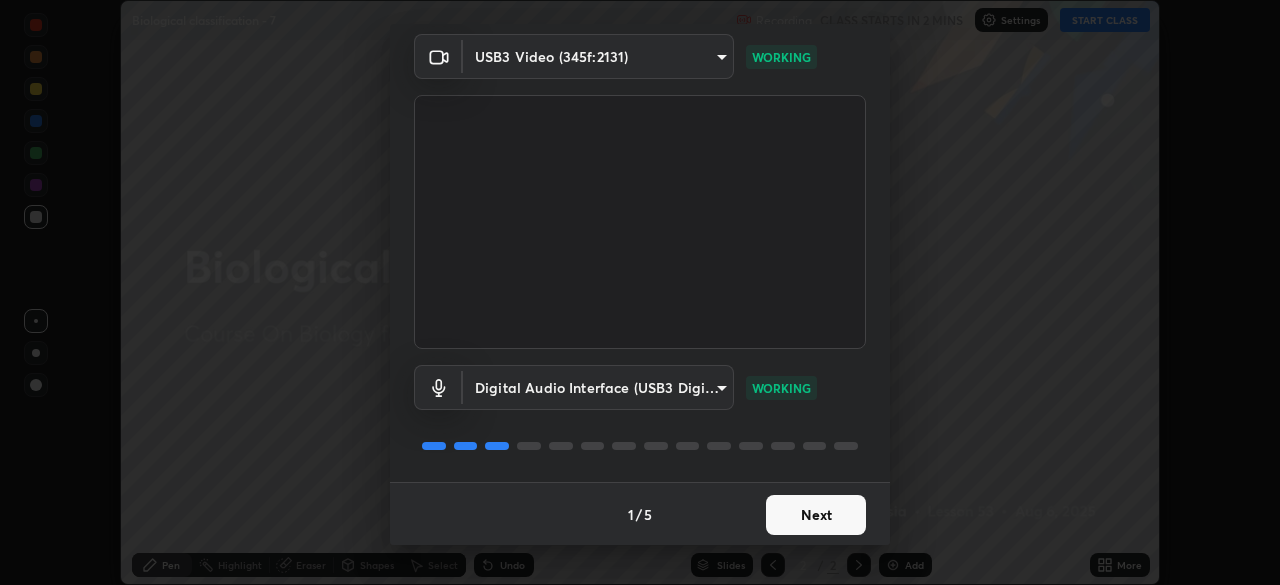 click on "Next" at bounding box center [816, 515] 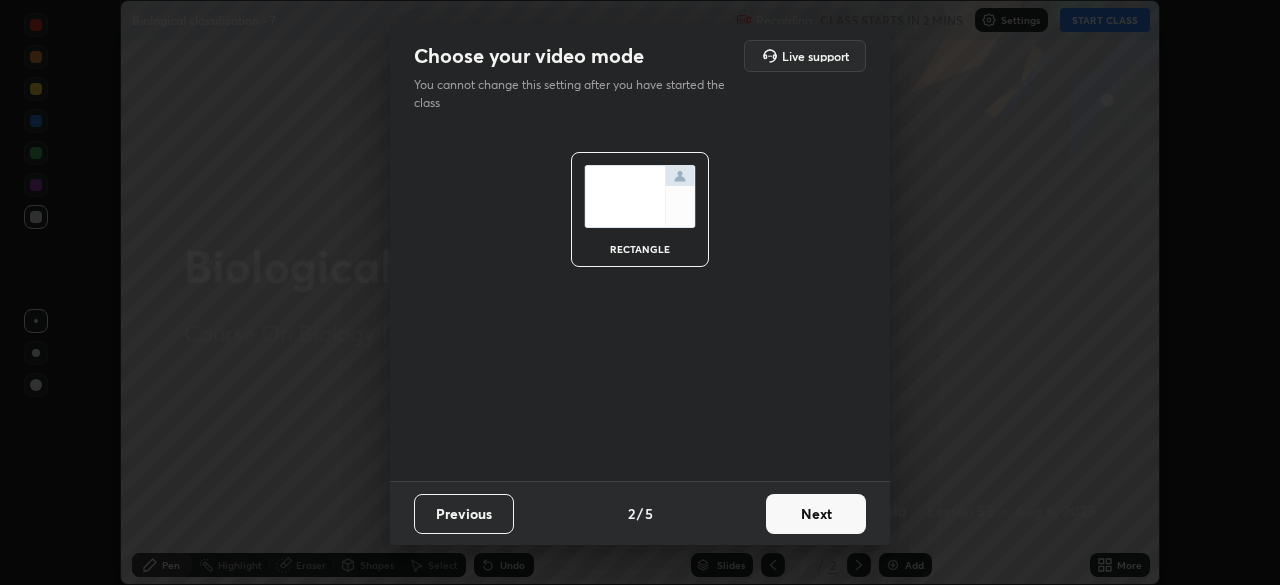 scroll, scrollTop: 0, scrollLeft: 0, axis: both 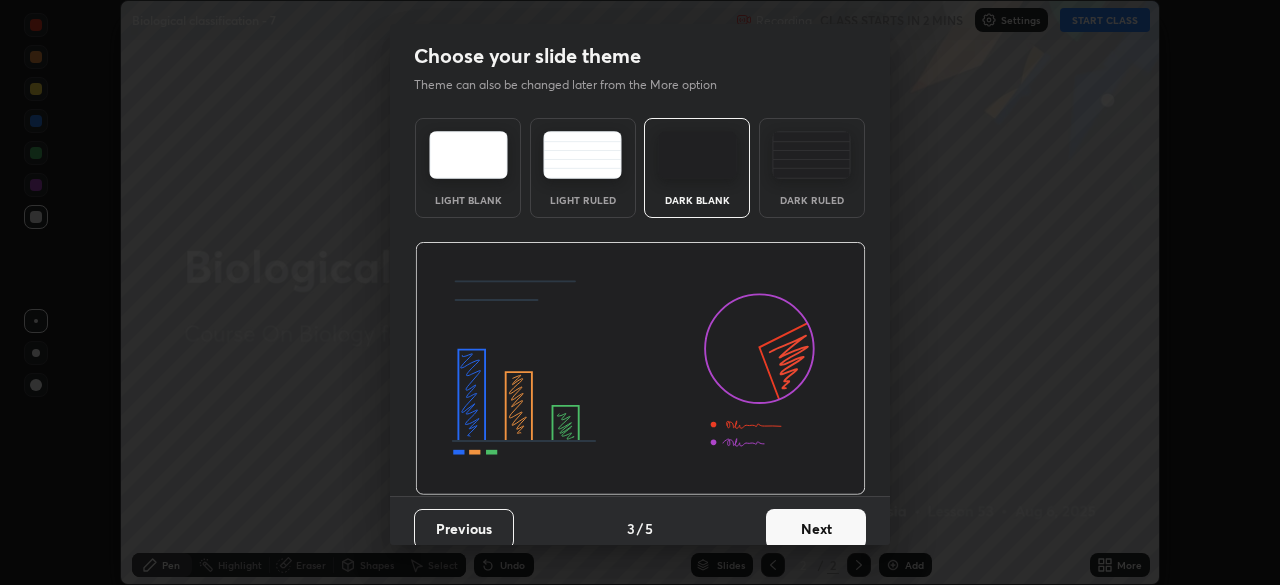 click on "Next" at bounding box center [816, 529] 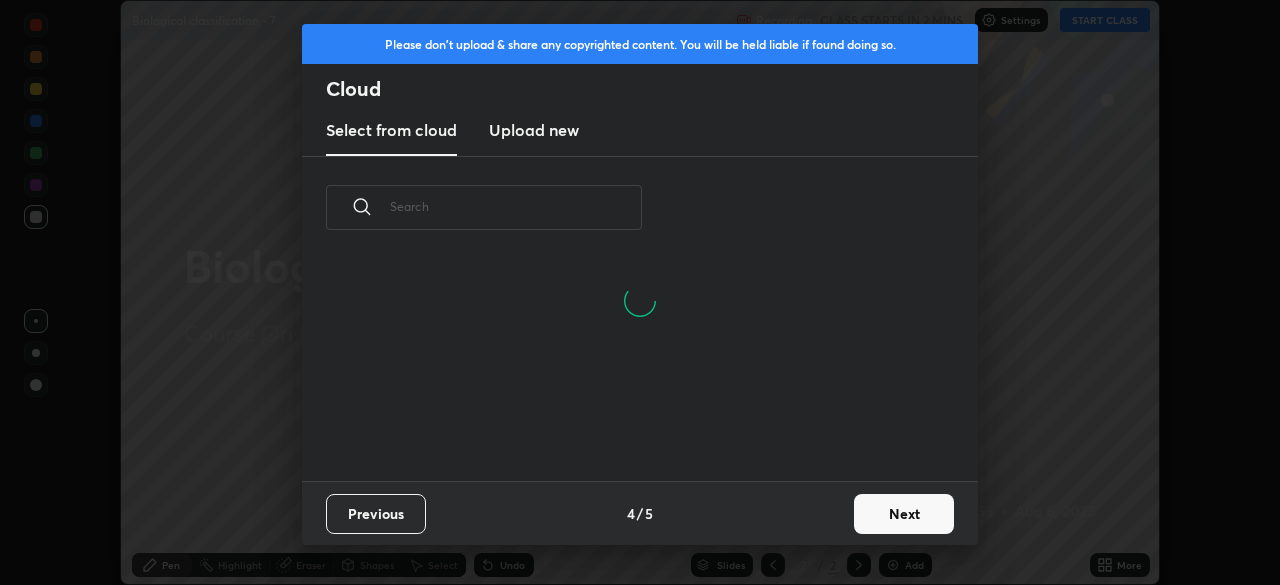 click on "Next" at bounding box center [904, 514] 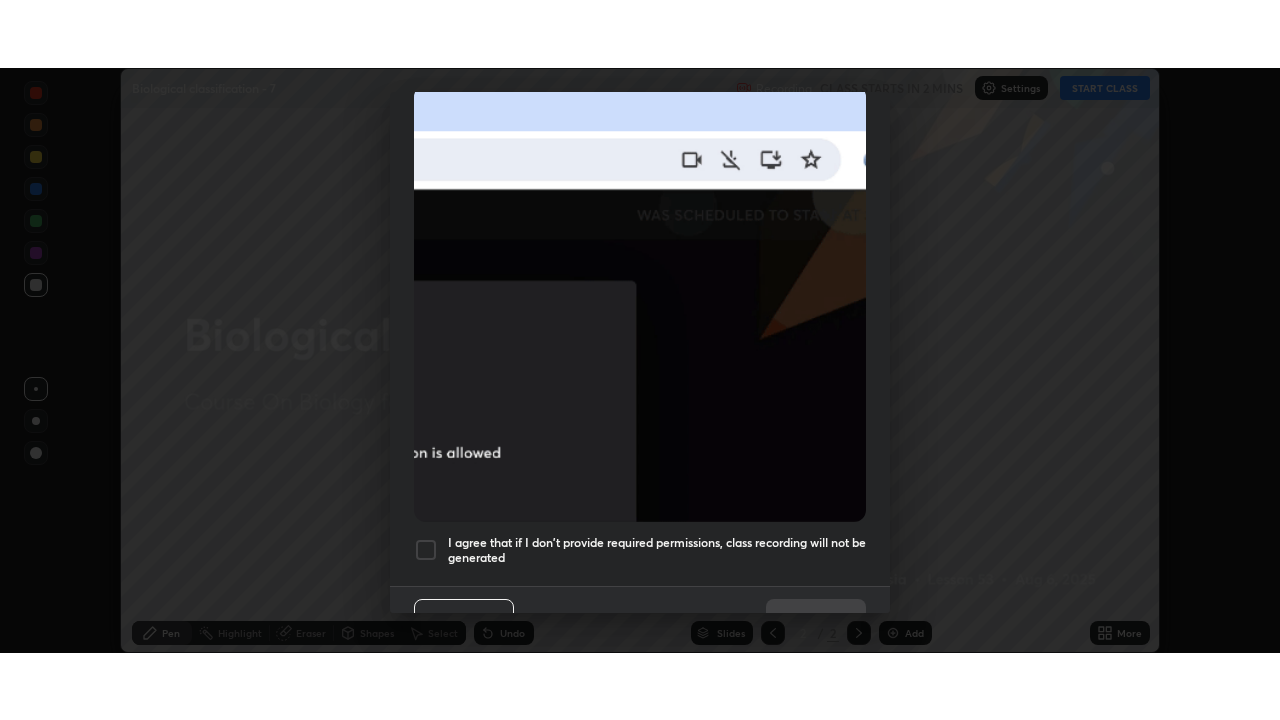 scroll, scrollTop: 478, scrollLeft: 0, axis: vertical 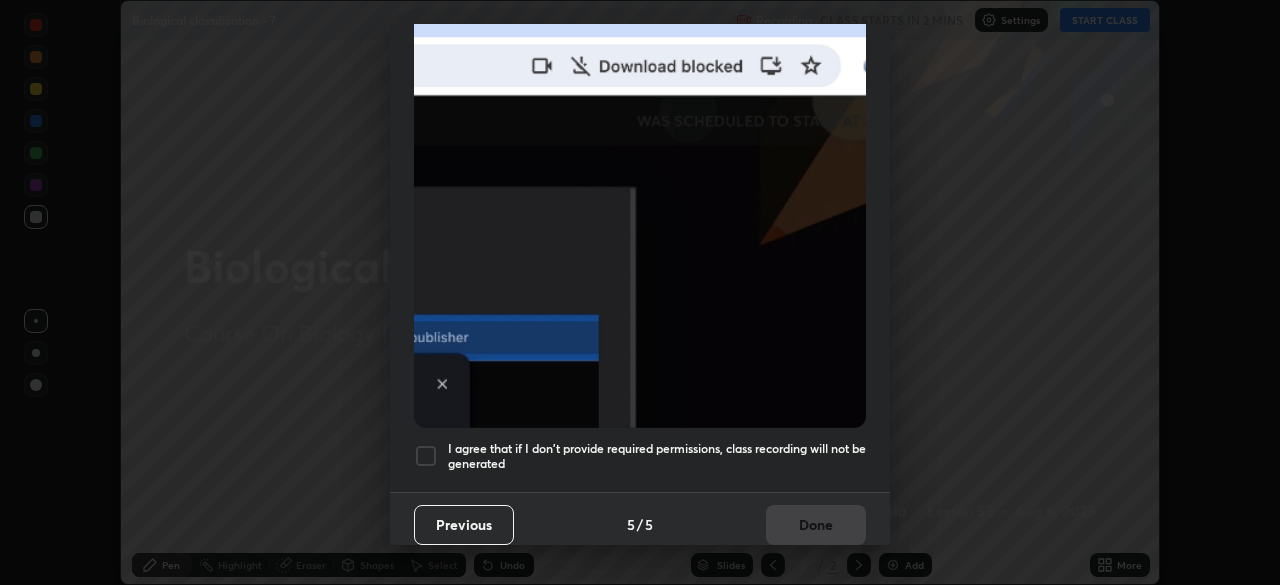 click at bounding box center [426, 456] 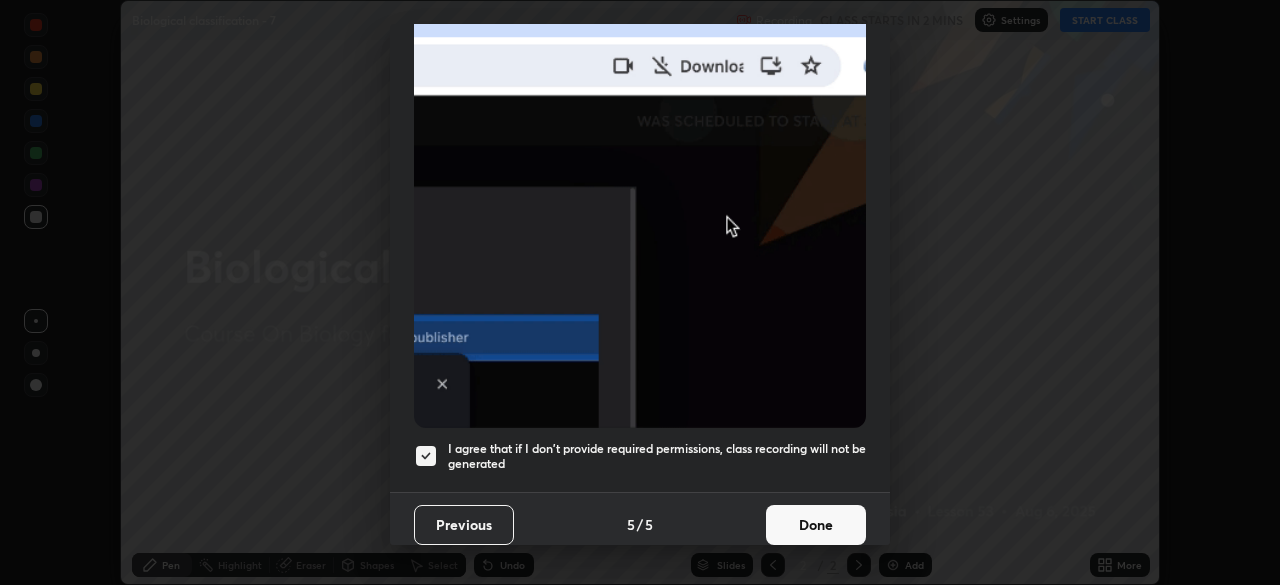 click on "Done" at bounding box center (816, 525) 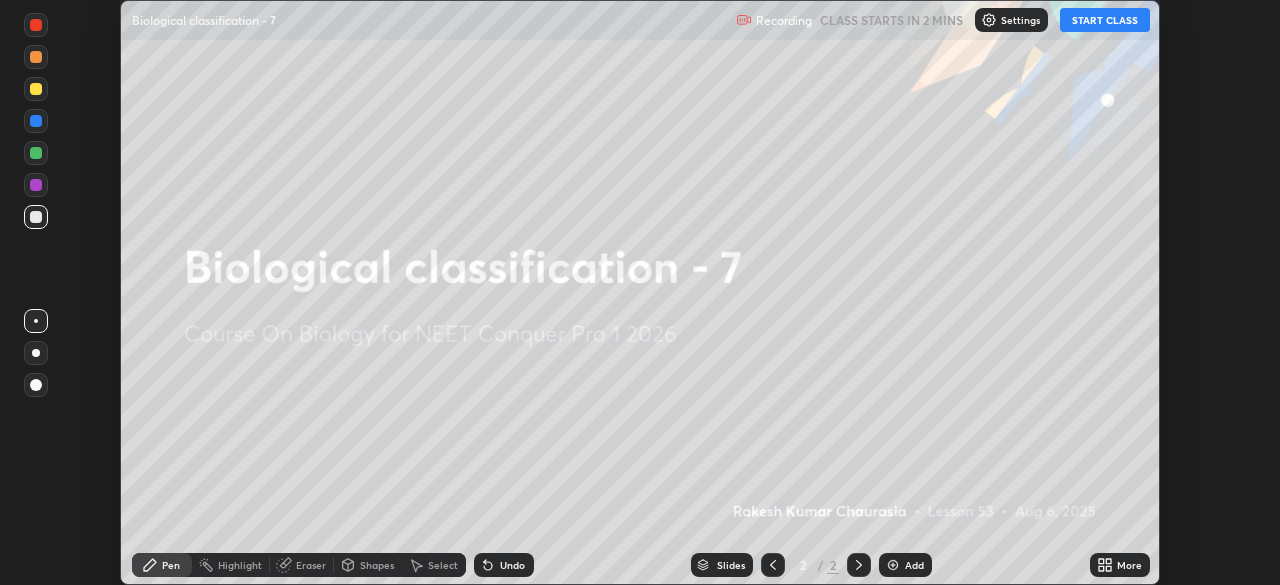 click 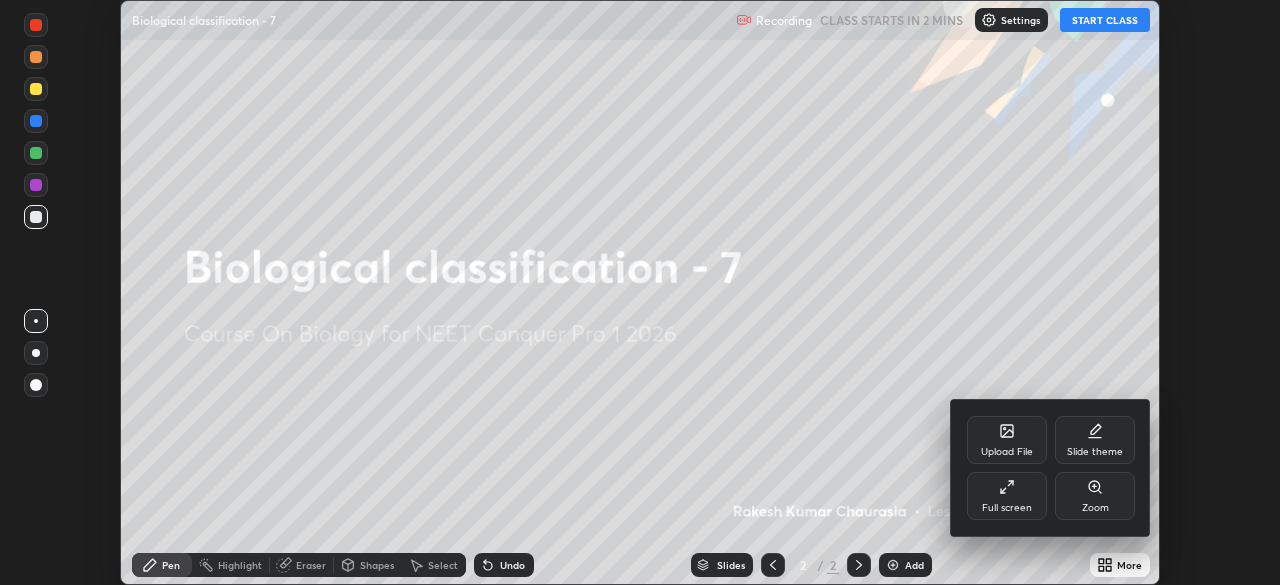 click on "Slide theme" at bounding box center (1095, 452) 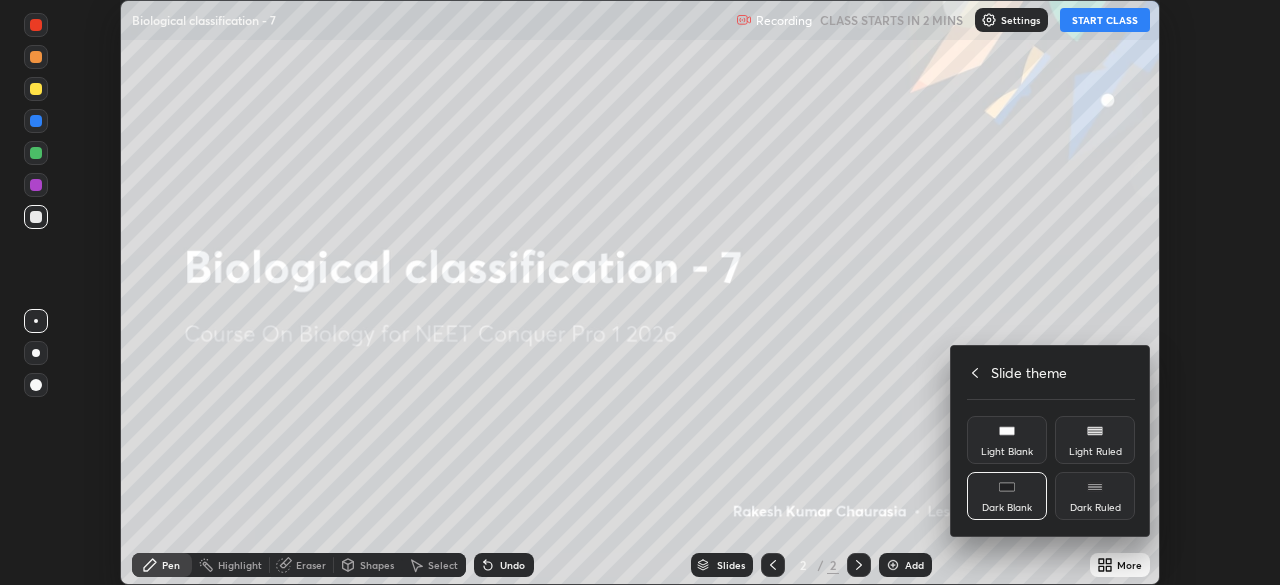 click on "Dark Ruled" at bounding box center [1095, 496] 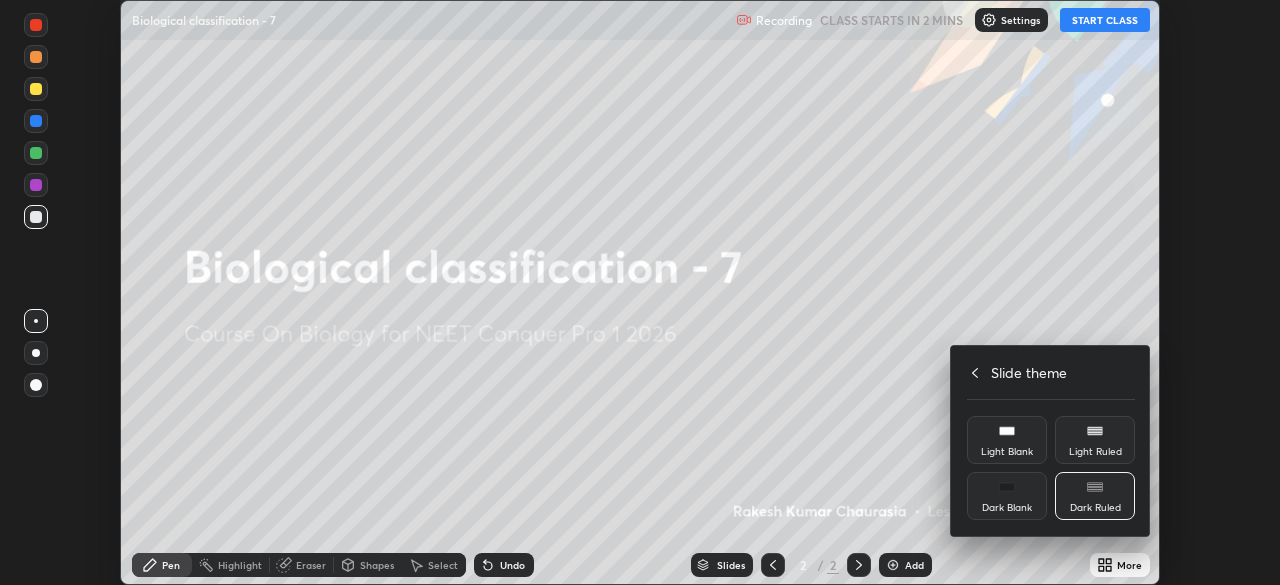 click 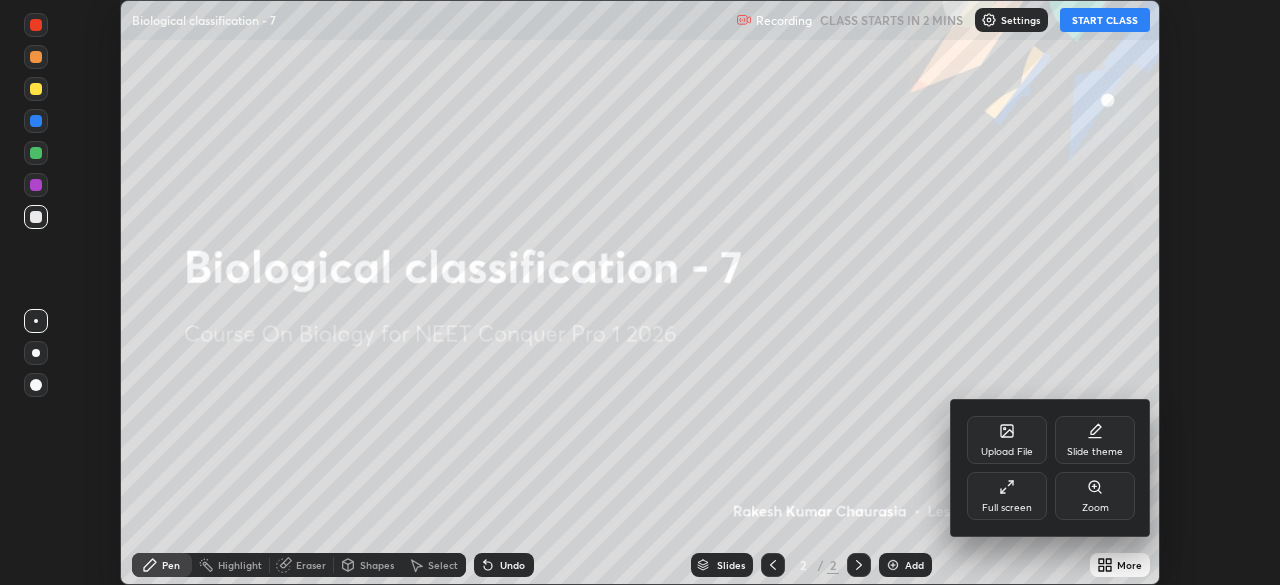 click on "Full screen" at bounding box center [1007, 496] 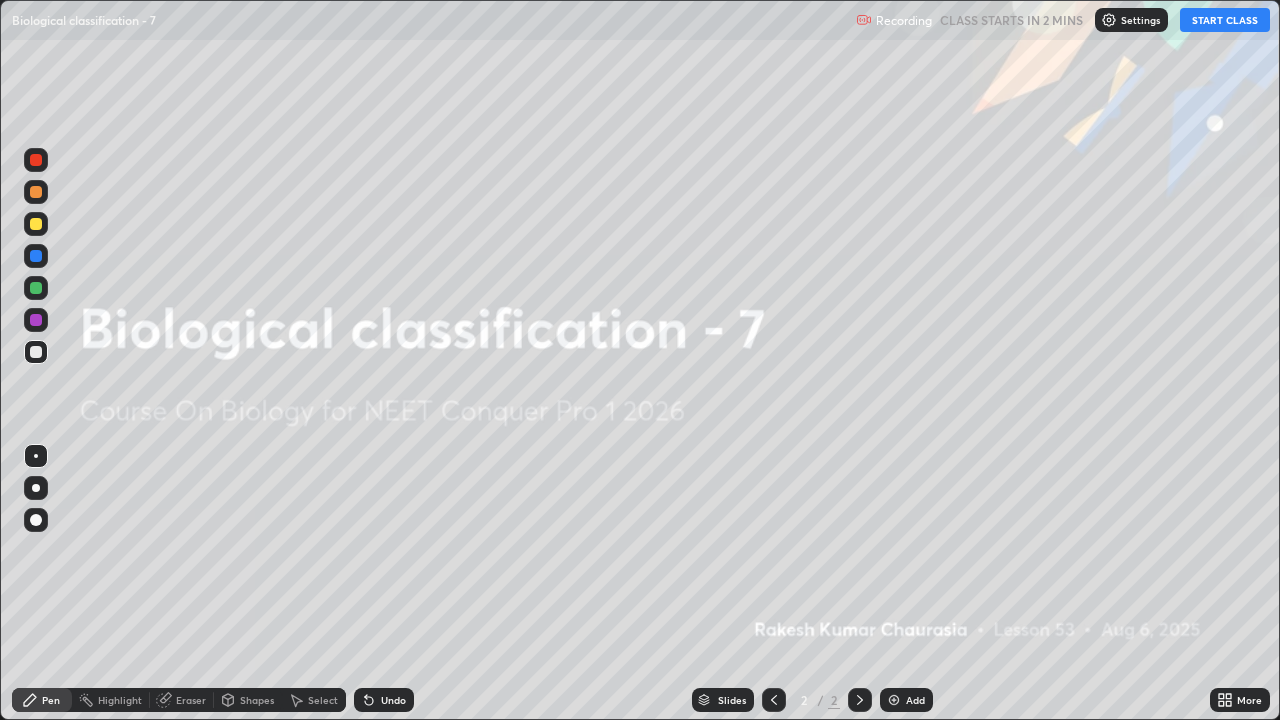 scroll, scrollTop: 99280, scrollLeft: 98720, axis: both 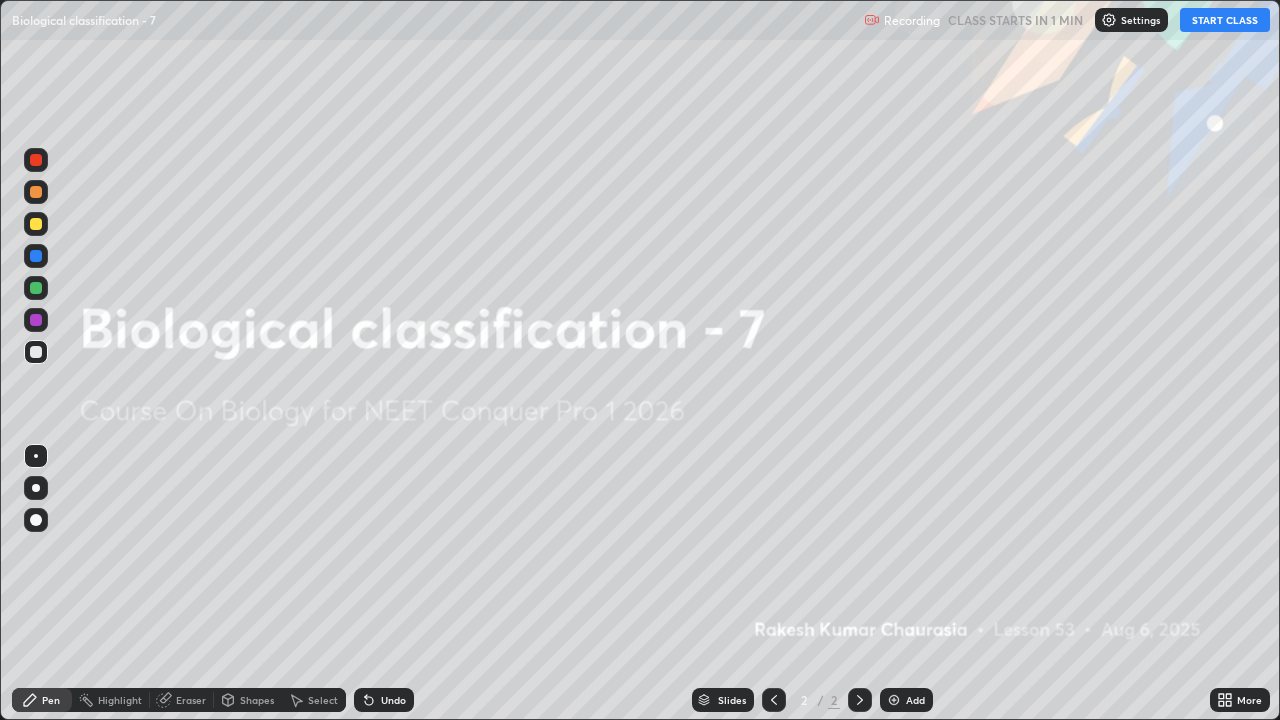 click on "START CLASS" at bounding box center [1225, 20] 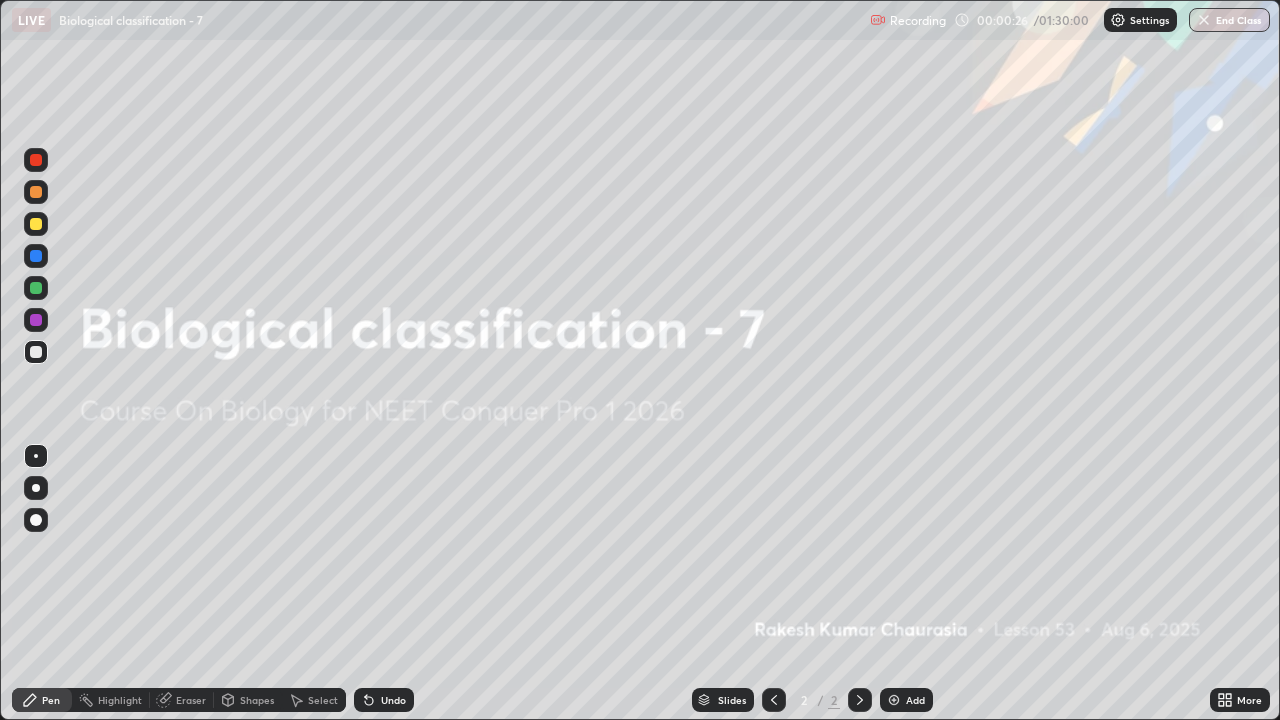 click at bounding box center [894, 700] 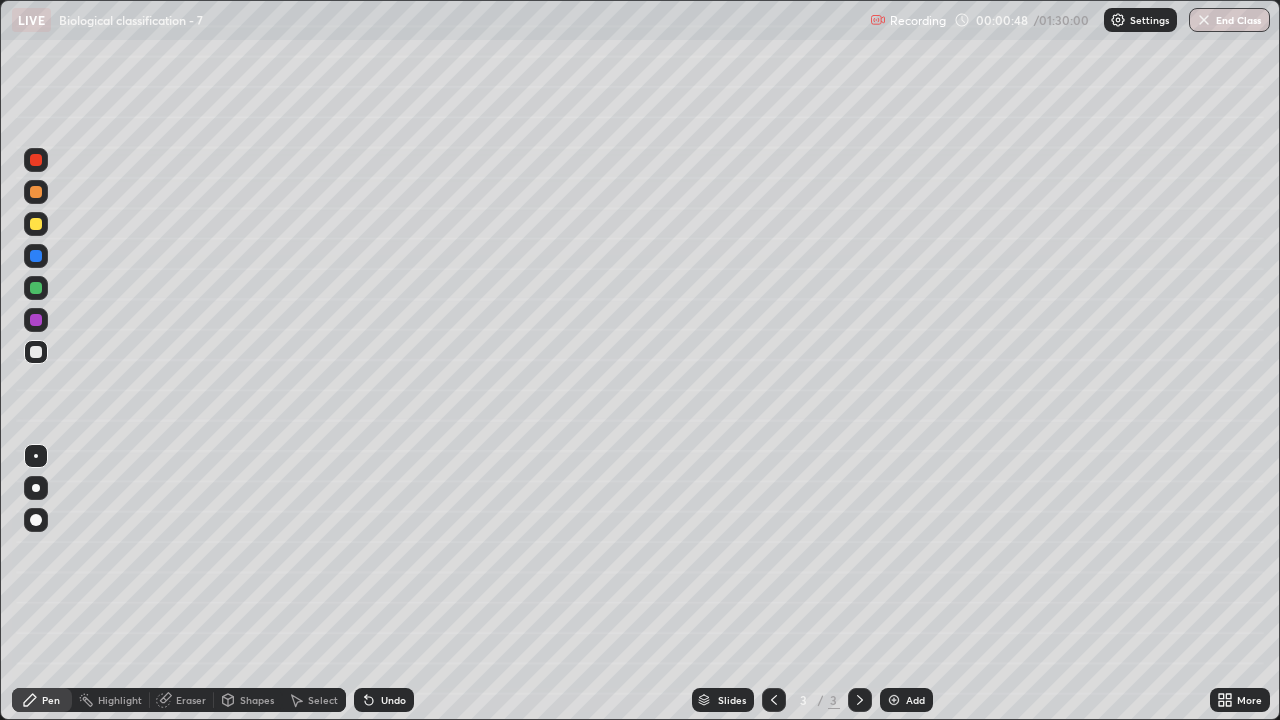 click at bounding box center [36, 224] 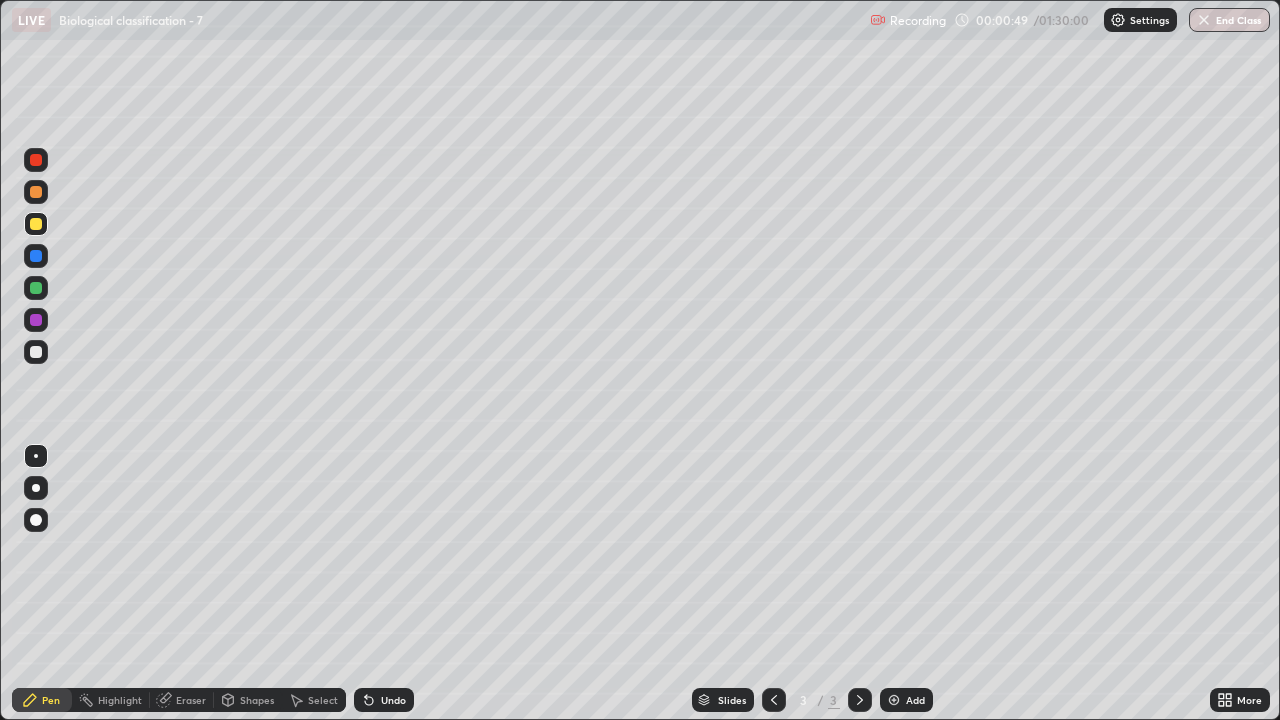 click at bounding box center (36, 488) 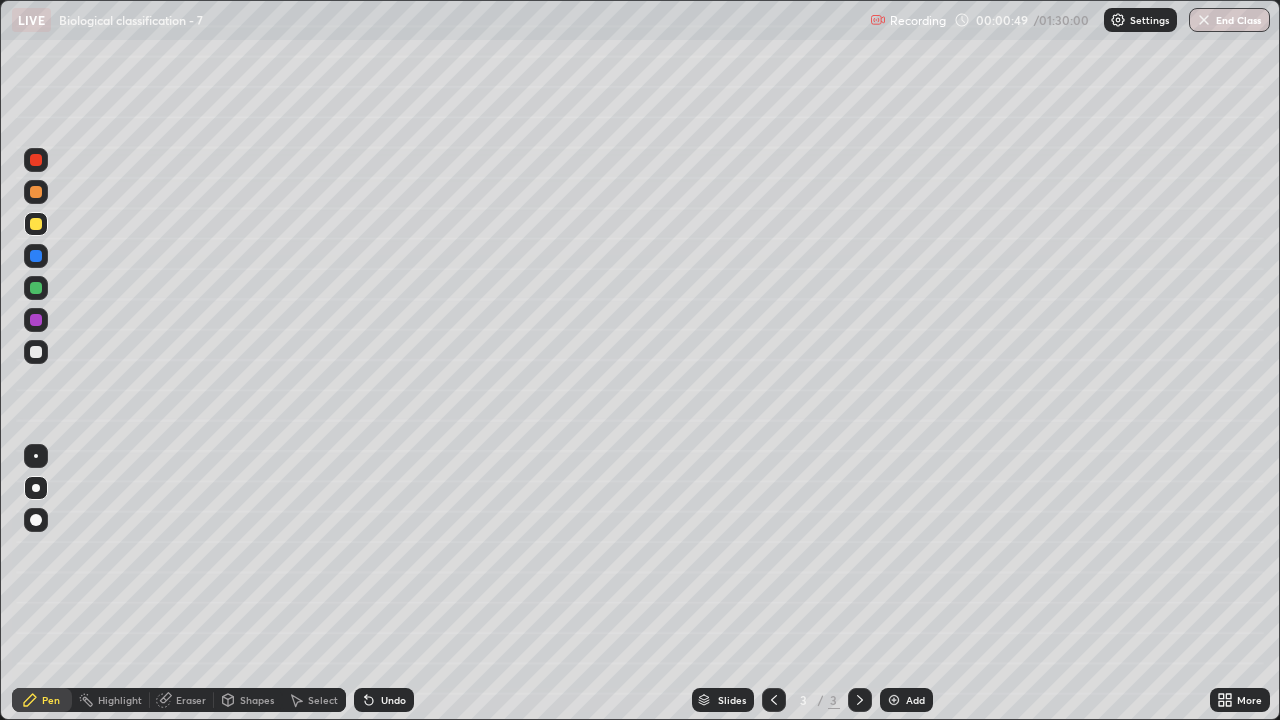 click at bounding box center [36, 456] 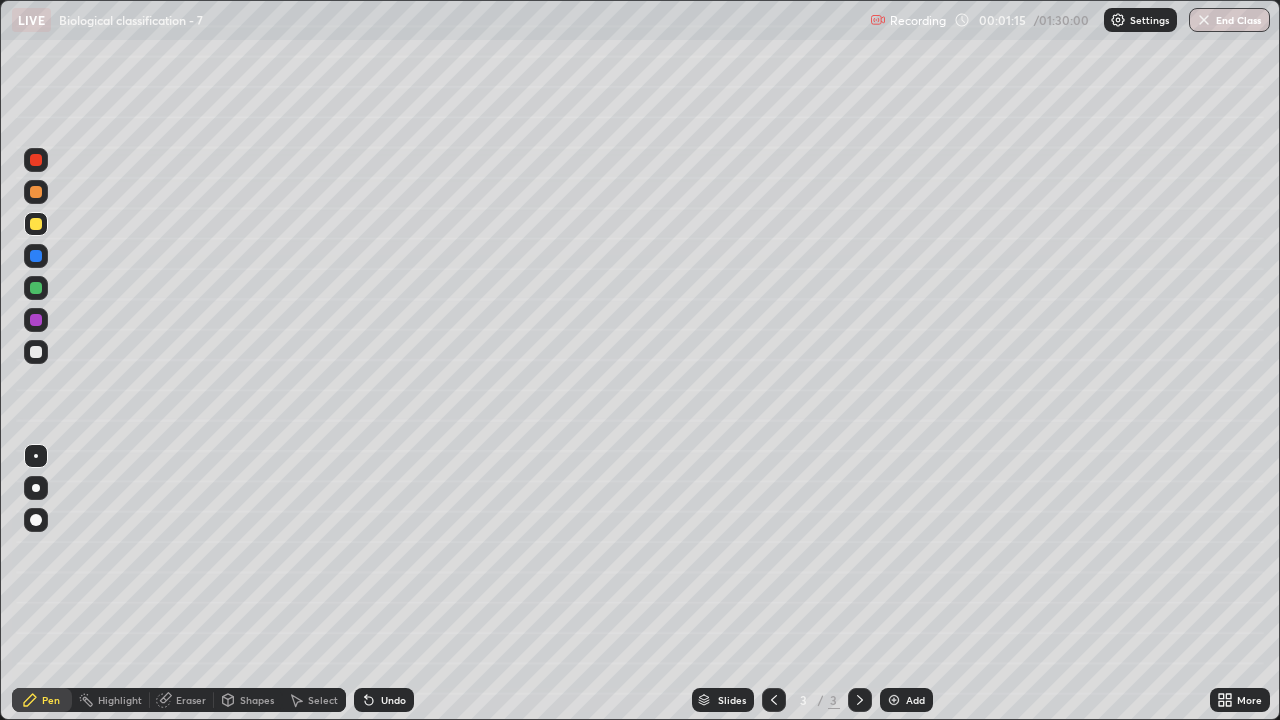 click at bounding box center (36, 352) 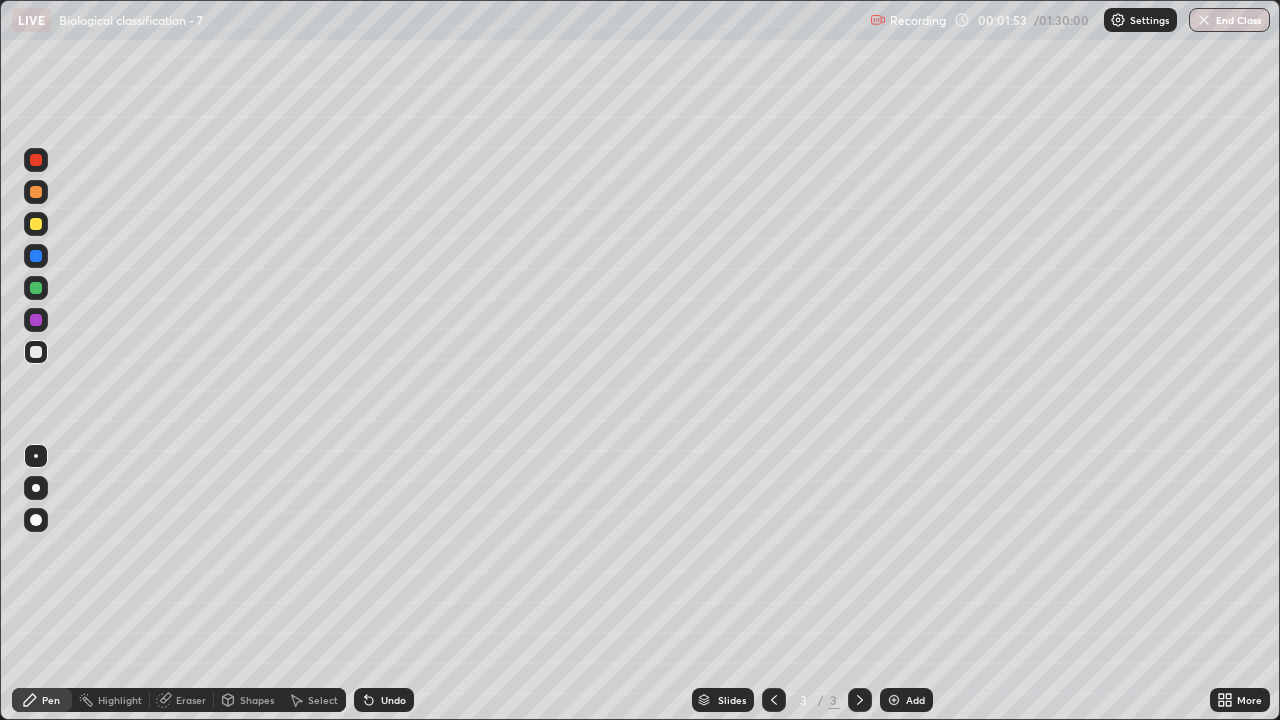 click on "Select" at bounding box center [323, 700] 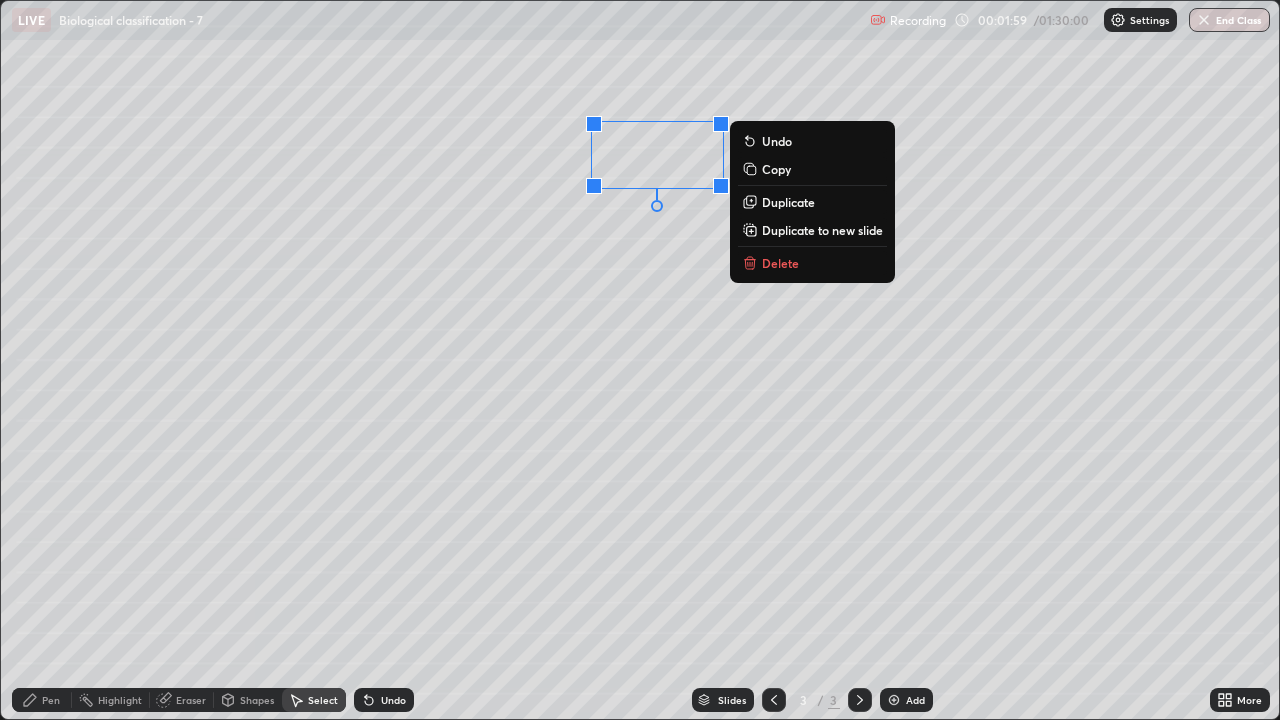 click on "Duplicate" at bounding box center [788, 202] 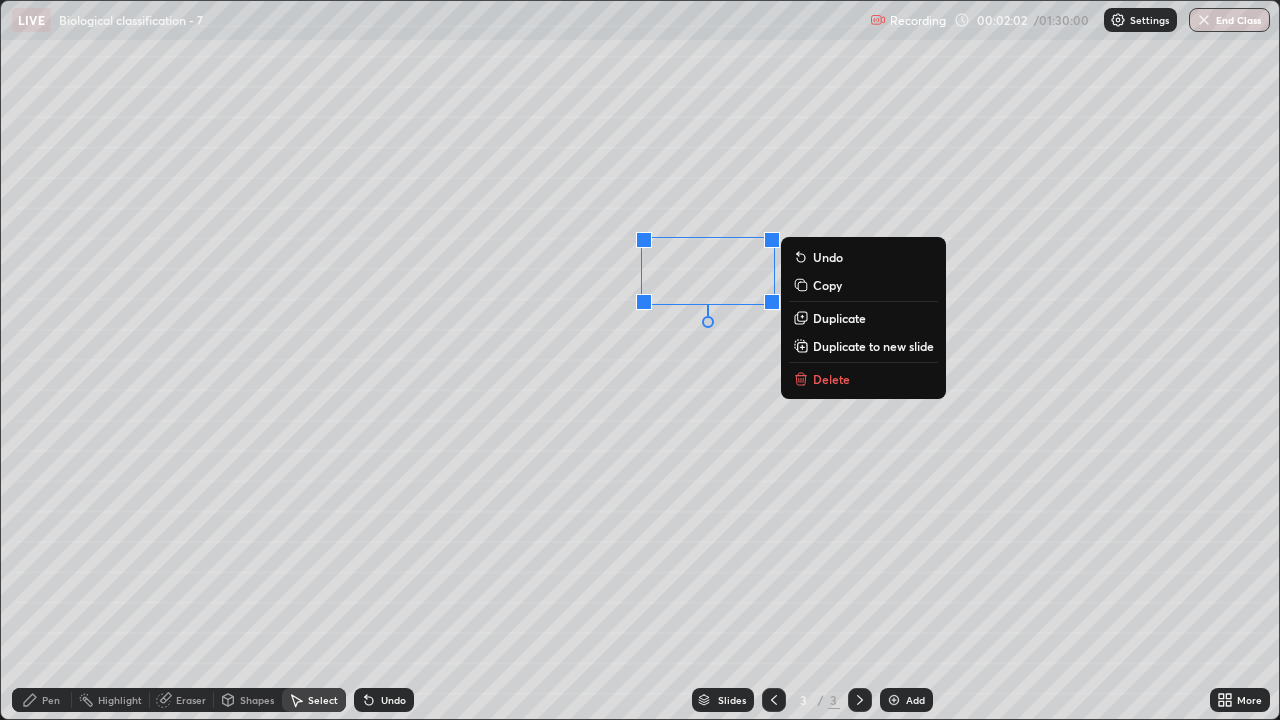 click on "0 ° Undo Copy Duplicate Duplicate to new slide Delete" at bounding box center (640, 360) 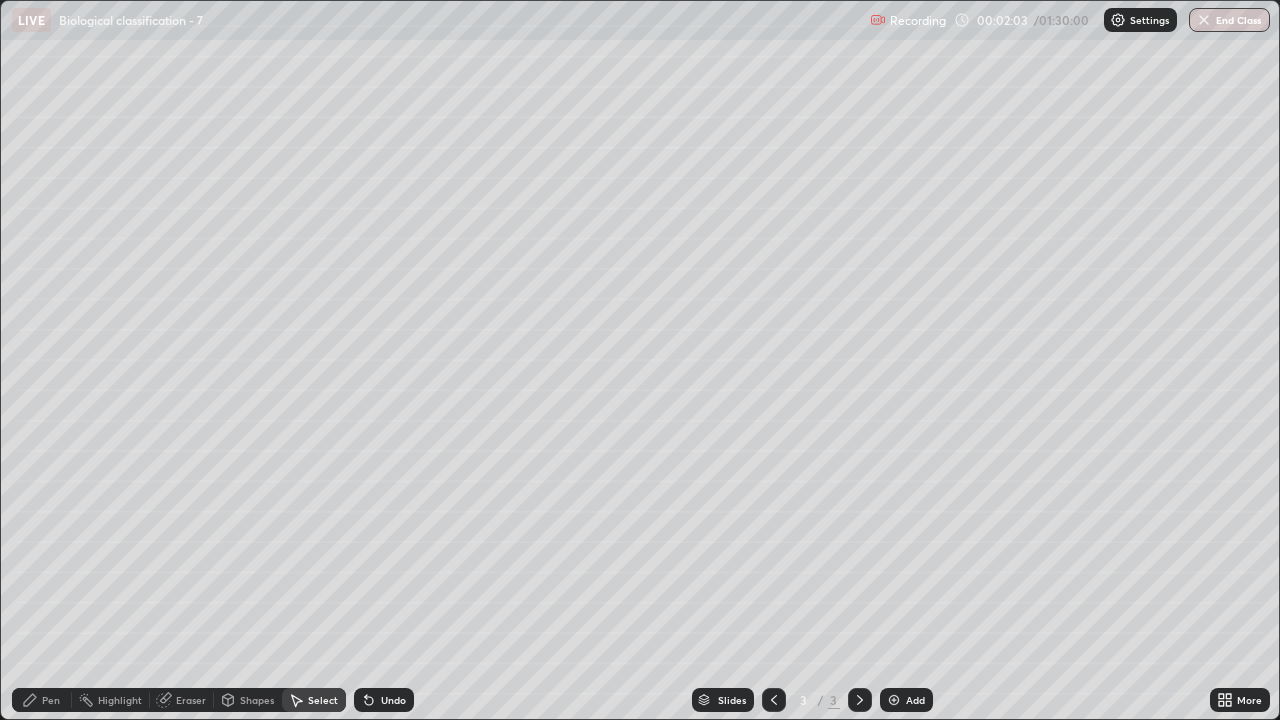 click on "Eraser" at bounding box center (191, 700) 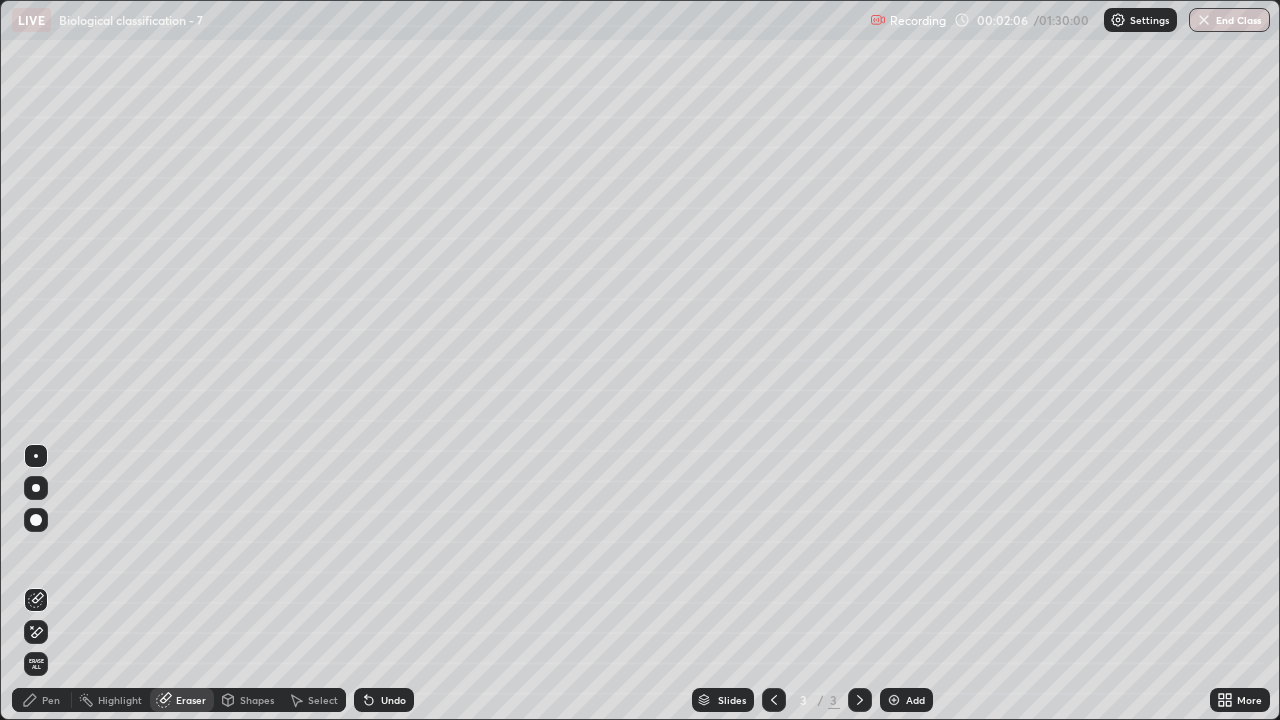 click on "Pen" at bounding box center (51, 700) 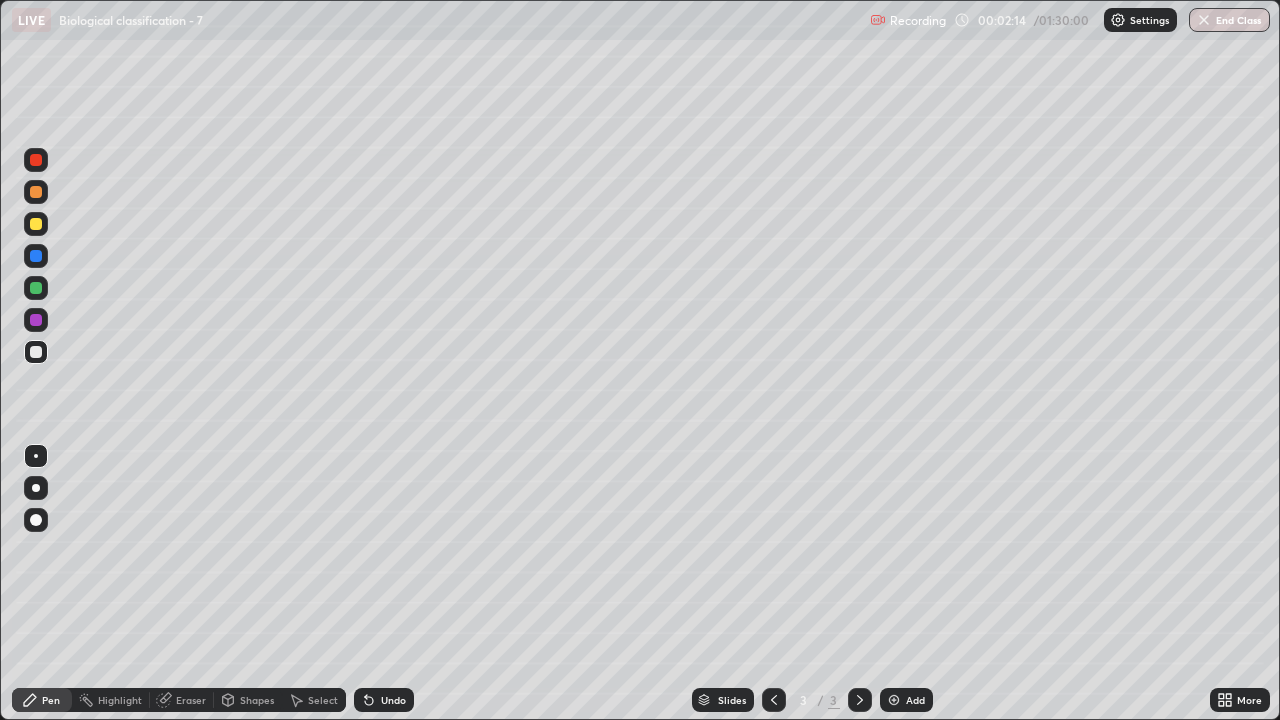 click on "Eraser" at bounding box center [191, 700] 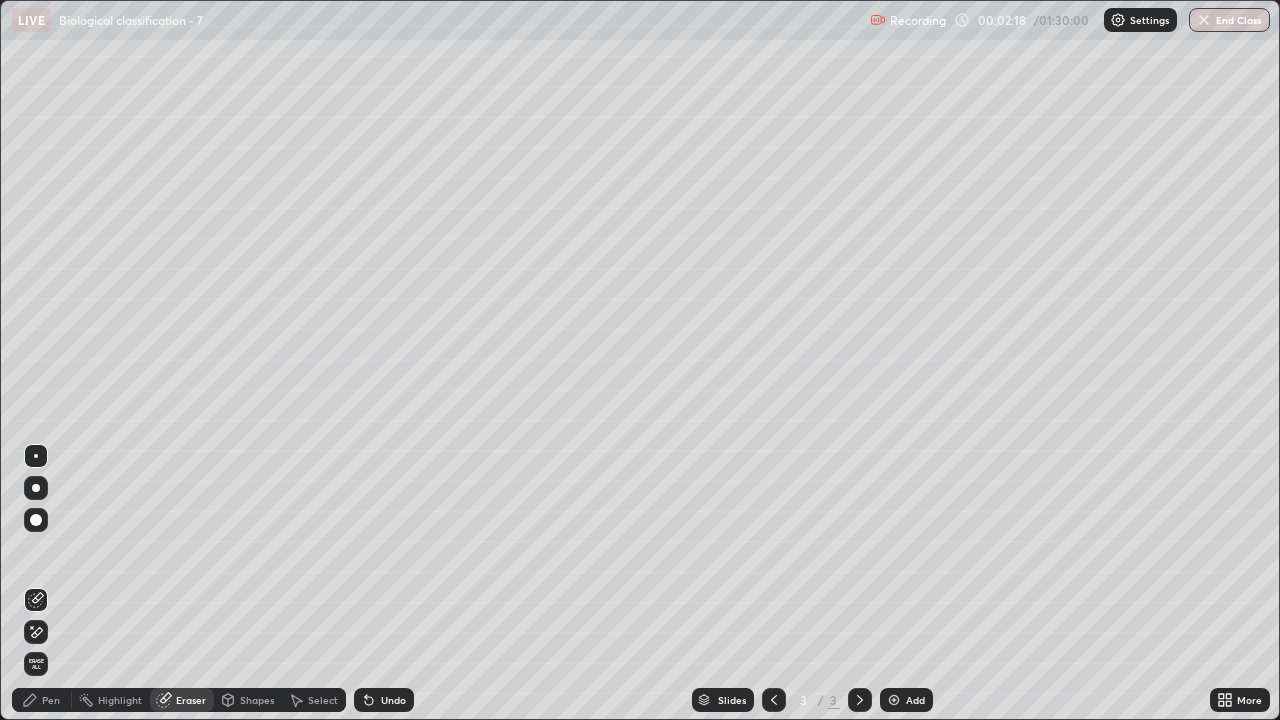 click on "Pen" at bounding box center [51, 700] 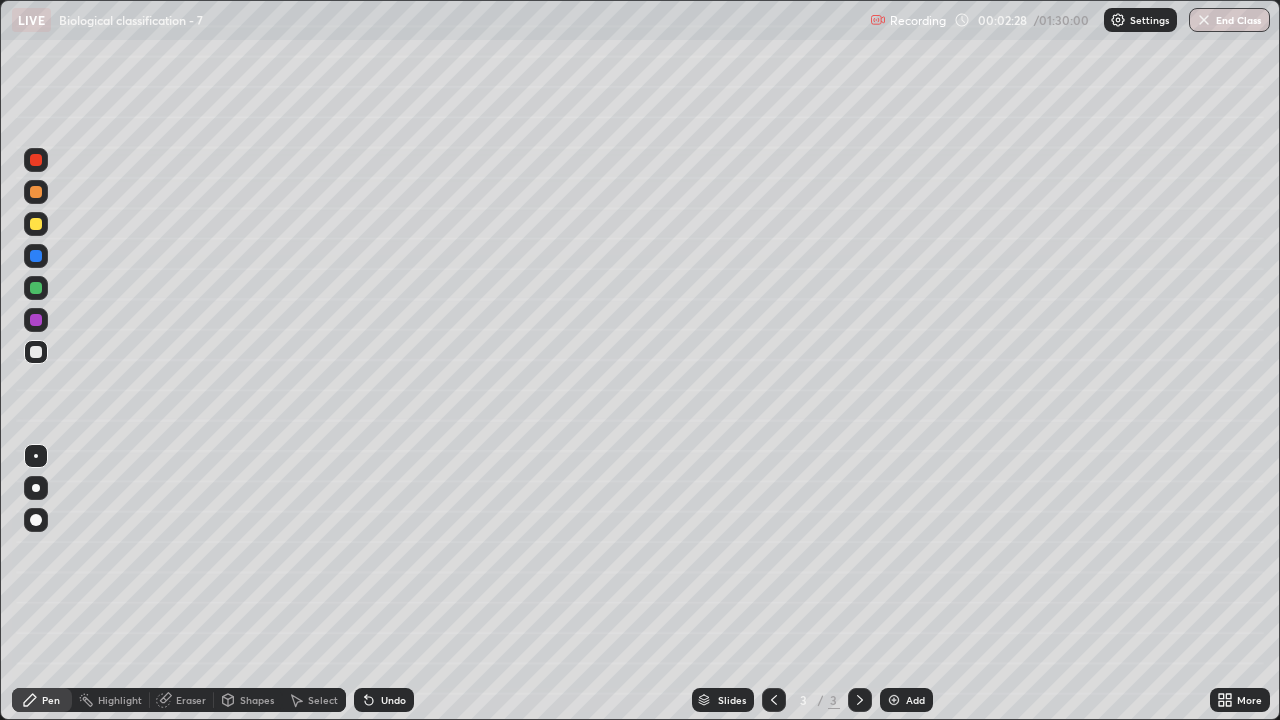 click at bounding box center [36, 224] 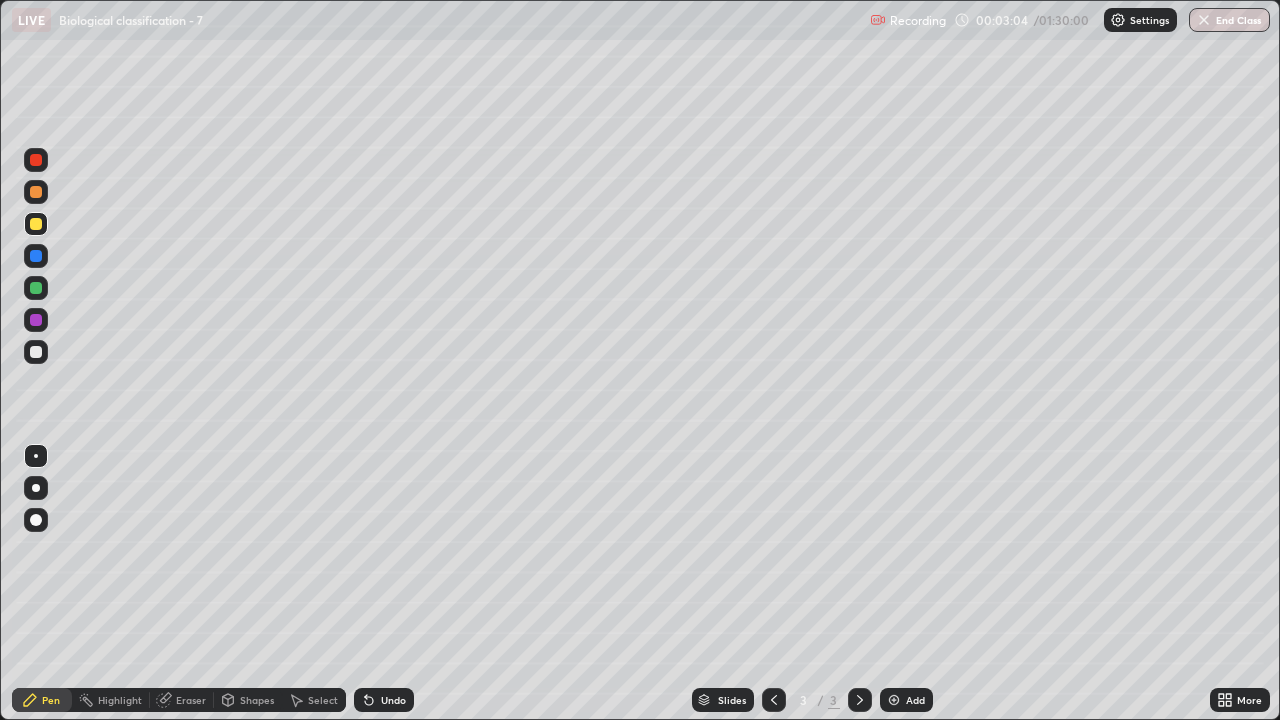 click on "Eraser" at bounding box center [191, 700] 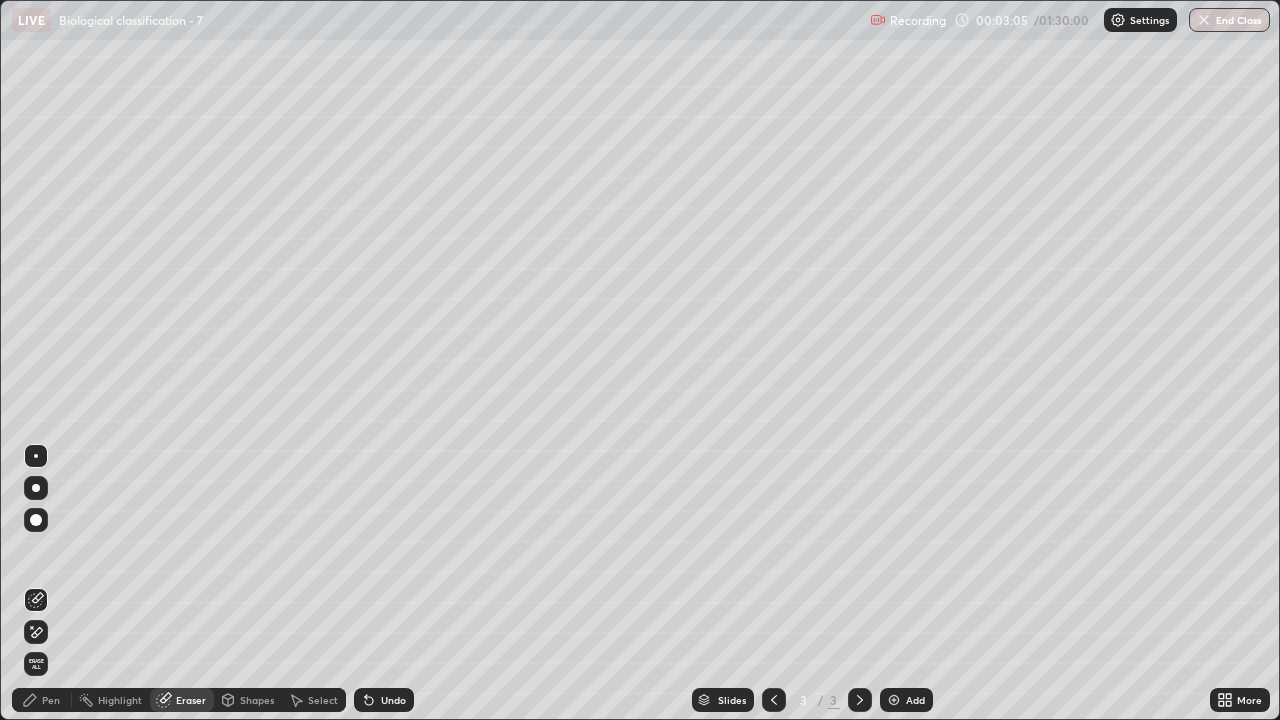 click on "Pen" at bounding box center [51, 700] 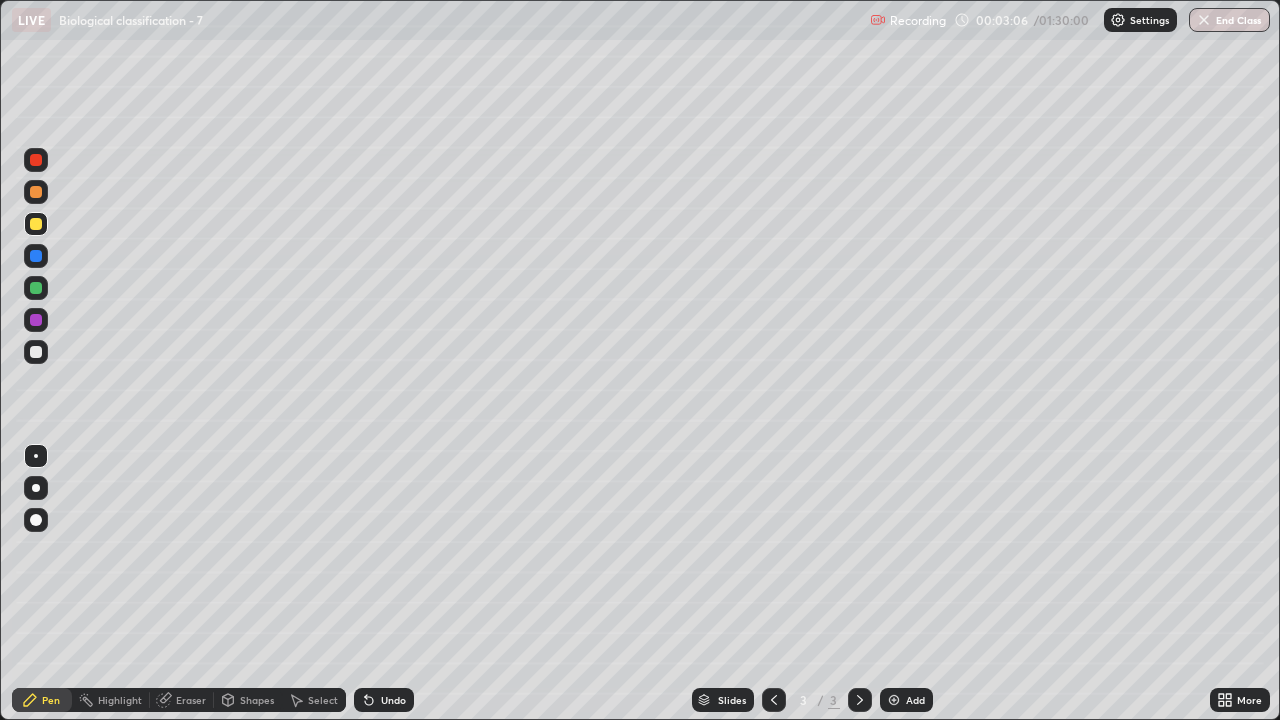 click at bounding box center [36, 456] 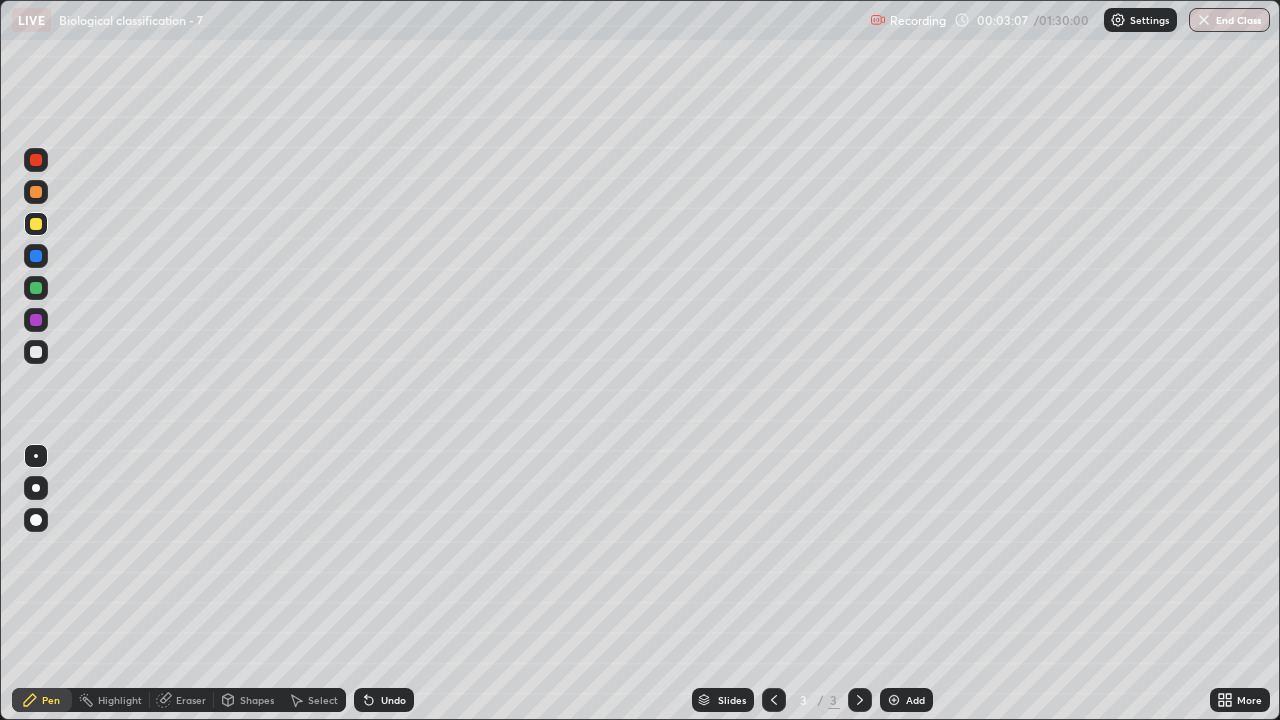 click at bounding box center [36, 352] 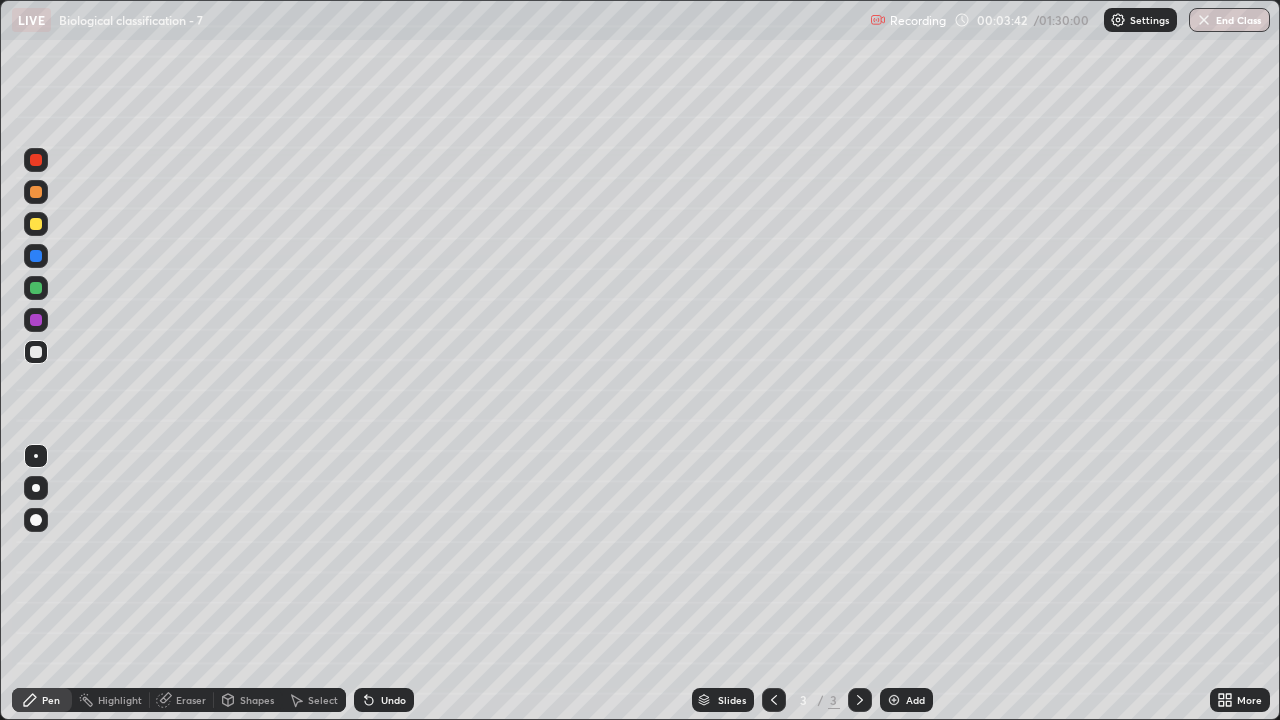 click on "Select" at bounding box center [323, 700] 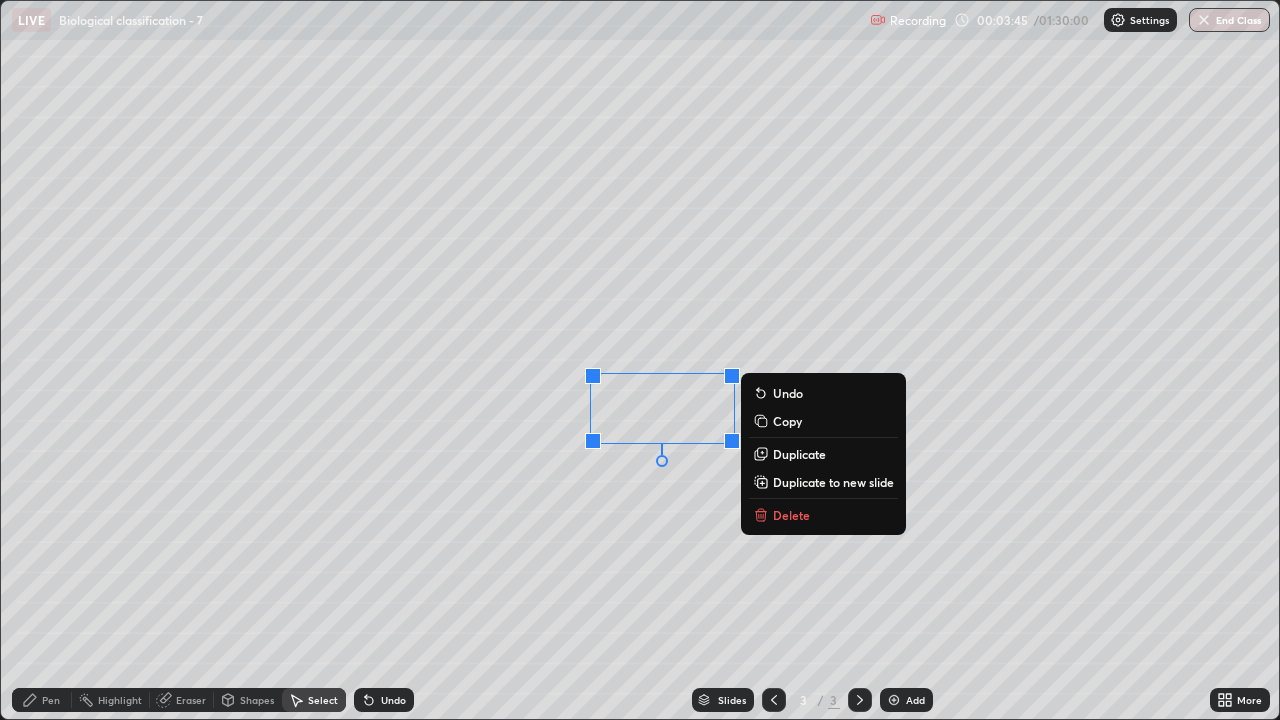 click on "Duplicate" at bounding box center (799, 454) 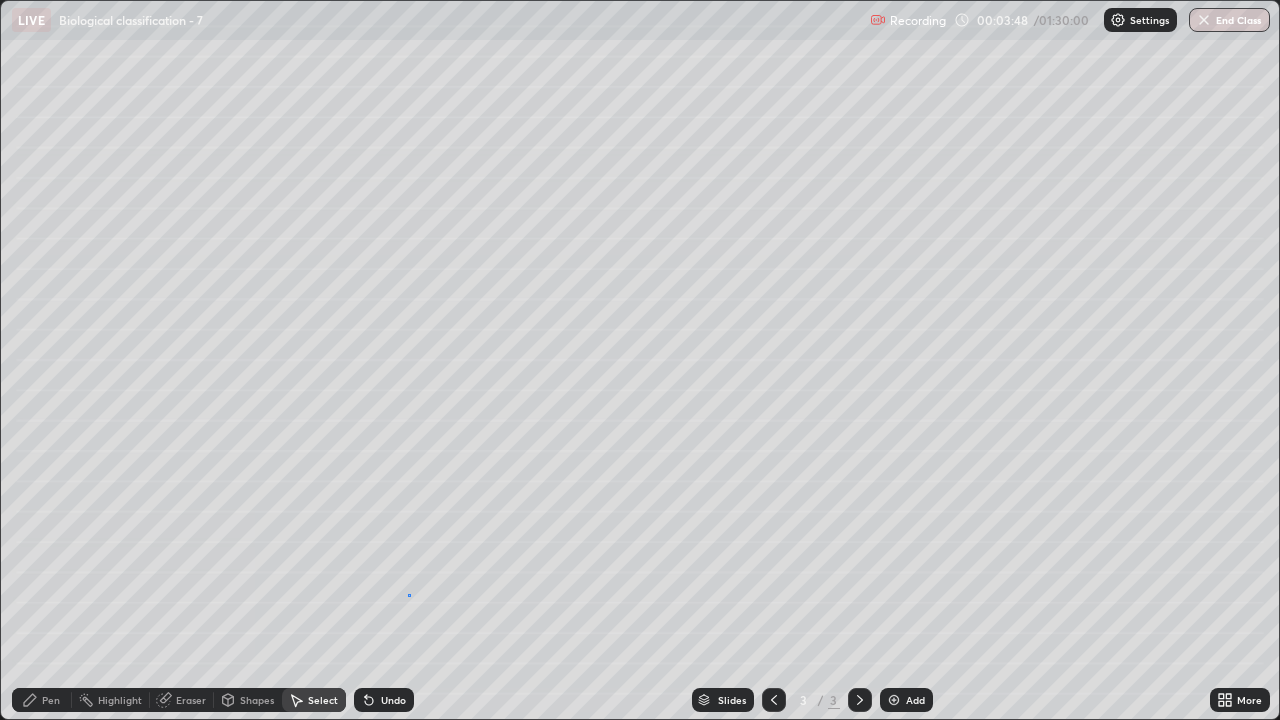 click on "0 ° Undo Copy Duplicate Duplicate to new slide Delete" at bounding box center [640, 360] 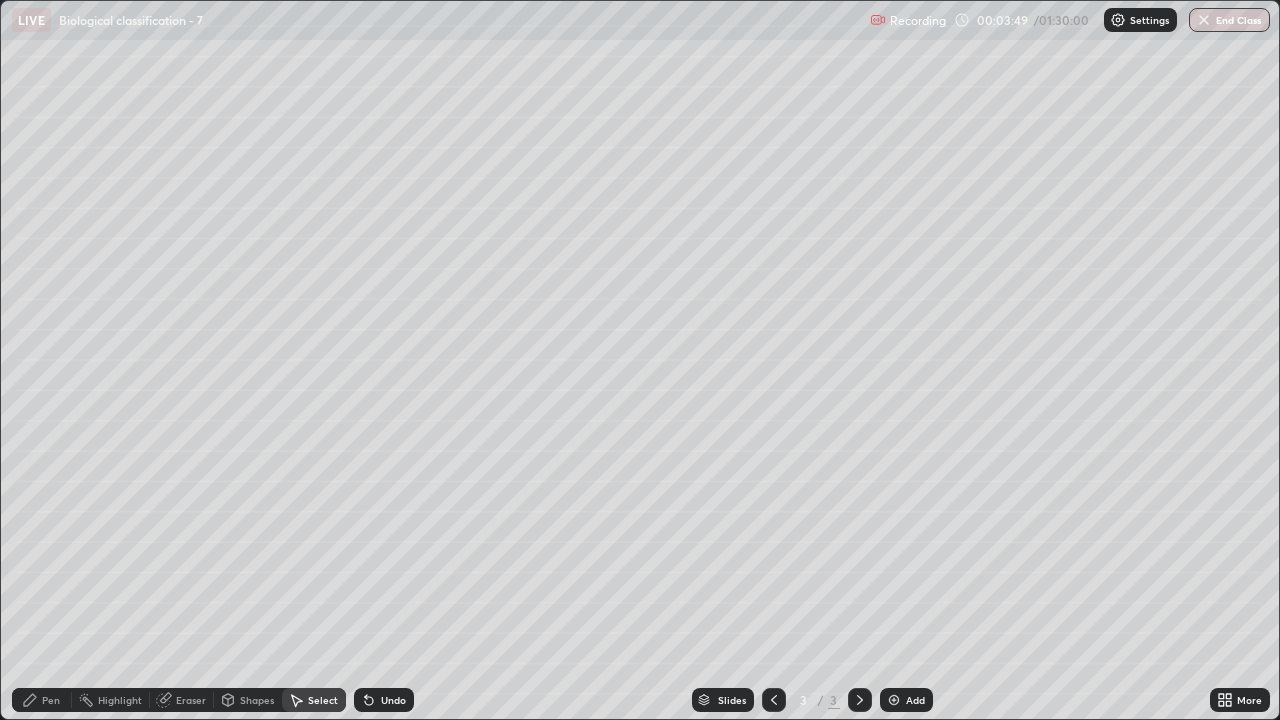 click on "Eraser" at bounding box center [191, 700] 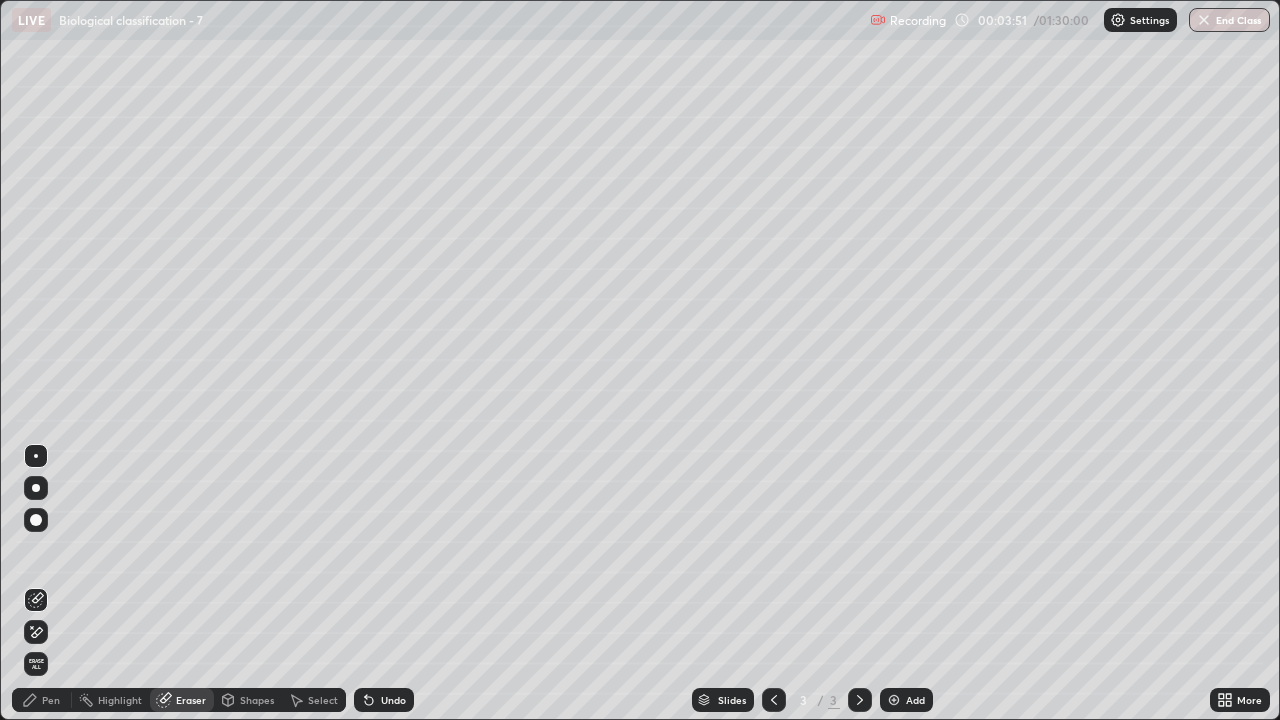 click on "Pen" at bounding box center [51, 700] 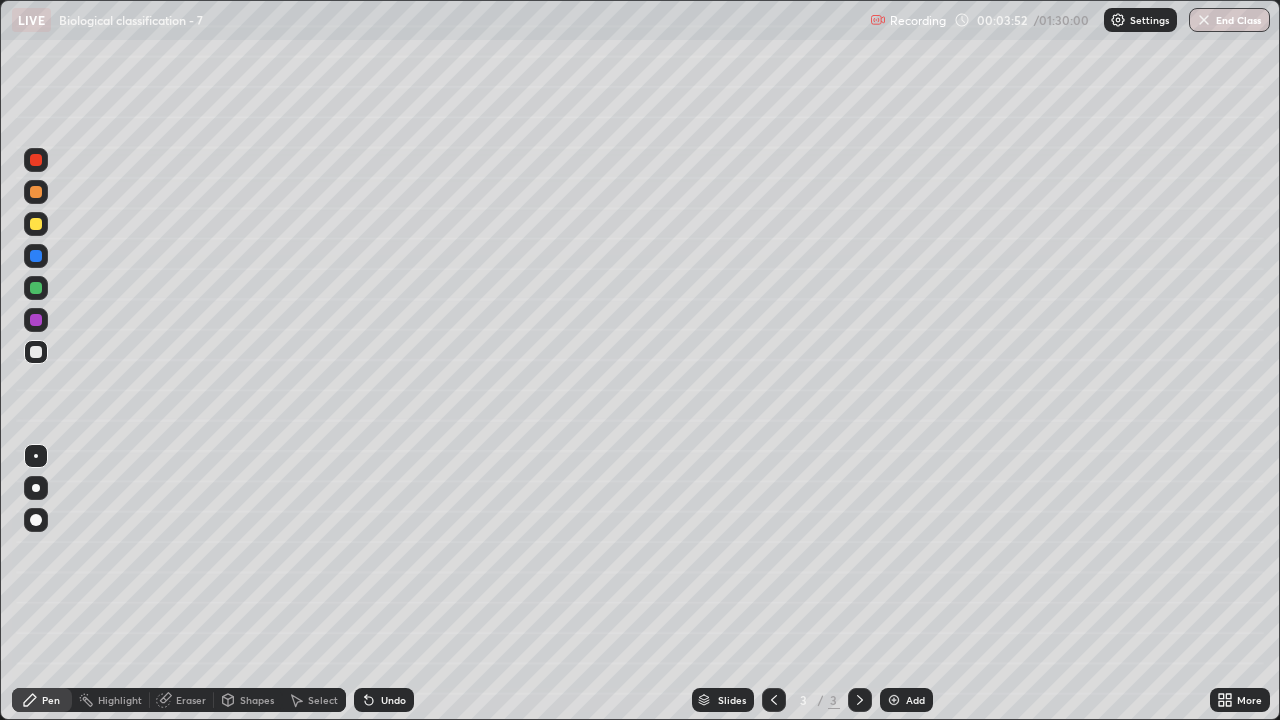 click at bounding box center [36, 352] 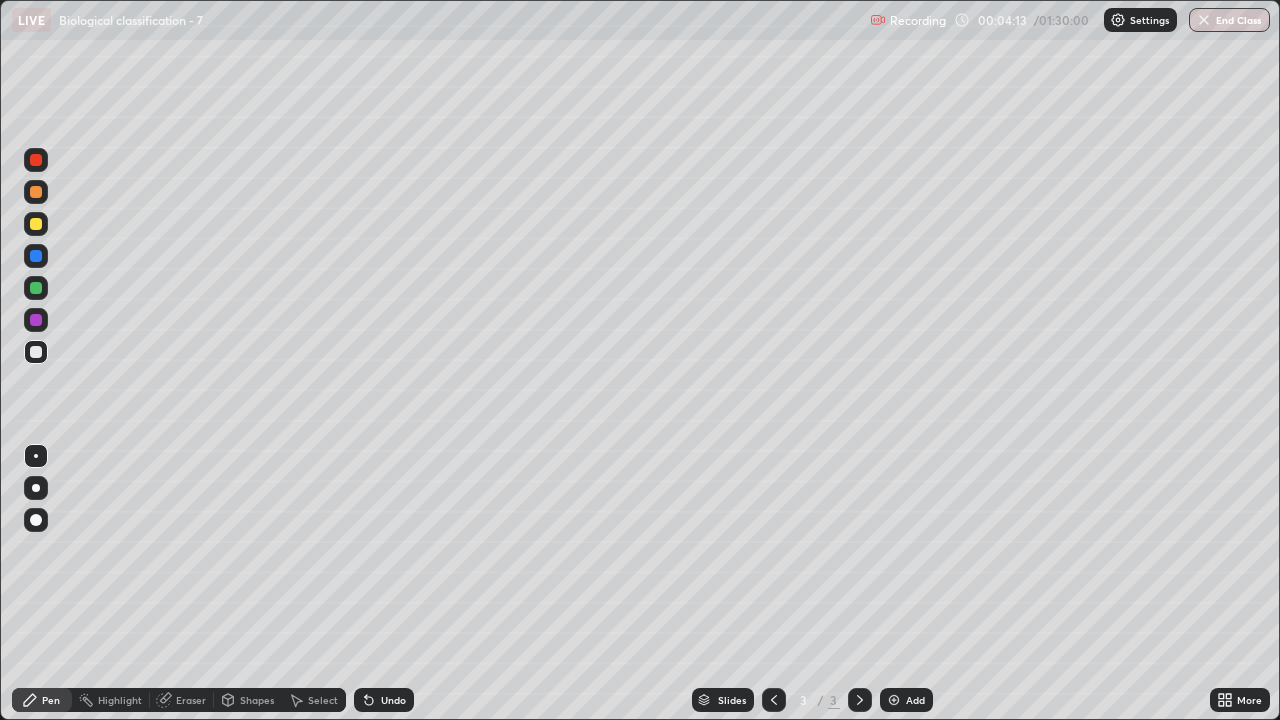 click on "Pen" at bounding box center (51, 700) 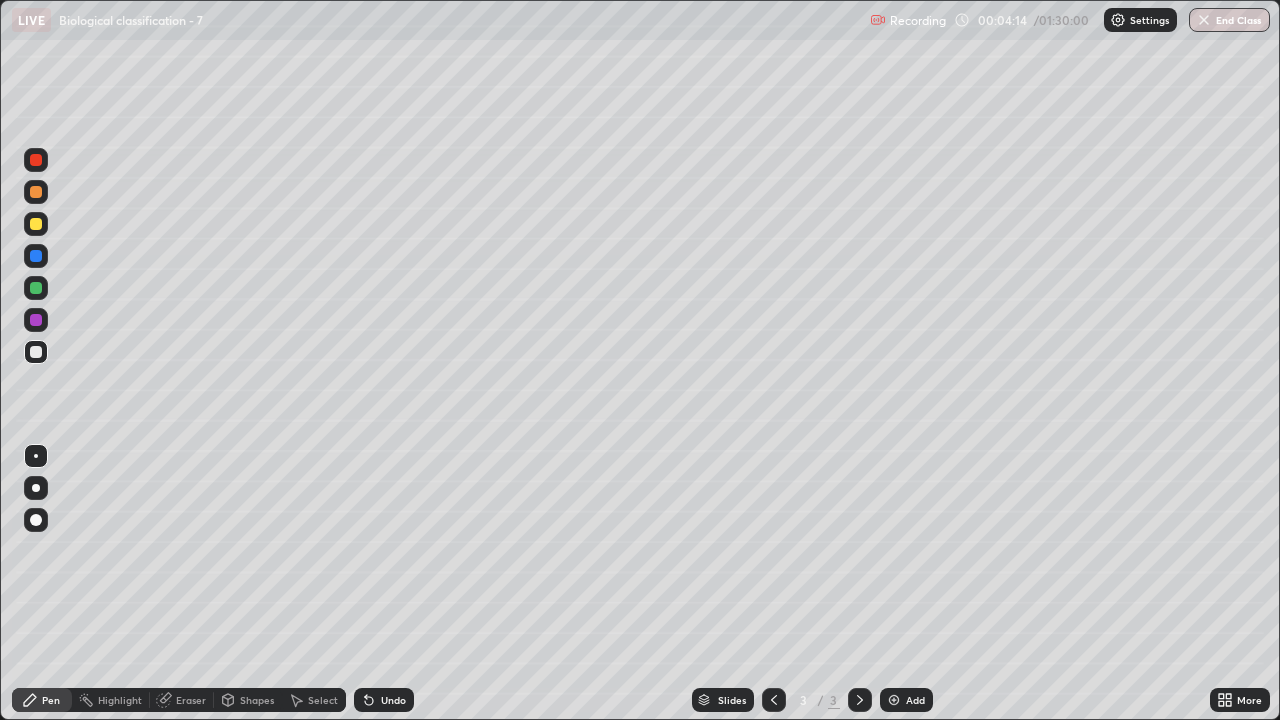 click at bounding box center [36, 456] 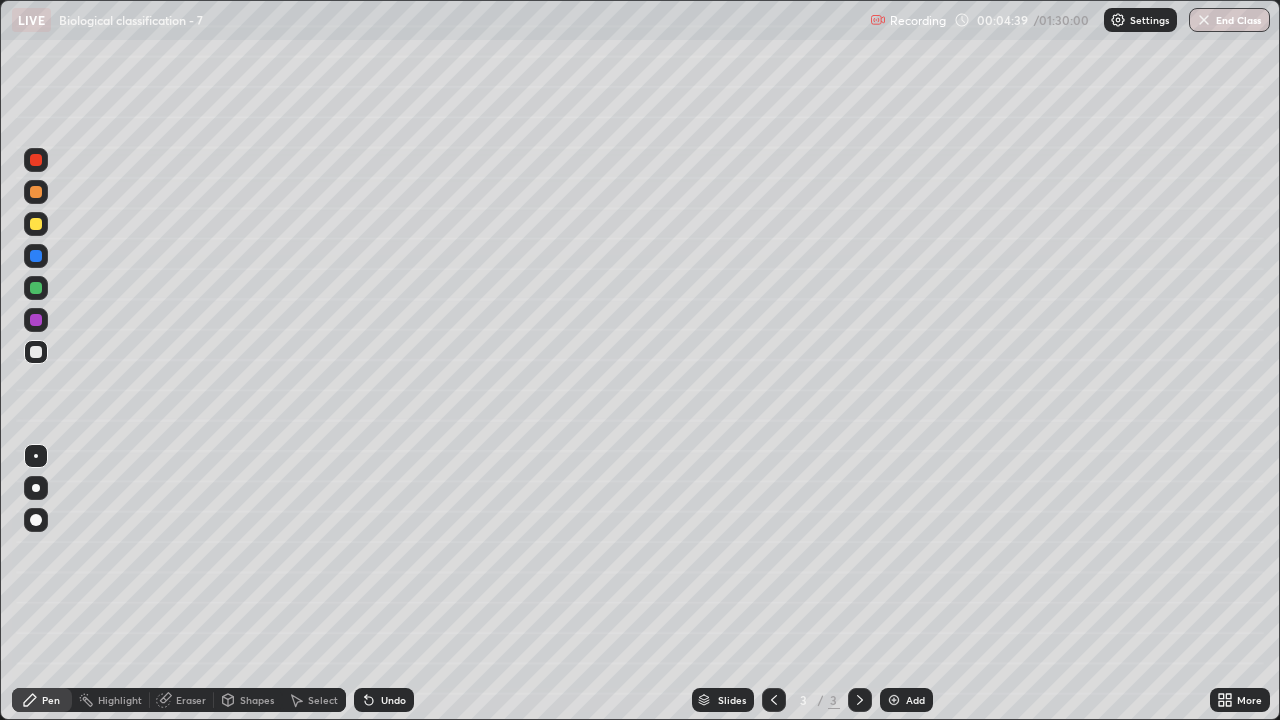 click at bounding box center [36, 224] 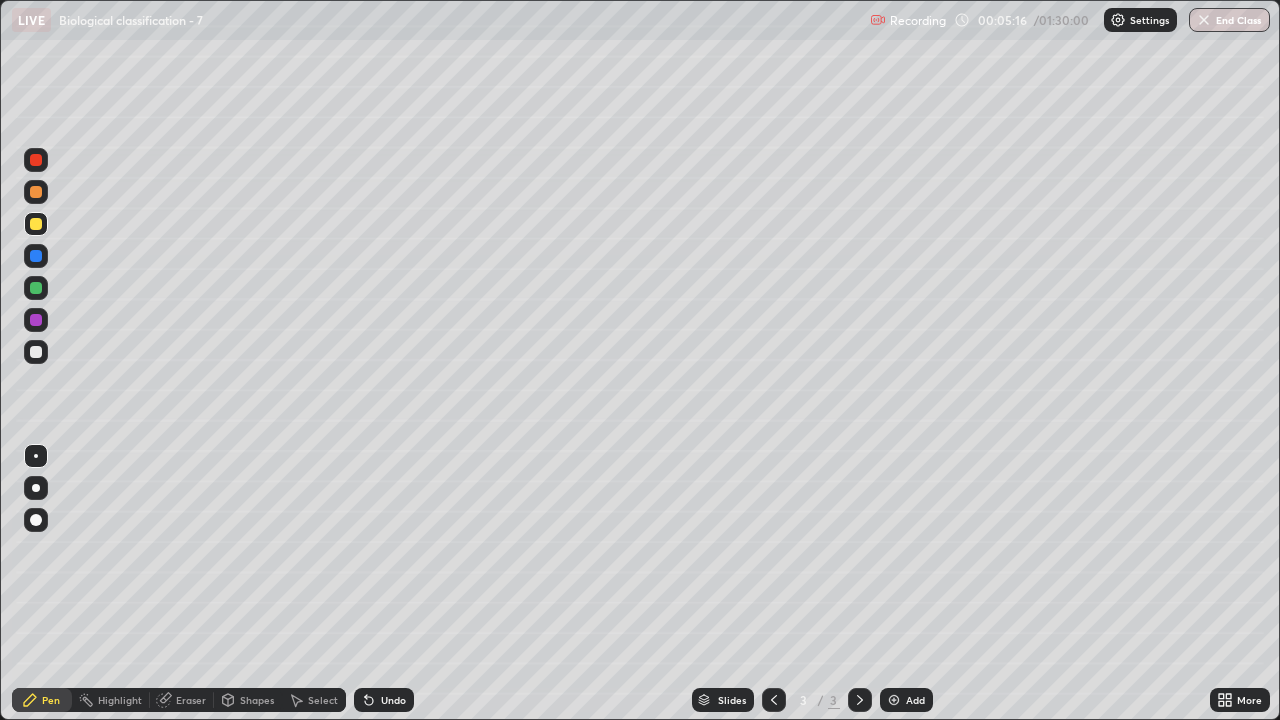 click on "Select" at bounding box center [323, 700] 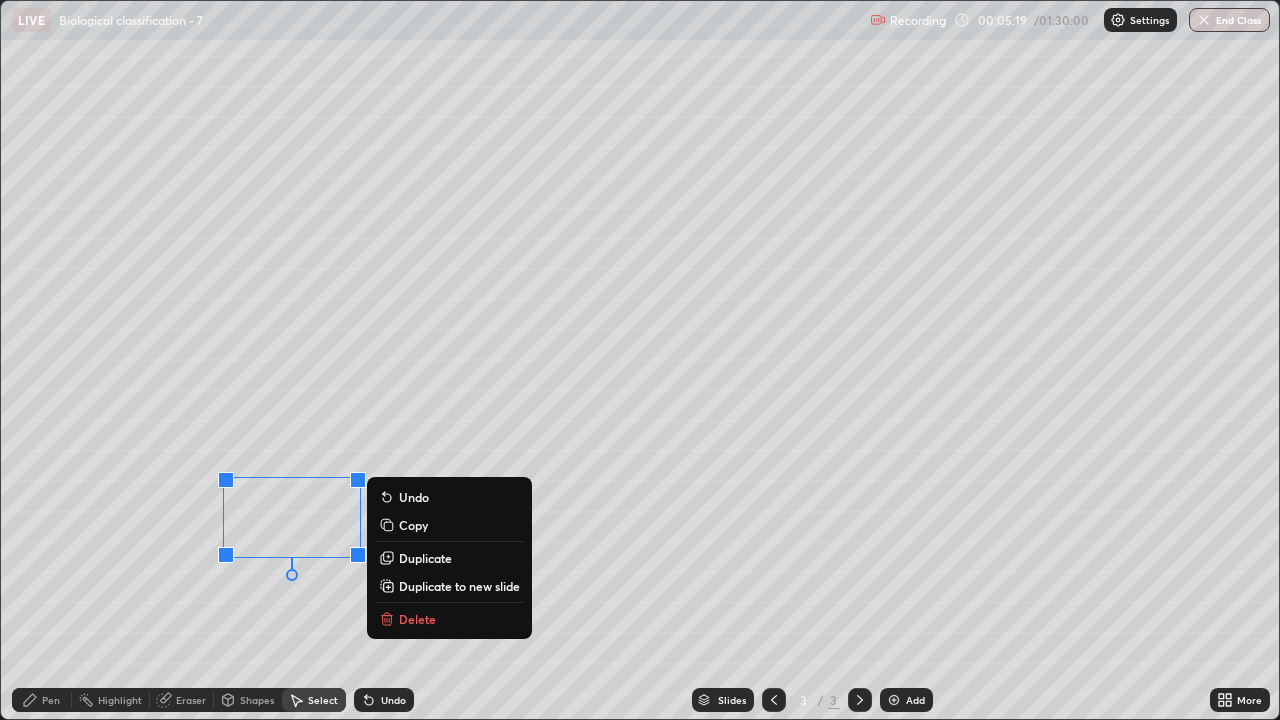 click on "Duplicate" at bounding box center [425, 558] 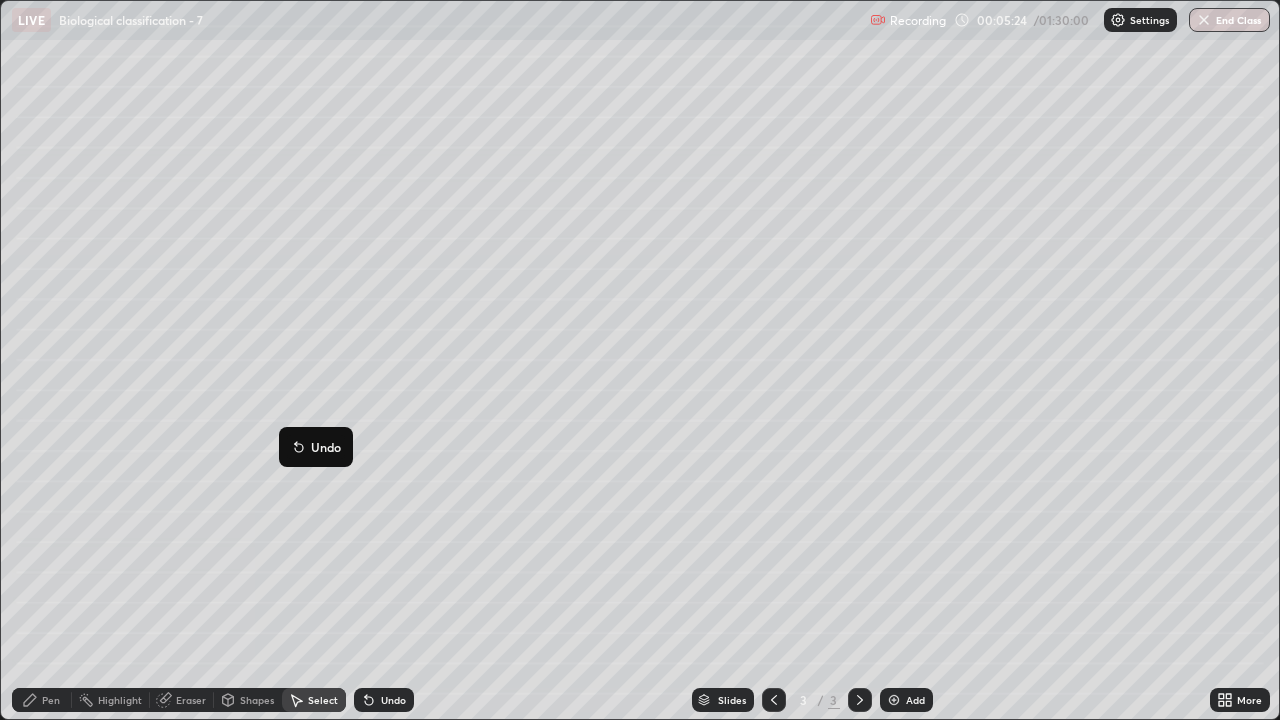 click on "0 ° Undo Copy Duplicate Duplicate to new slide Delete" at bounding box center [640, 360] 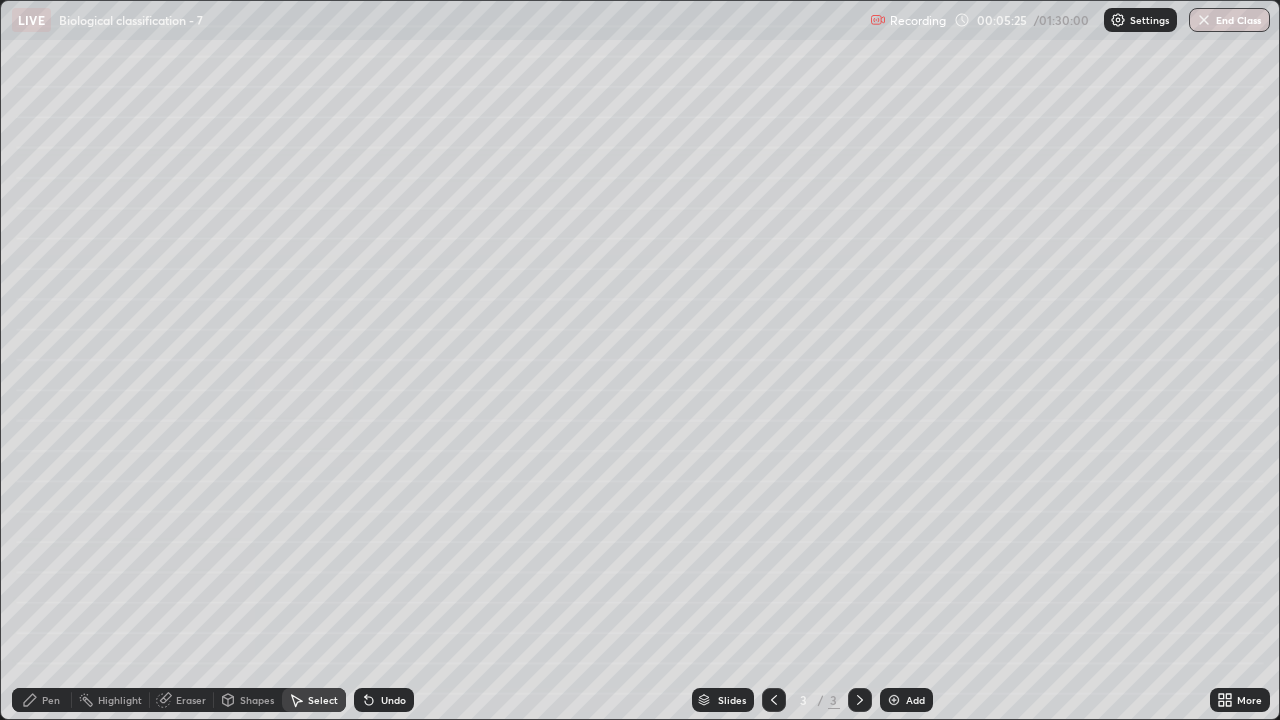 click on "Pen" at bounding box center (42, 700) 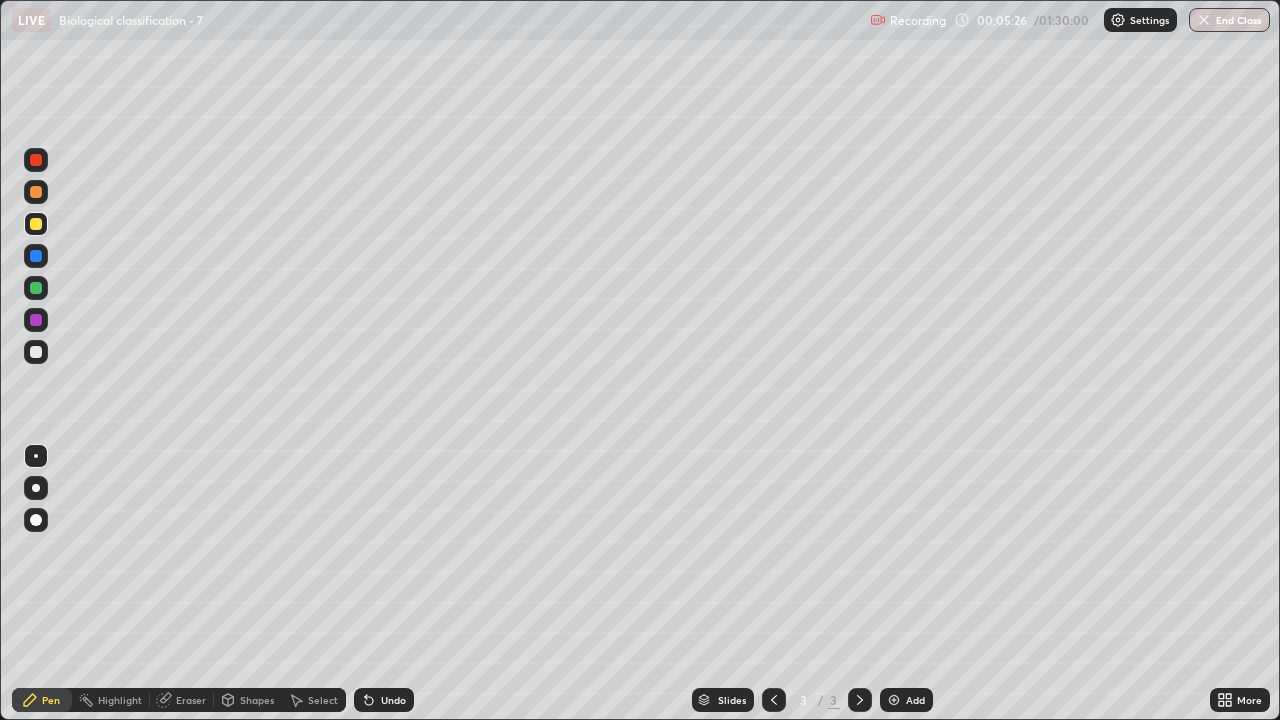 click at bounding box center [36, 352] 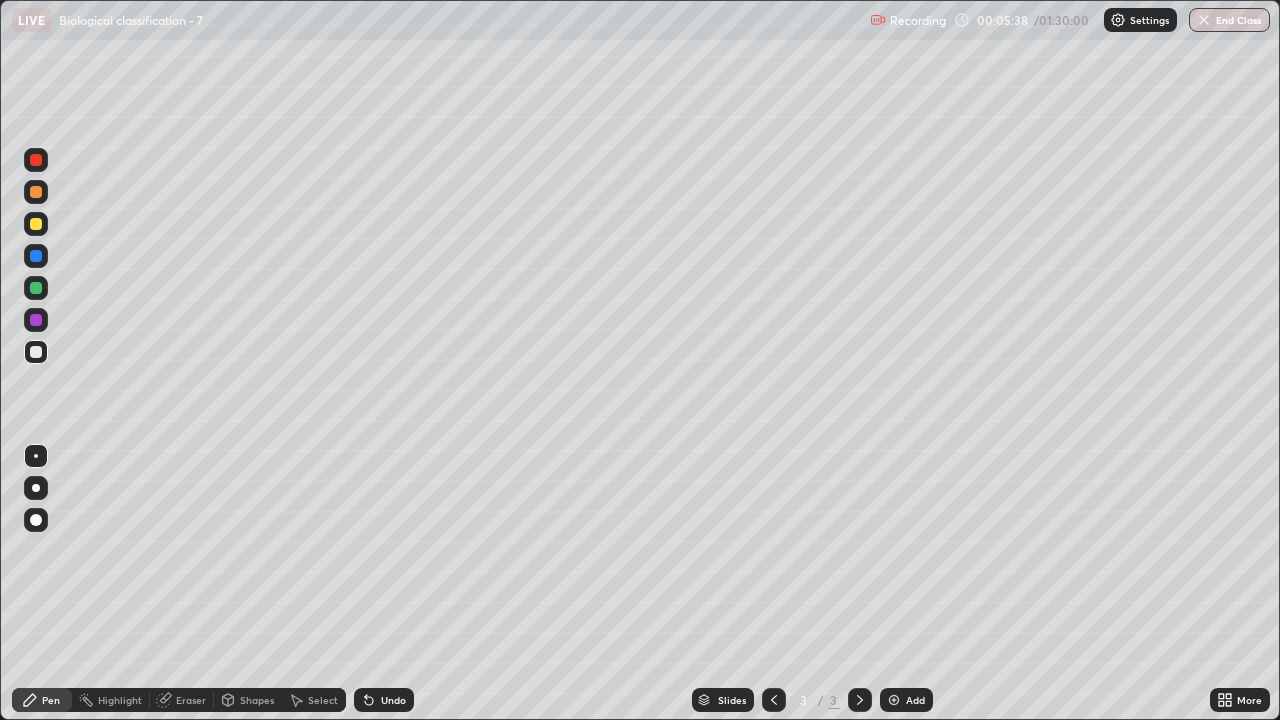 click on "Select" at bounding box center (323, 700) 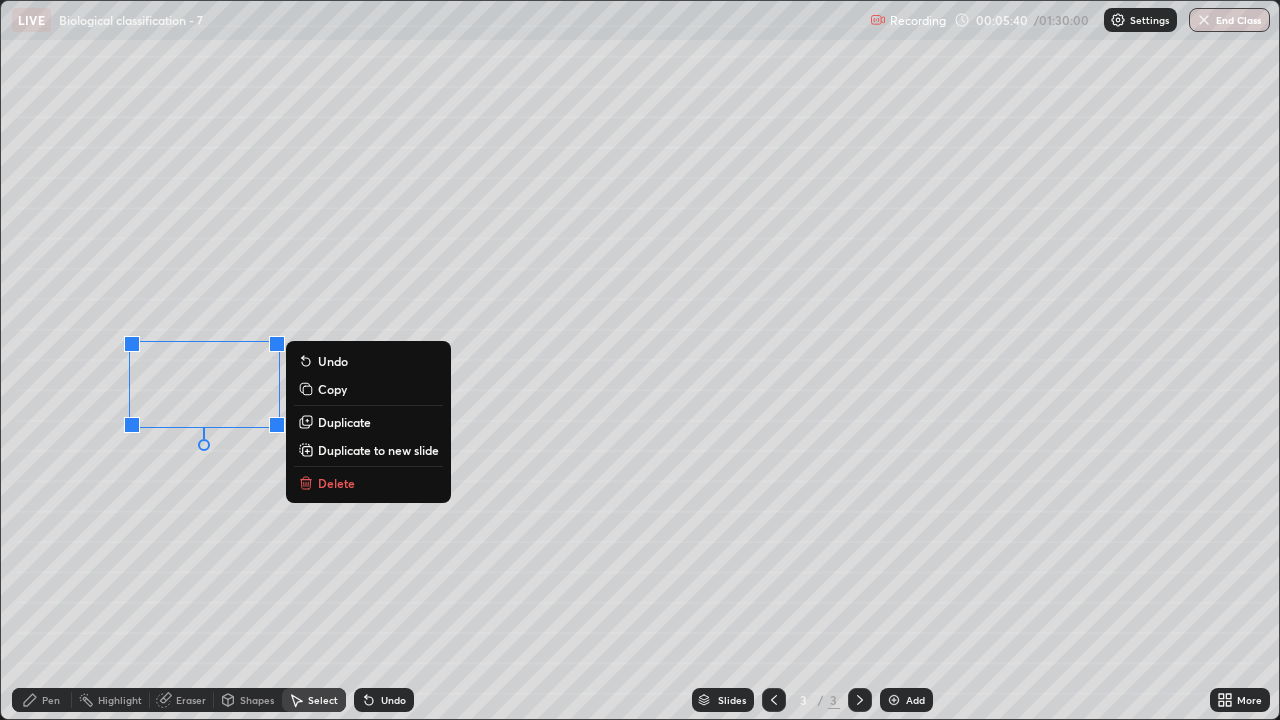 click on "Duplicate" at bounding box center [344, 422] 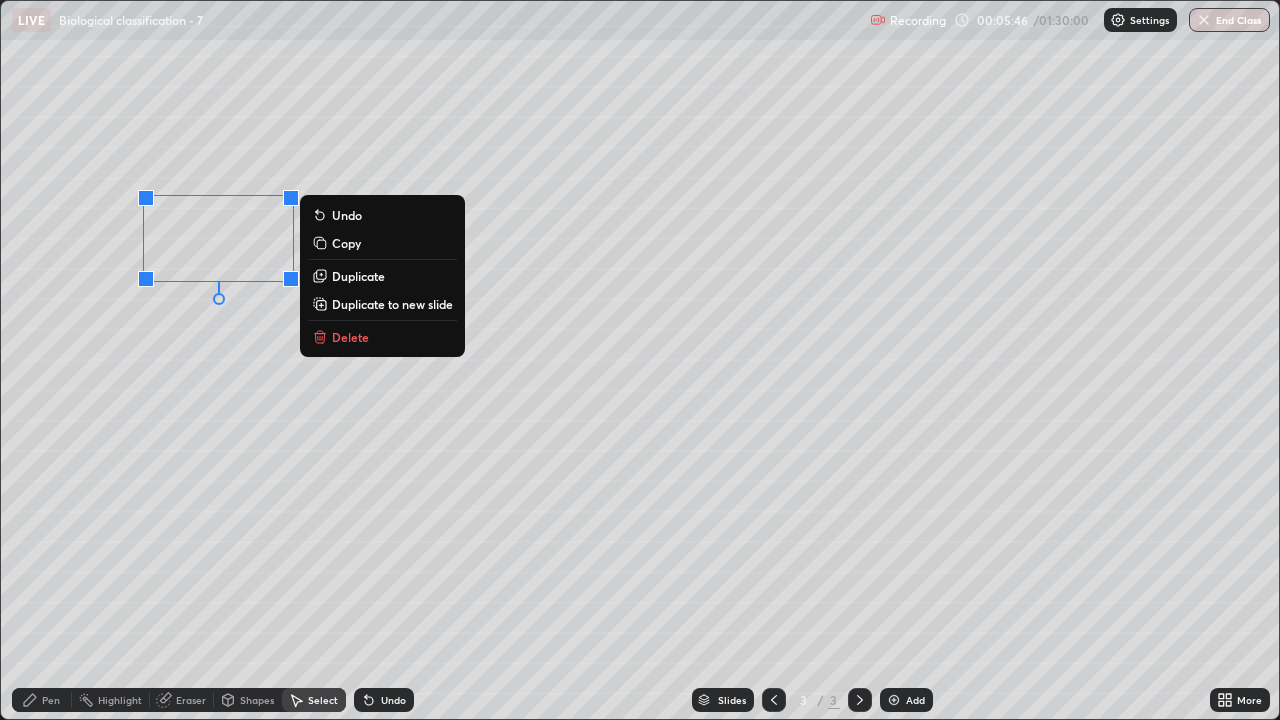 click on "0 ° Undo Copy Duplicate Duplicate to new slide Delete" at bounding box center (640, 360) 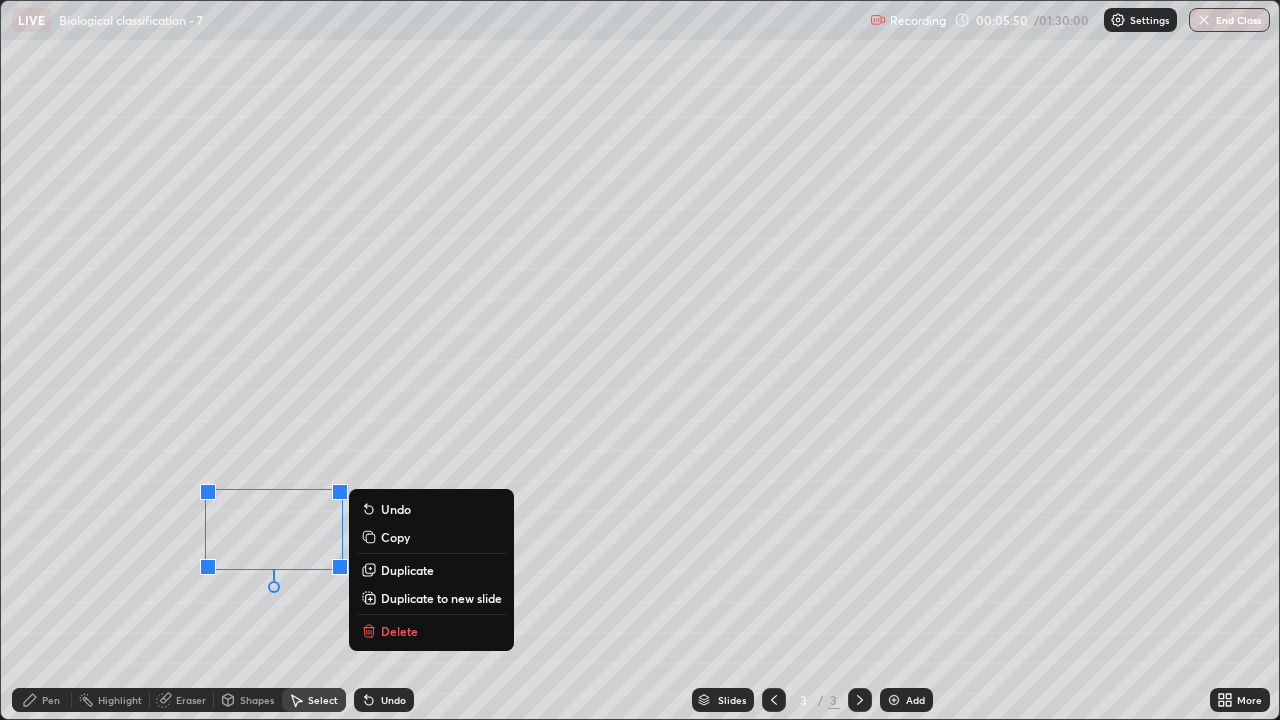 click on "0 ° Undo Copy Duplicate Duplicate to new slide Delete" at bounding box center (640, 360) 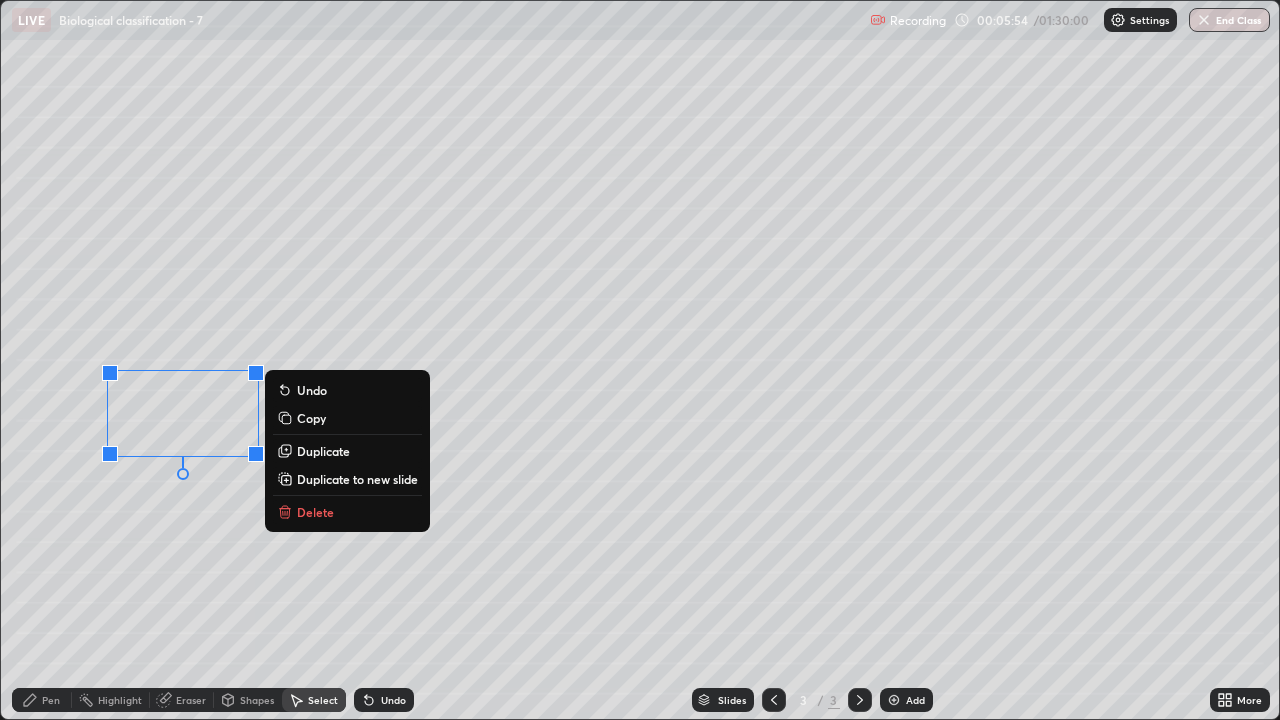 click on "0 ° Undo Copy Duplicate Duplicate to new slide Delete" at bounding box center [640, 360] 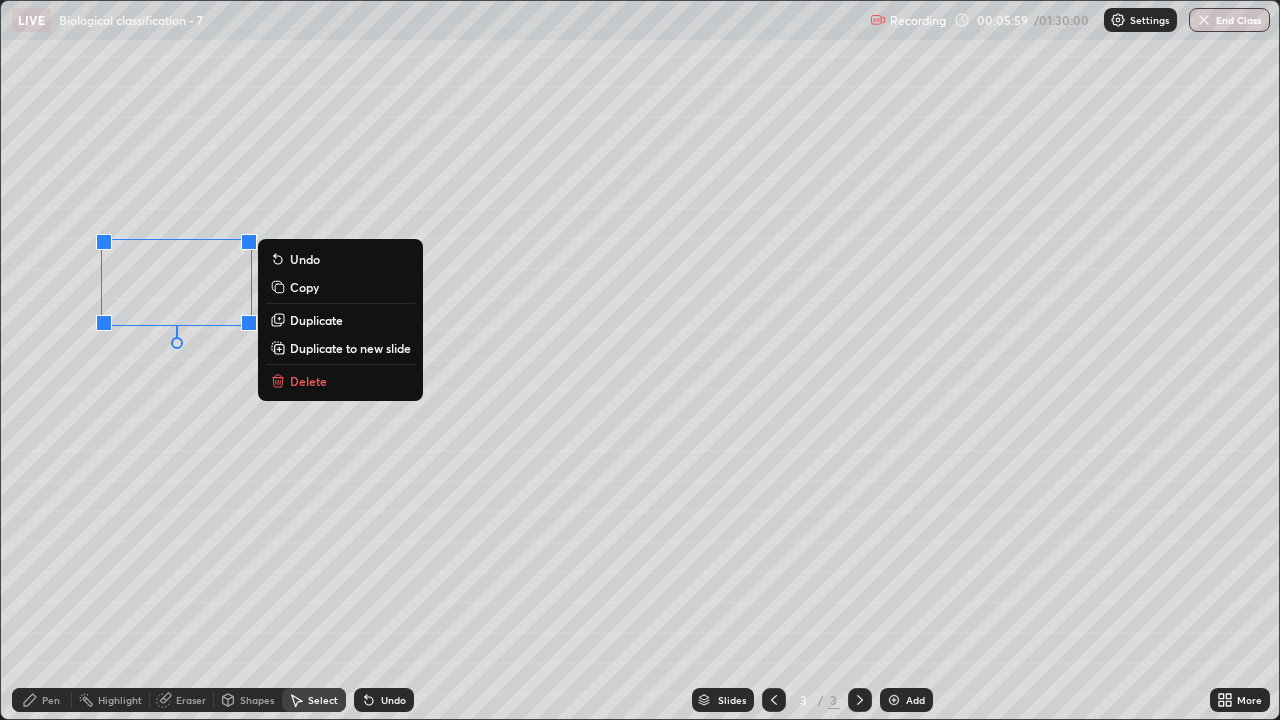 click on "0 ° Undo Copy Duplicate Duplicate to new slide Delete" at bounding box center (640, 360) 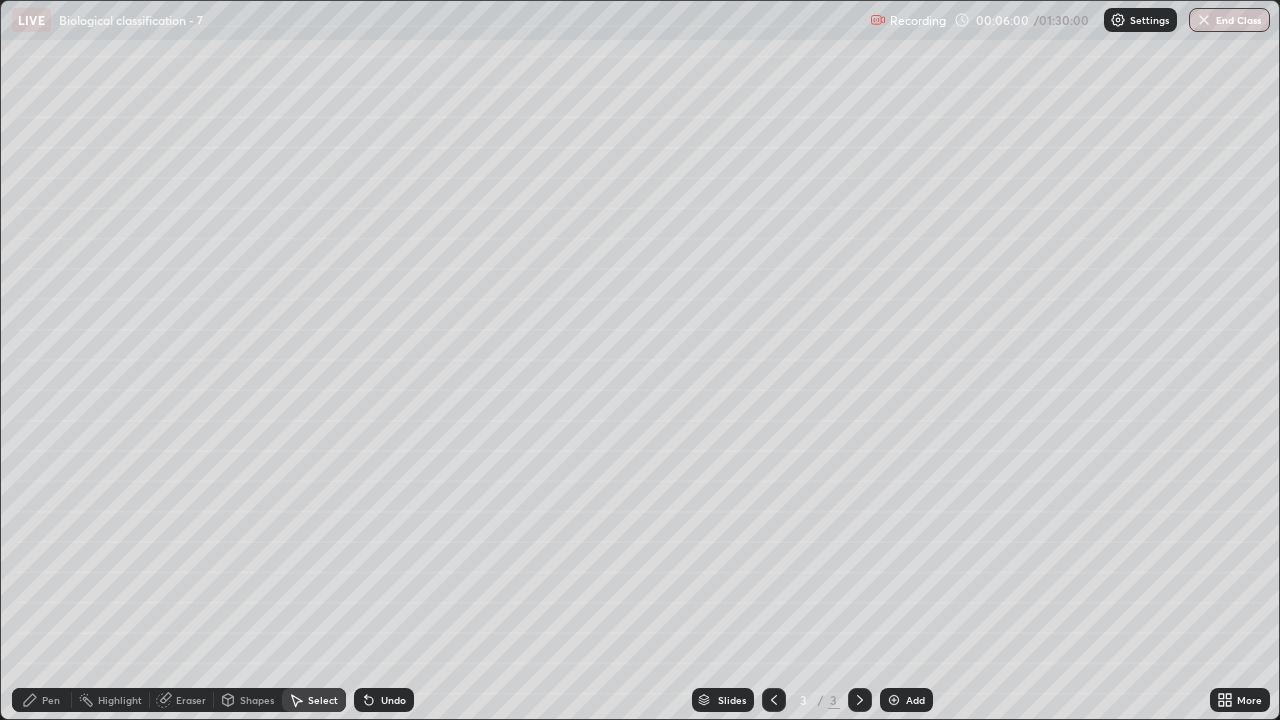 click on "Pen" at bounding box center (42, 700) 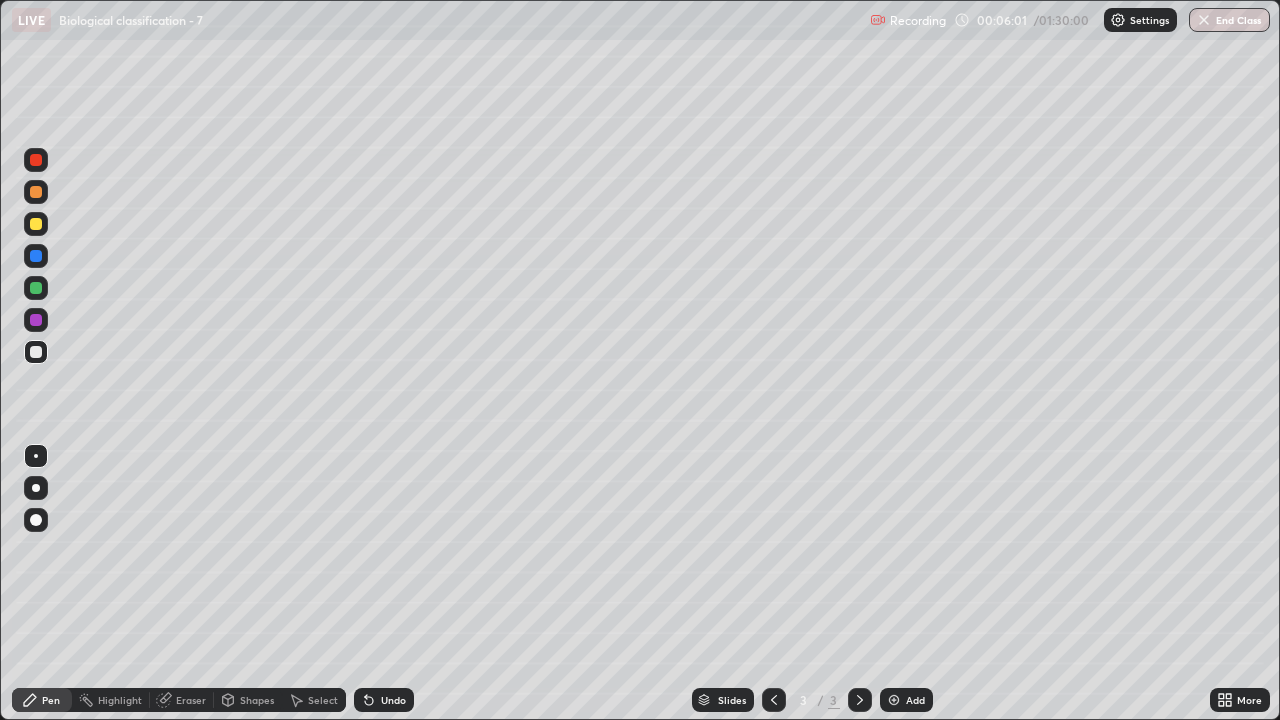 click at bounding box center [36, 352] 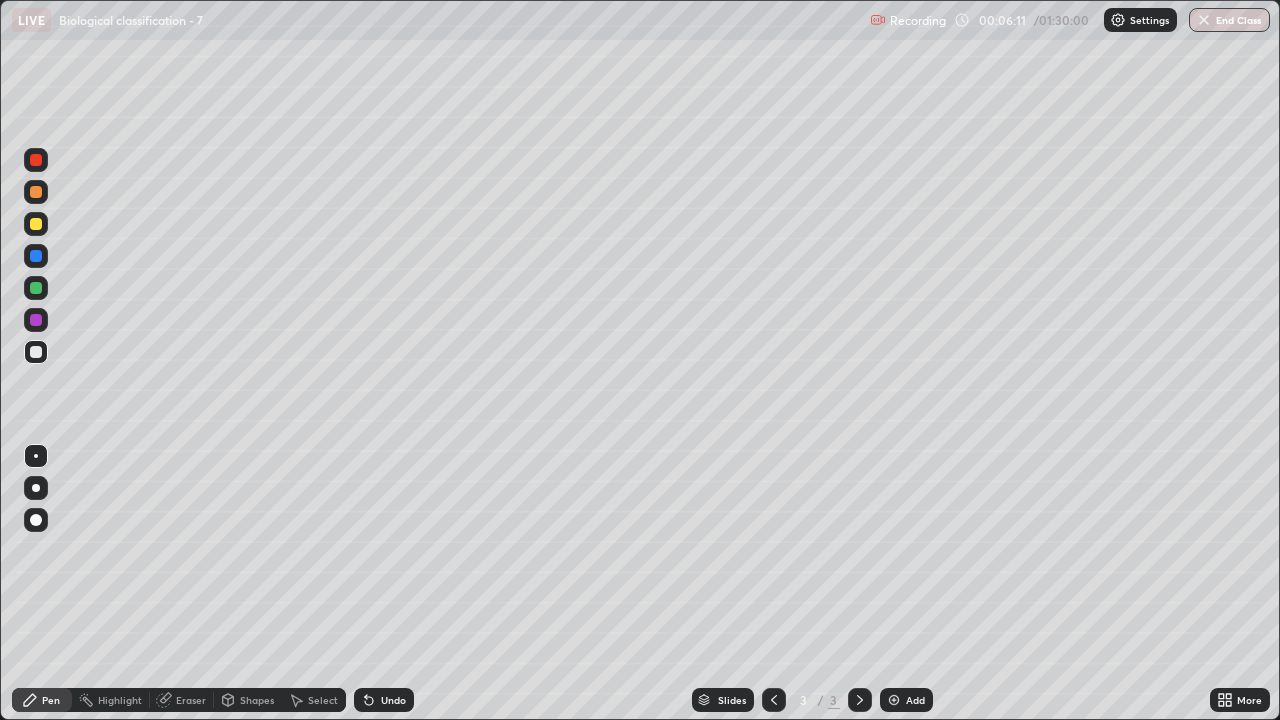 click on "Eraser" at bounding box center (182, 700) 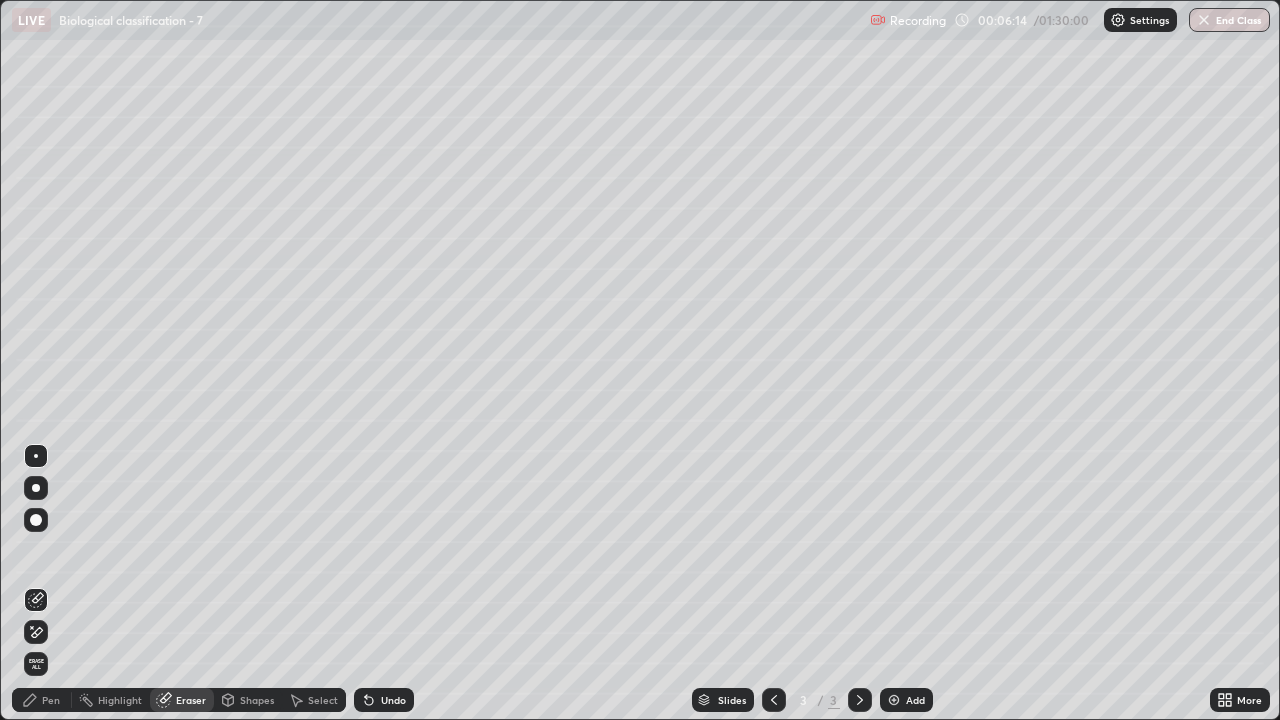 click at bounding box center [36, 488] 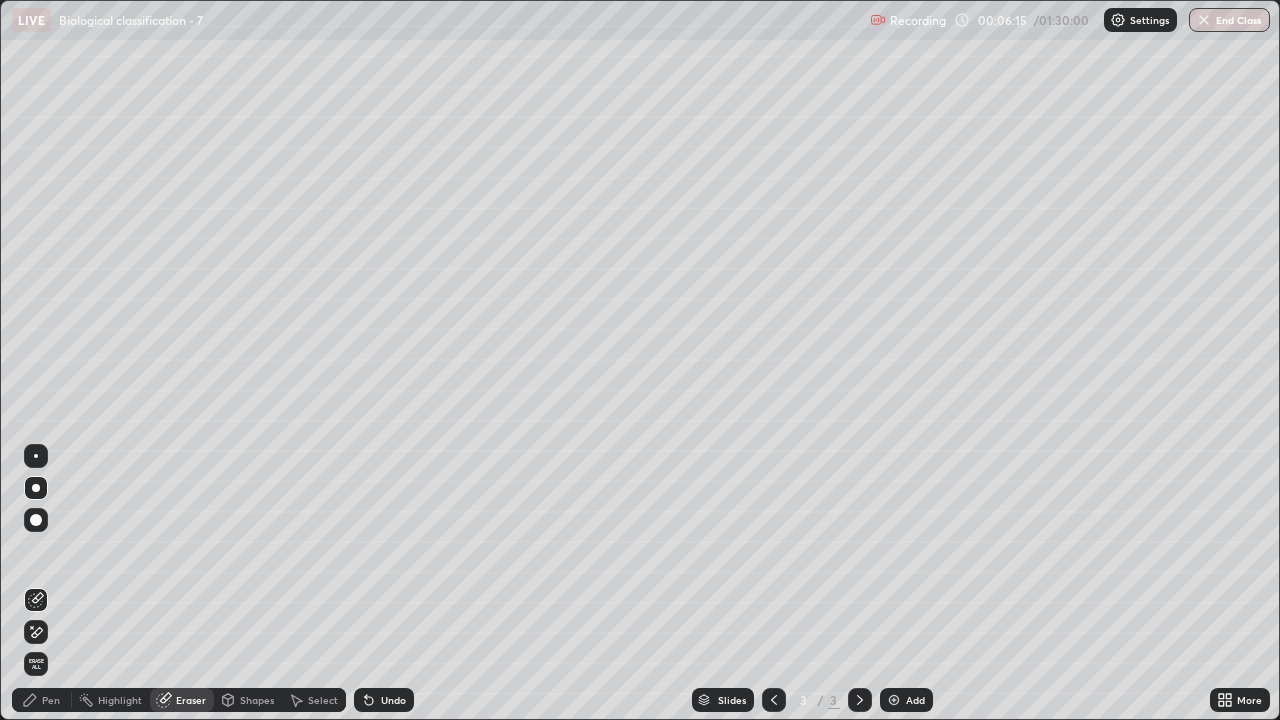 click at bounding box center [36, 456] 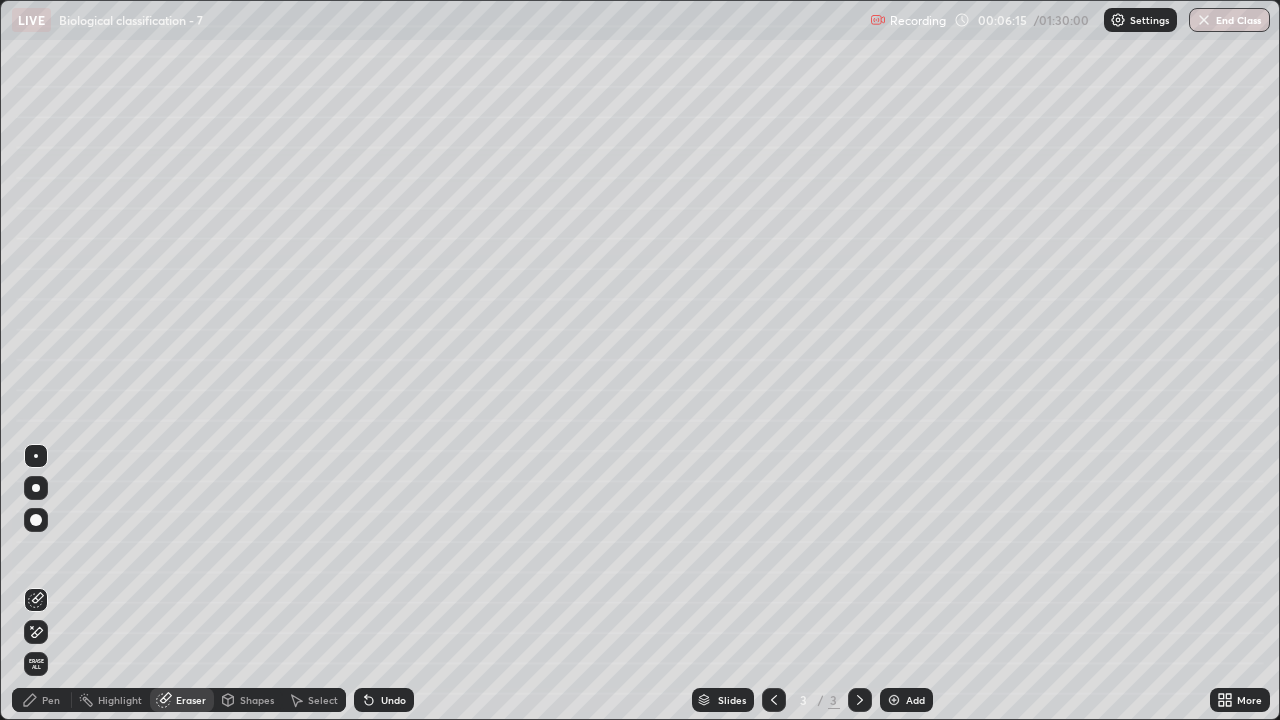 click on "Pen" at bounding box center [51, 700] 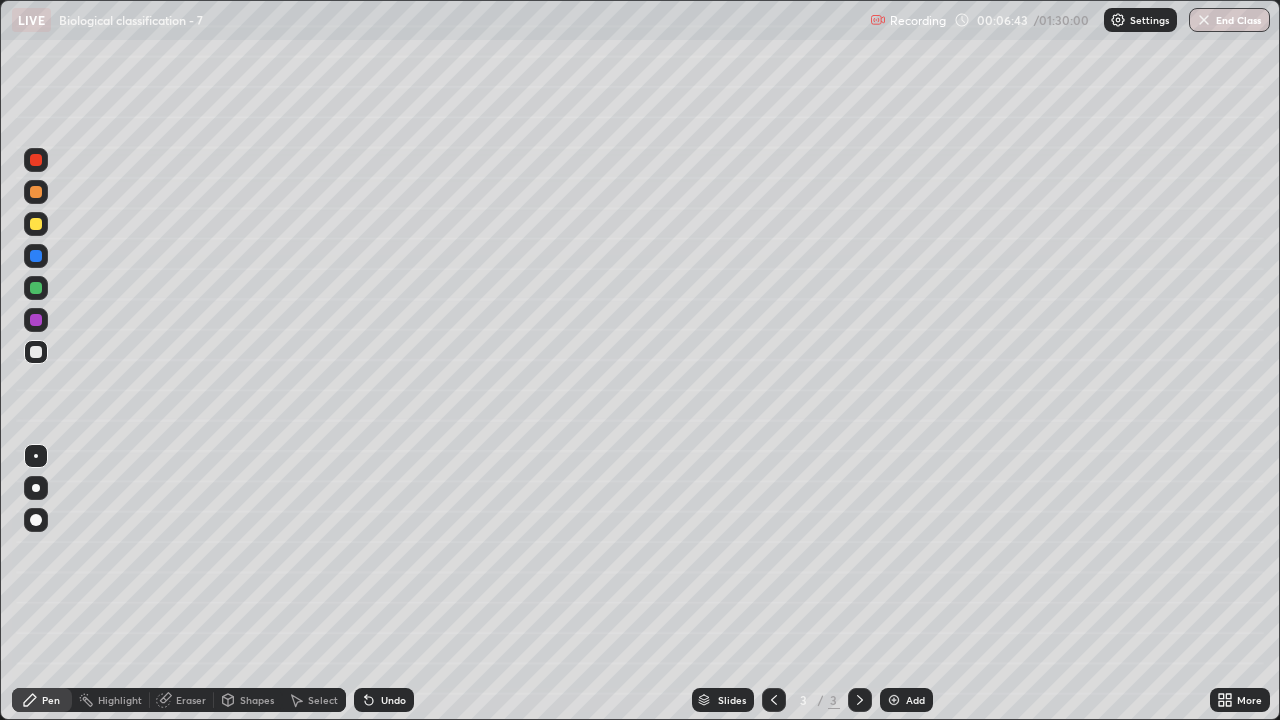 click on "Select" at bounding box center [323, 700] 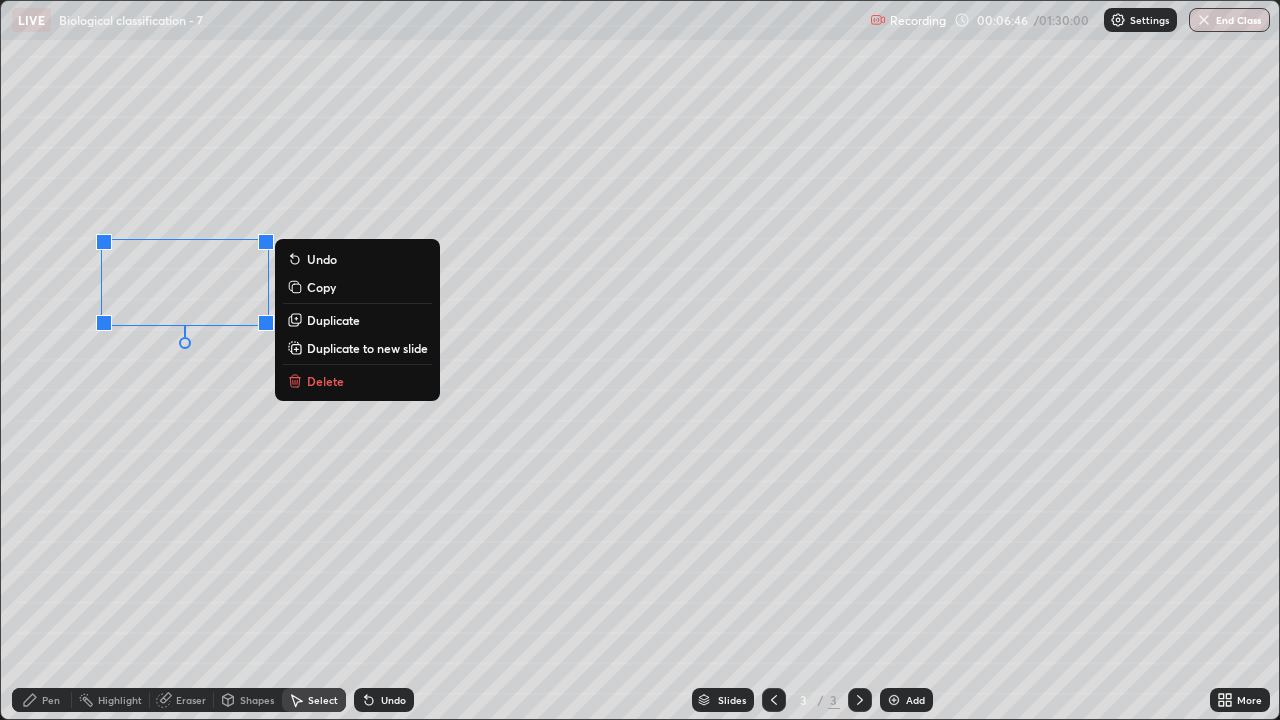 click on "Duplicate" at bounding box center (333, 320) 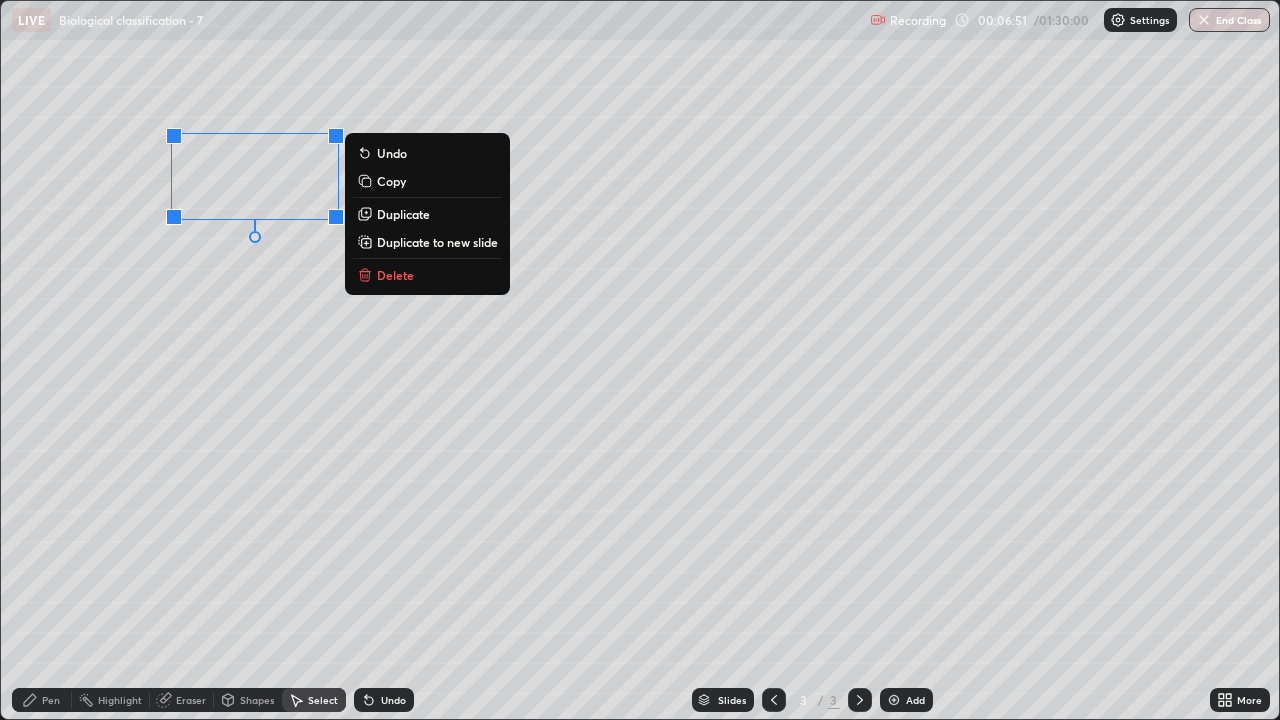 click on "0 ° Undo Copy Duplicate Duplicate to new slide Delete" at bounding box center [640, 360] 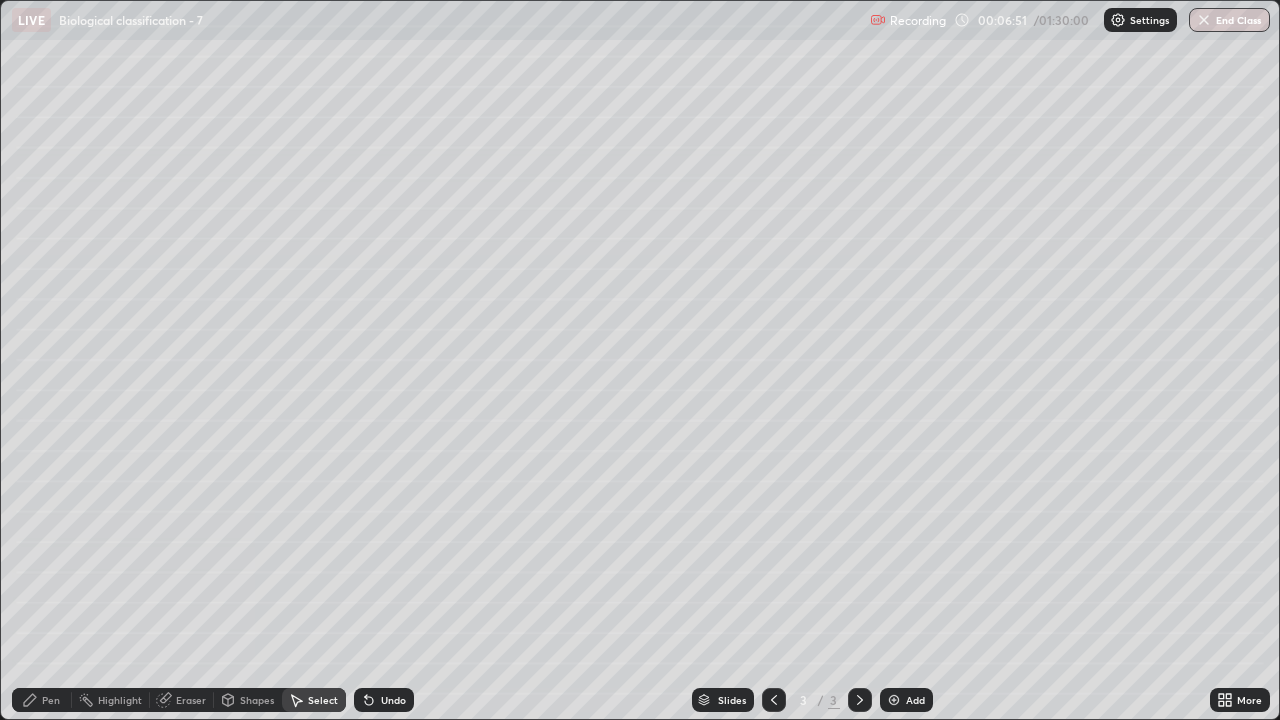click on "Eraser" at bounding box center [191, 700] 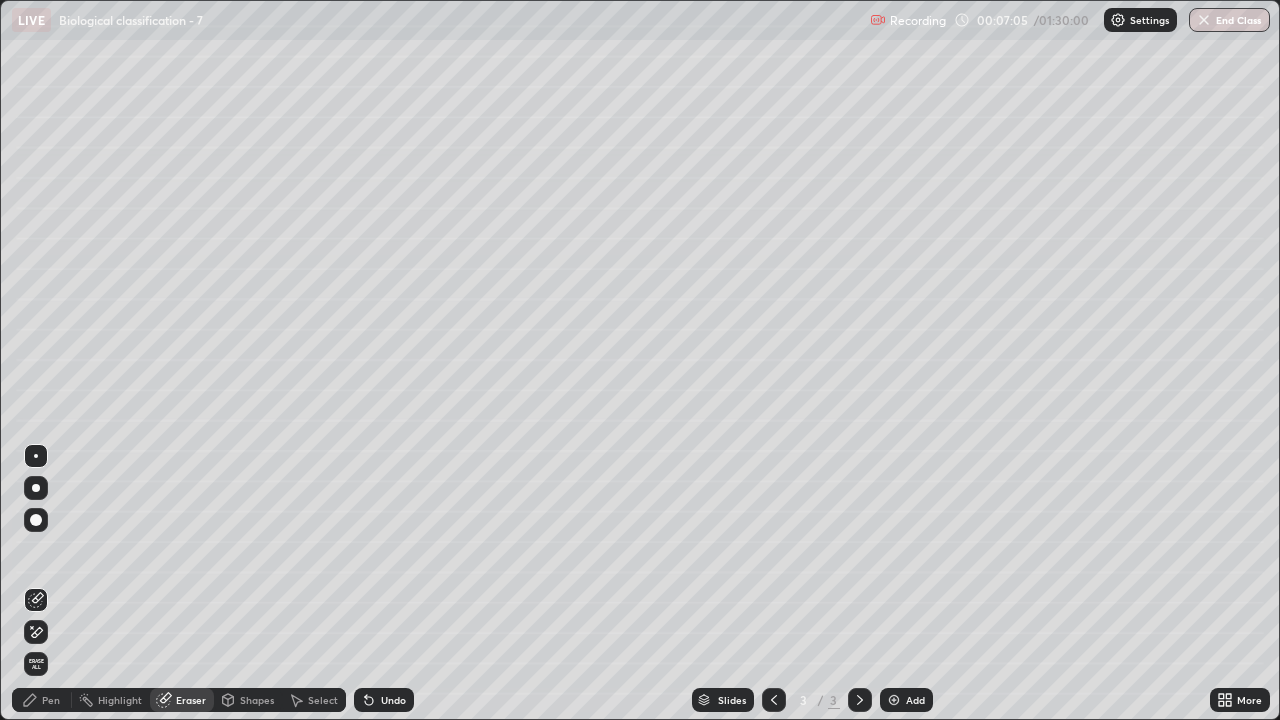 click on "Pen" at bounding box center [51, 700] 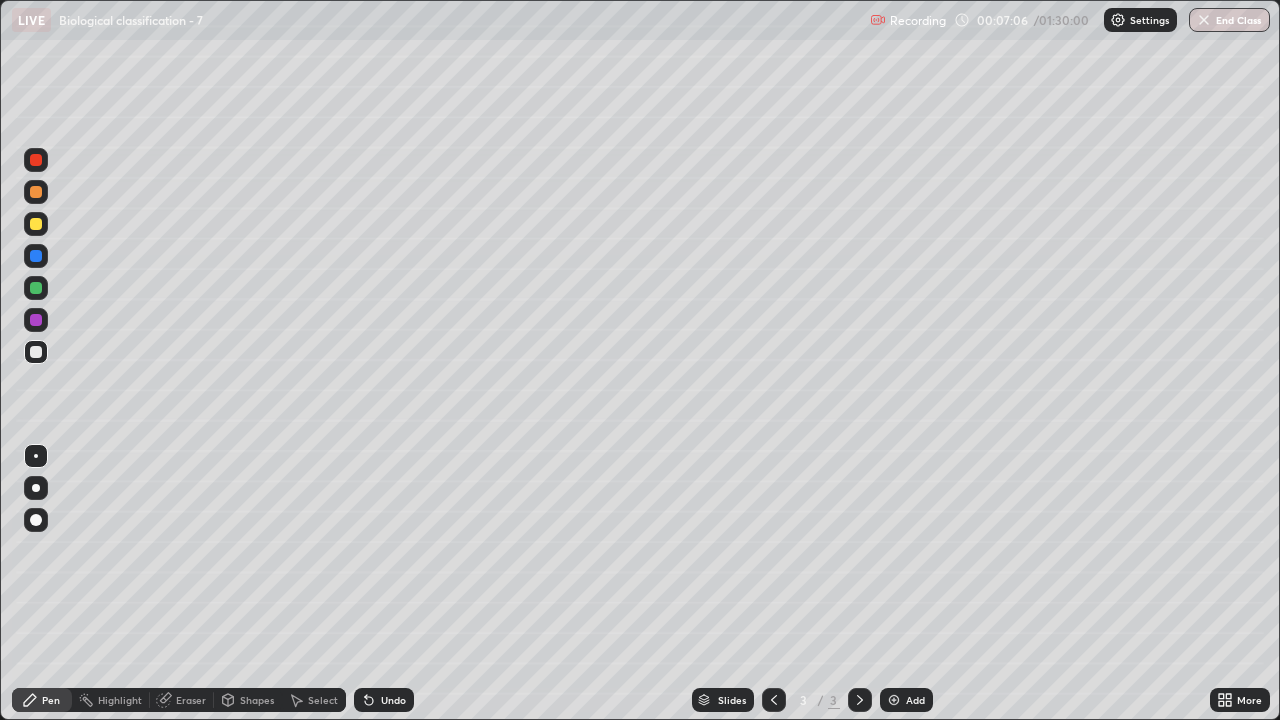 click at bounding box center [36, 352] 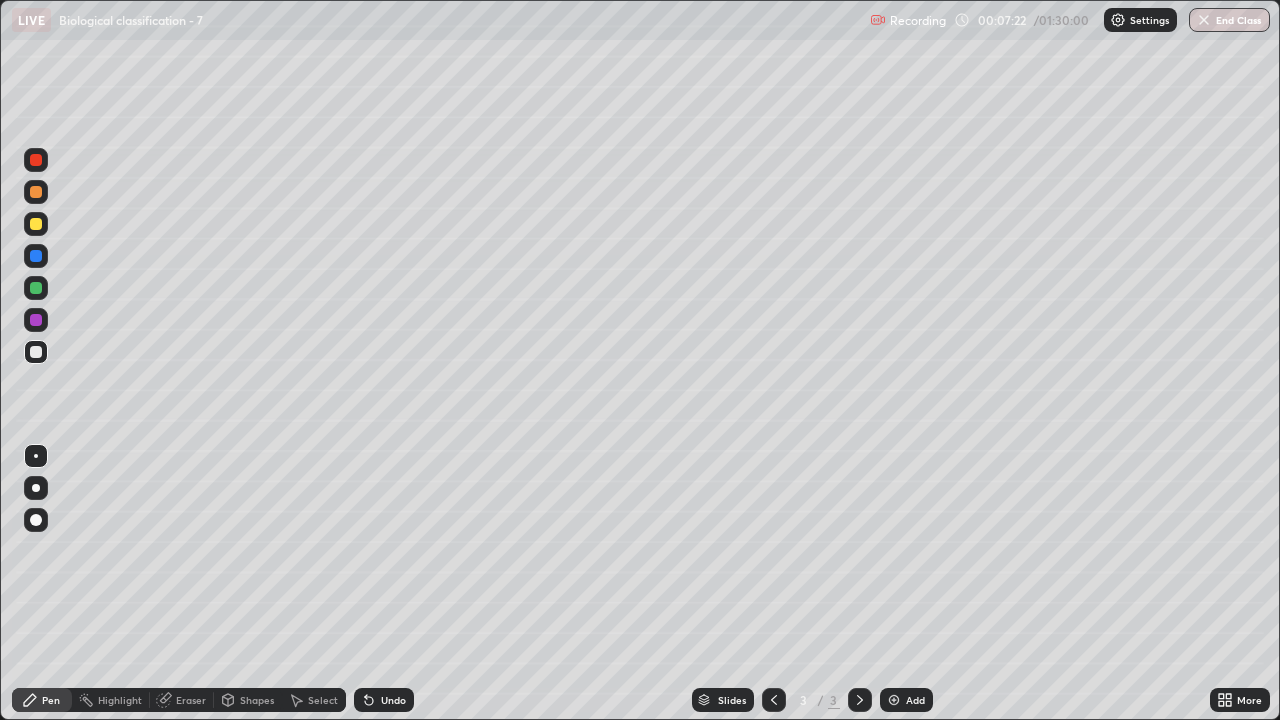click at bounding box center (36, 456) 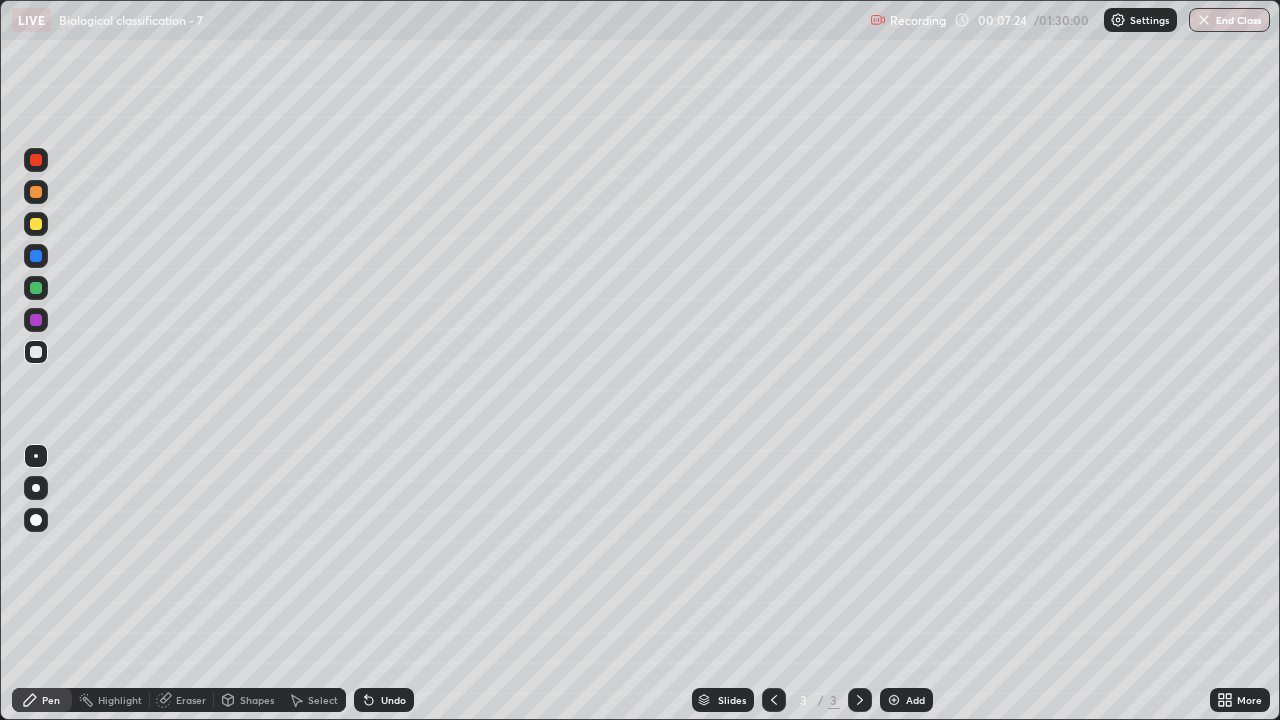 click at bounding box center (36, 288) 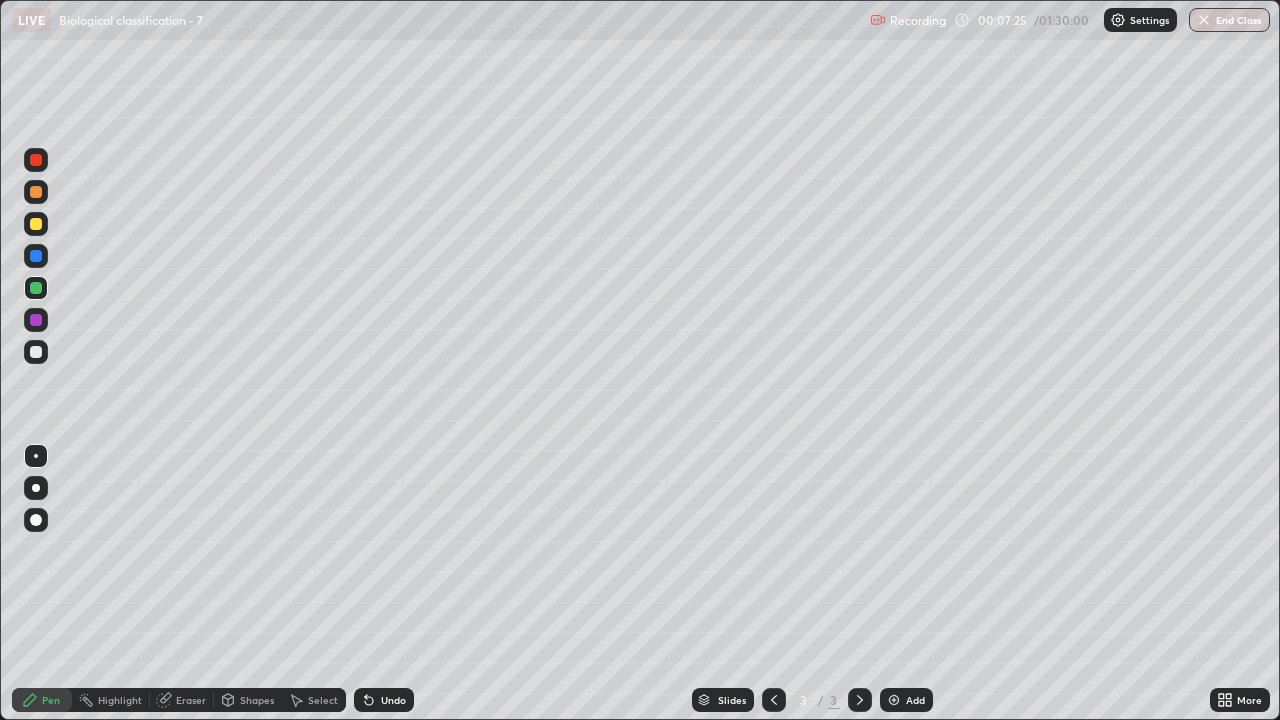 click at bounding box center [36, 488] 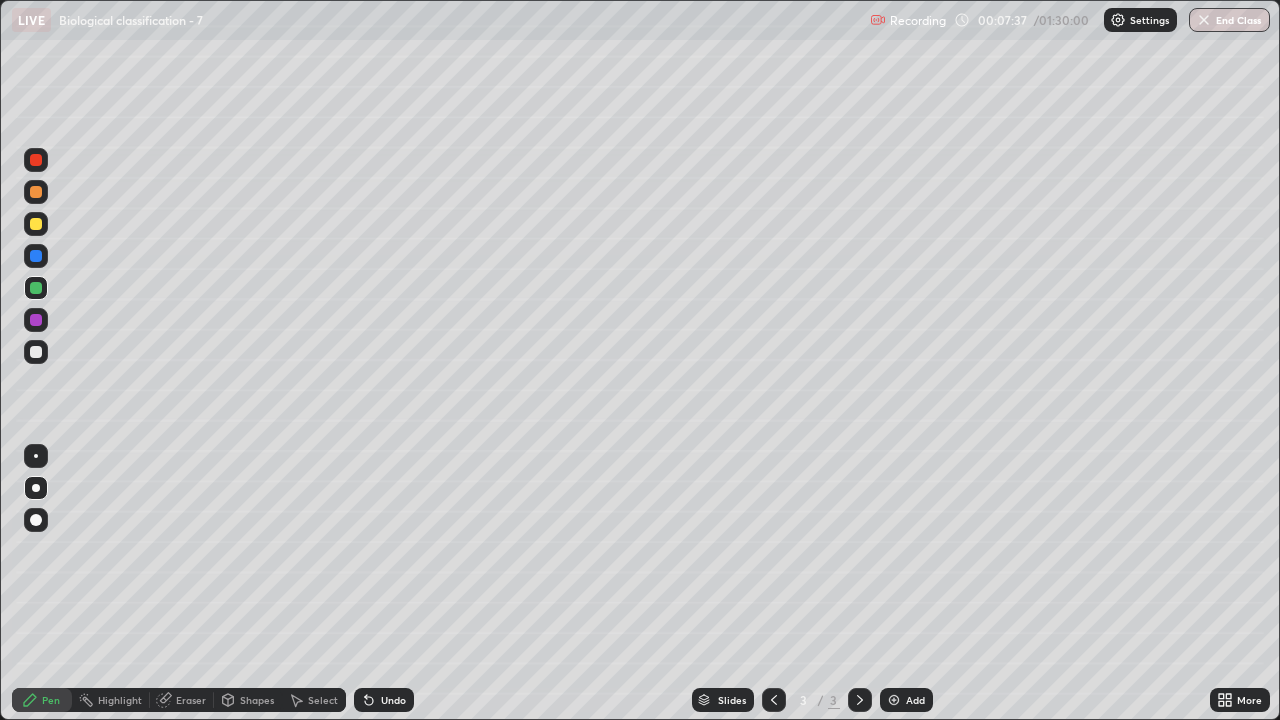 click on "Undo" at bounding box center [393, 700] 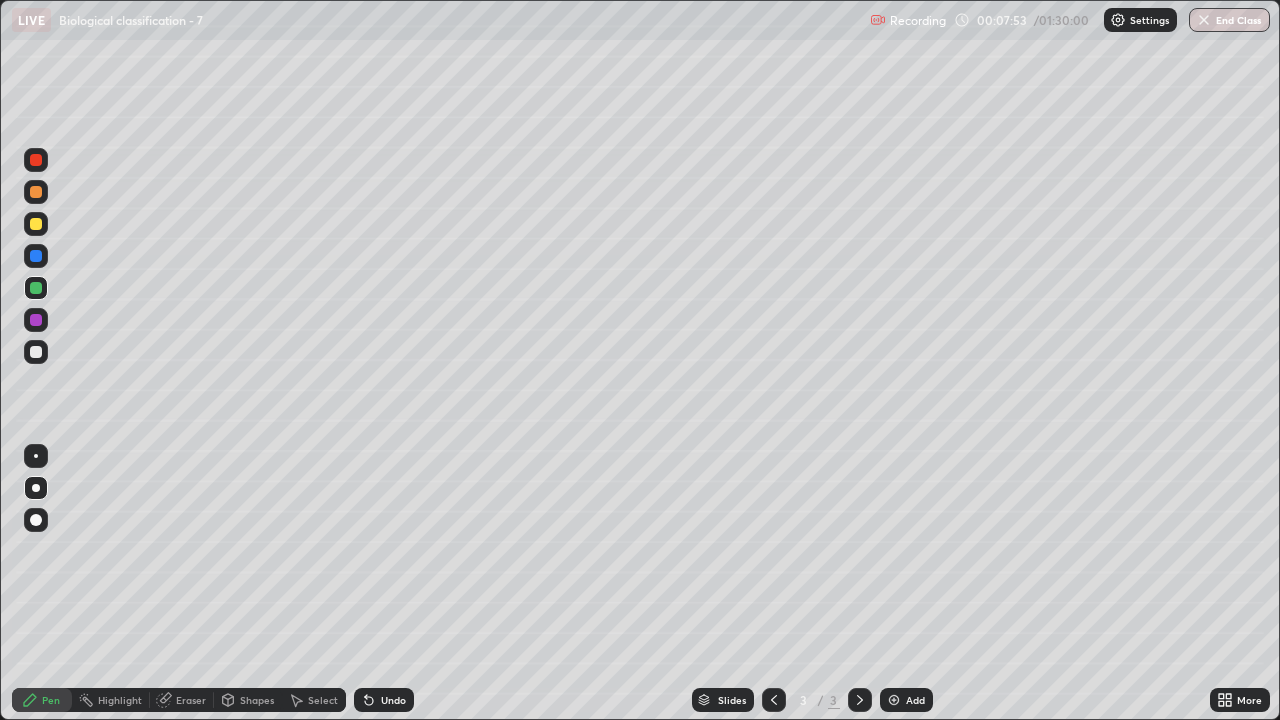 click at bounding box center [36, 352] 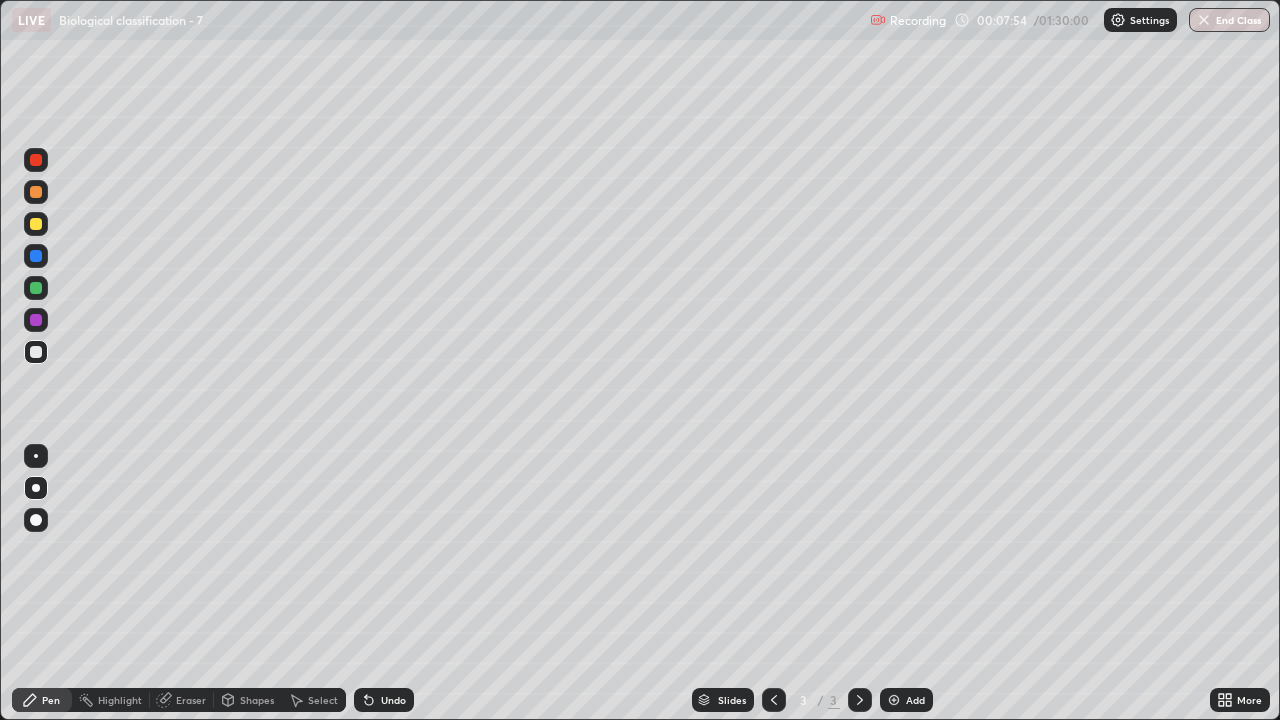 click at bounding box center (36, 456) 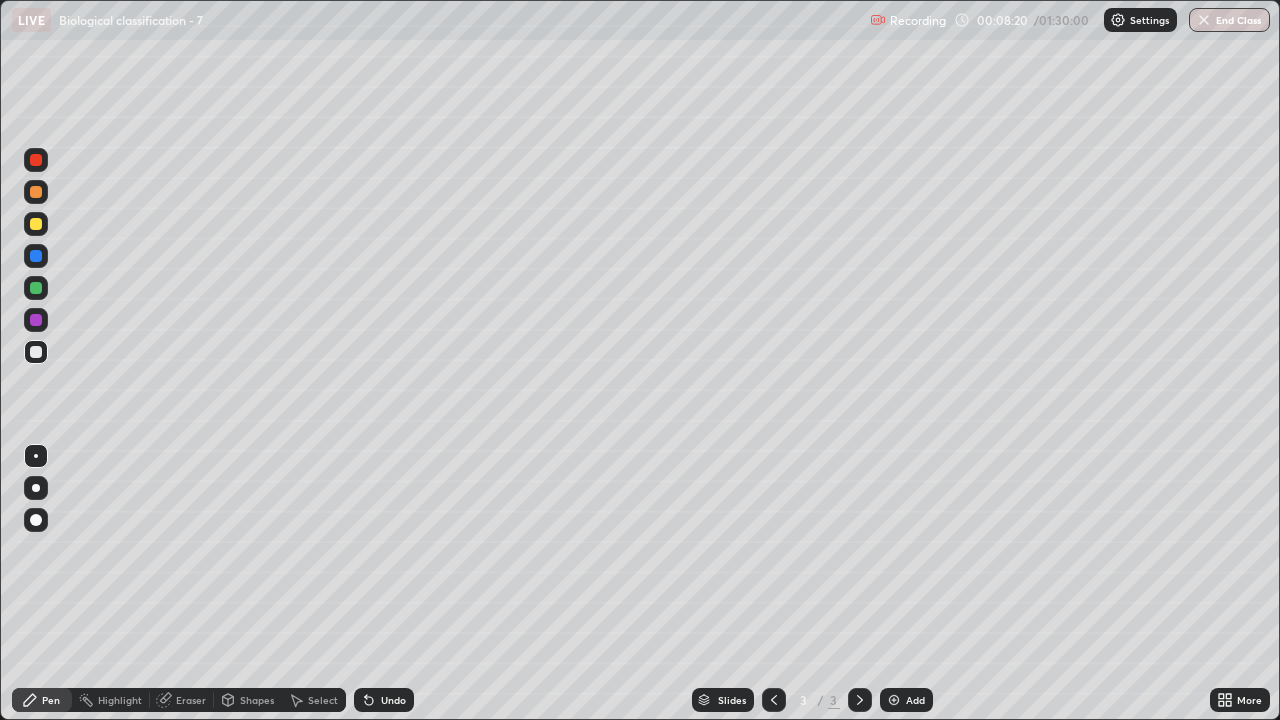 click at bounding box center (36, 320) 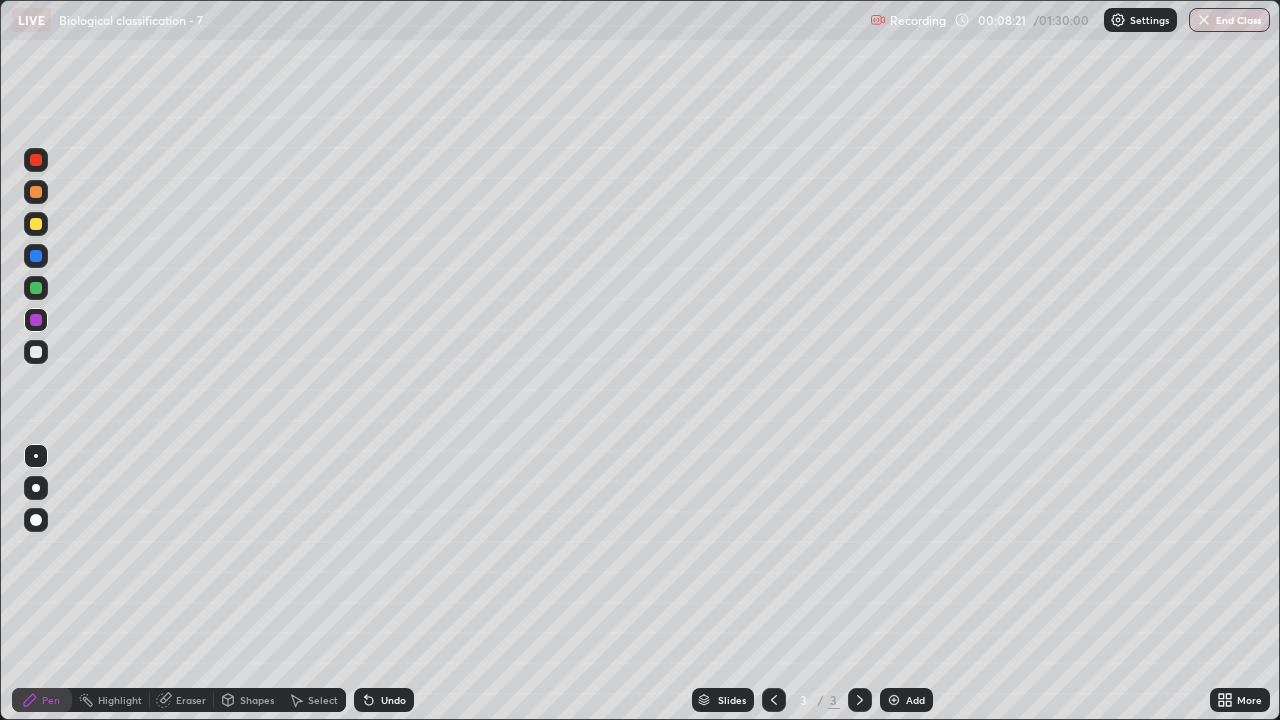 click at bounding box center [36, 456] 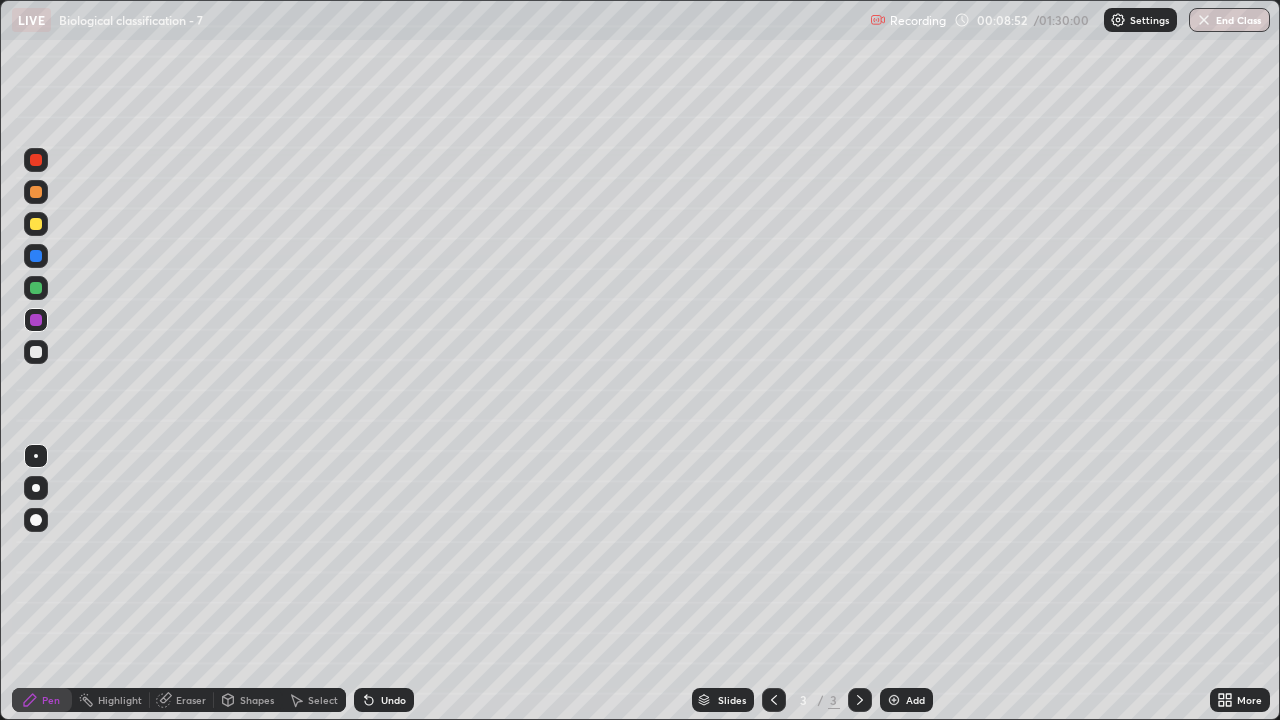 click at bounding box center [36, 224] 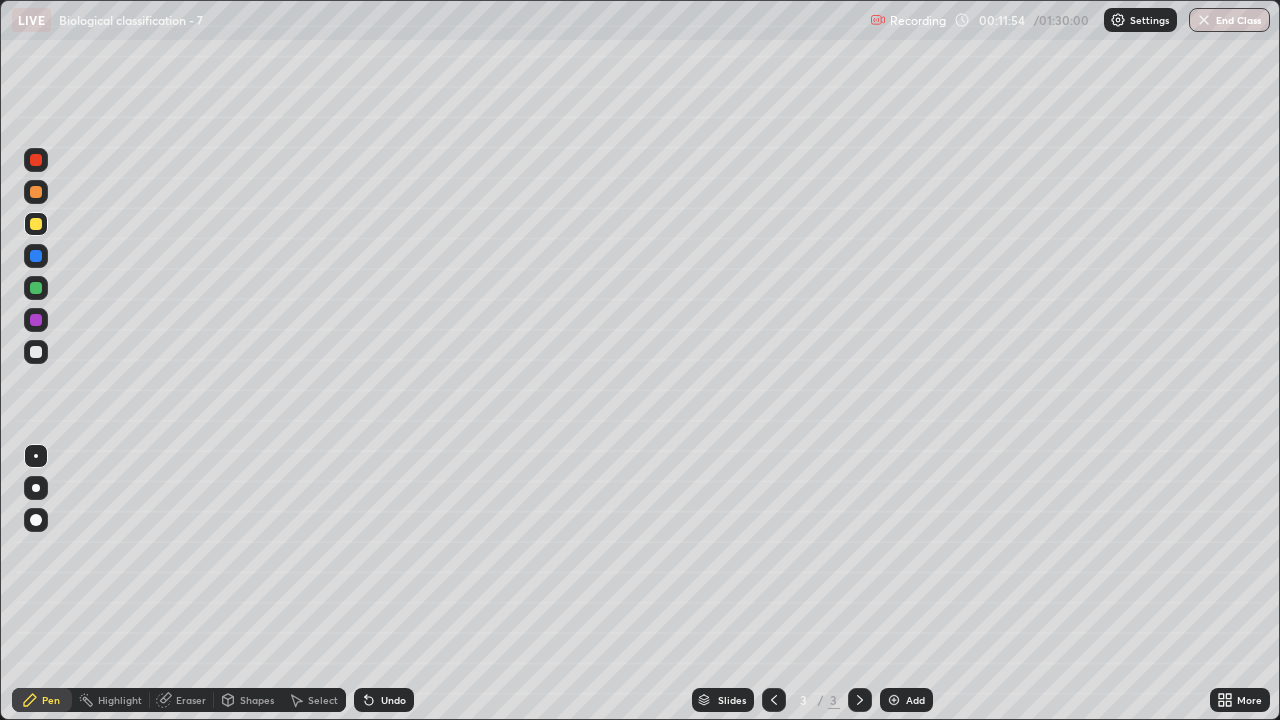 click on "Select" at bounding box center [323, 700] 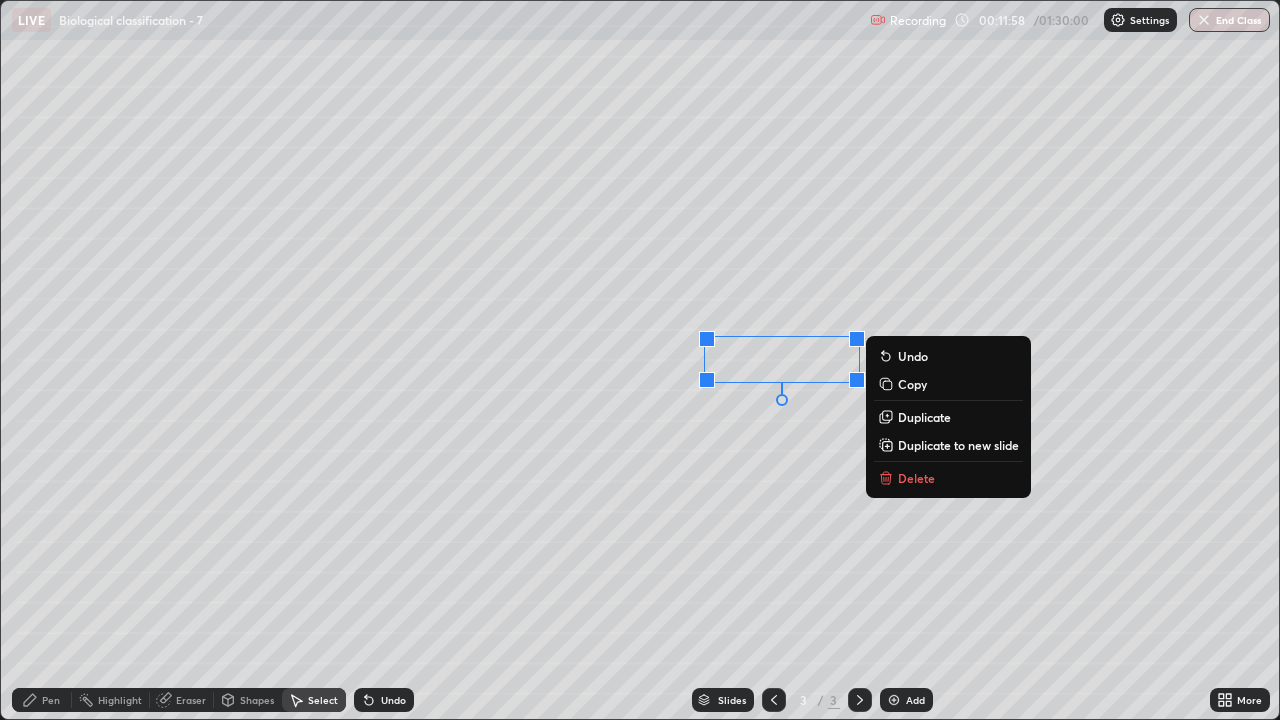 click on "0 ° Undo Copy Duplicate Duplicate to new slide Delete" at bounding box center (640, 360) 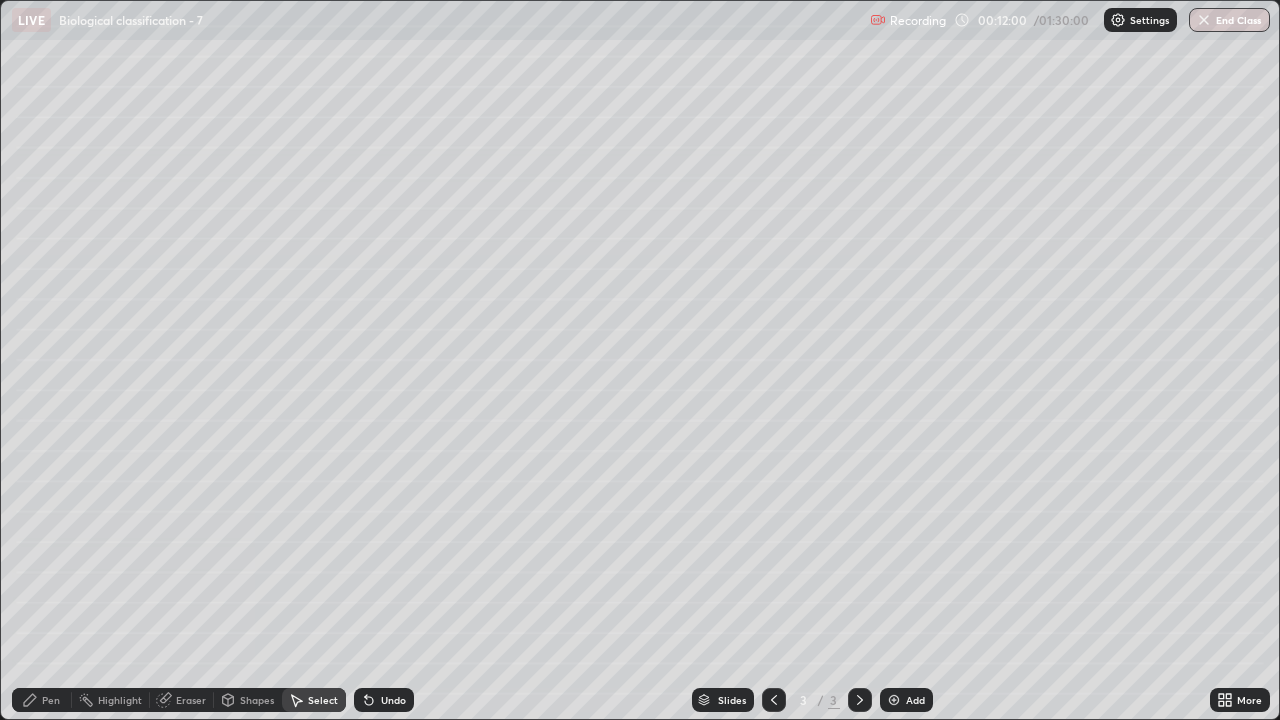 click on "Pen" at bounding box center [51, 700] 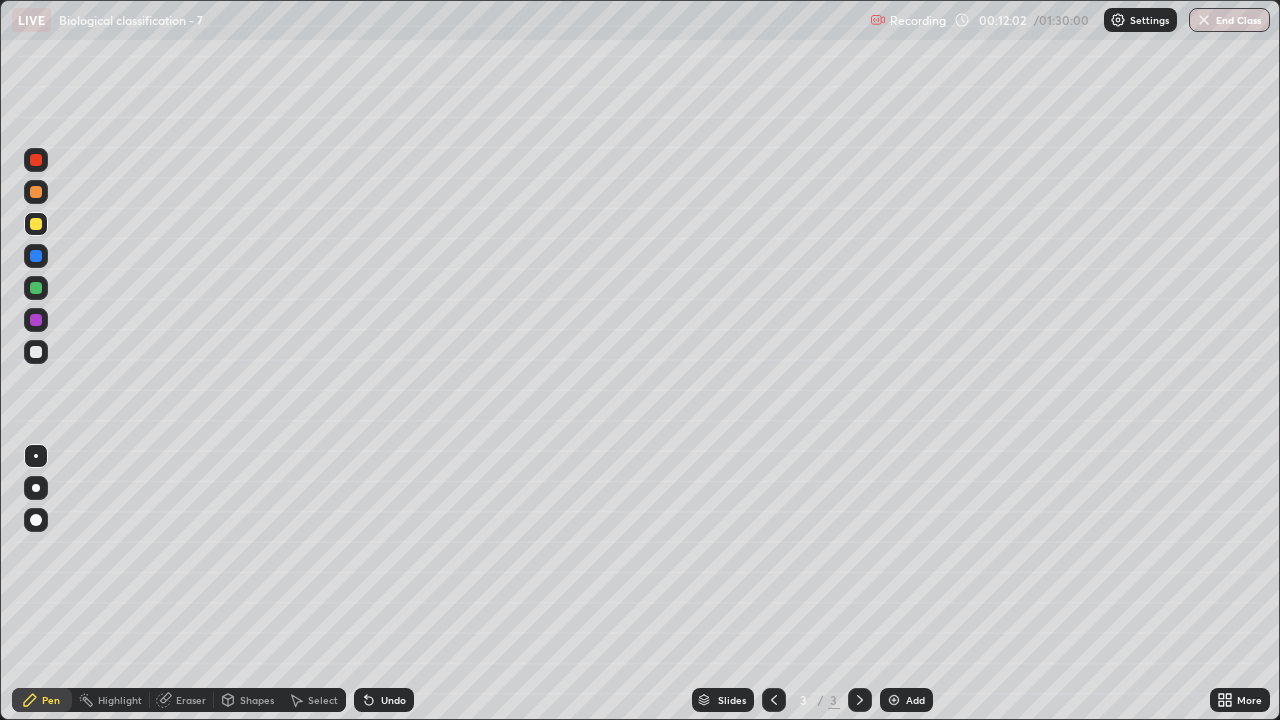 click at bounding box center [36, 456] 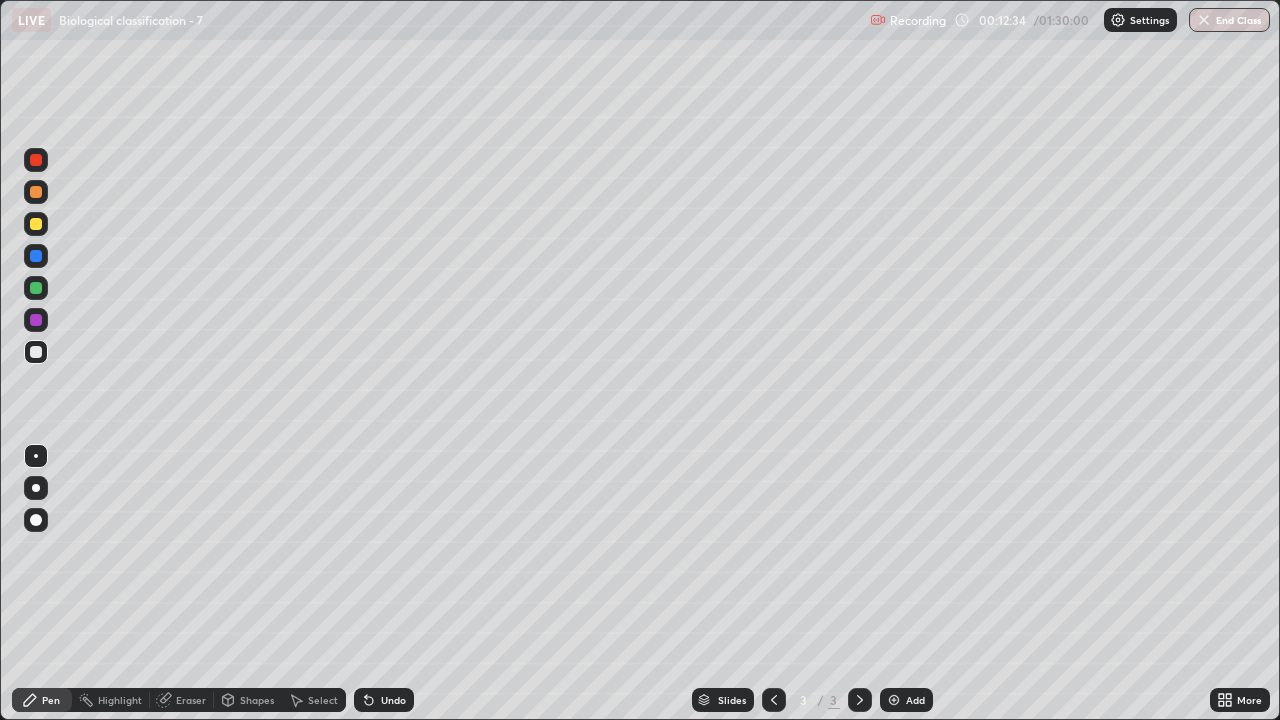 click at bounding box center (36, 224) 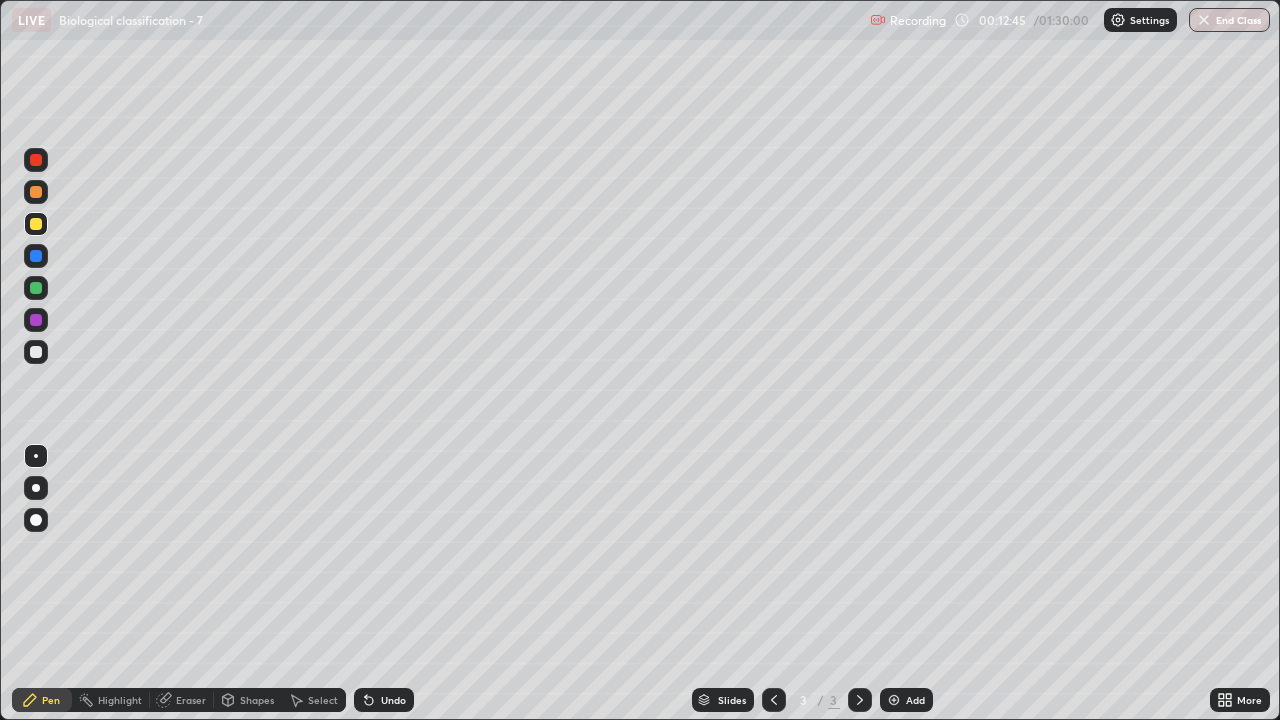 click at bounding box center (36, 352) 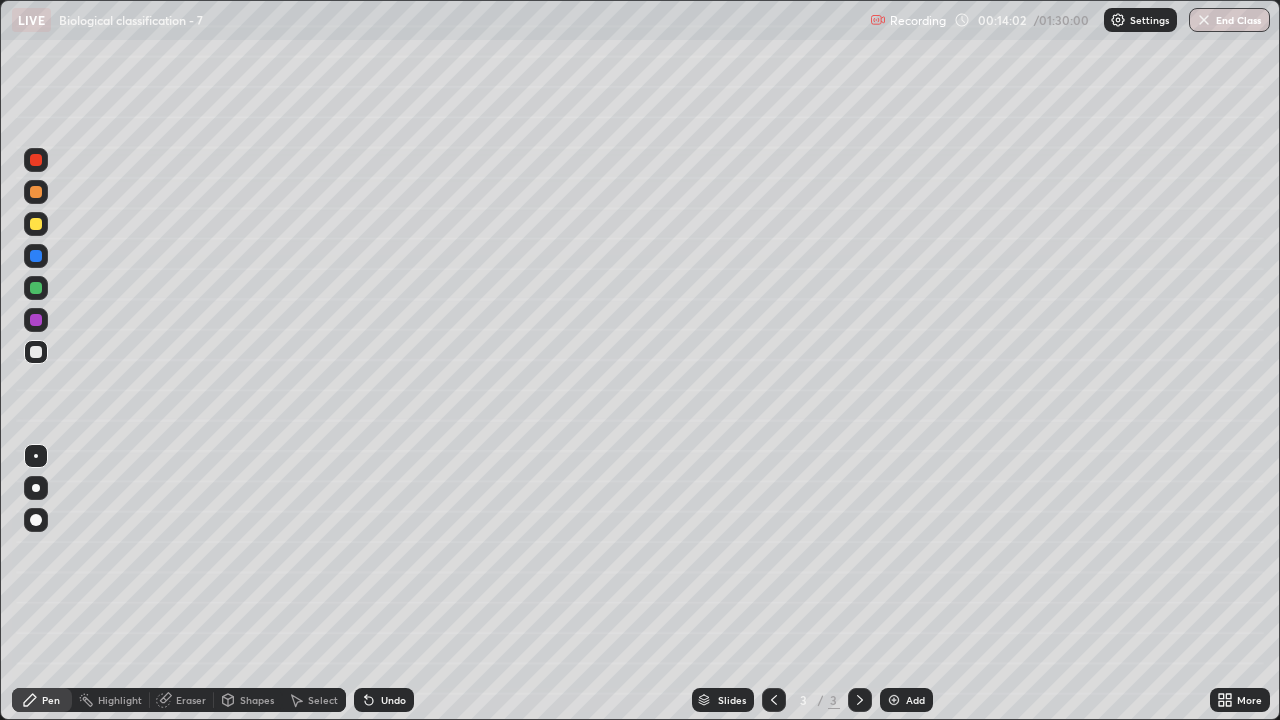 click at bounding box center [36, 224] 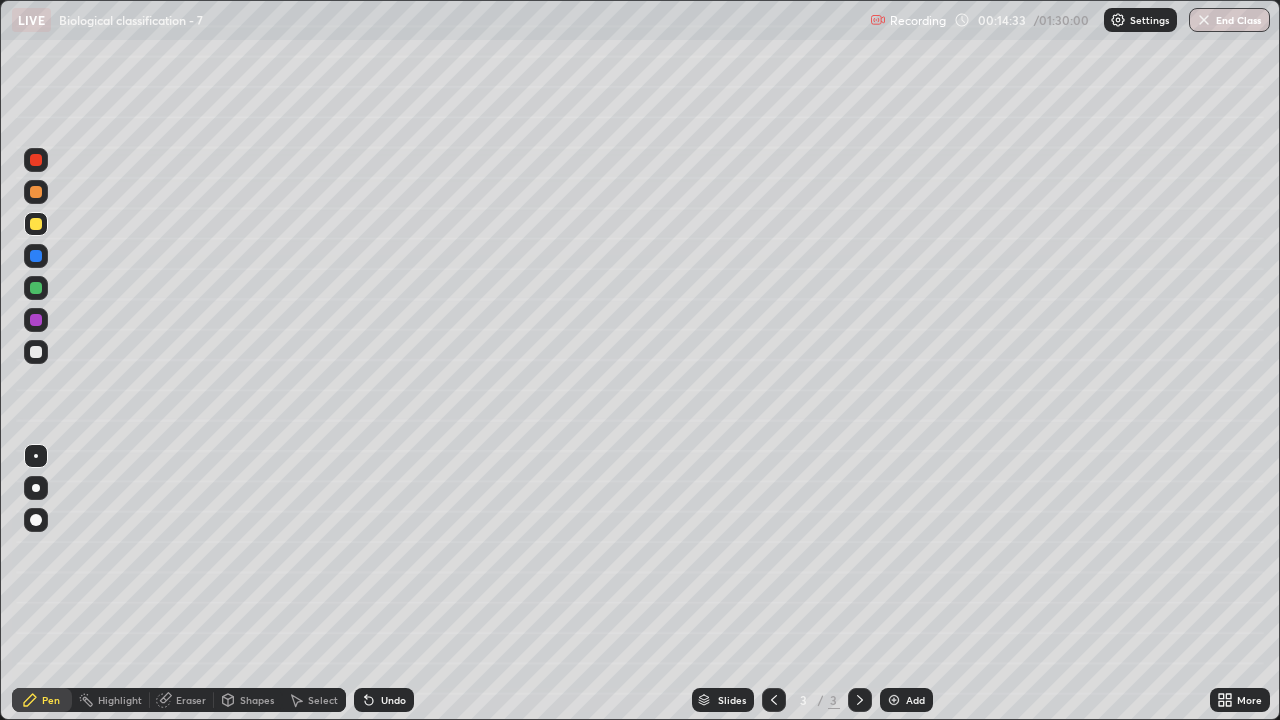 click at bounding box center [894, 700] 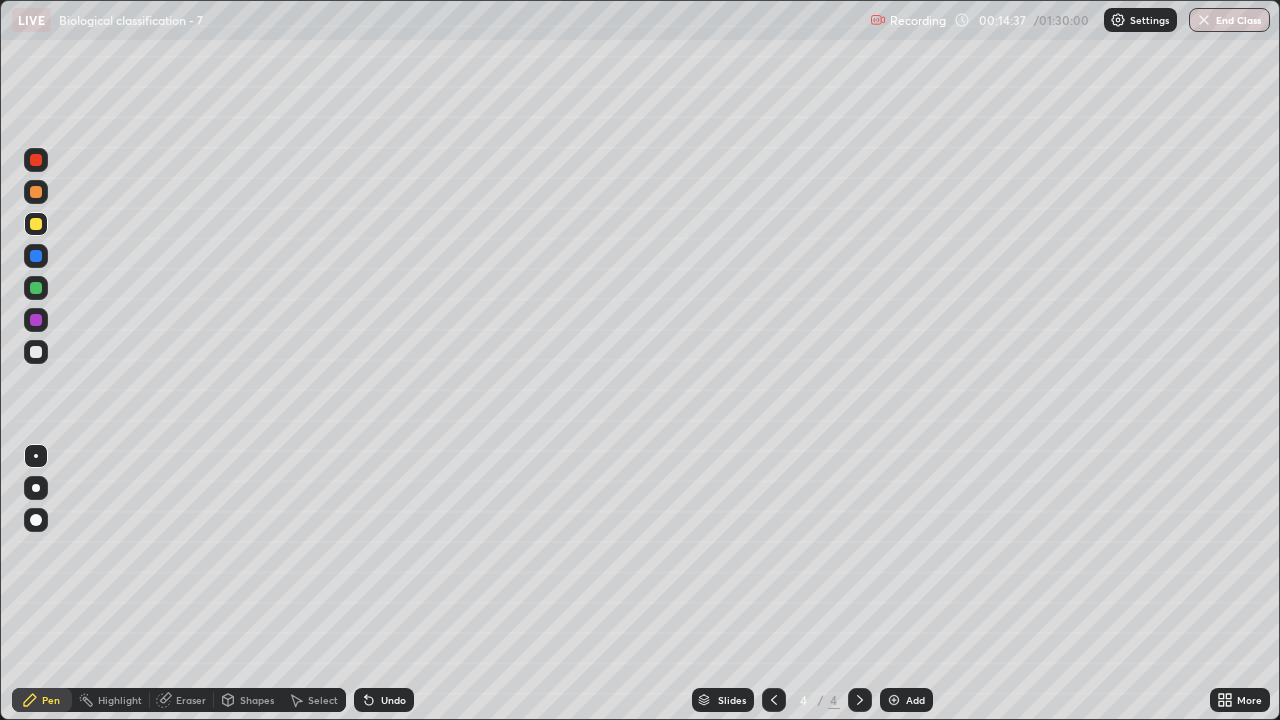 click at bounding box center (36, 288) 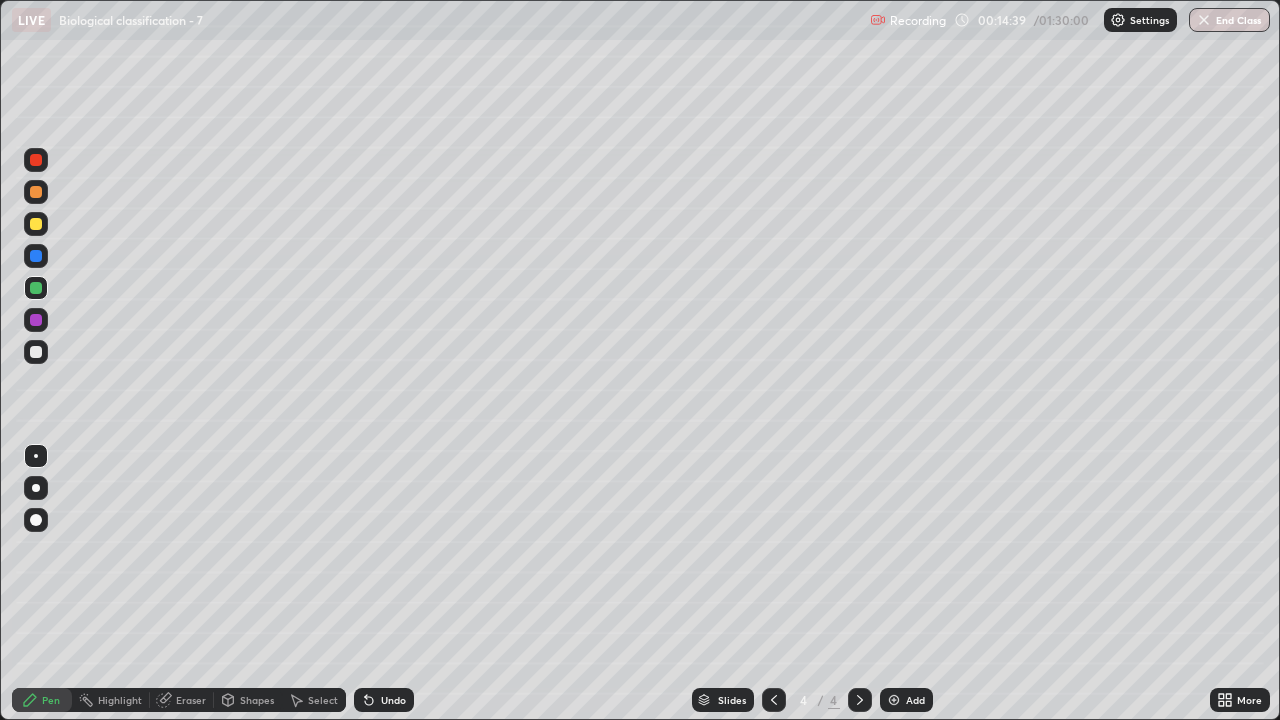 click 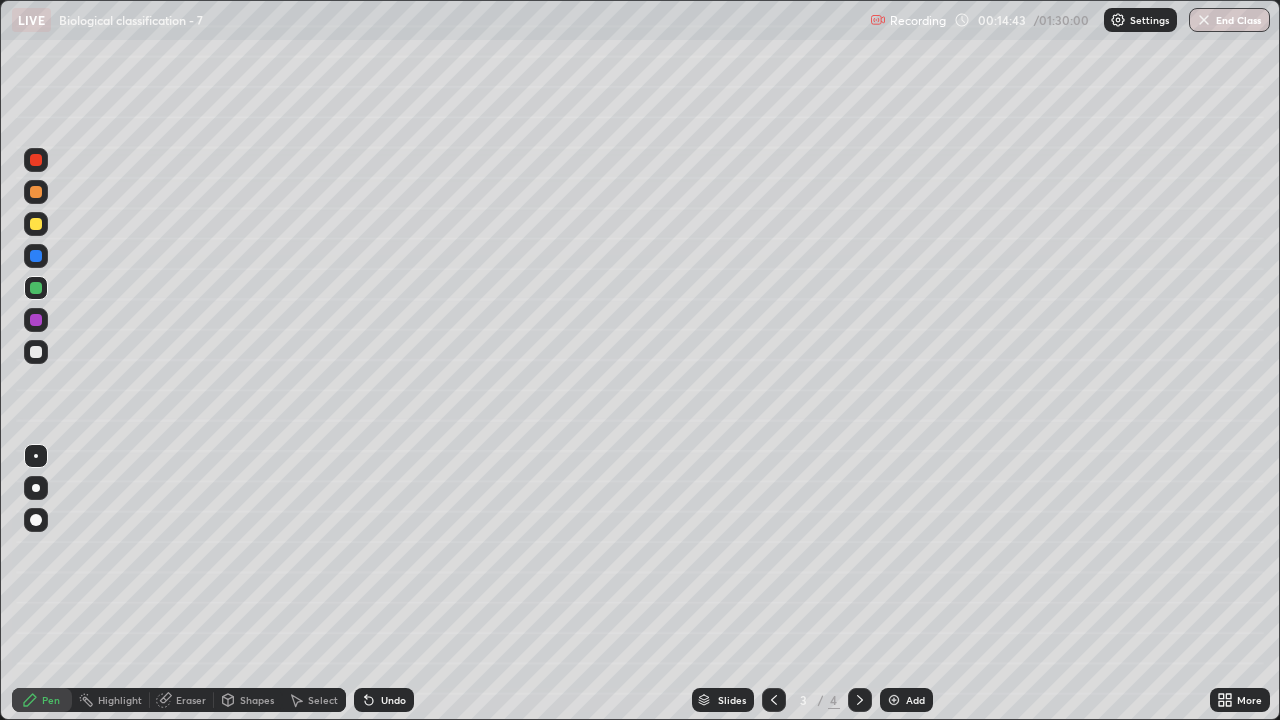 click 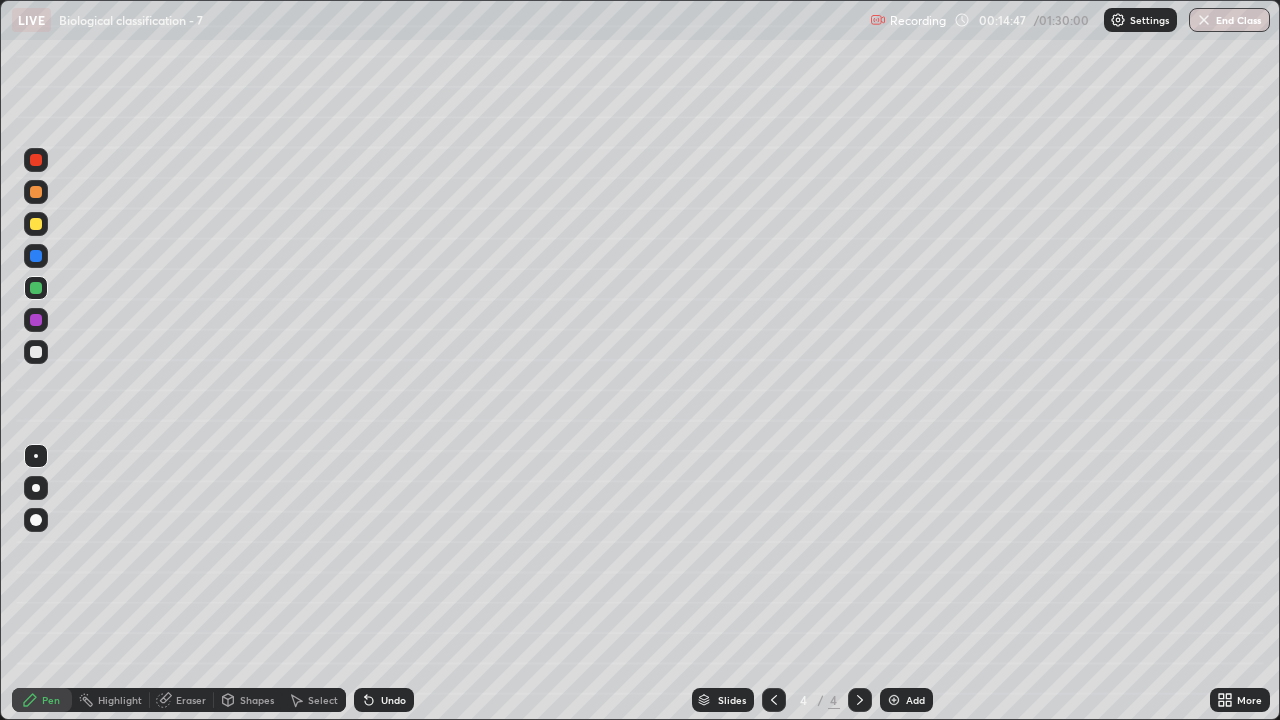 click 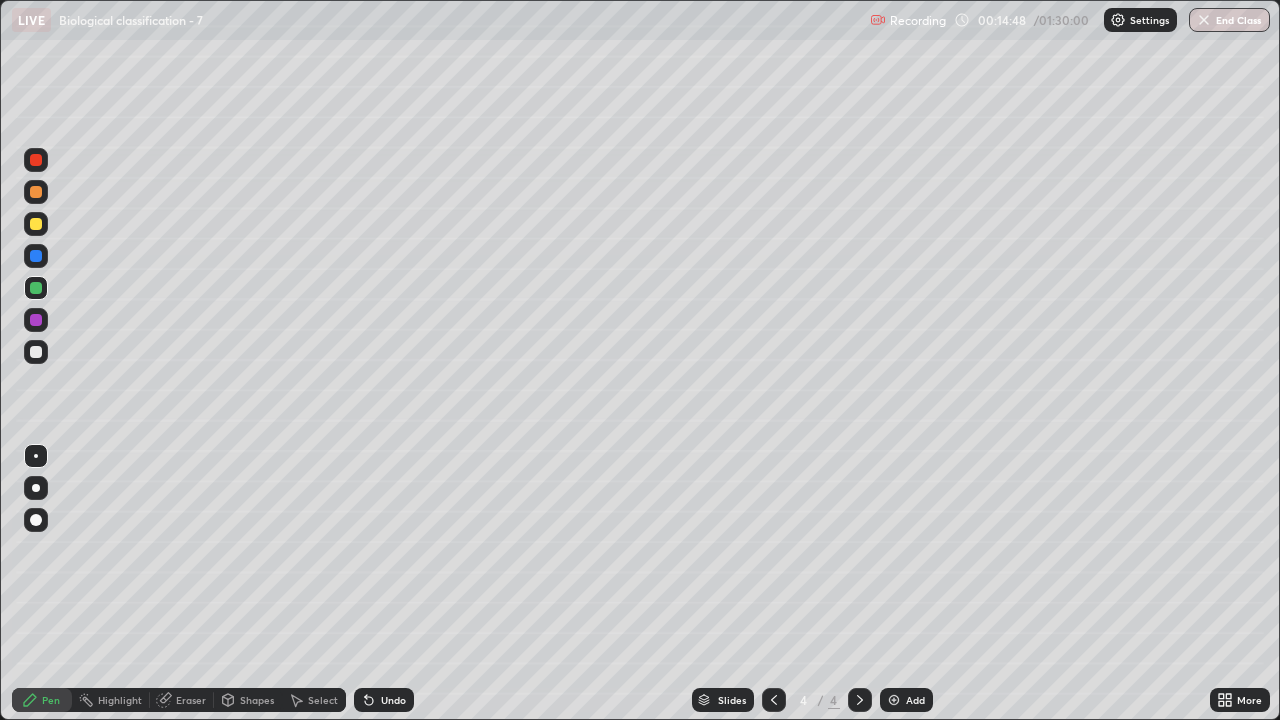click at bounding box center [36, 224] 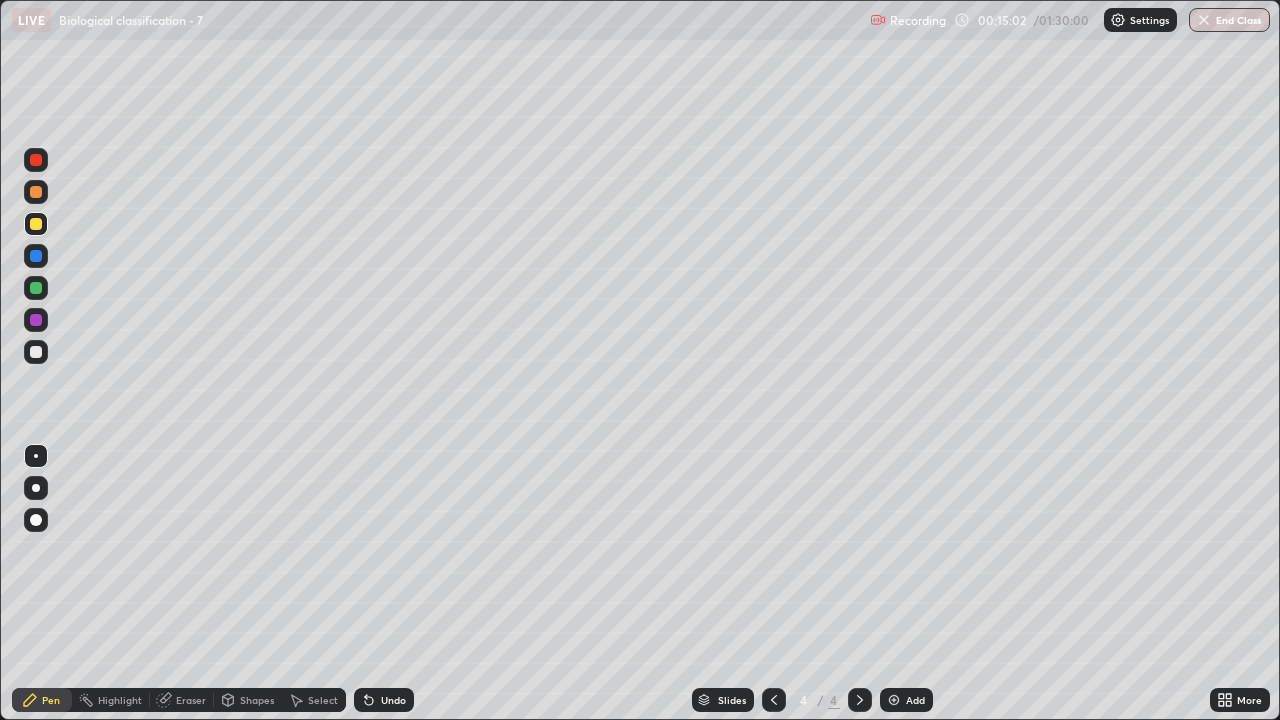 click 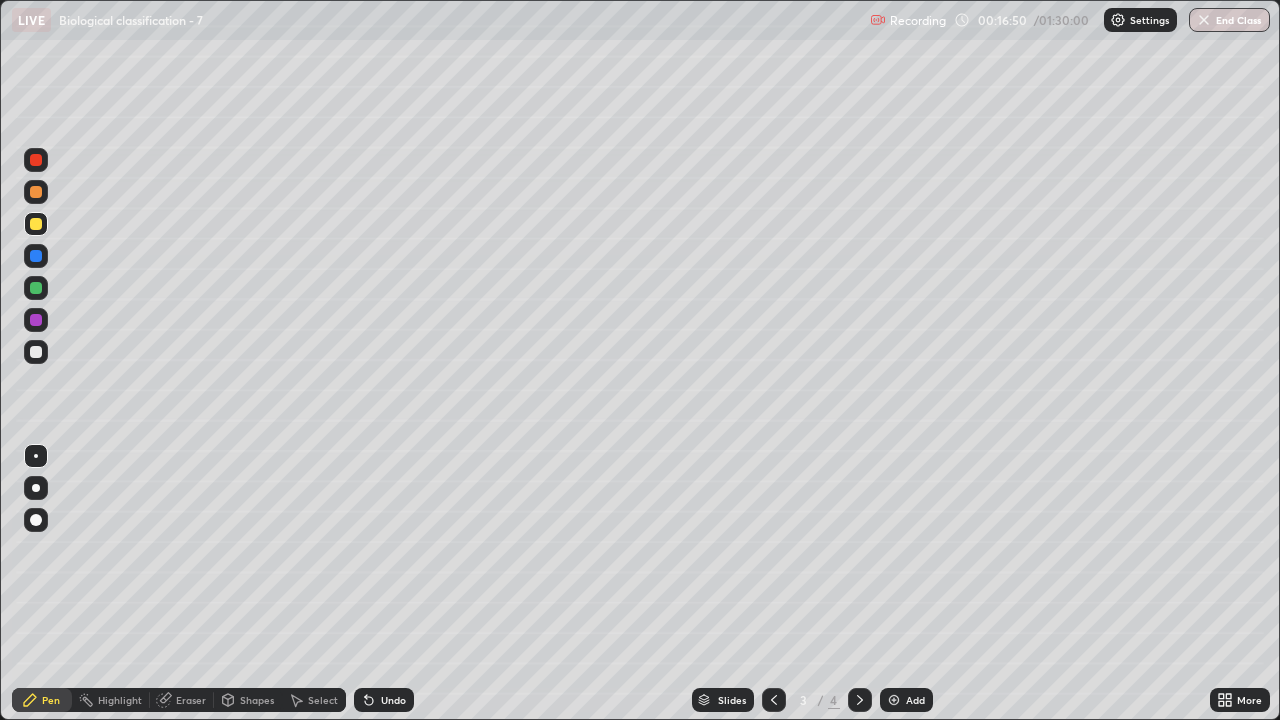 click 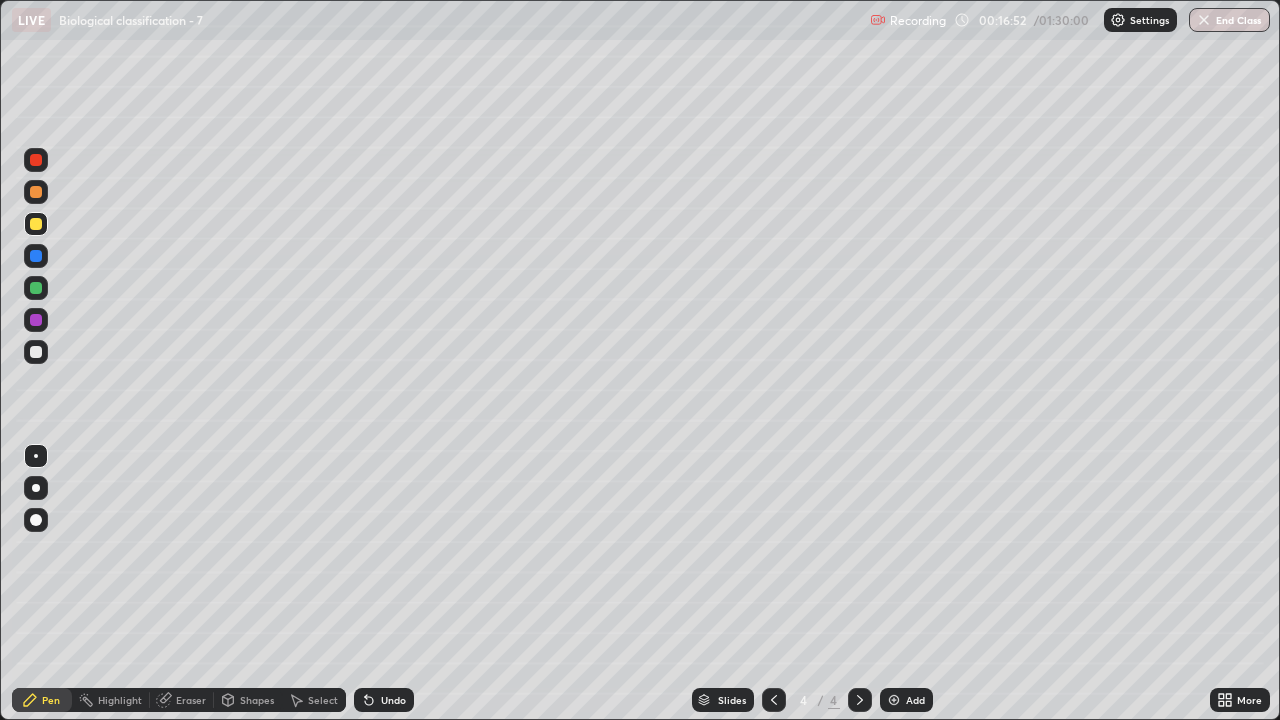 click at bounding box center [36, 352] 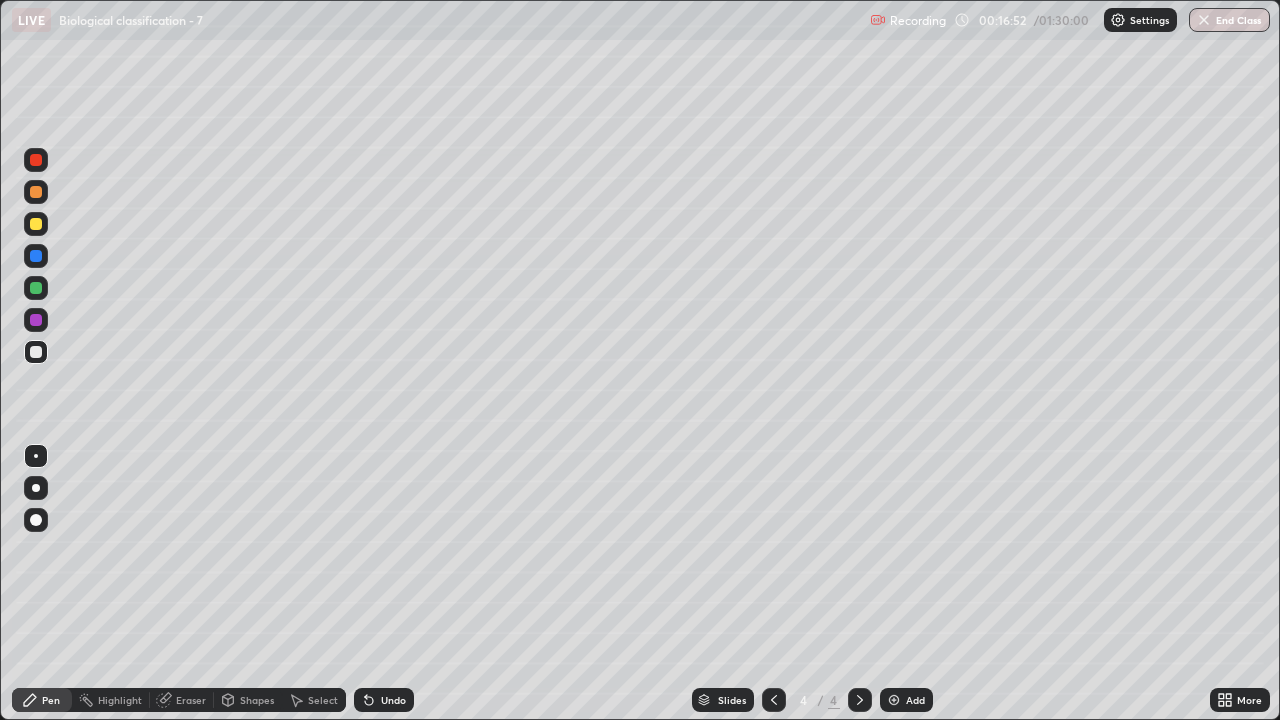 click at bounding box center (36, 456) 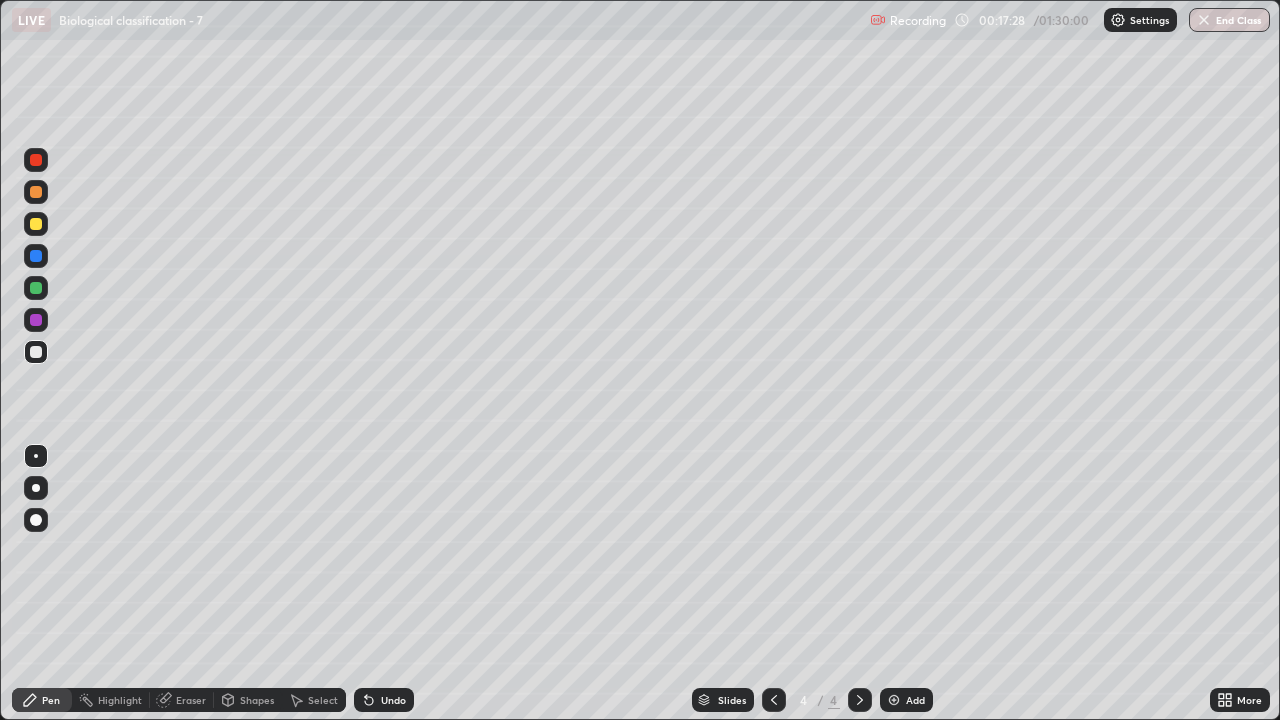 click on "Select" at bounding box center (323, 700) 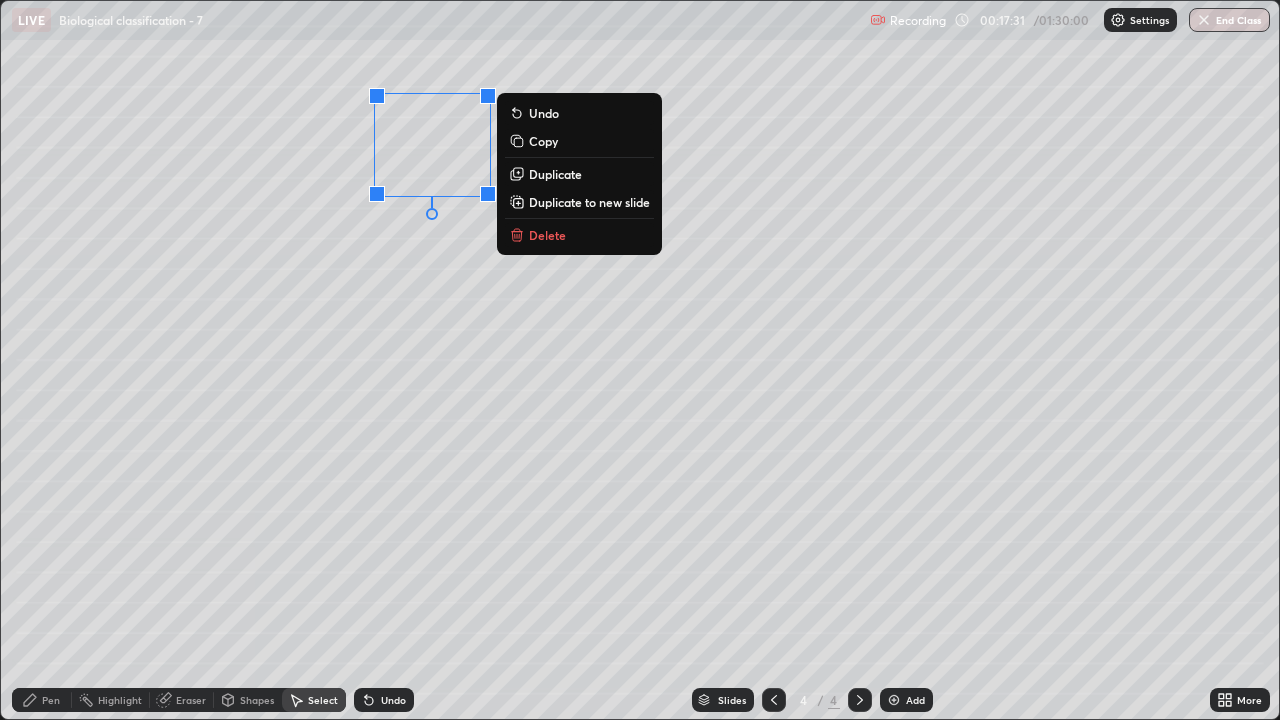 click on "Duplicate" at bounding box center (555, 174) 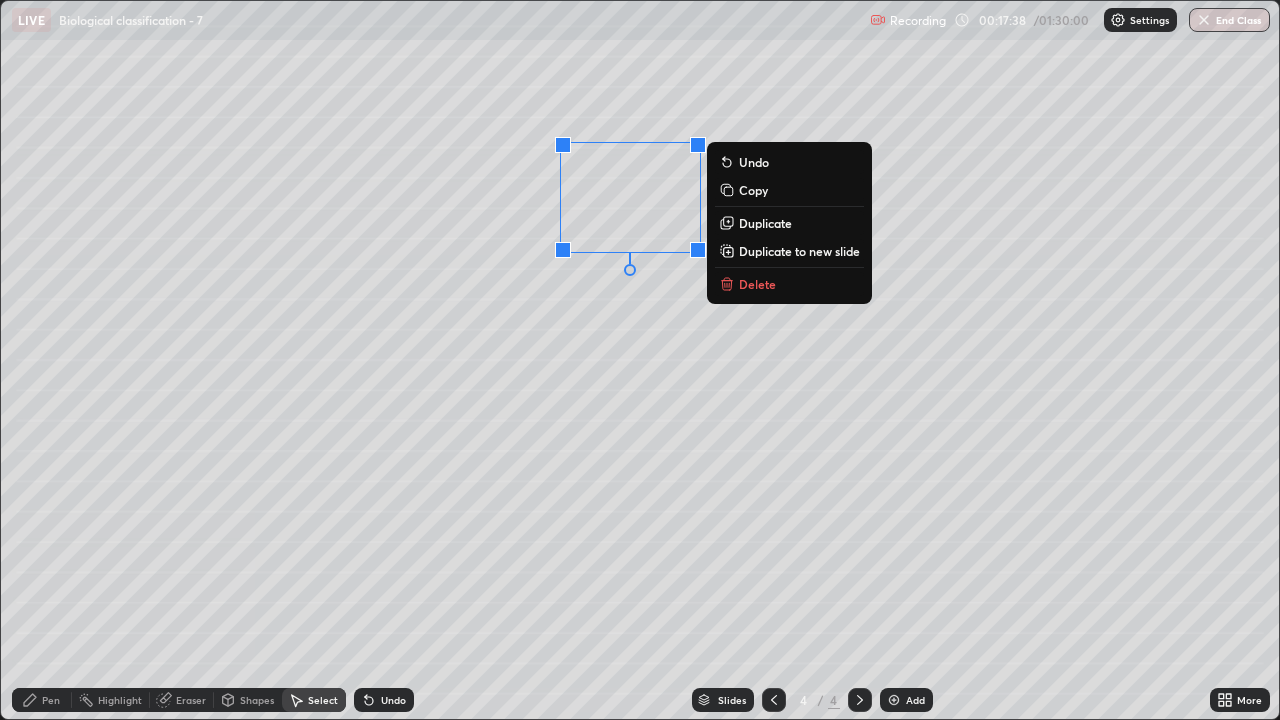 click on "0 ° Undo Copy Duplicate Duplicate to new slide Delete" at bounding box center [640, 360] 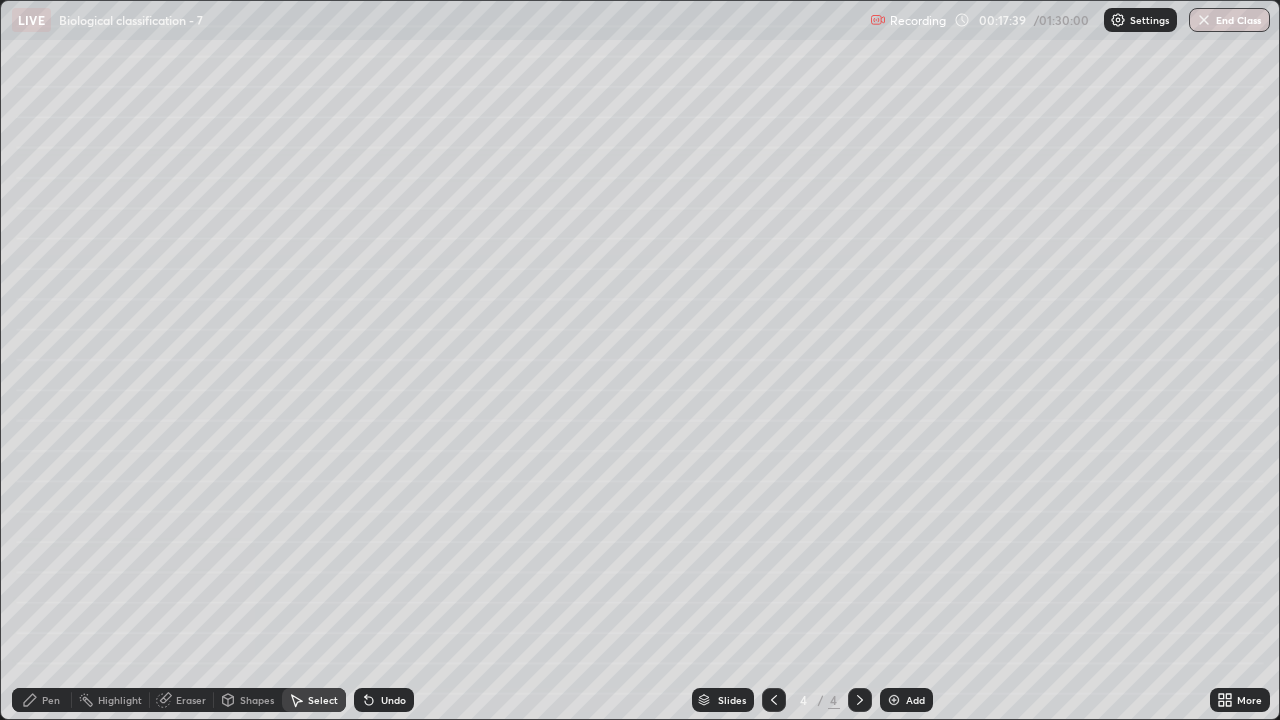 click on "Pen" at bounding box center [42, 700] 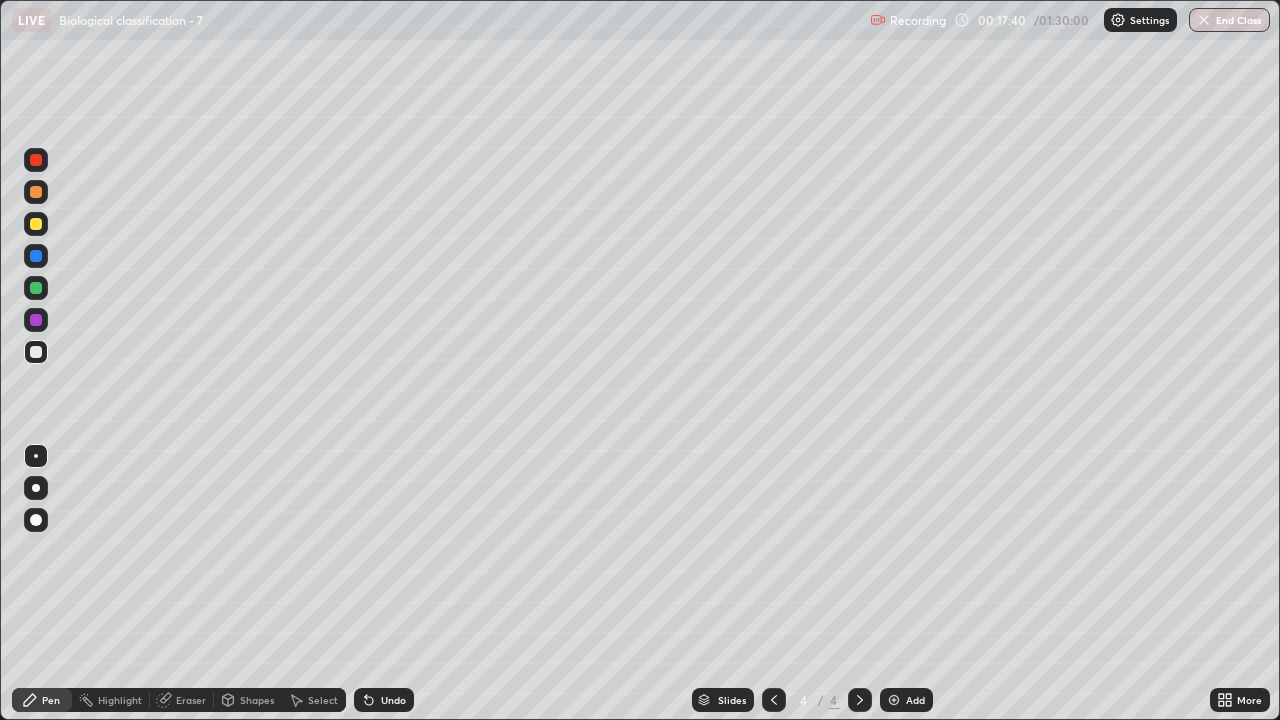 click on "Eraser" at bounding box center (191, 700) 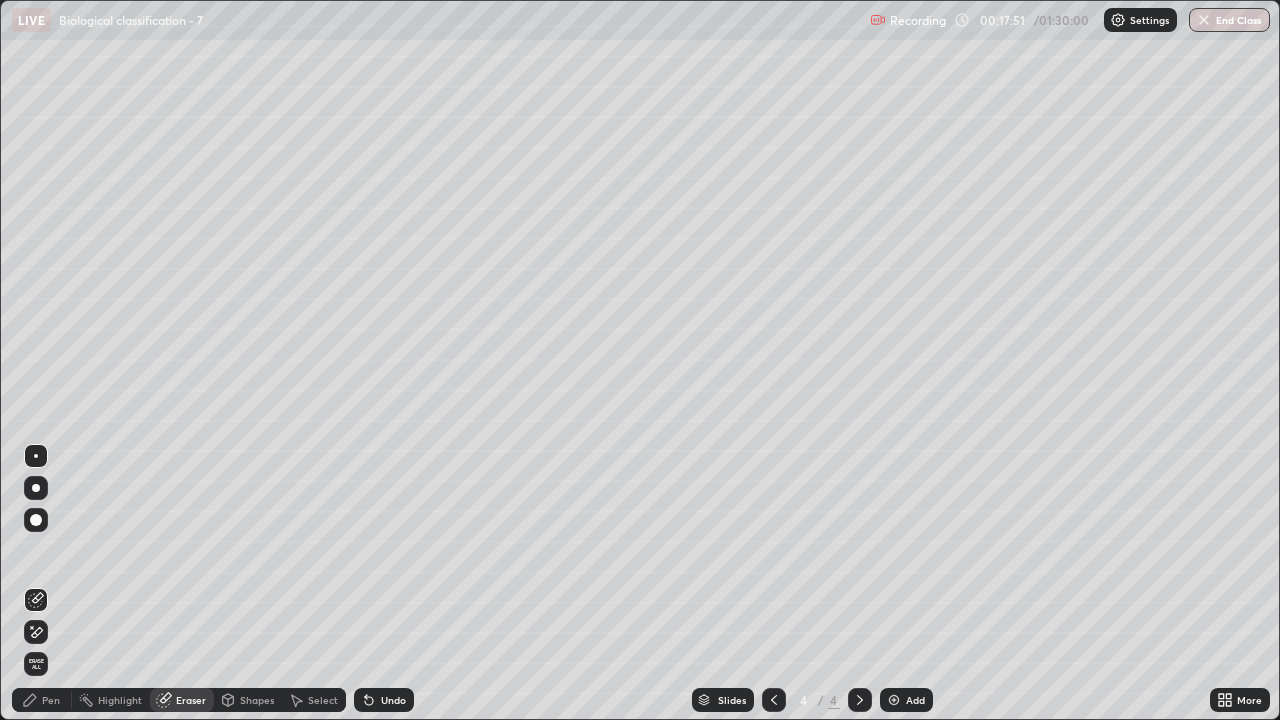 click on "Pen" at bounding box center [51, 700] 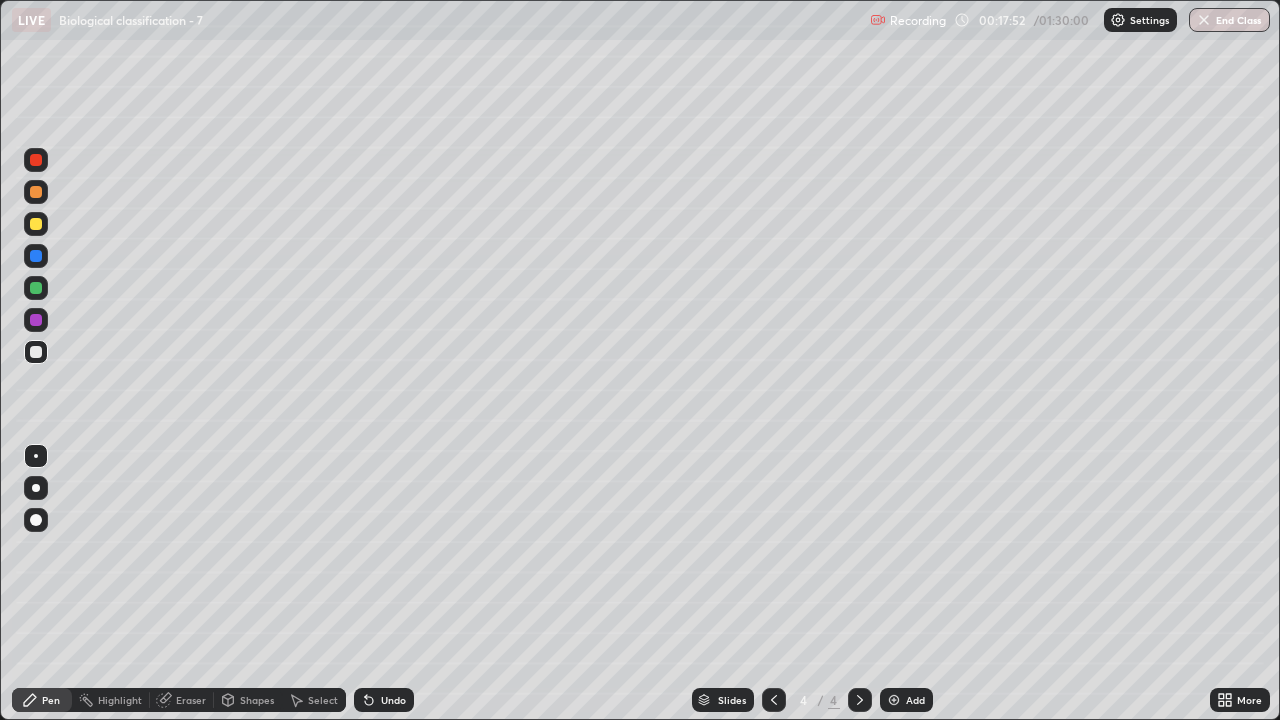 click at bounding box center [36, 224] 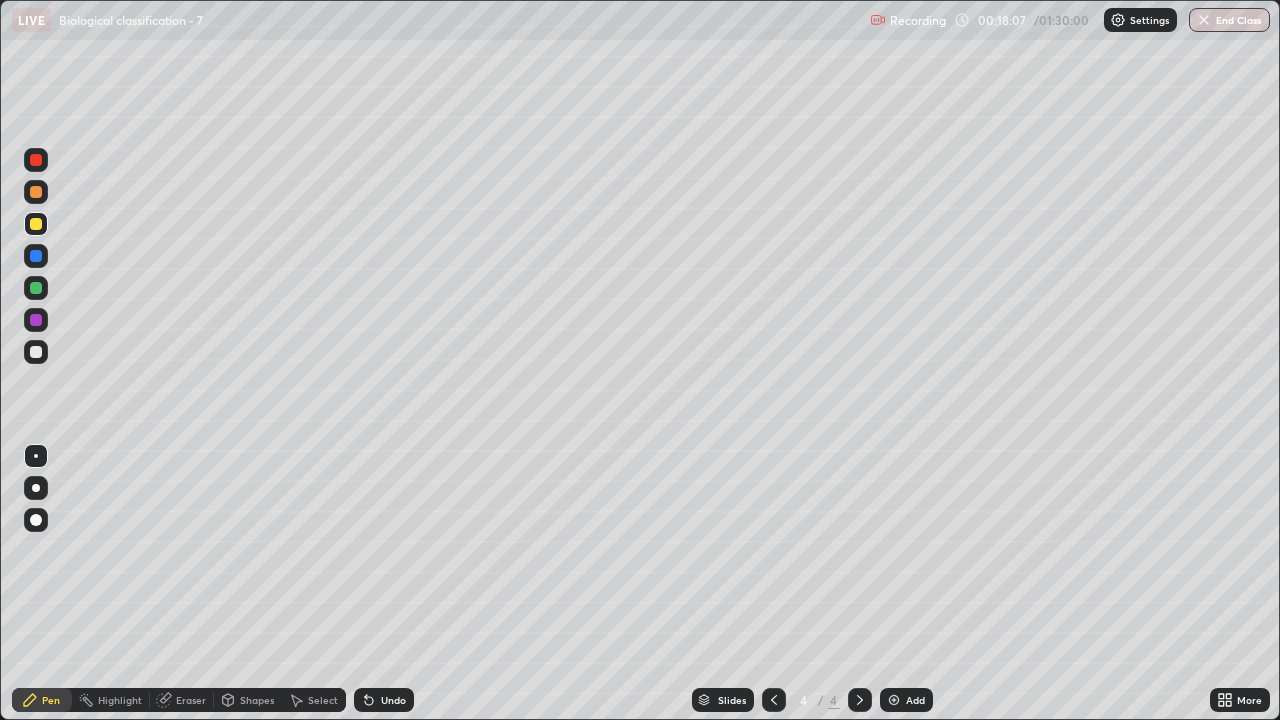 click on "Select" at bounding box center (323, 700) 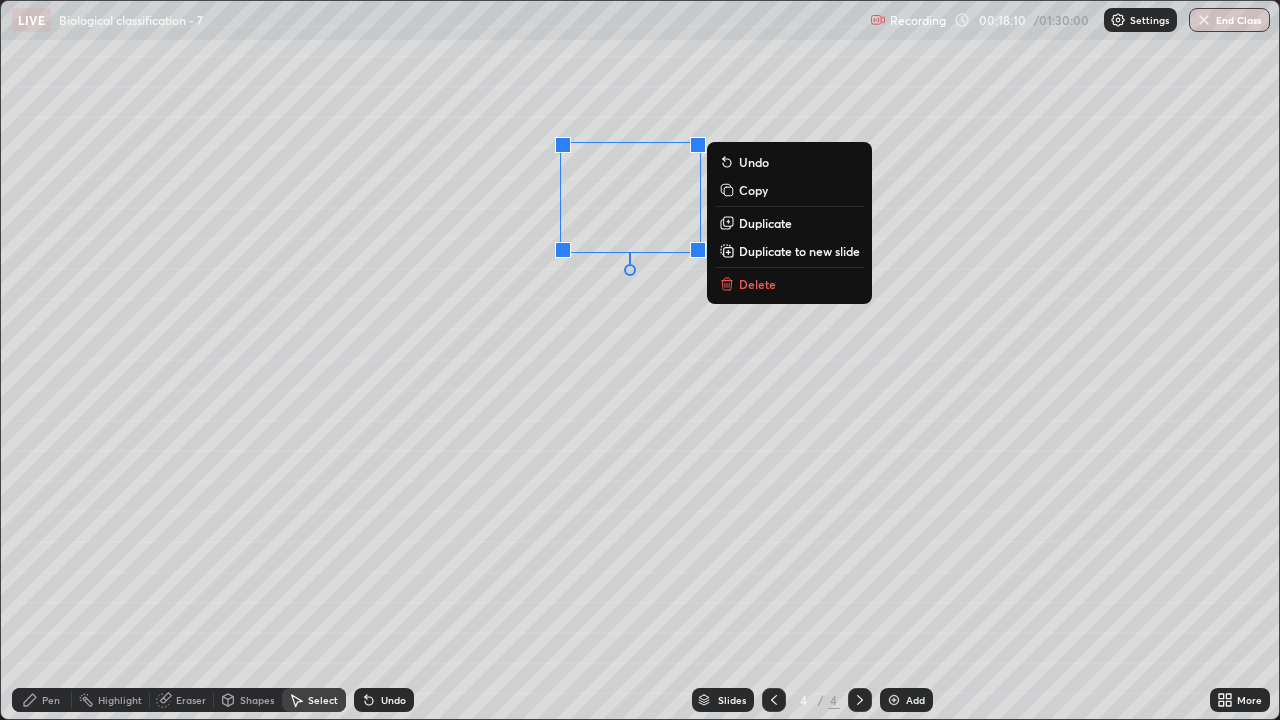 click on "Duplicate" at bounding box center (765, 223) 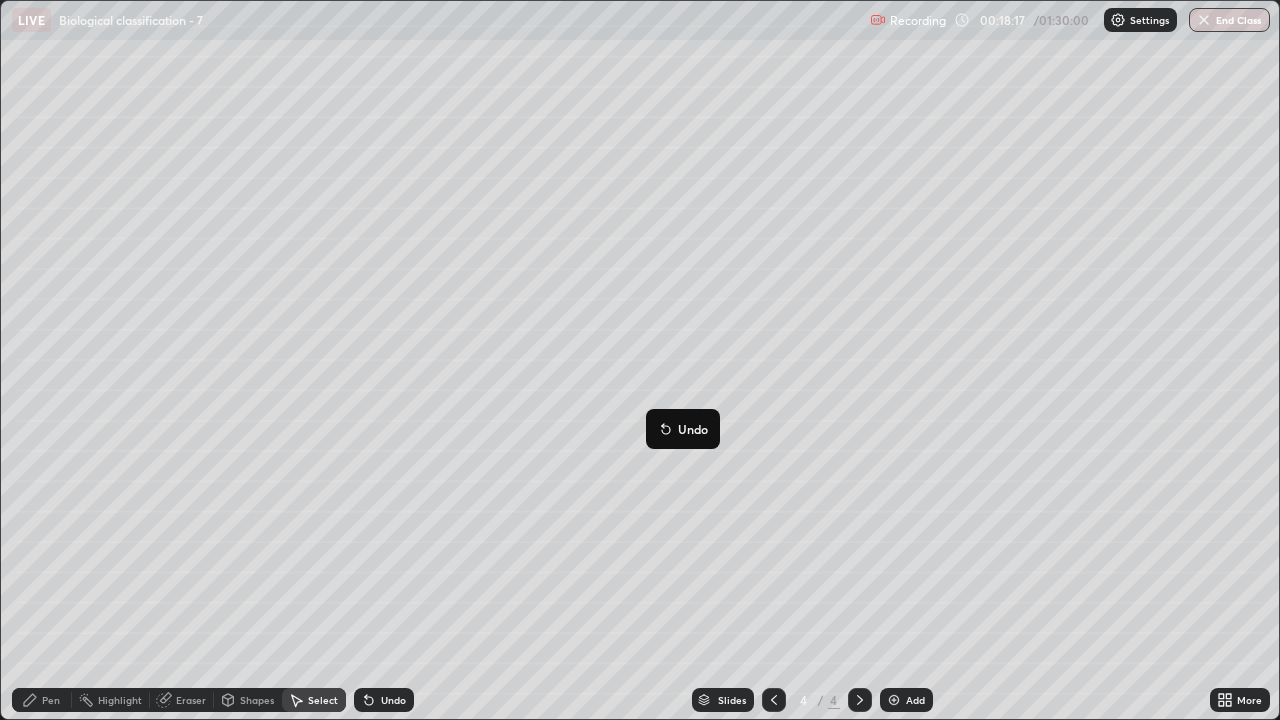 click on "0 ° Undo Copy Duplicate Duplicate to new slide Delete" at bounding box center [640, 360] 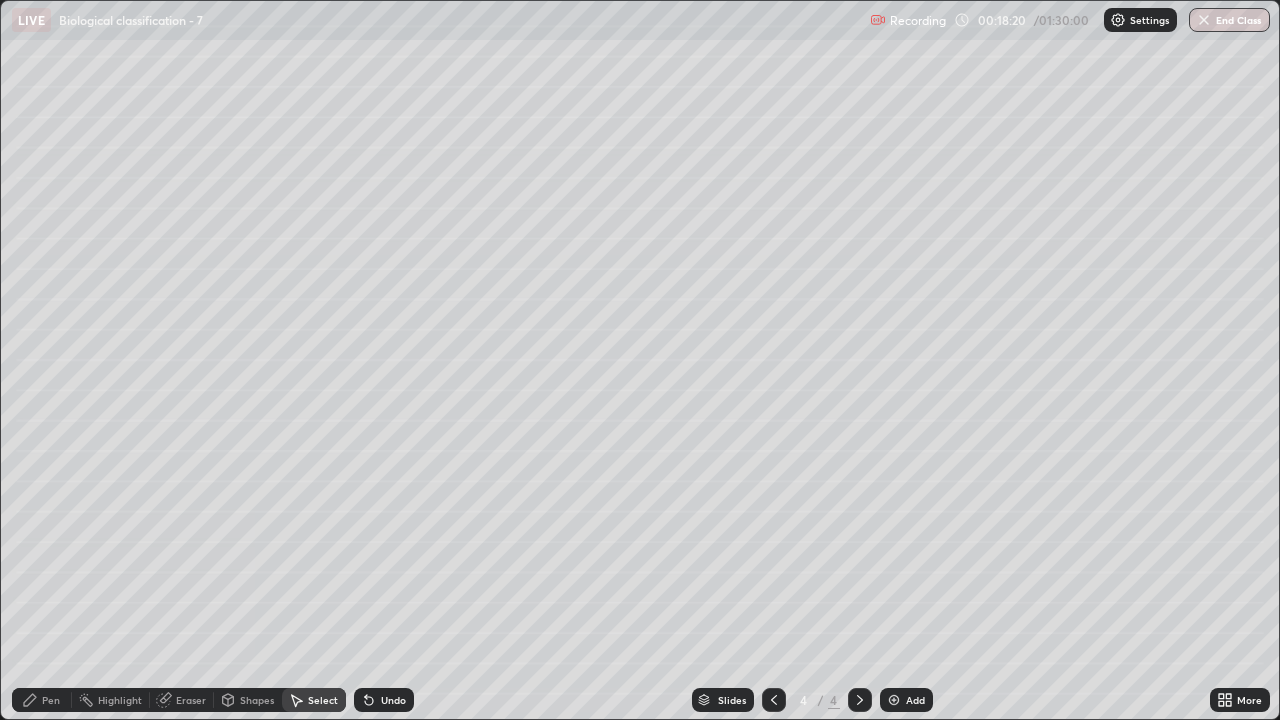 click on "Eraser" at bounding box center (191, 700) 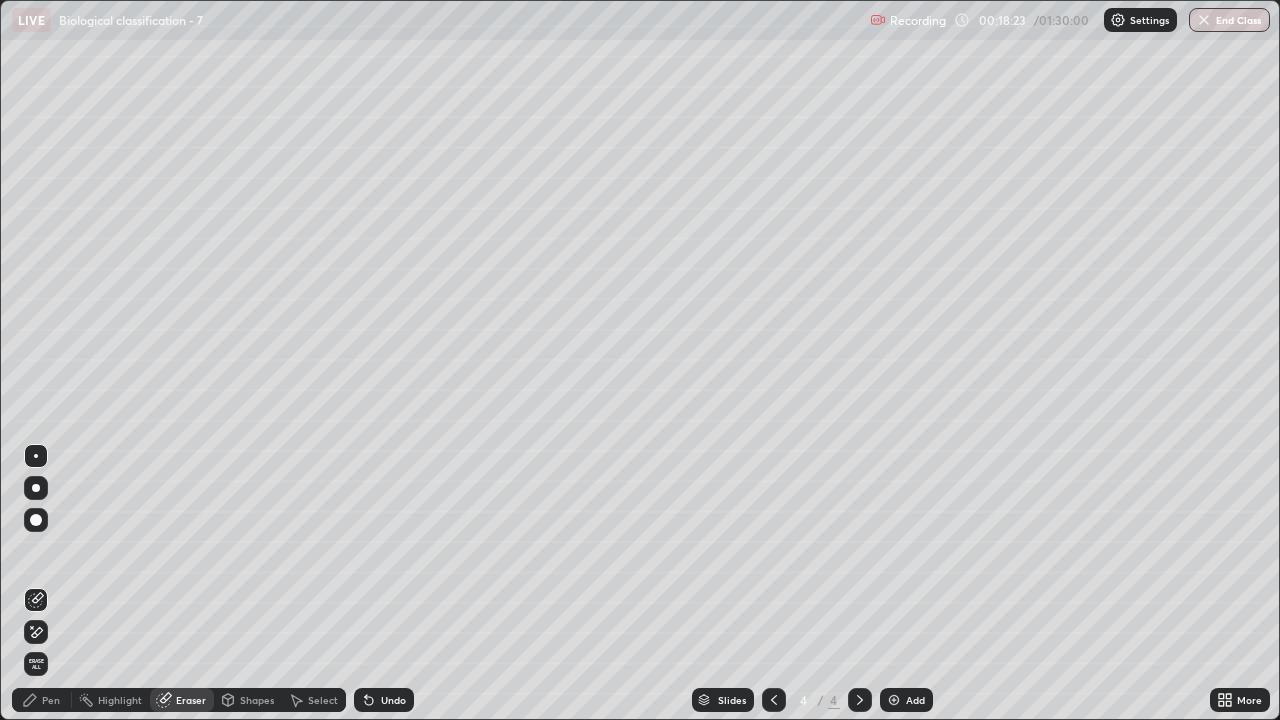 click on "Pen" at bounding box center (51, 700) 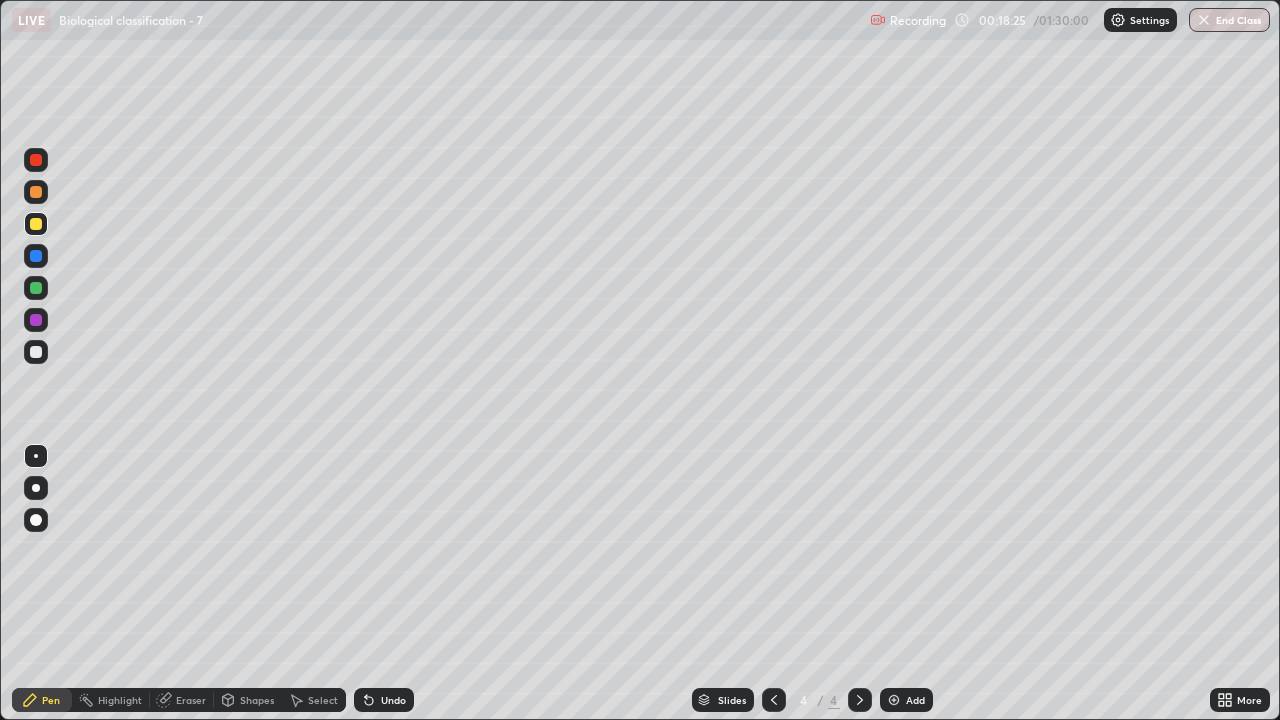 click on "Eraser" at bounding box center (191, 700) 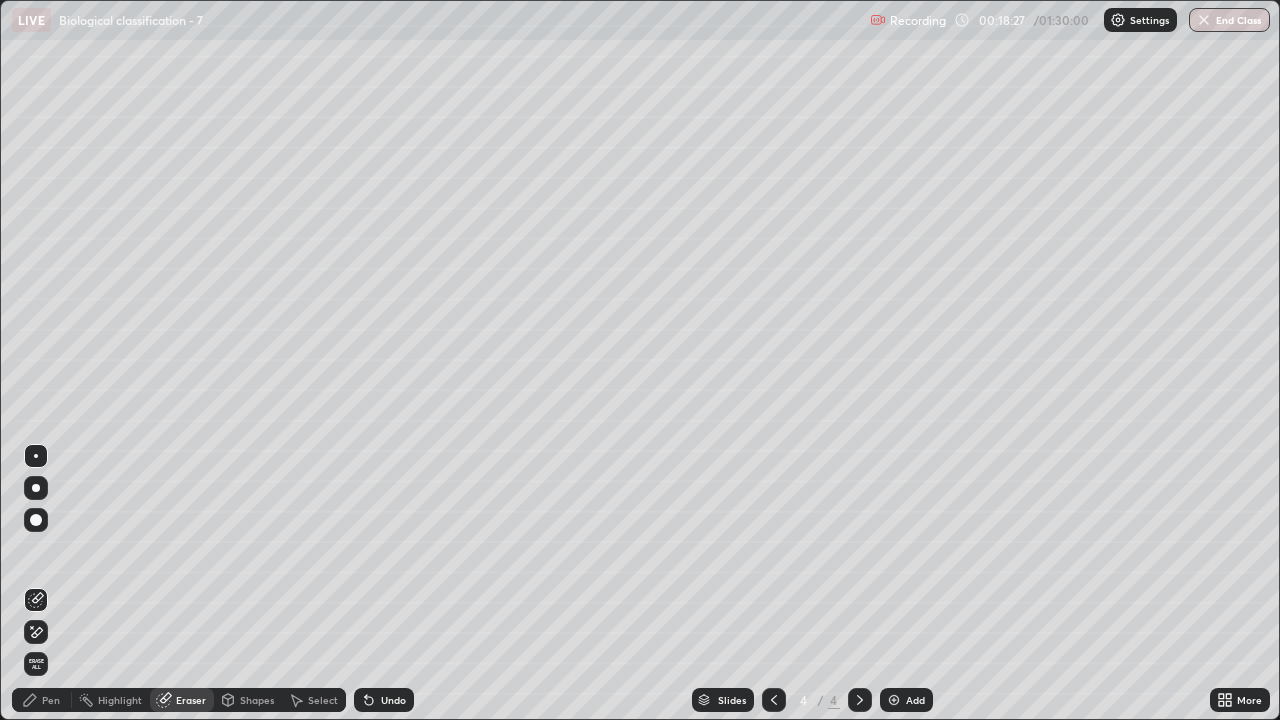 click on "Pen" at bounding box center (42, 700) 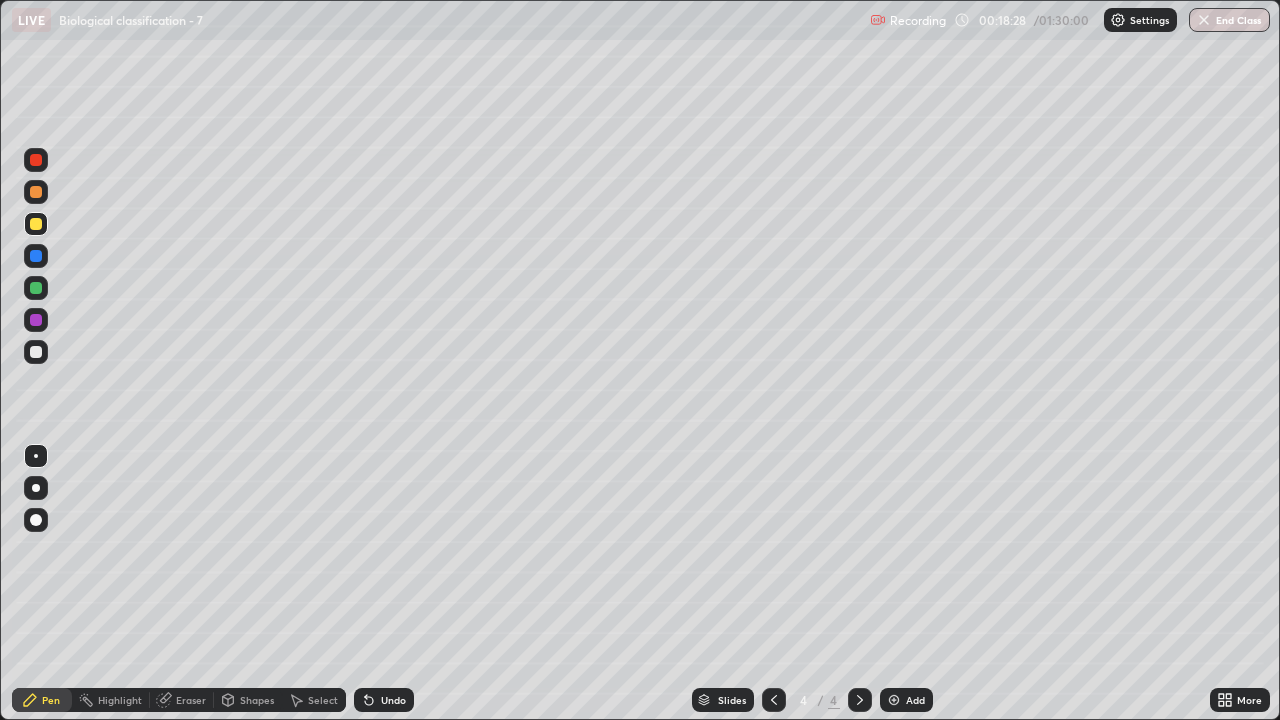 click at bounding box center [36, 352] 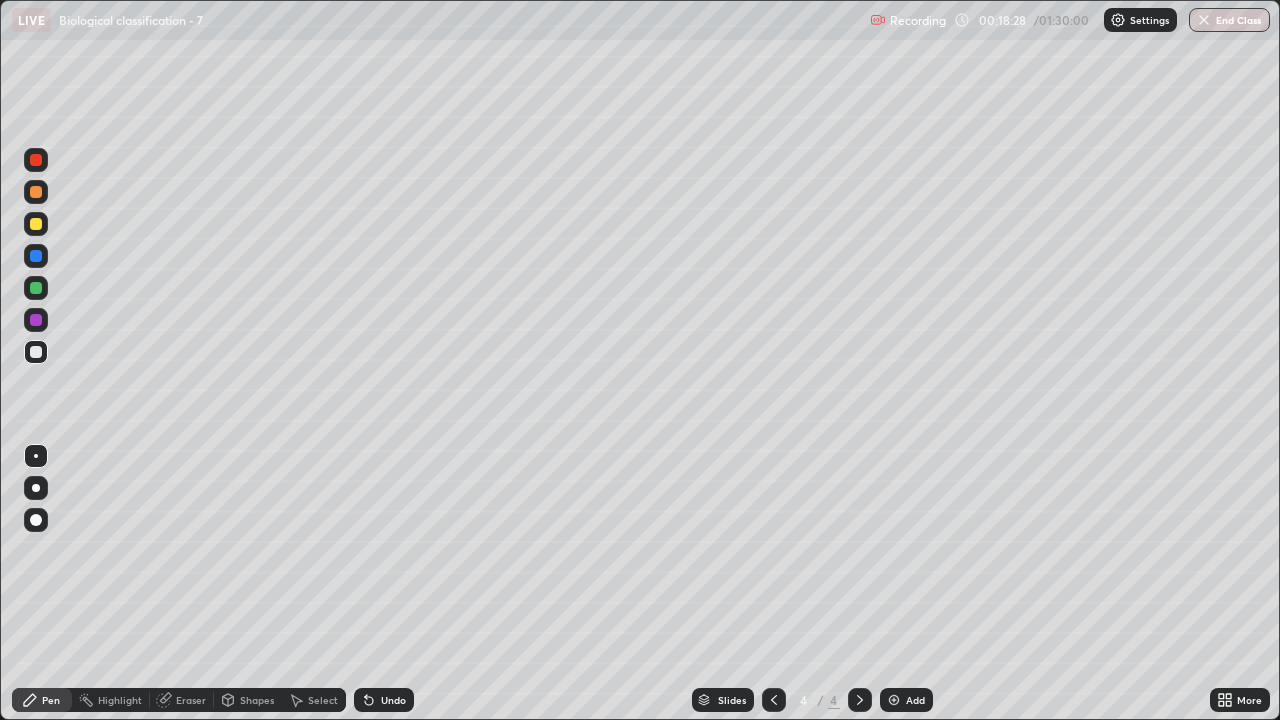 click at bounding box center (36, 456) 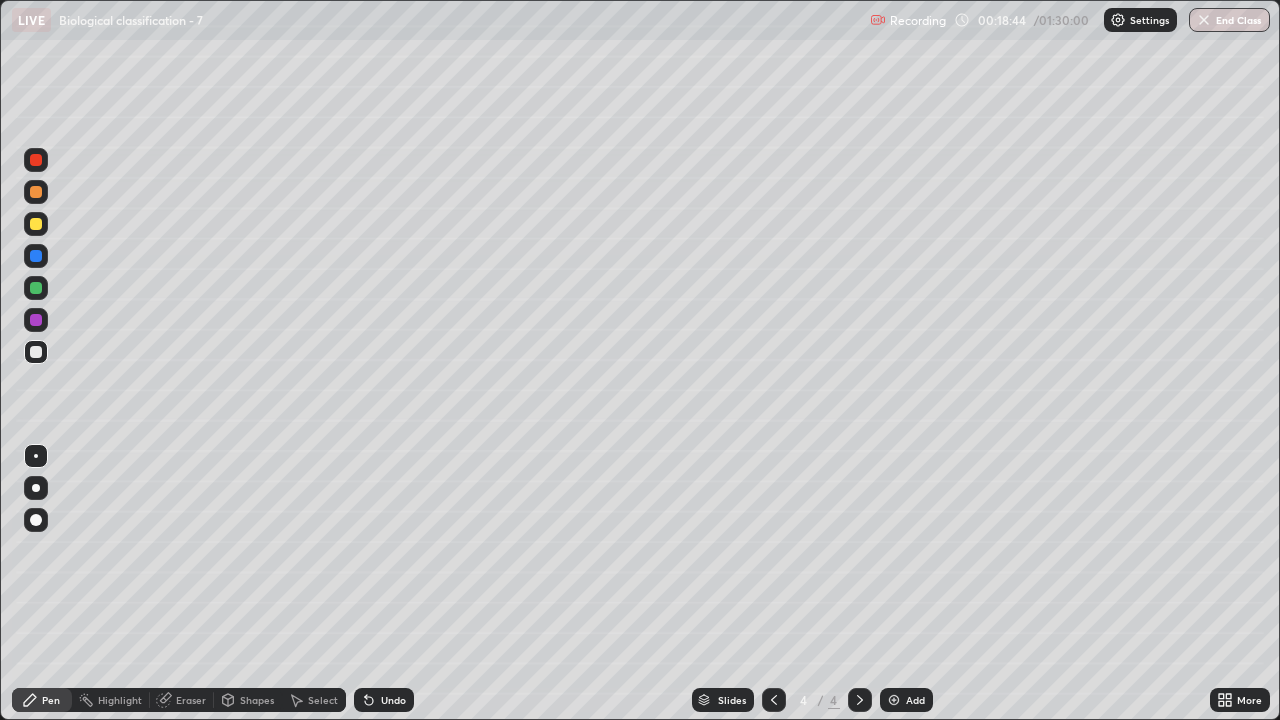 click on "Select" at bounding box center [323, 700] 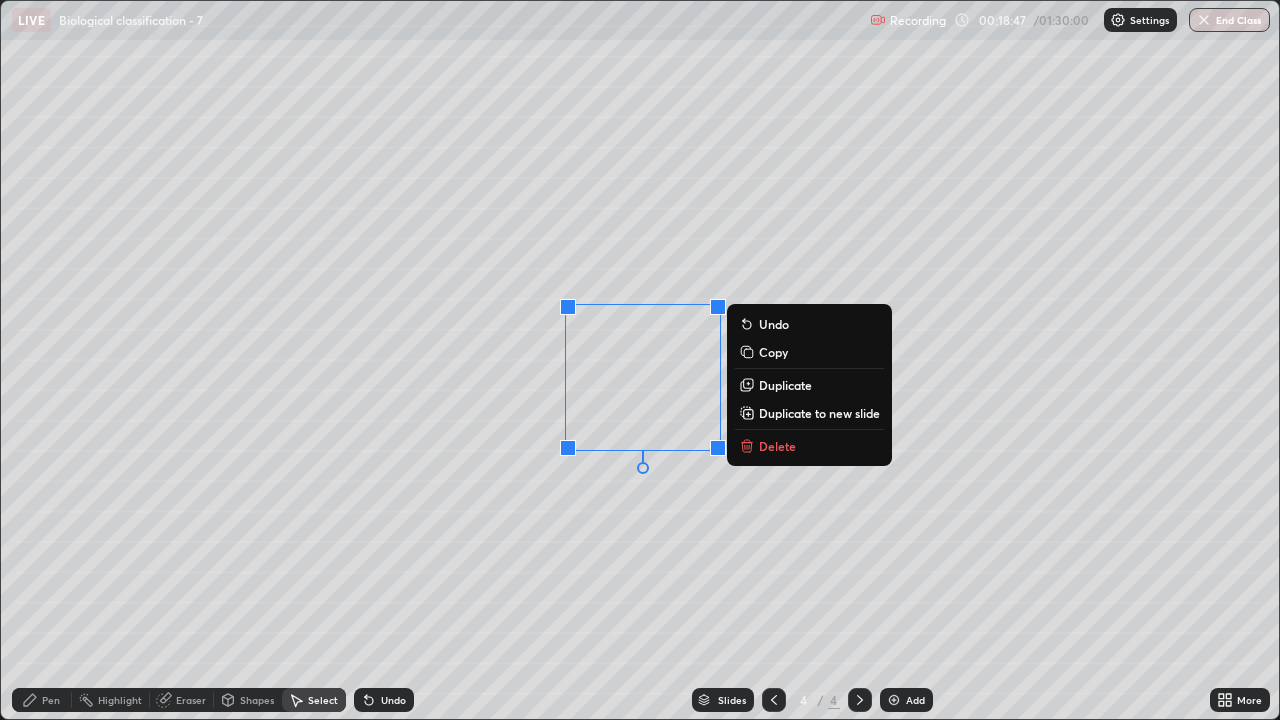 click on "Duplicate" at bounding box center (785, 385) 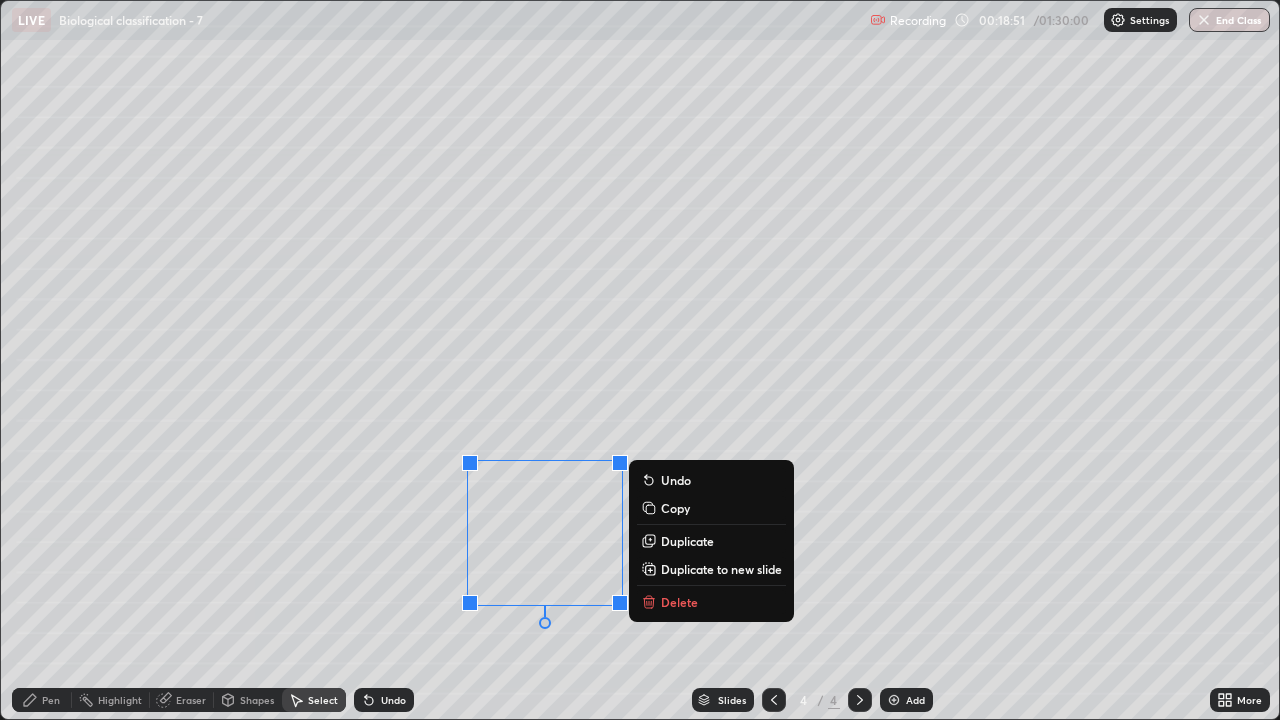 click on "0 ° Undo Copy Duplicate Duplicate to new slide Delete" at bounding box center (640, 360) 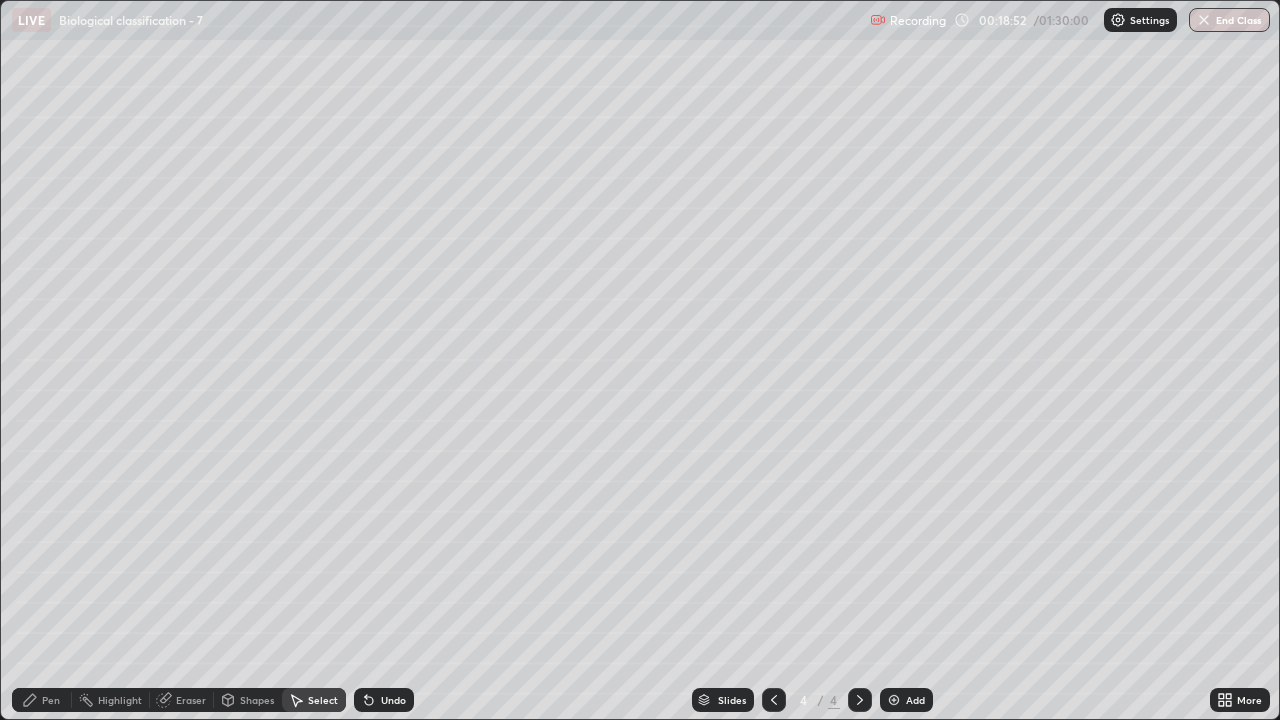 click on "Eraser" at bounding box center (191, 700) 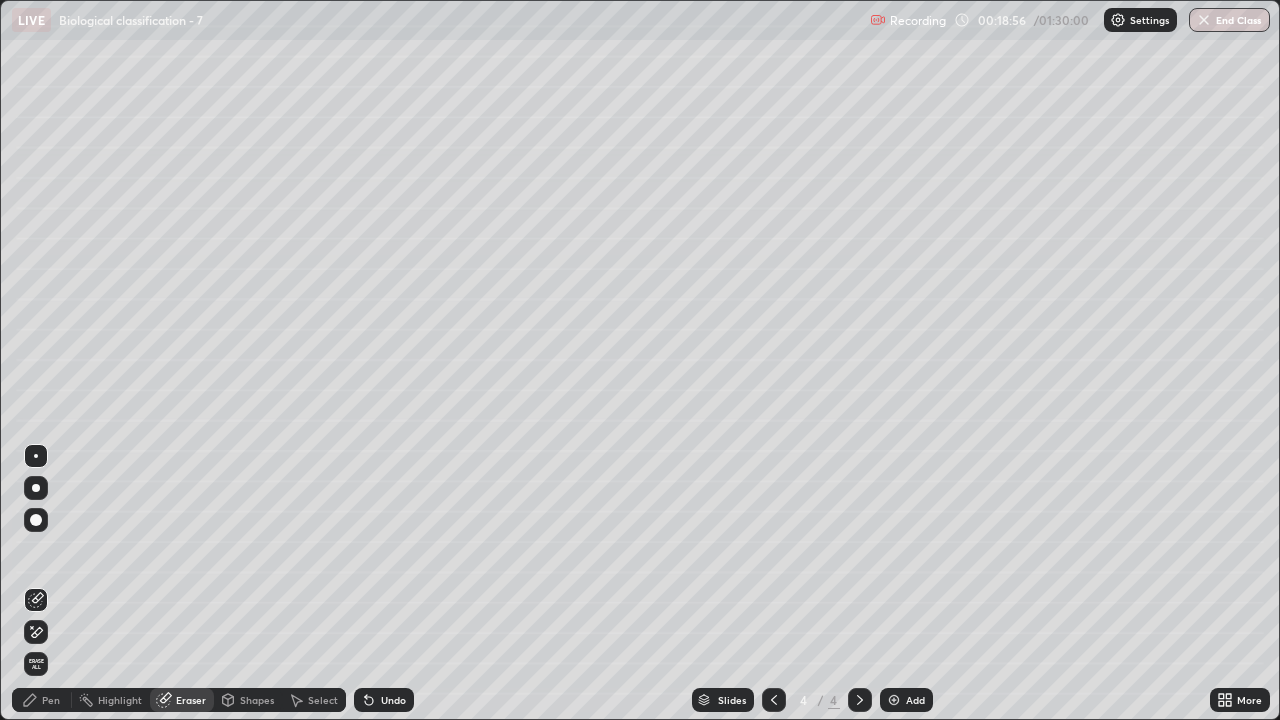 click on "Pen" at bounding box center [51, 700] 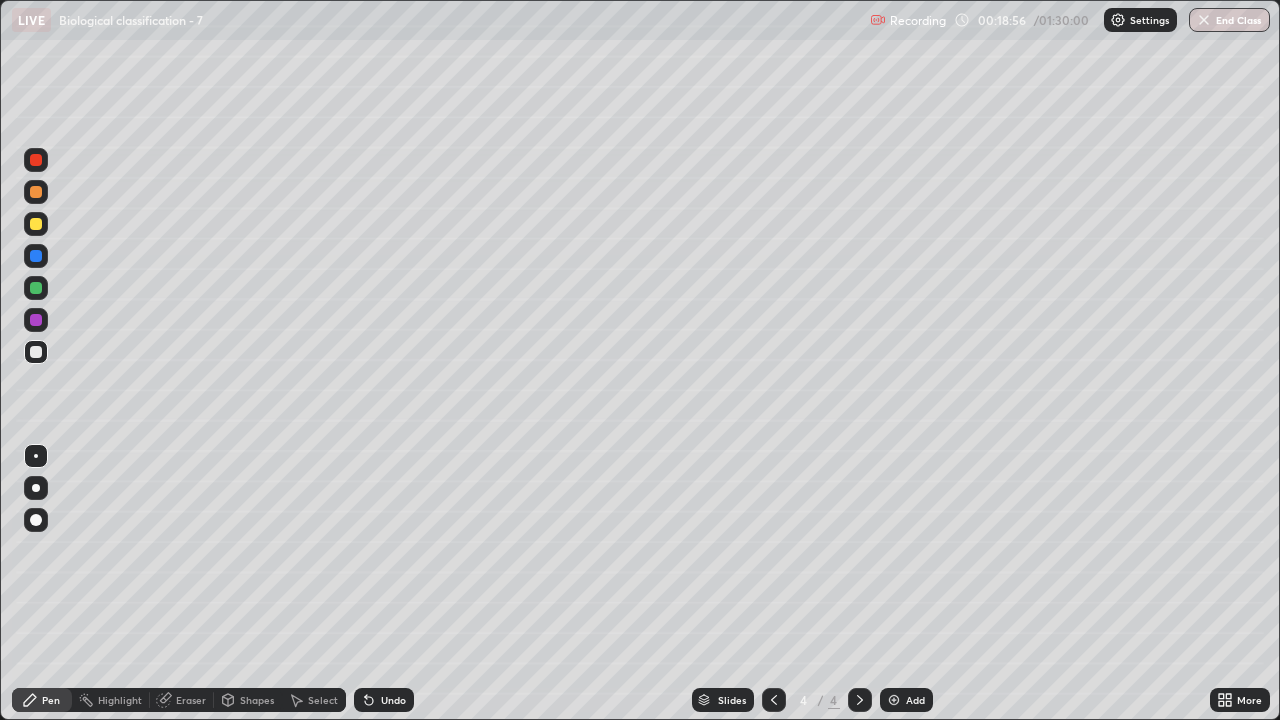 click at bounding box center (36, 352) 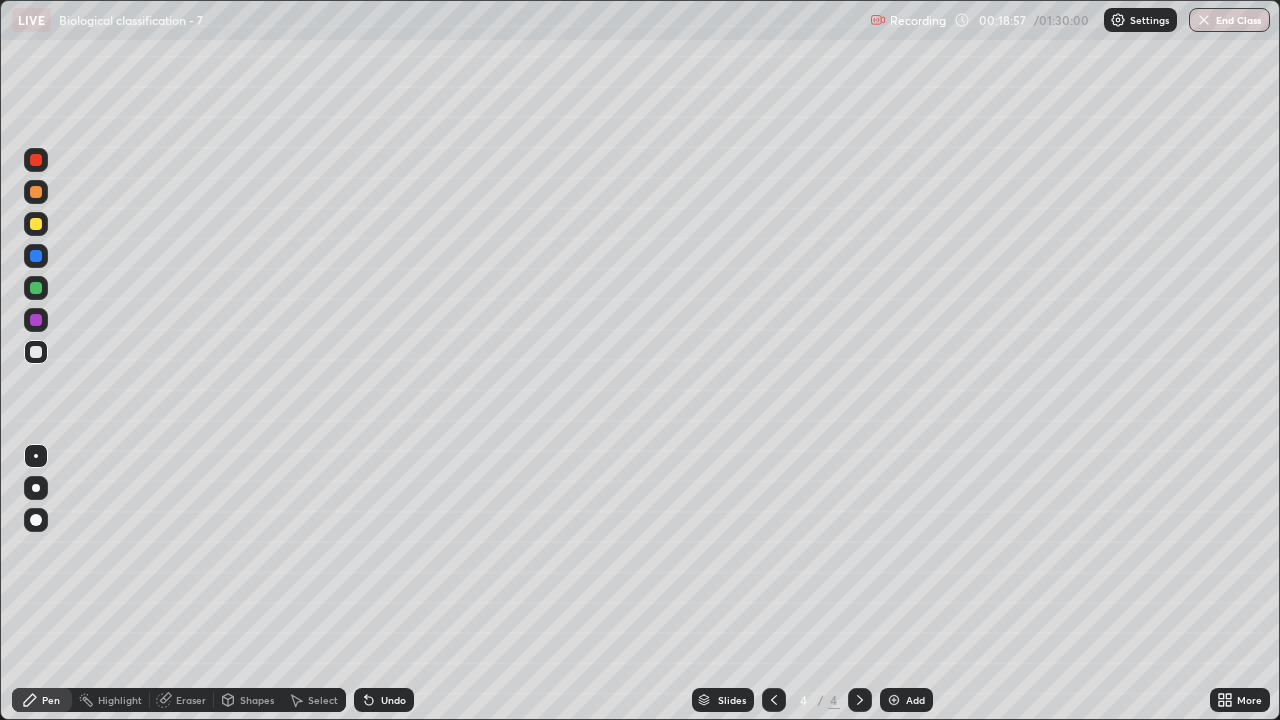click at bounding box center [36, 456] 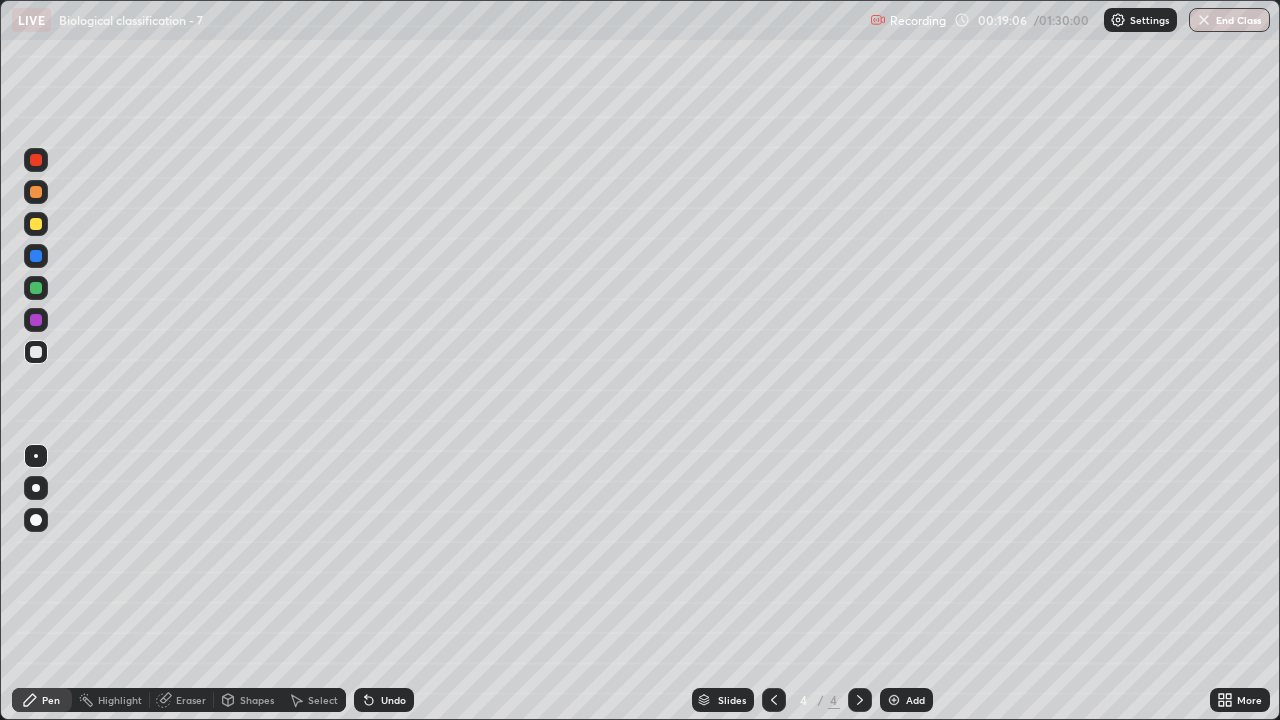 click at bounding box center (36, 352) 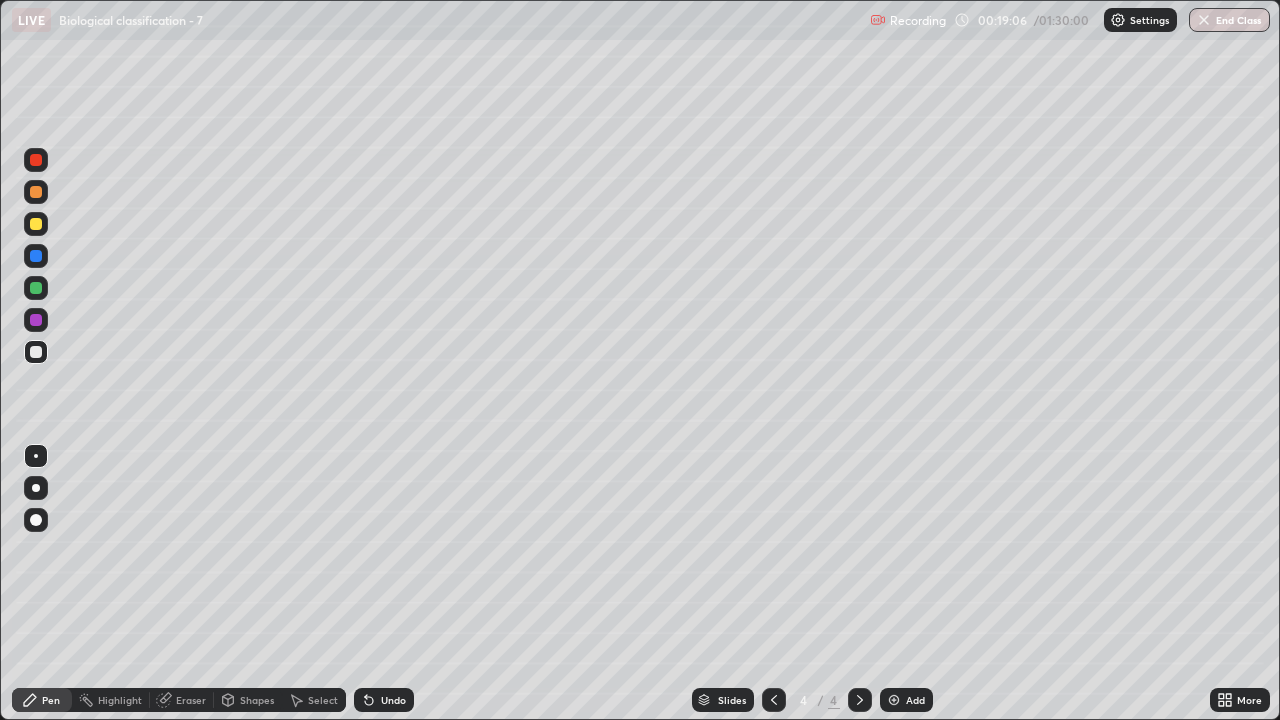 click at bounding box center [36, 456] 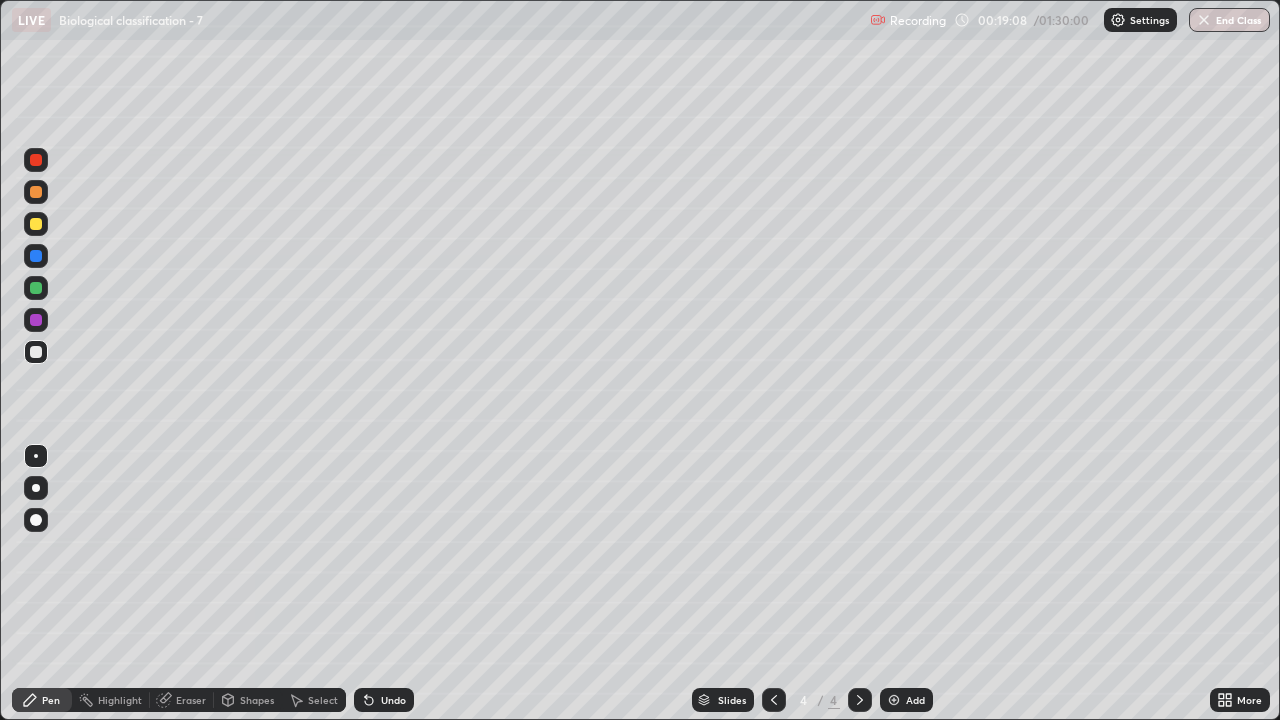 click at bounding box center (36, 224) 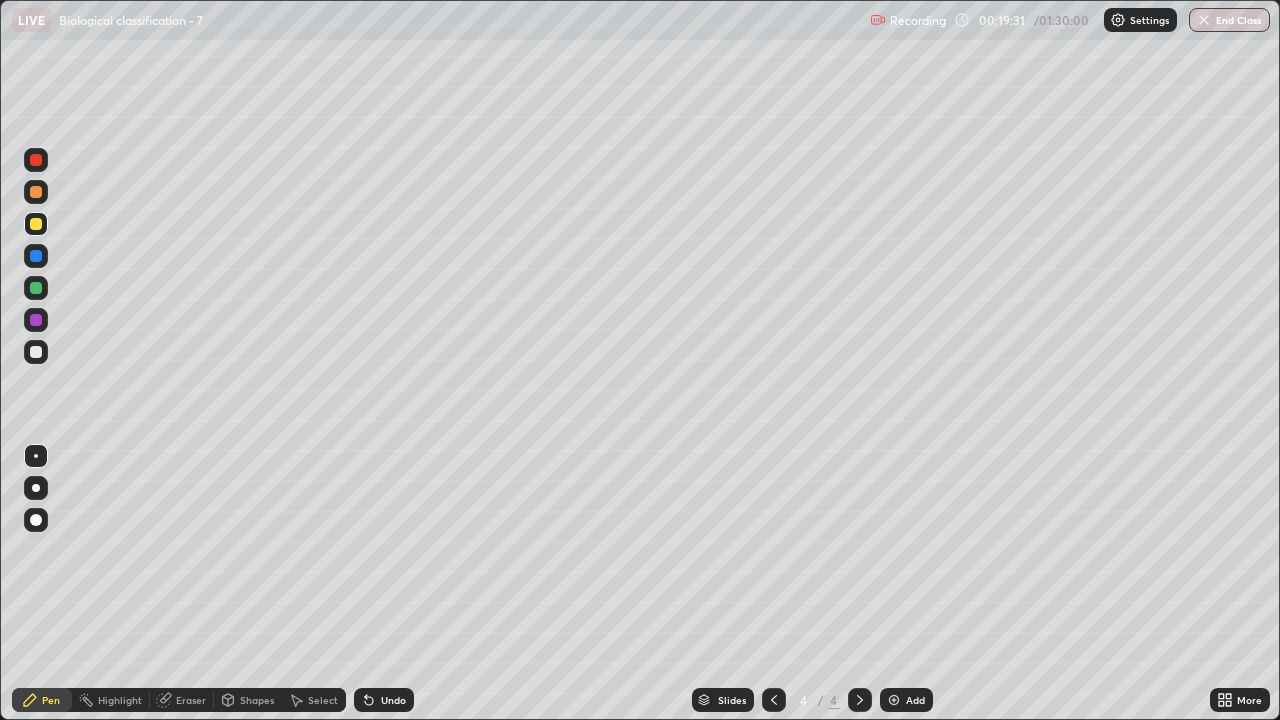 click on "Select" at bounding box center [323, 700] 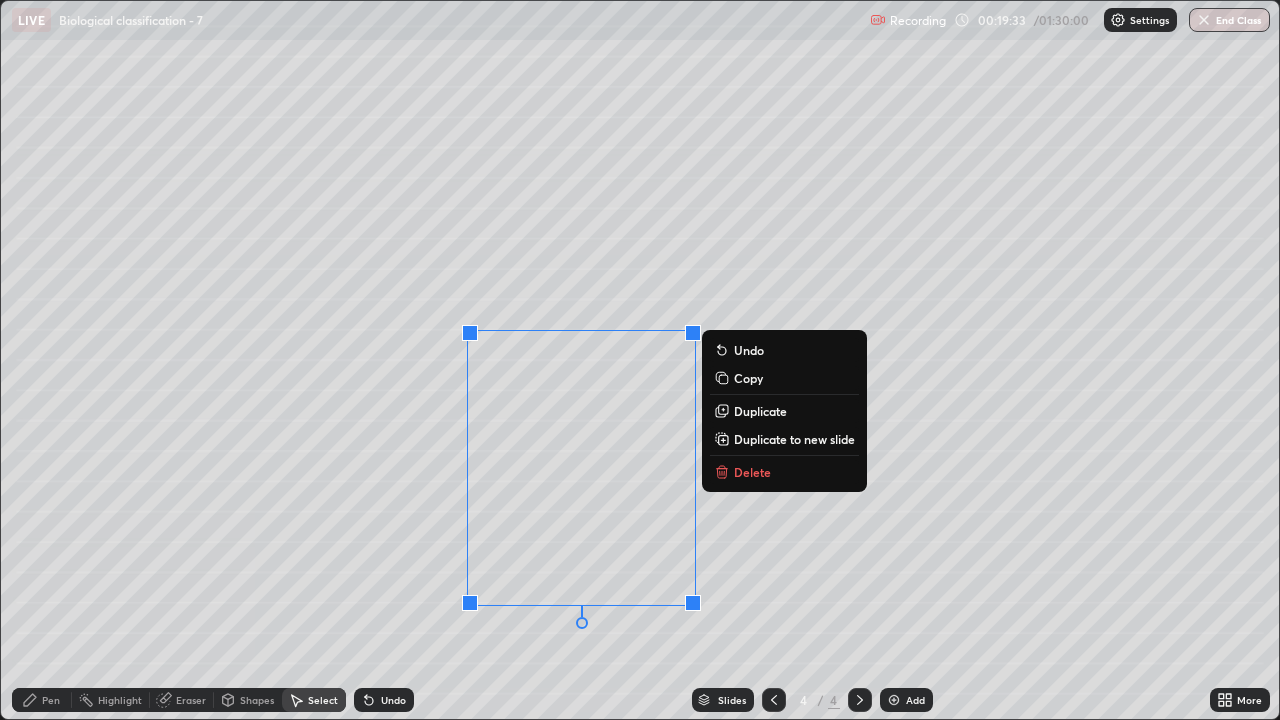 click on "0 ° Undo Copy Duplicate Duplicate to new slide Delete" at bounding box center (640, 360) 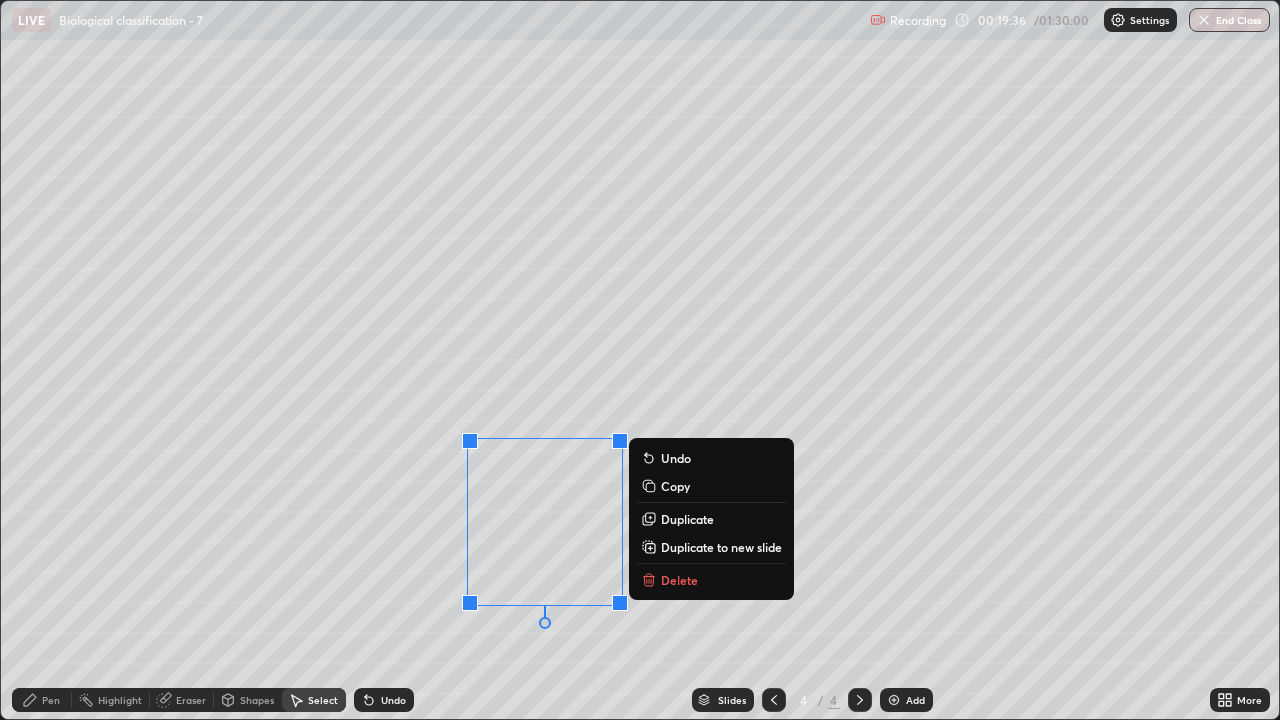 click on "Duplicate" at bounding box center [687, 519] 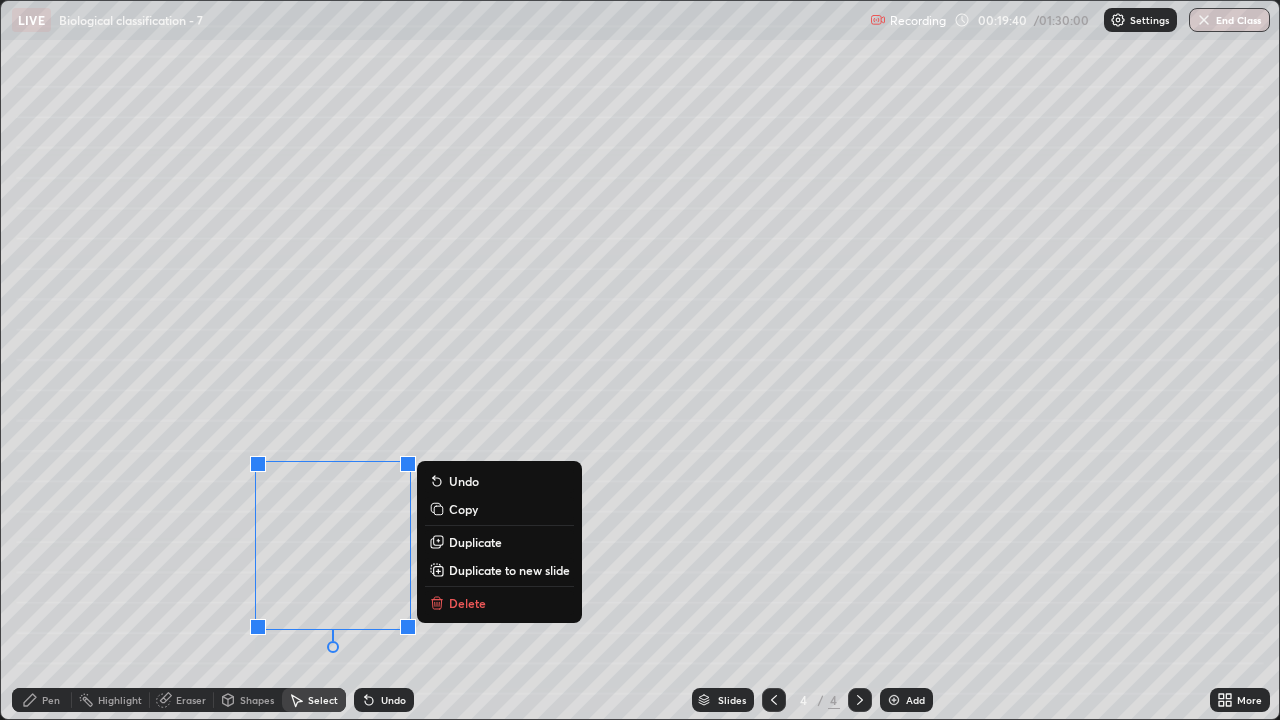 click on "0 ° Undo Copy Duplicate Duplicate to new slide Delete" at bounding box center [640, 360] 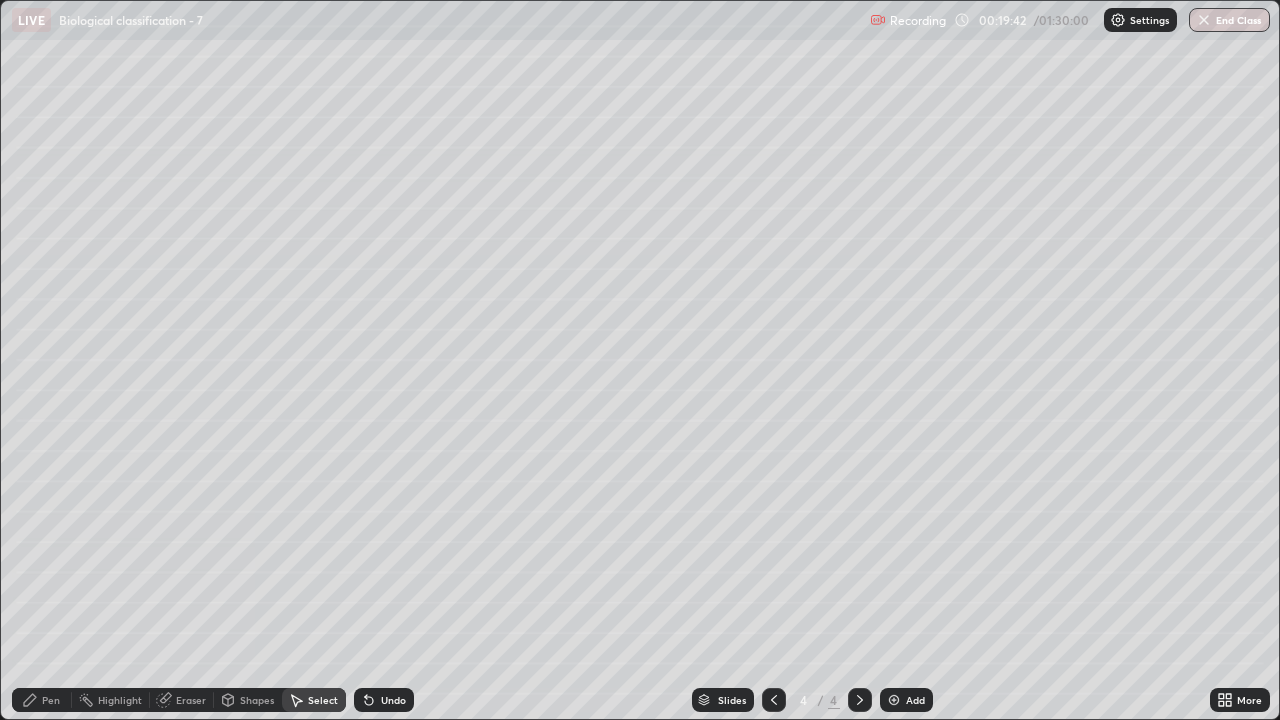 click on "Eraser" at bounding box center [191, 700] 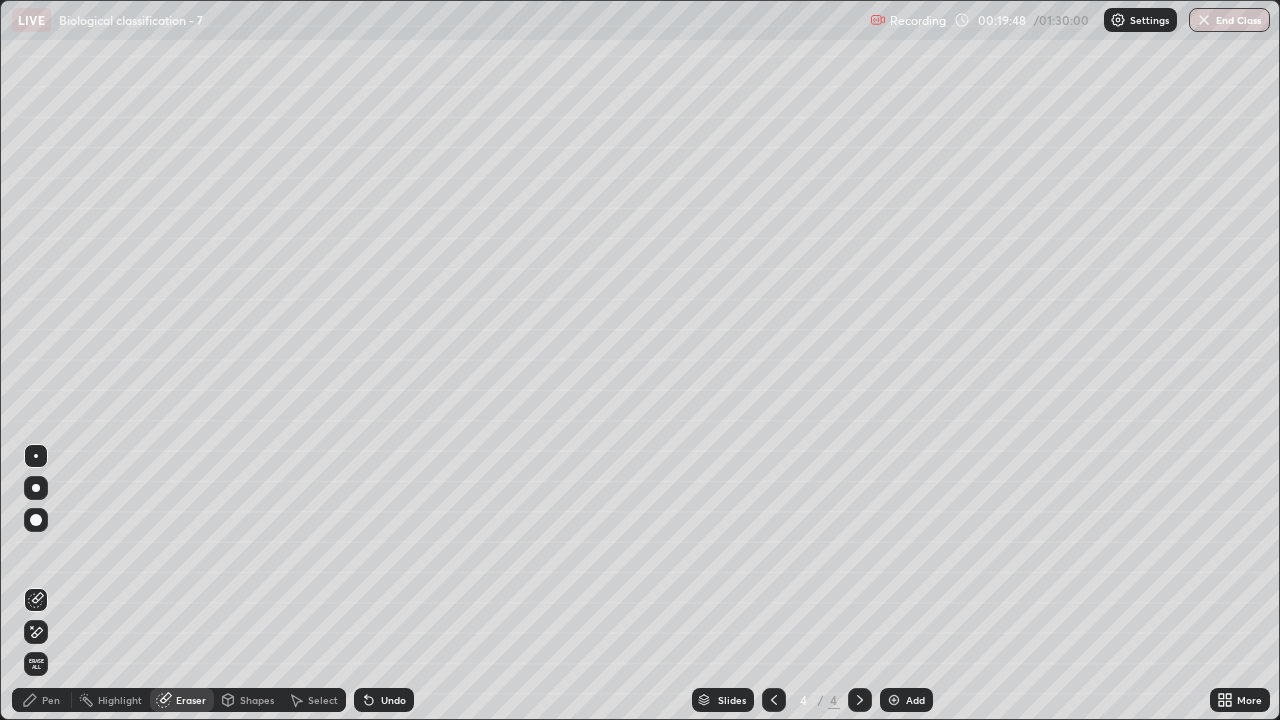 click on "Pen" at bounding box center (51, 700) 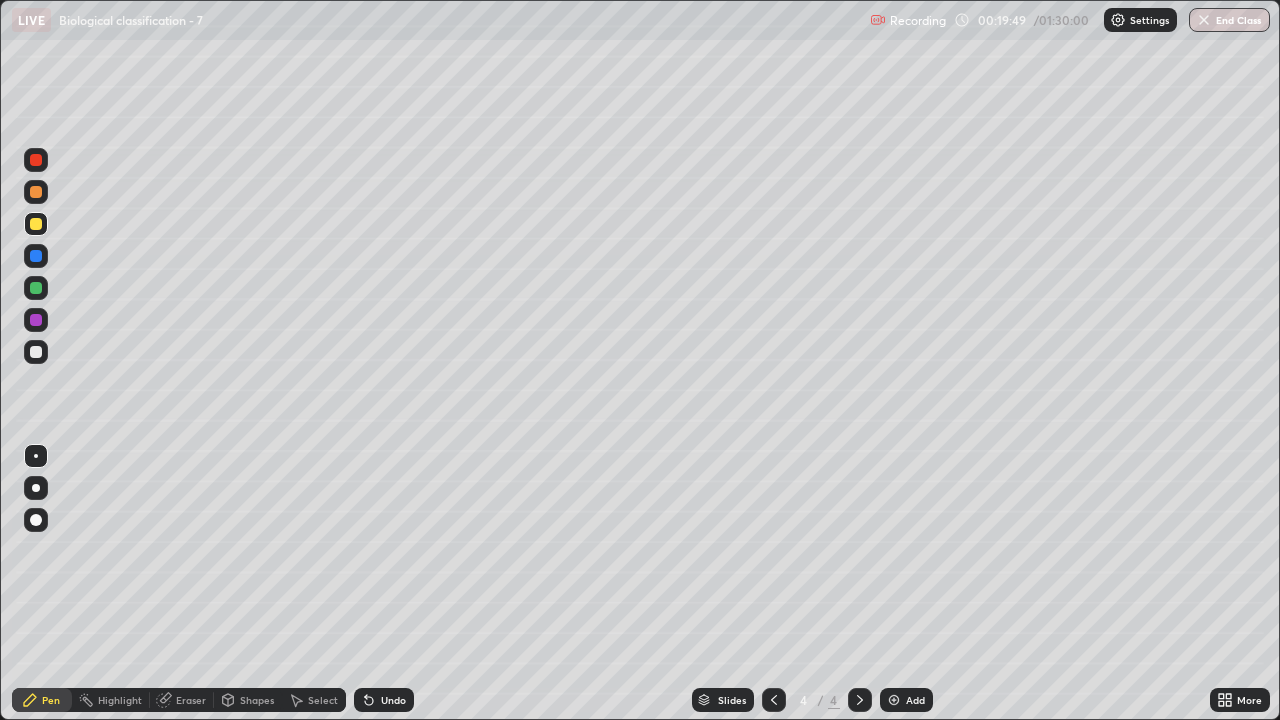 click at bounding box center [36, 352] 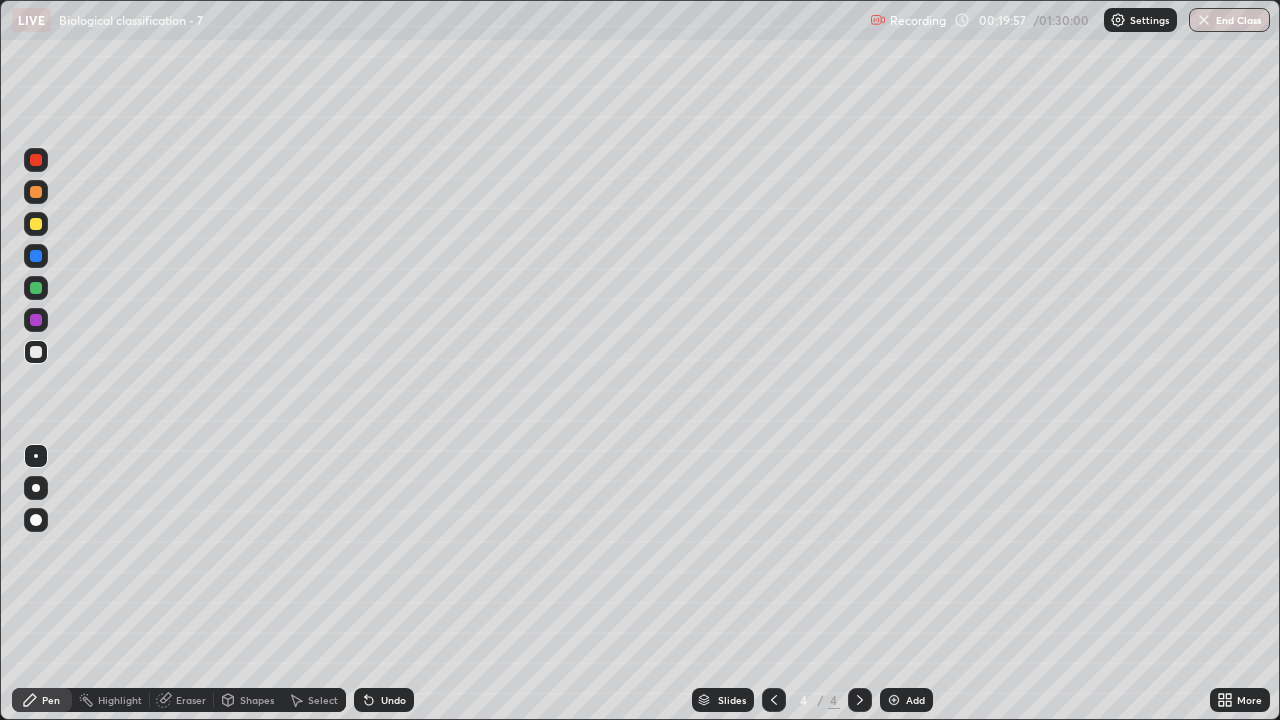click on "Eraser" at bounding box center (191, 700) 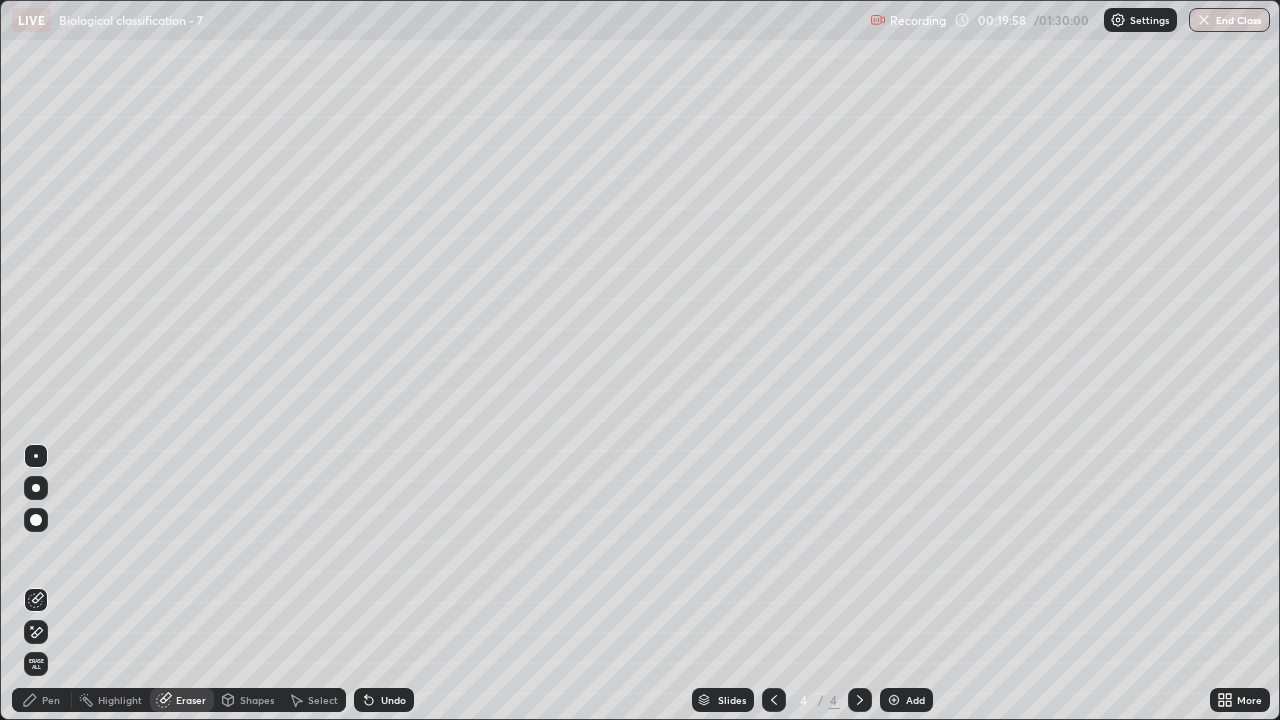 click on "Pen" at bounding box center [51, 700] 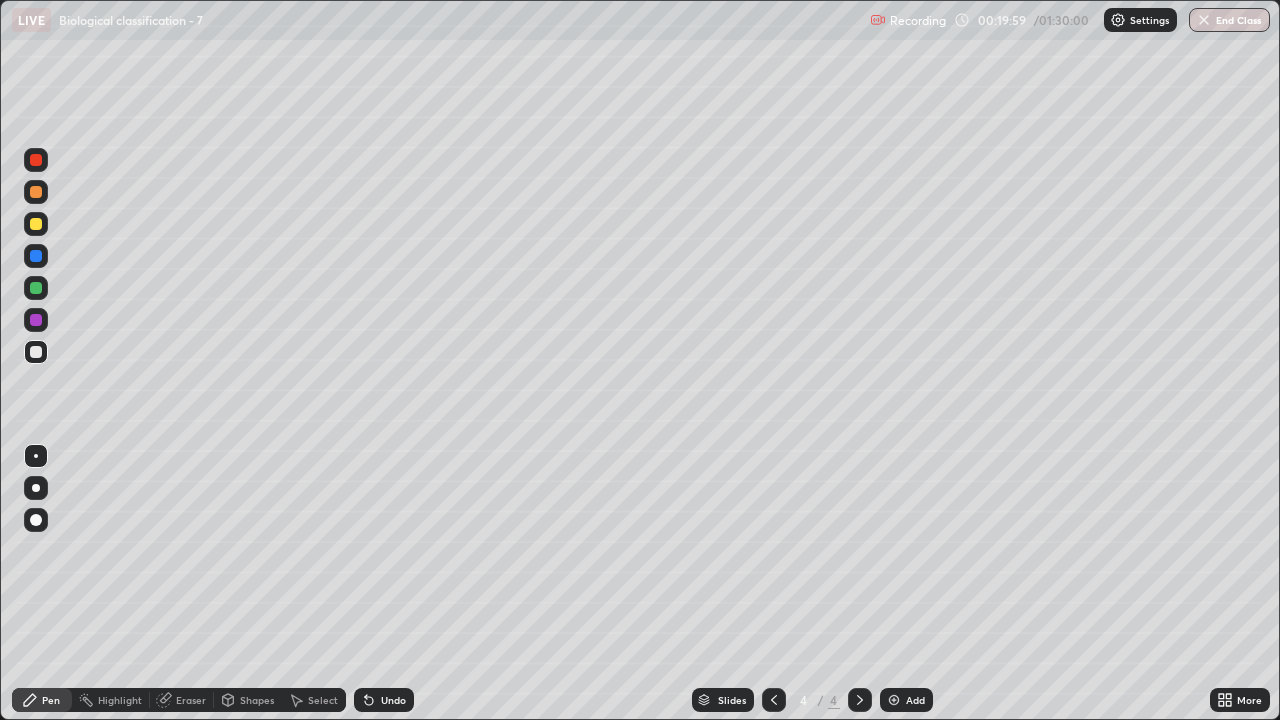 click at bounding box center [36, 352] 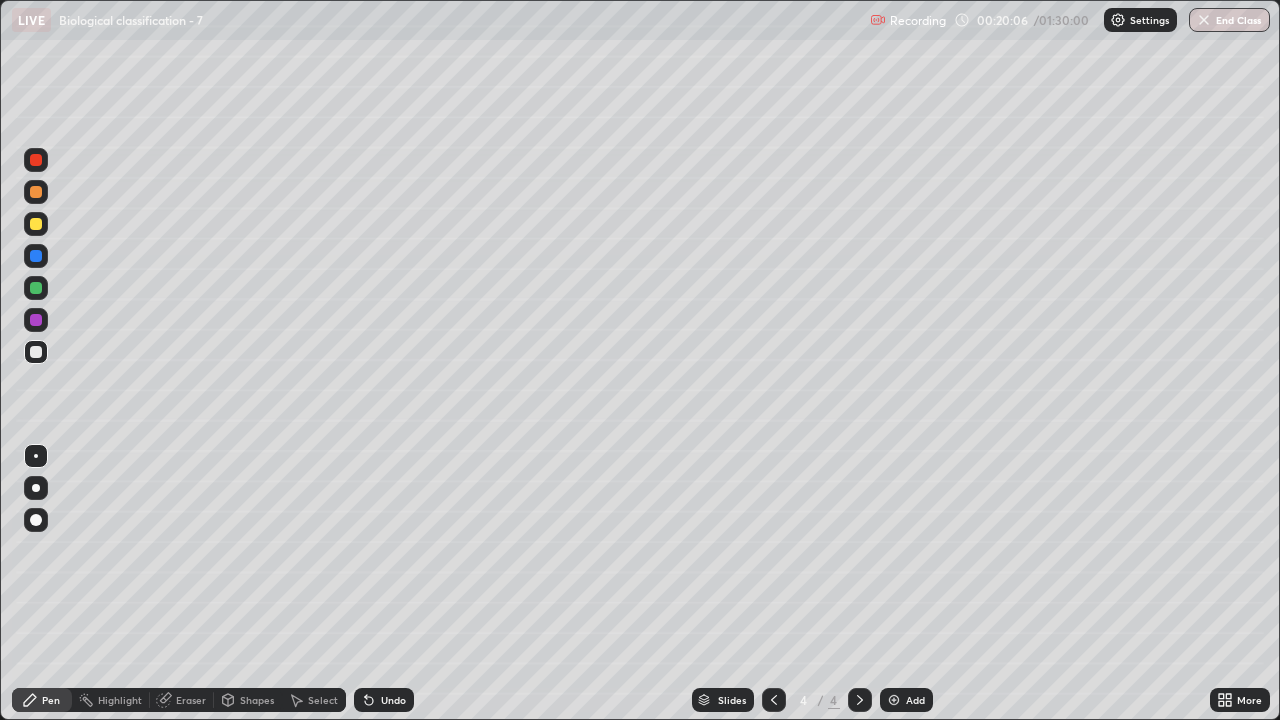 click at bounding box center [36, 224] 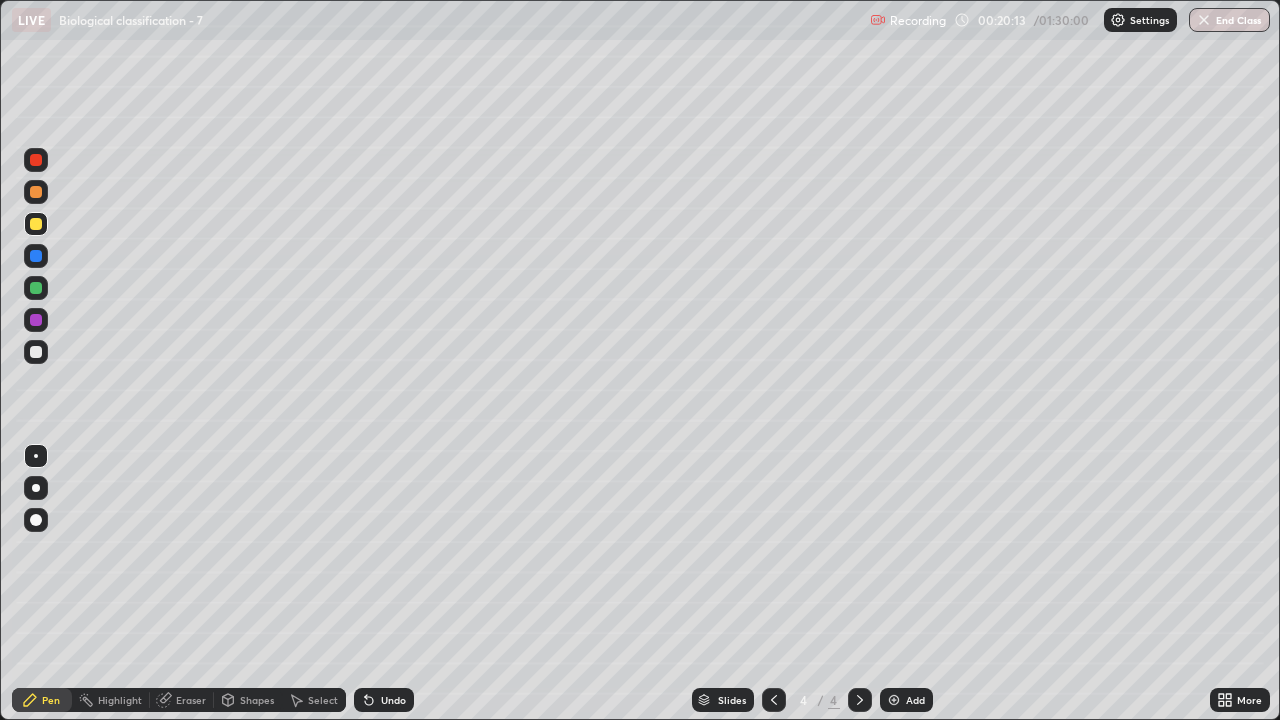 click on "Eraser" at bounding box center [191, 700] 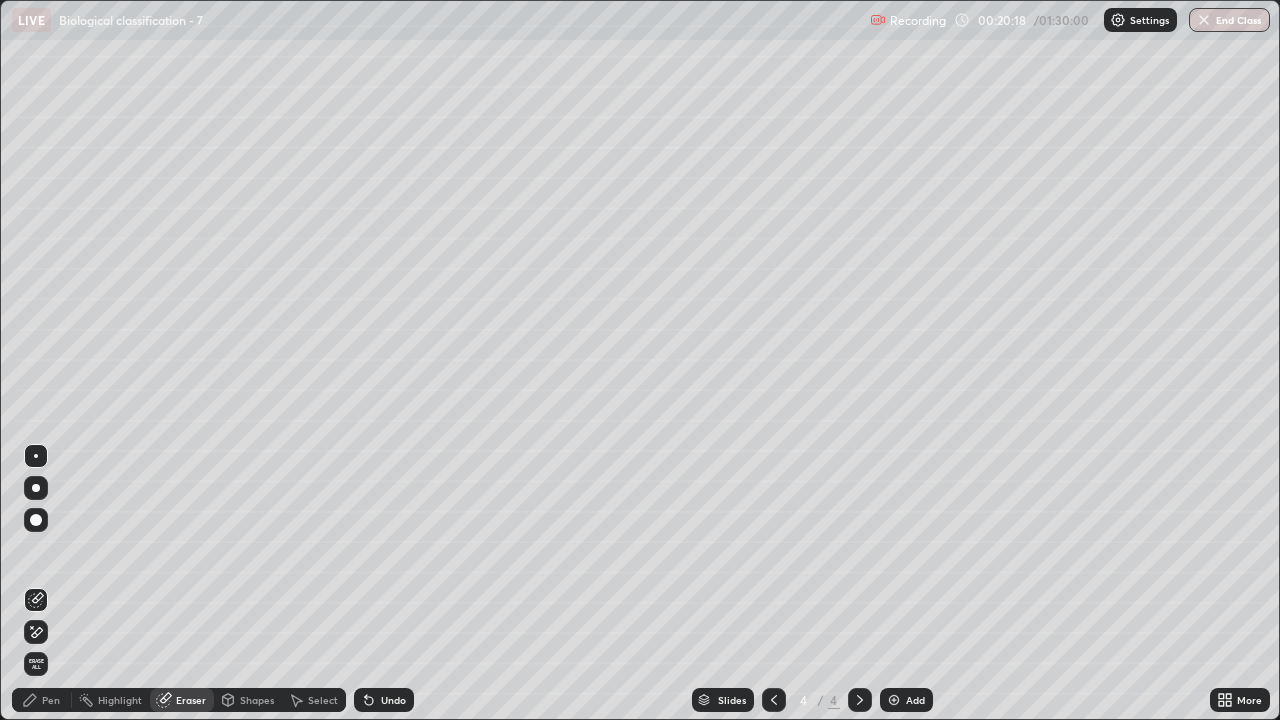click on "Pen" at bounding box center (42, 700) 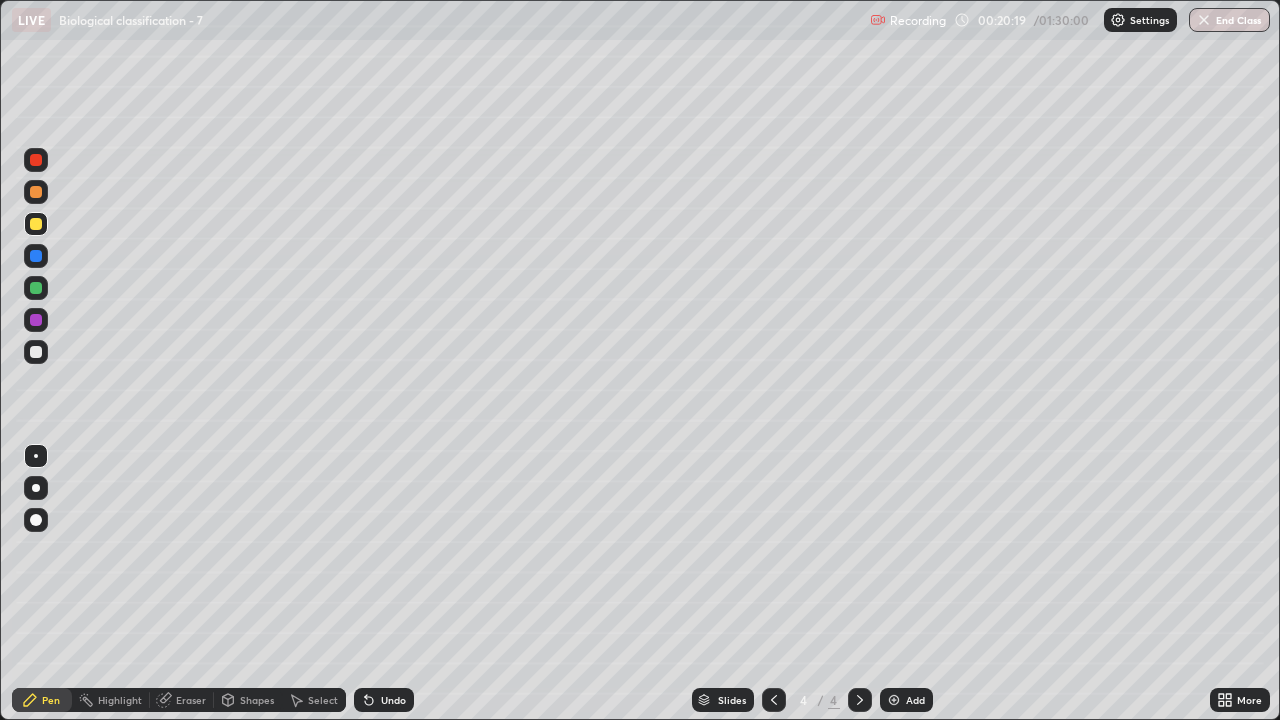 click at bounding box center [36, 352] 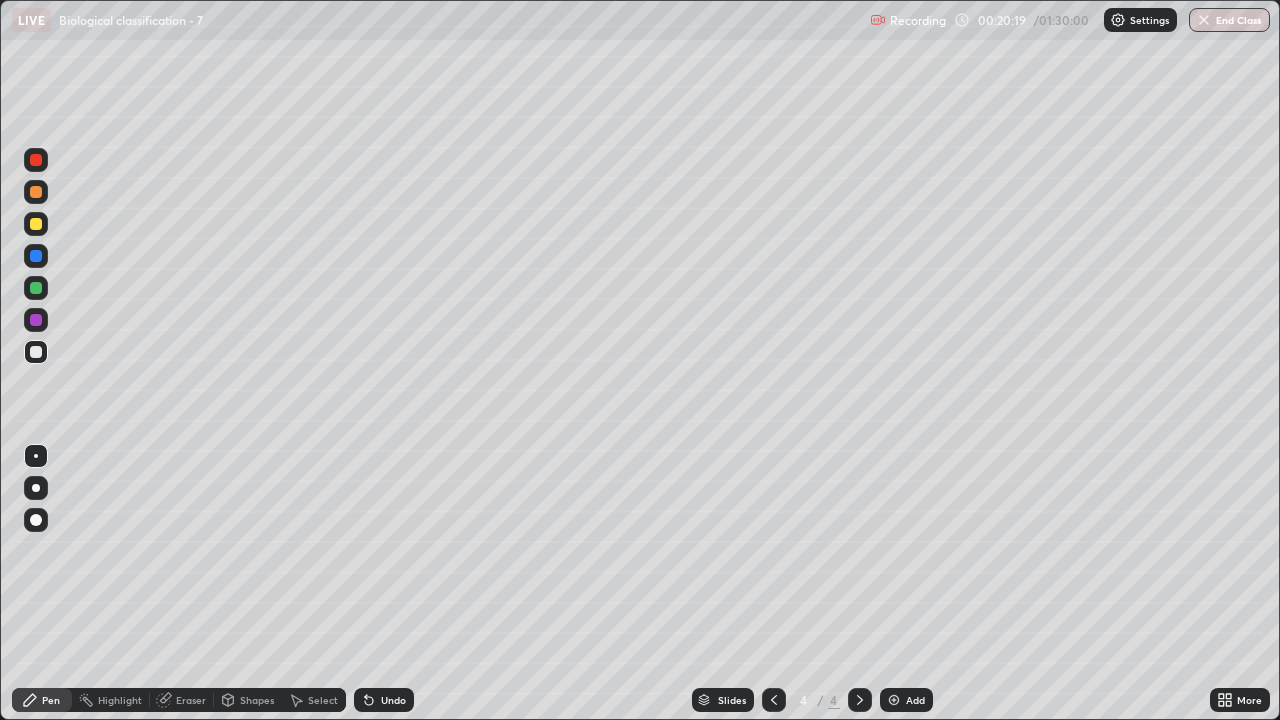 click at bounding box center (36, 456) 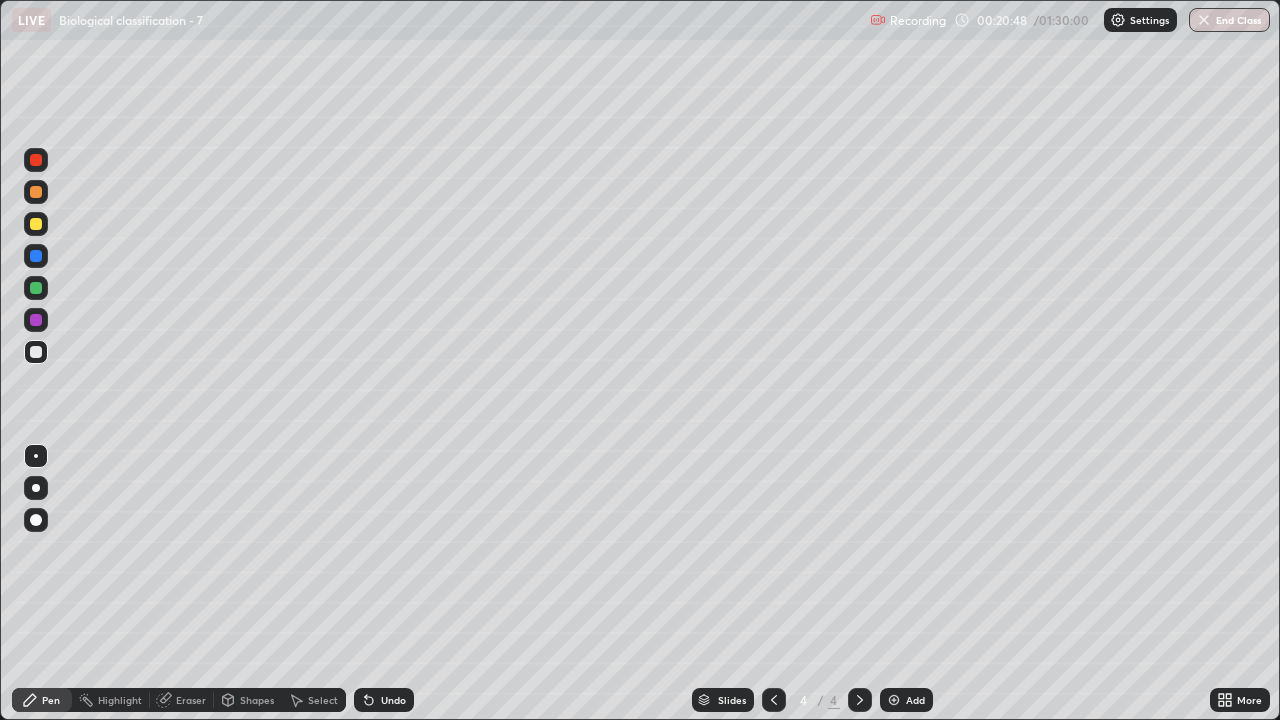 click on "Select" at bounding box center [323, 700] 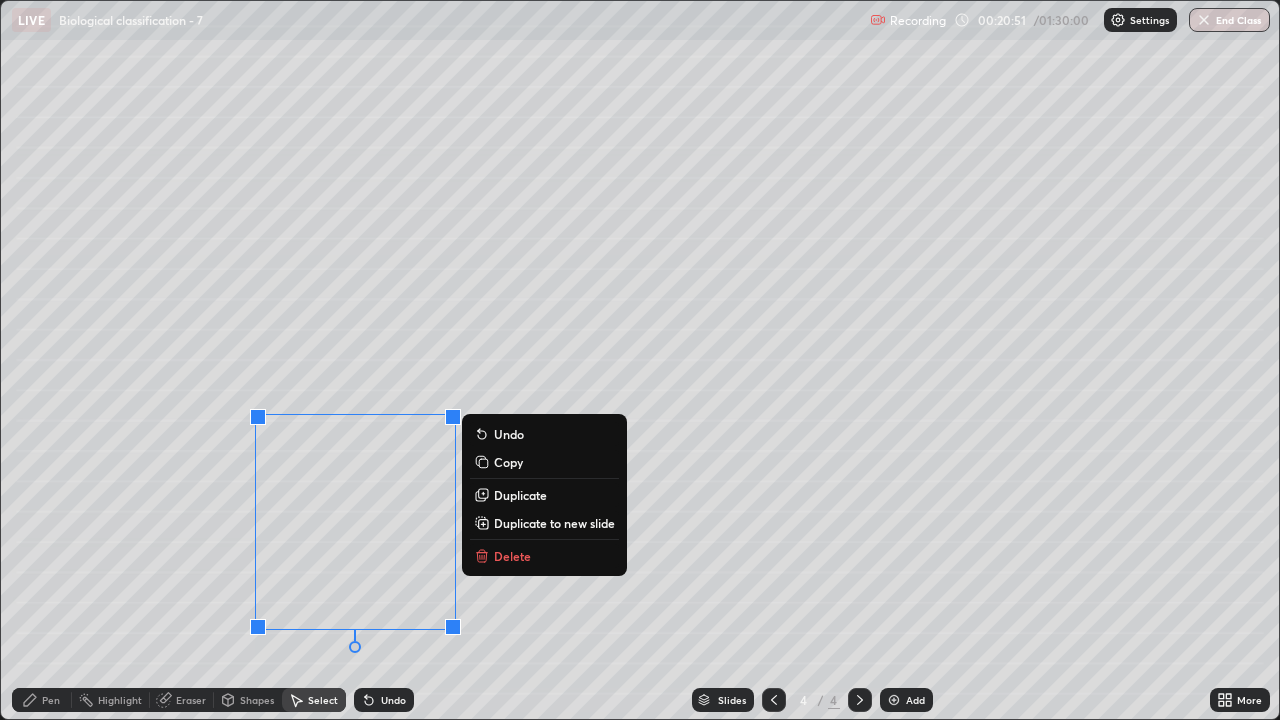 click on "Duplicate" at bounding box center (520, 495) 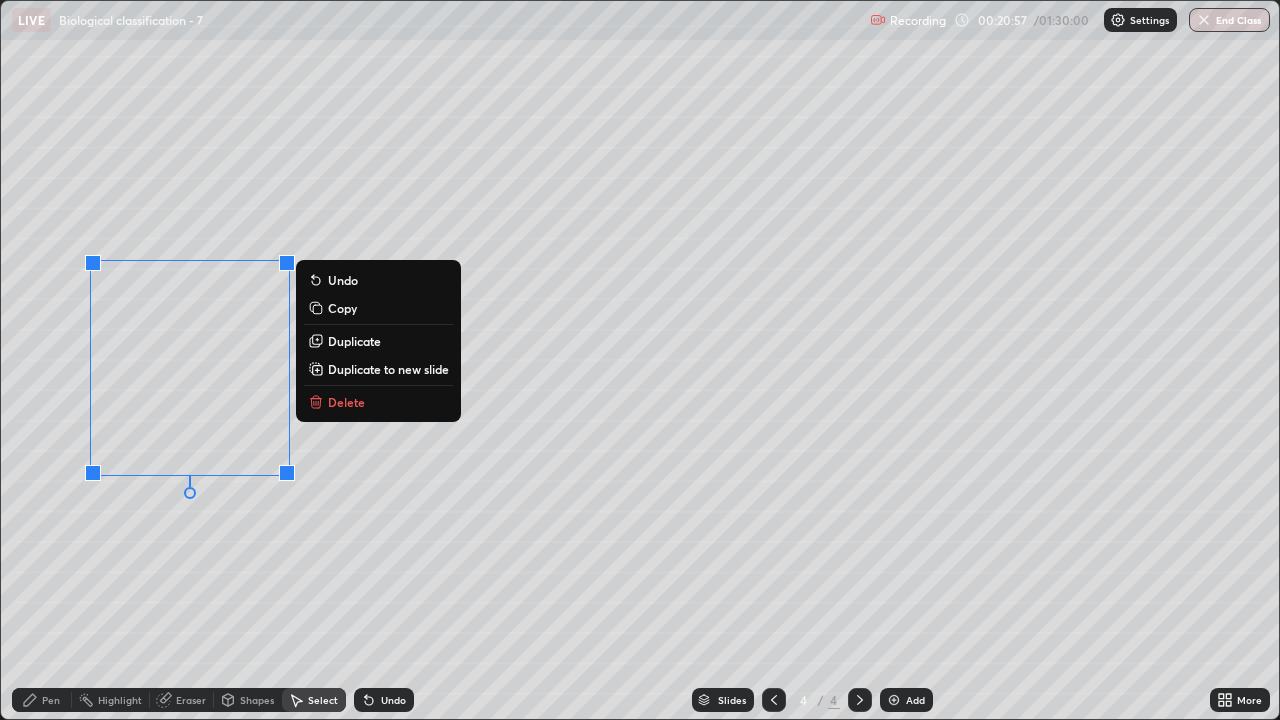 click on "0 ° Undo Copy Duplicate Duplicate to new slide Delete" at bounding box center [640, 360] 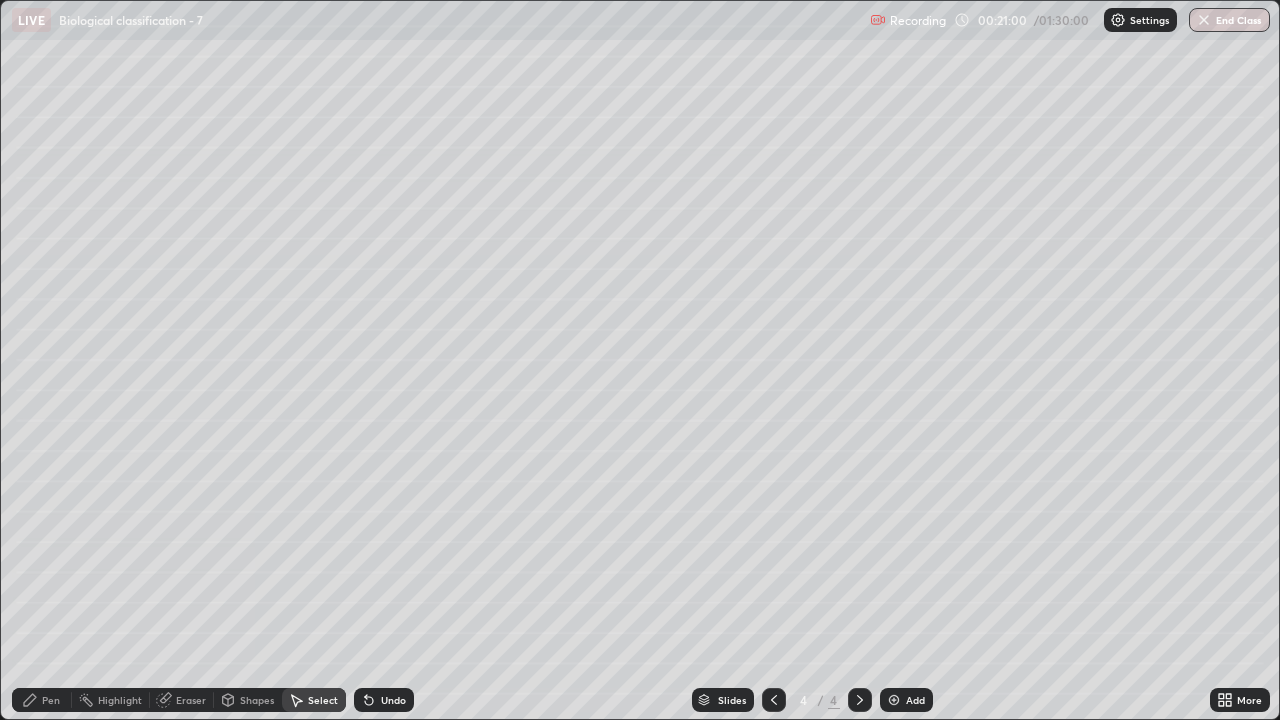 click on "Eraser" at bounding box center [191, 700] 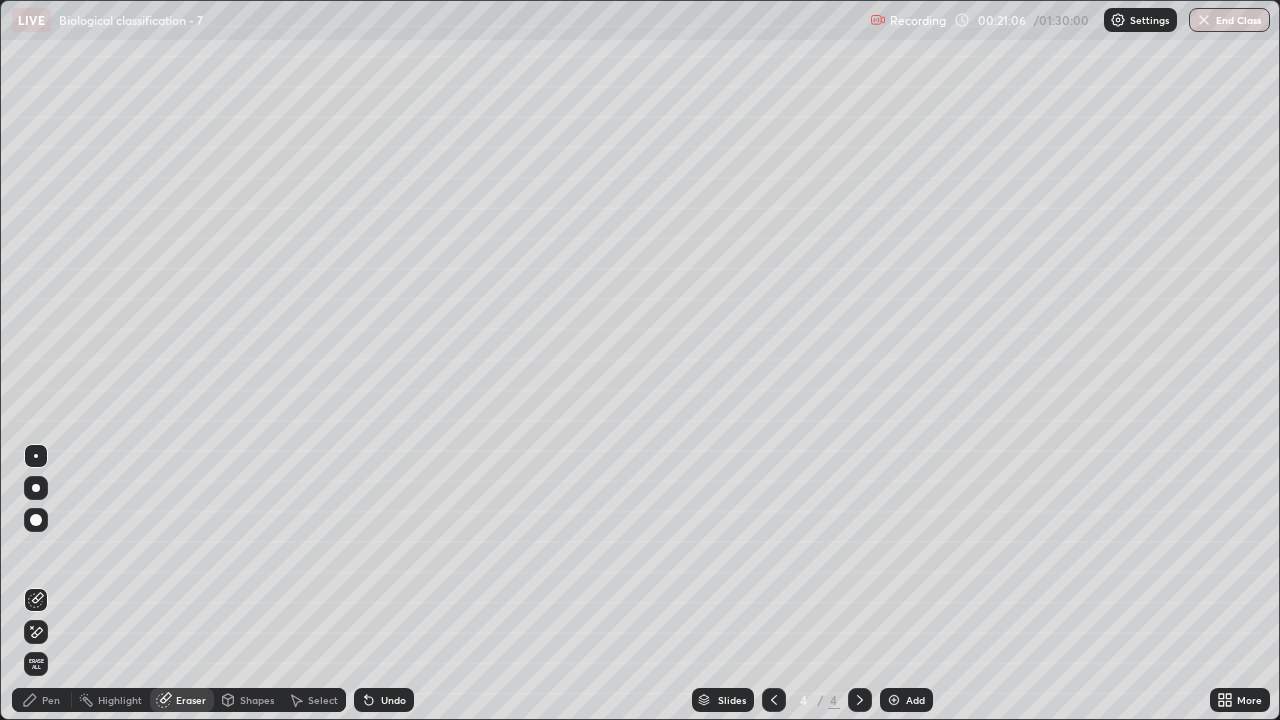 click on "Pen" at bounding box center (51, 700) 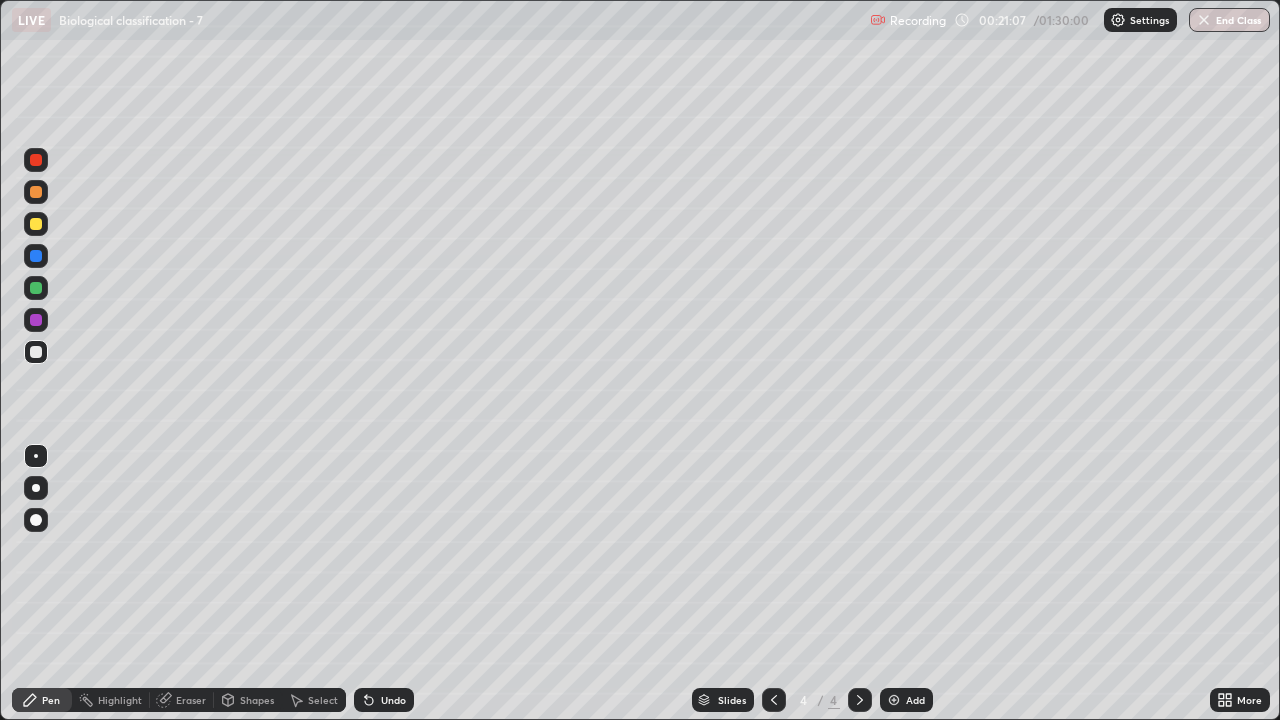 click at bounding box center [36, 352] 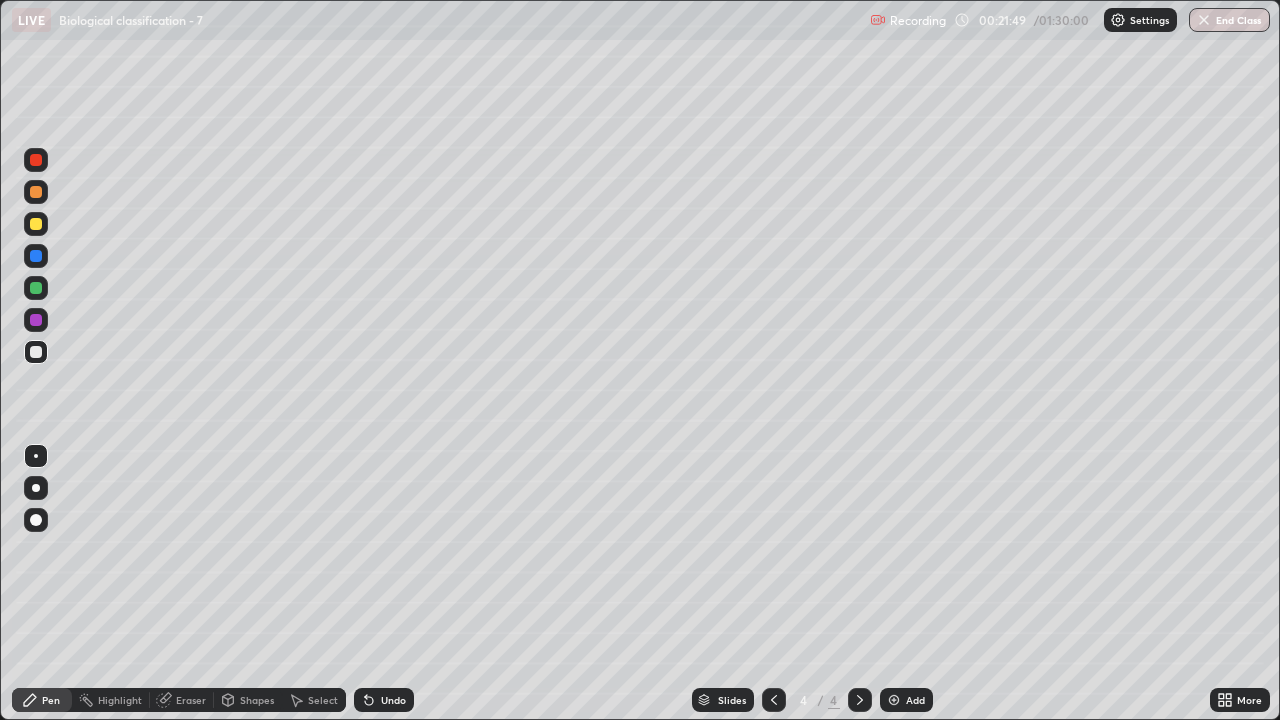 click at bounding box center (36, 352) 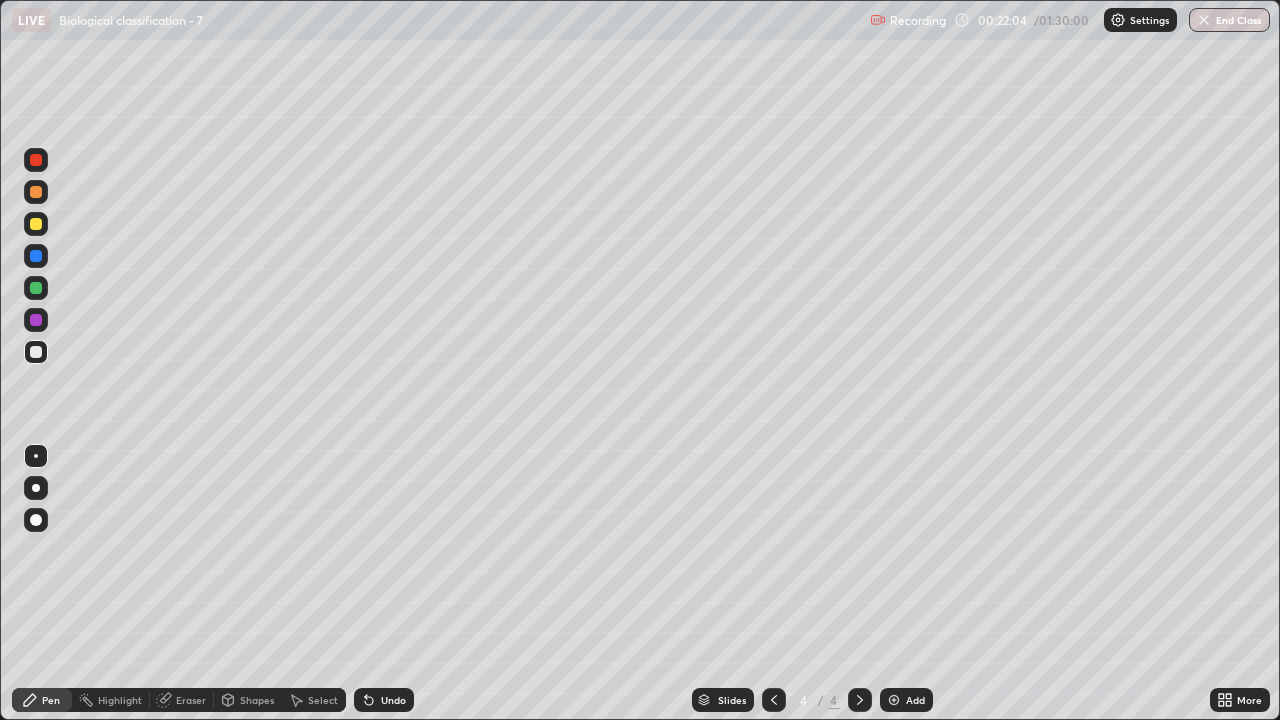 click 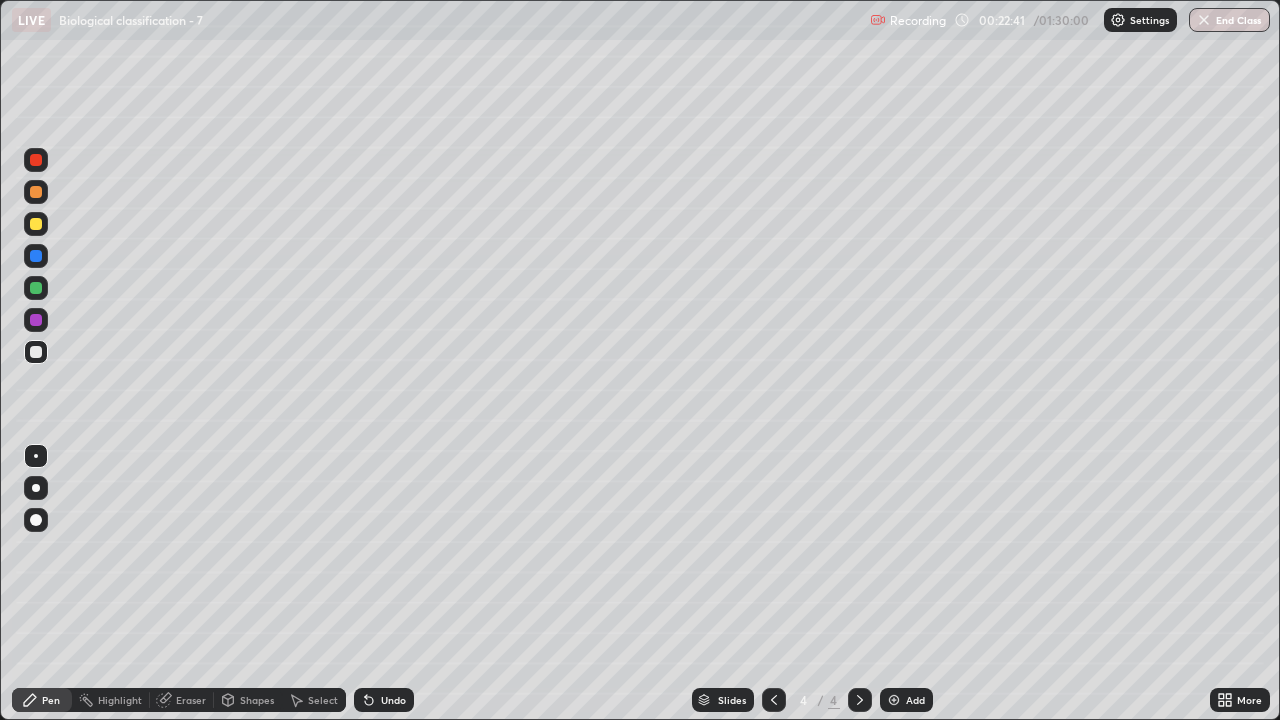 click at bounding box center [36, 256] 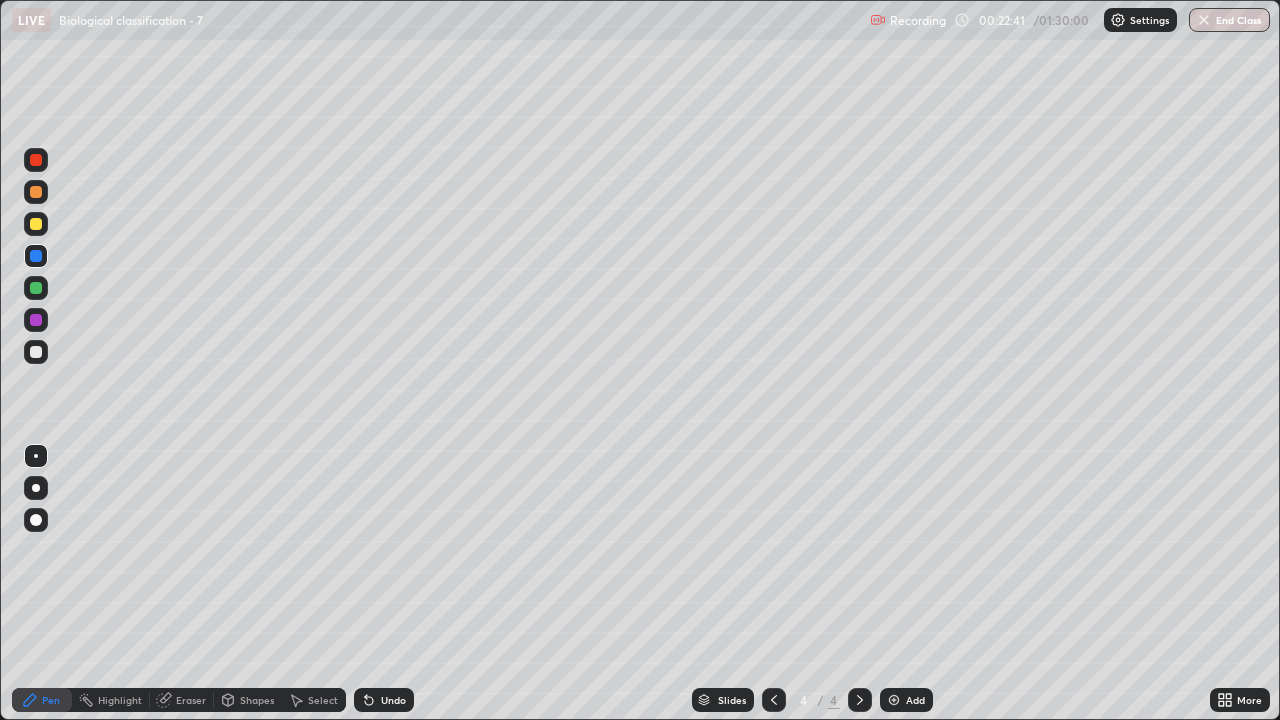 click at bounding box center [36, 488] 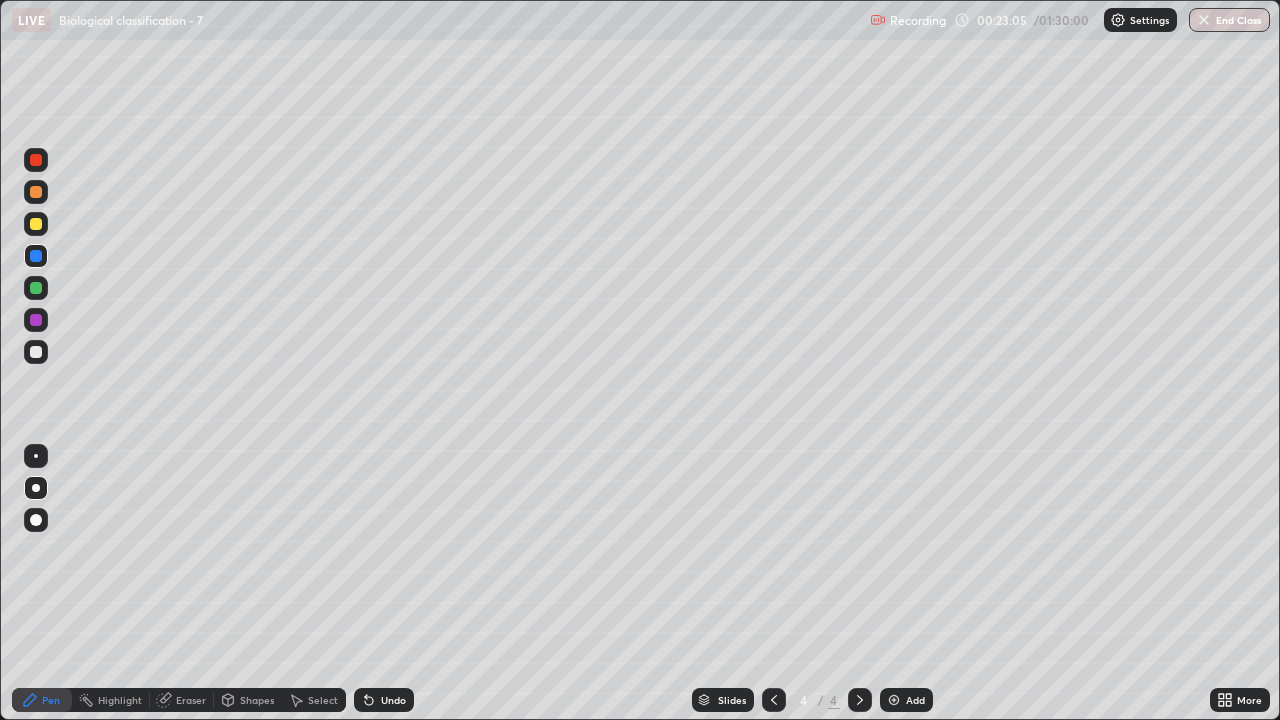 click at bounding box center (36, 192) 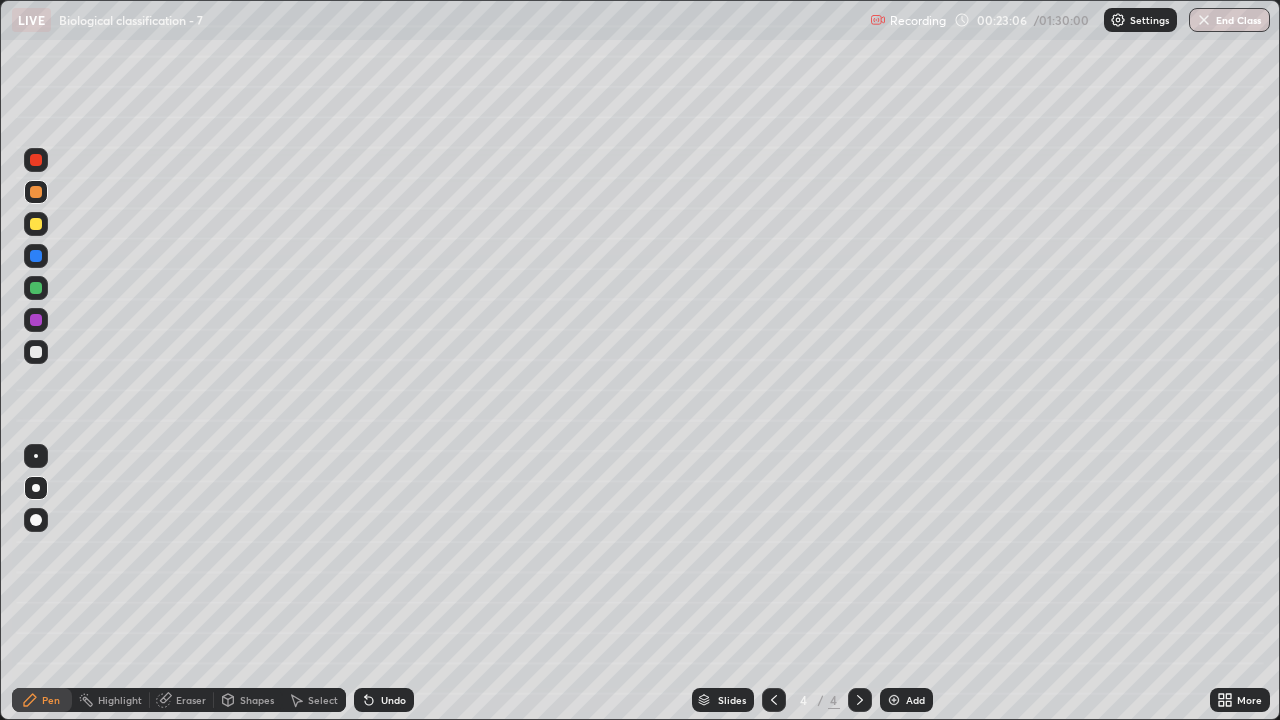 click at bounding box center (36, 320) 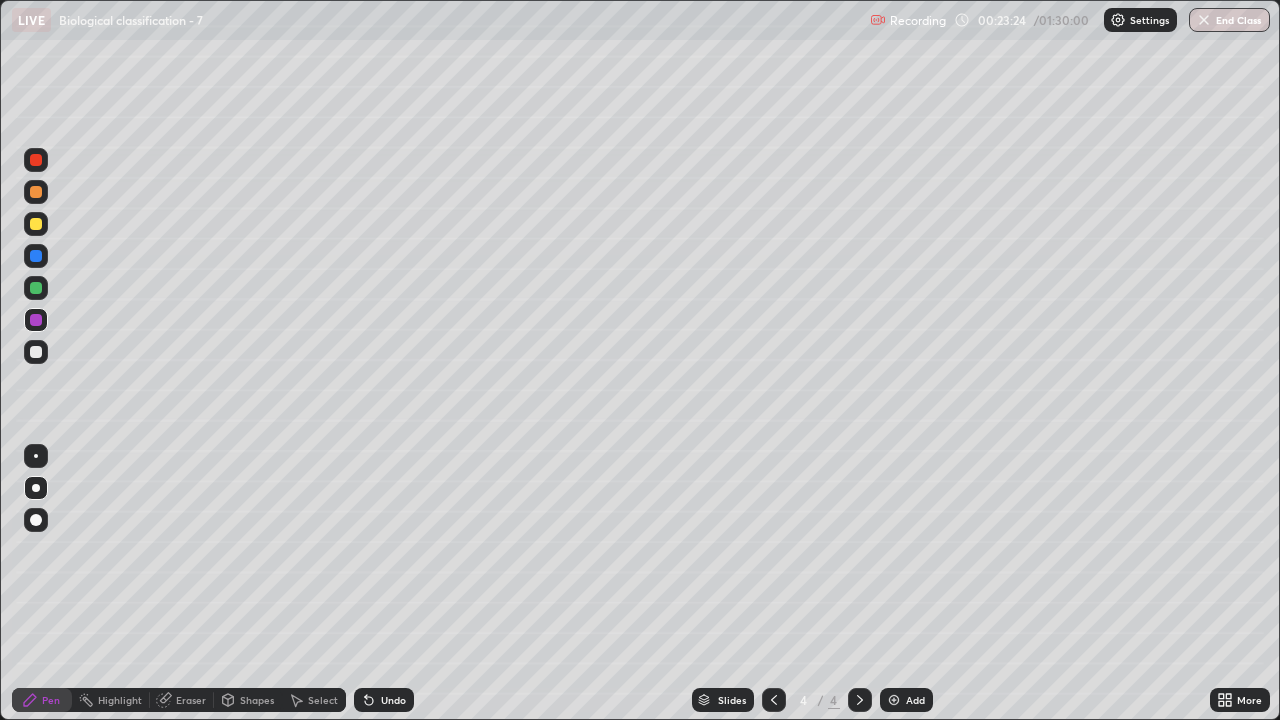 click 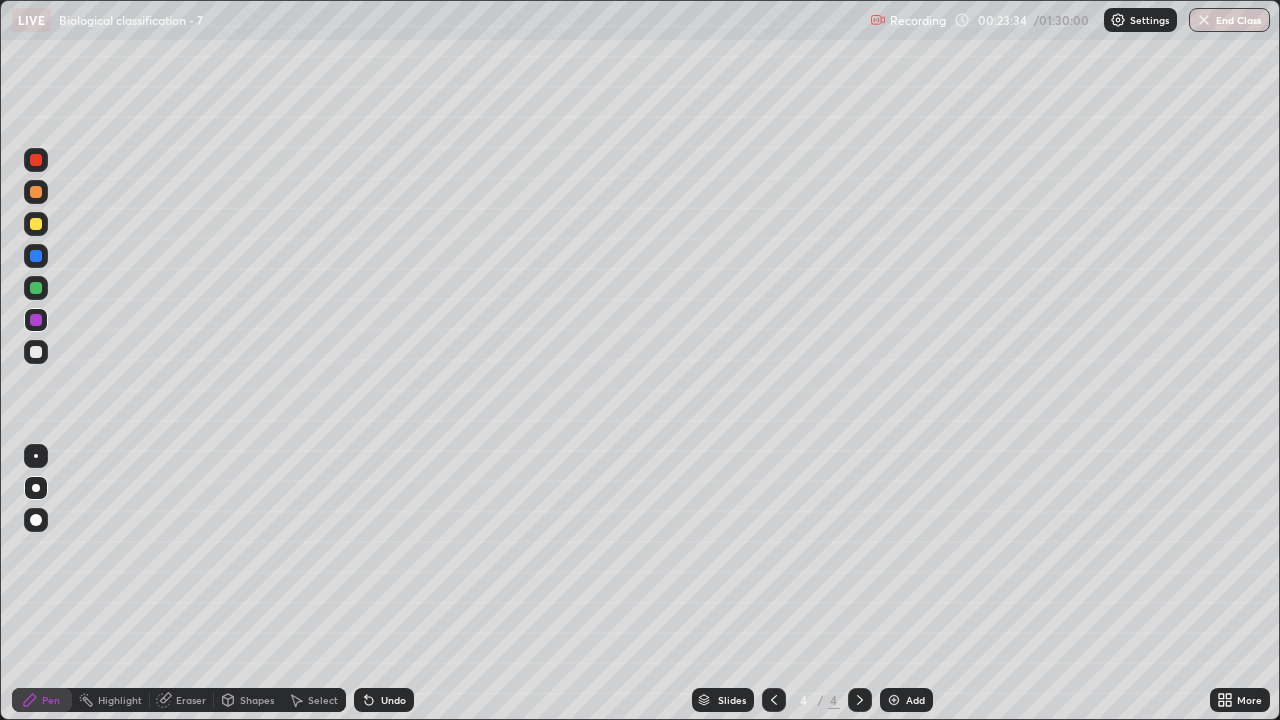 click at bounding box center (36, 224) 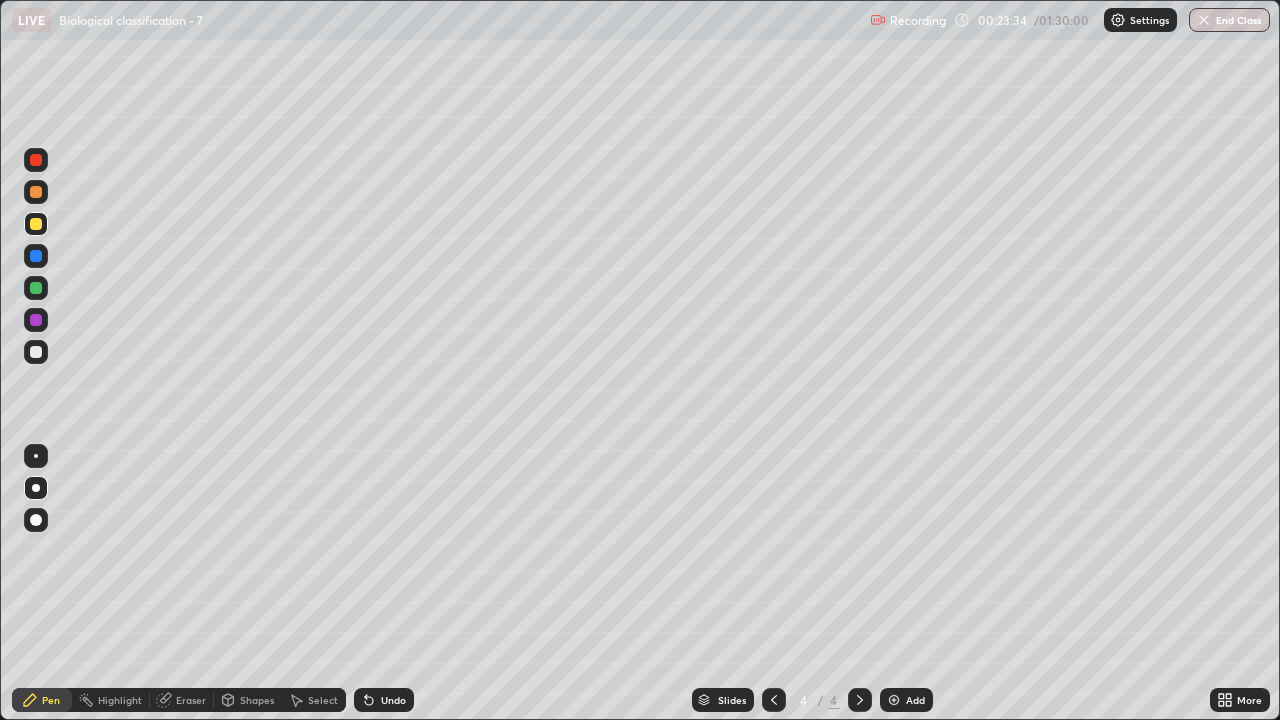 click at bounding box center (36, 456) 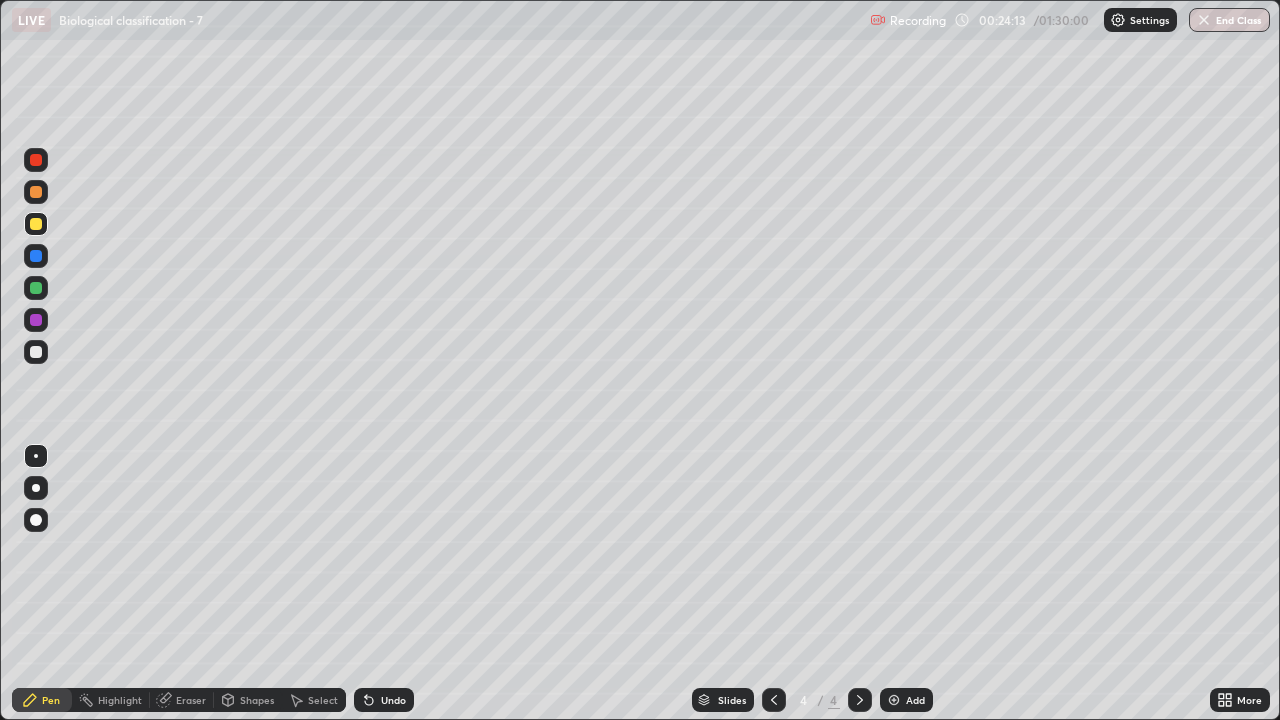 click at bounding box center [36, 352] 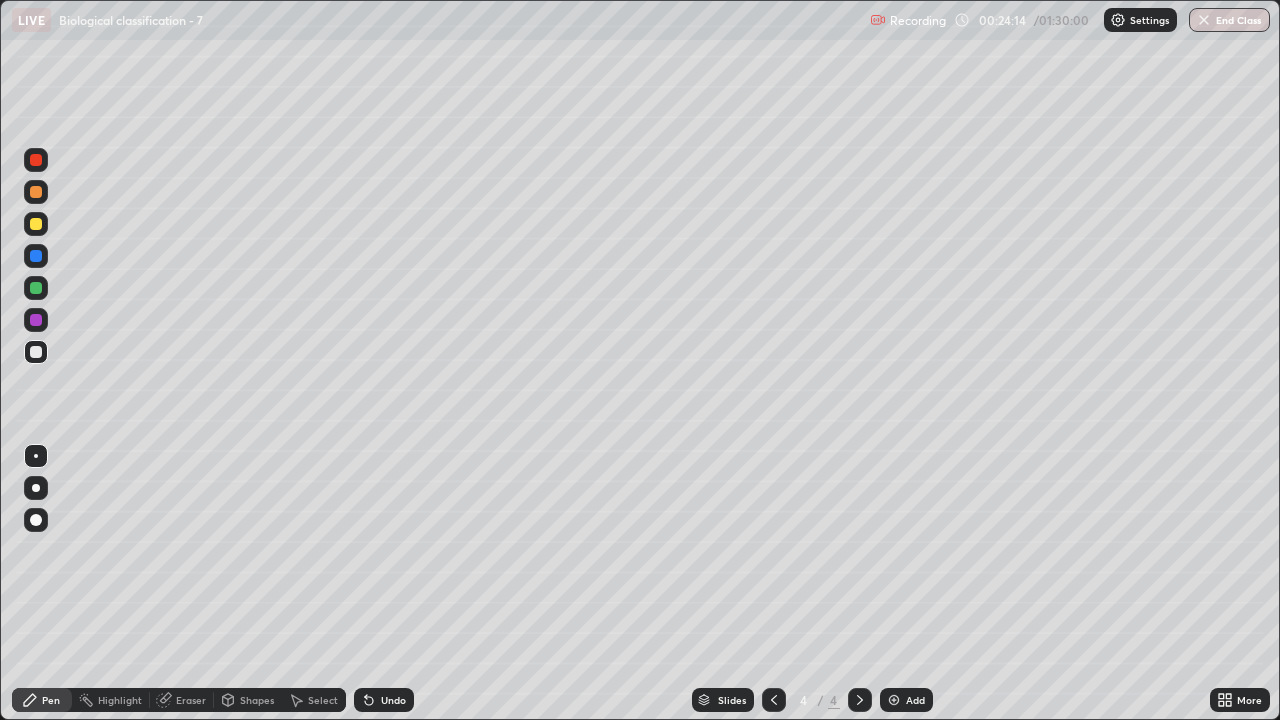 click at bounding box center [36, 456] 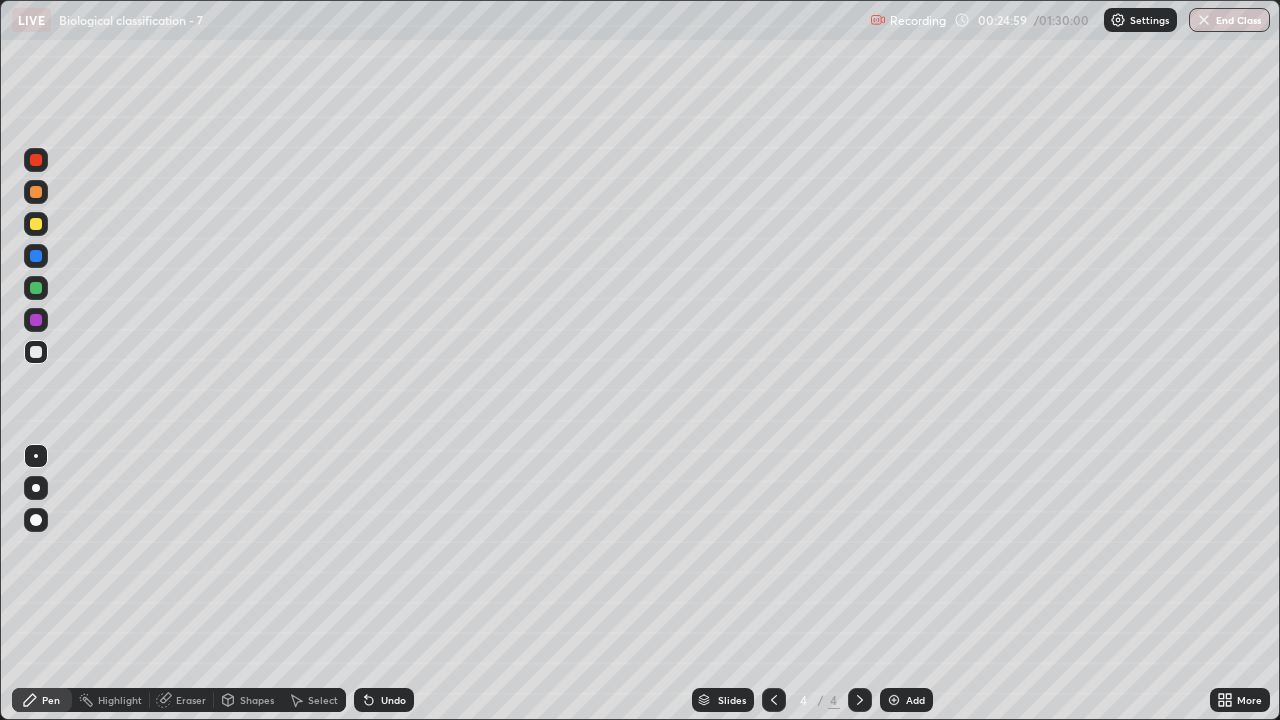 click at bounding box center [36, 224] 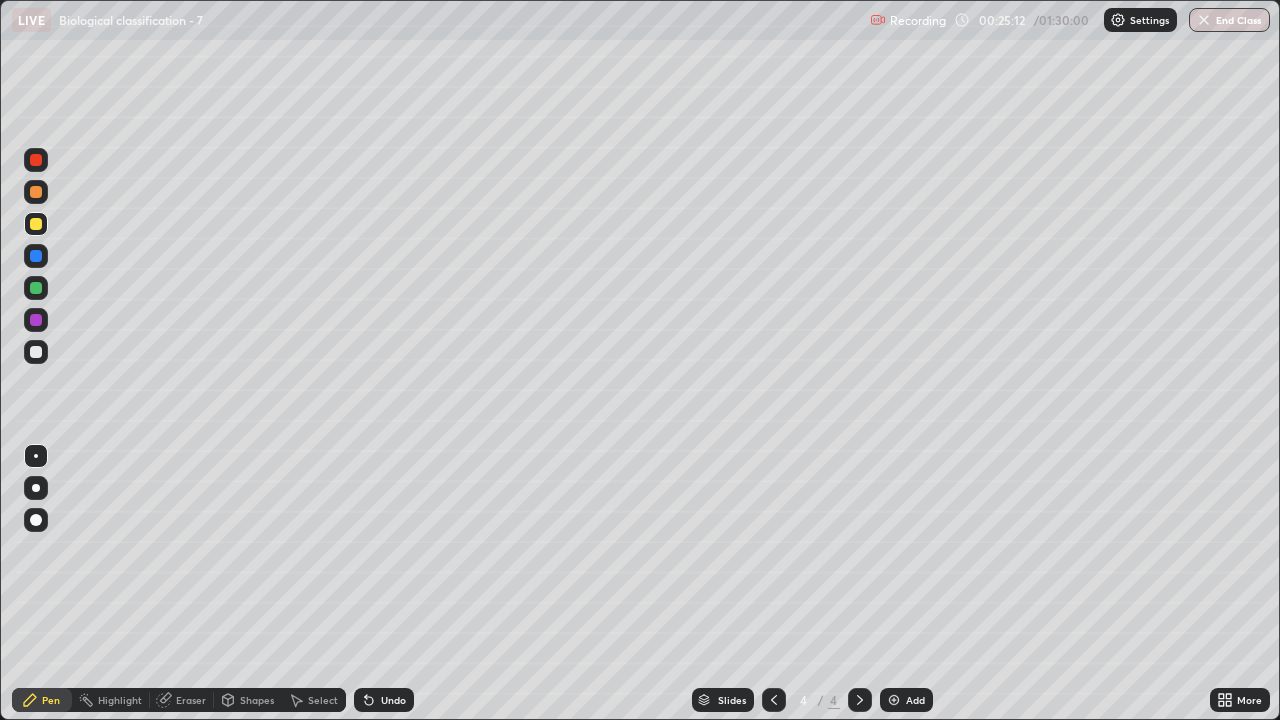 click at bounding box center (36, 352) 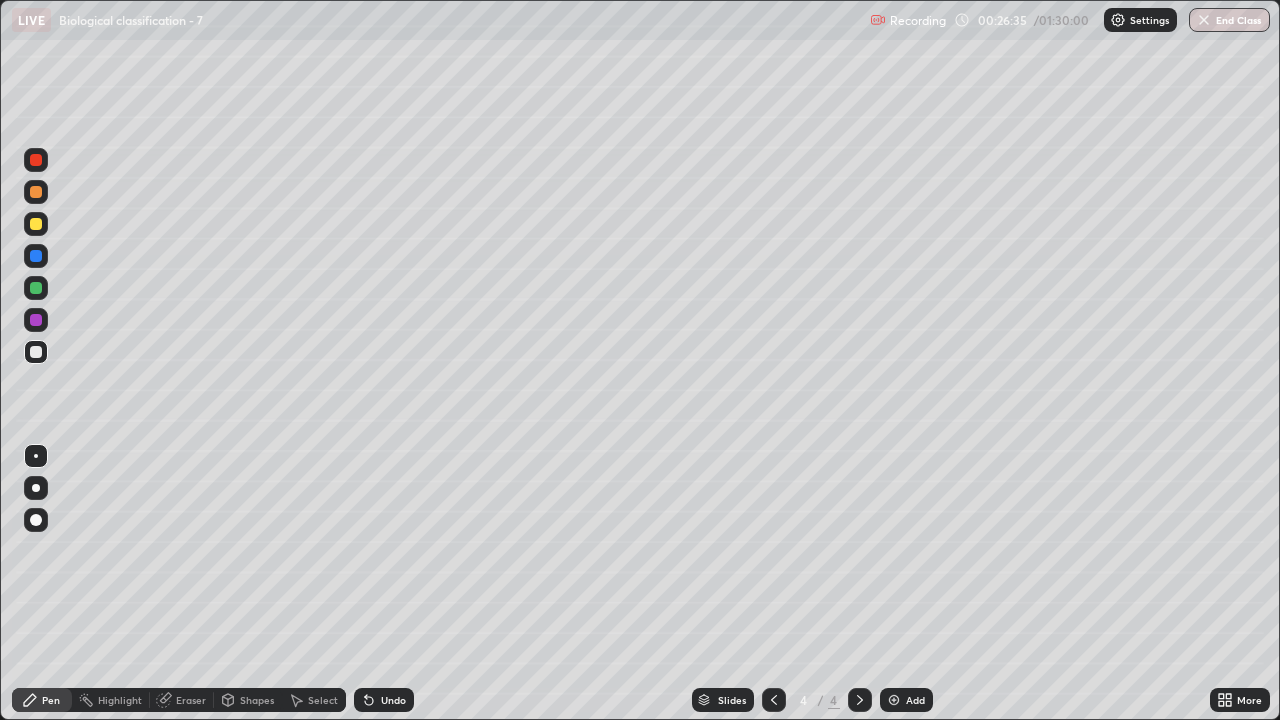 click at bounding box center (36, 224) 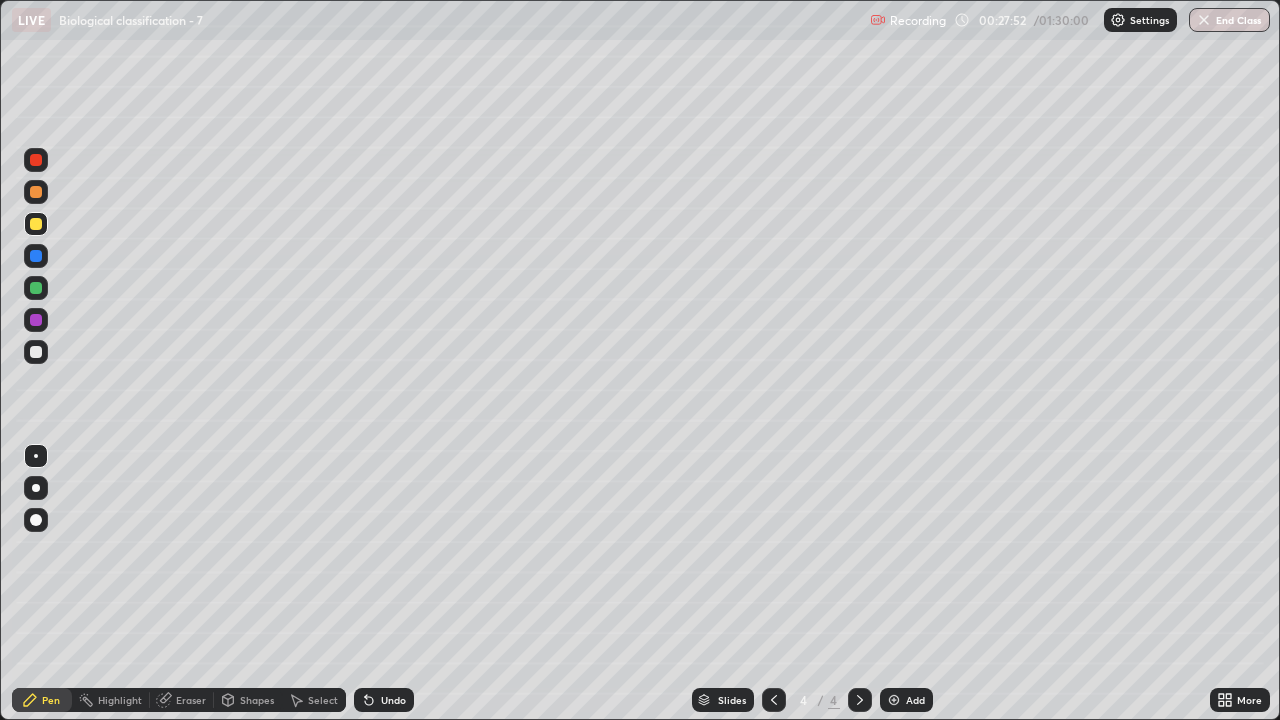 click at bounding box center [894, 700] 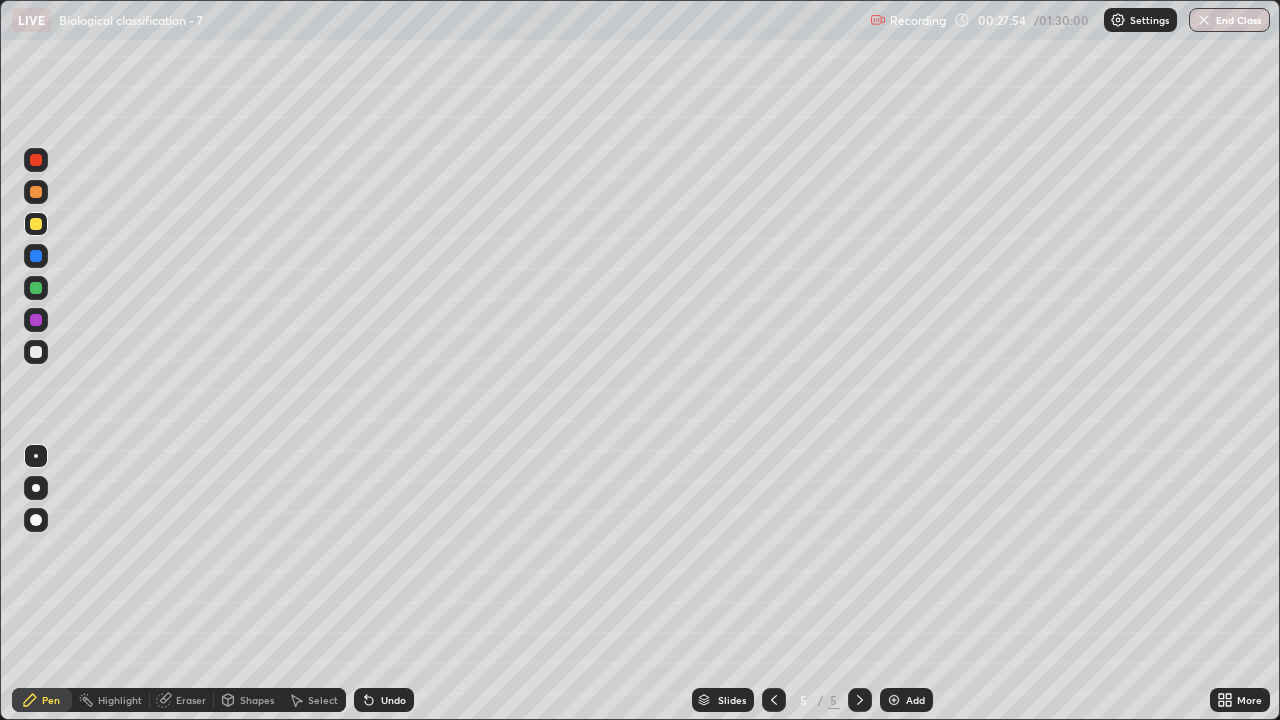 click at bounding box center (36, 224) 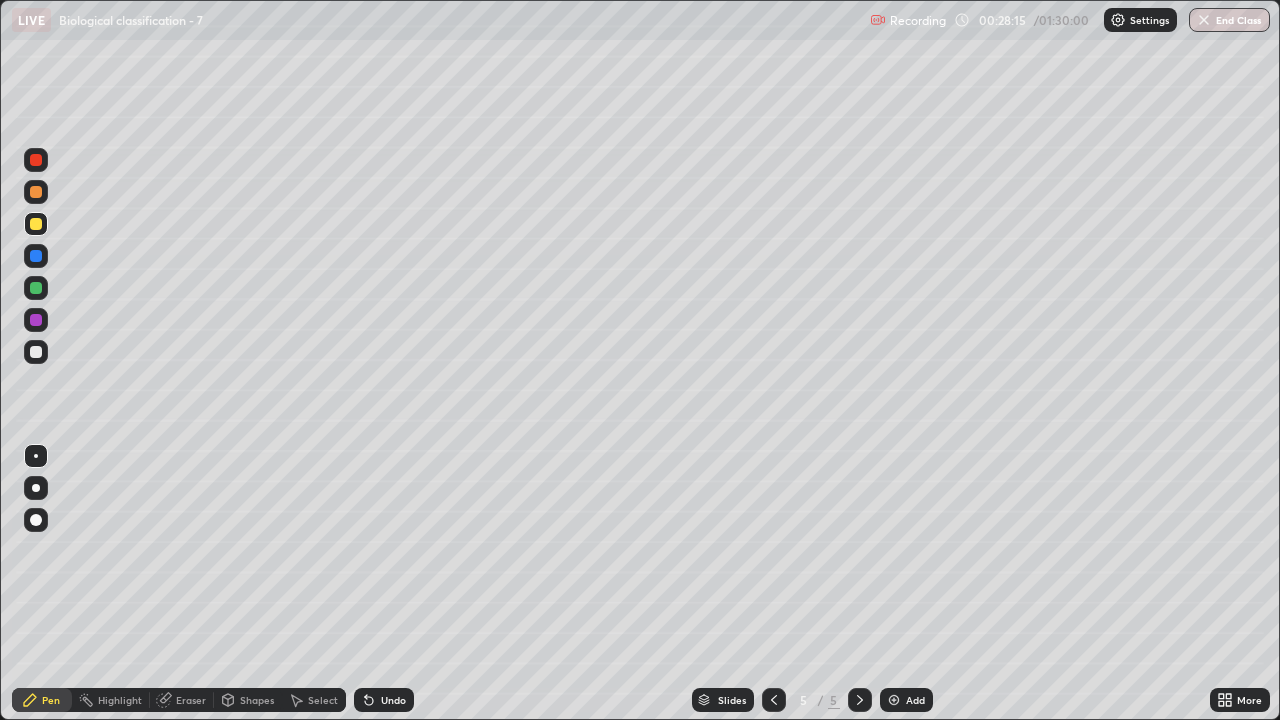 click 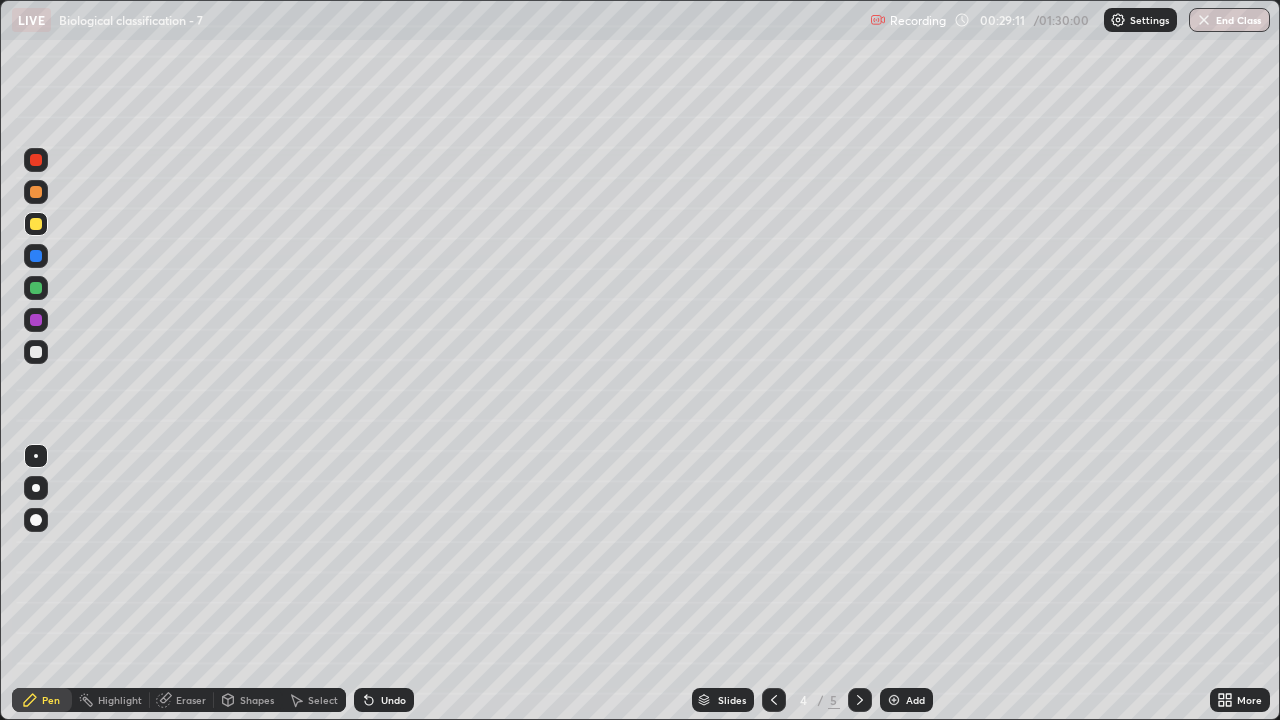 click 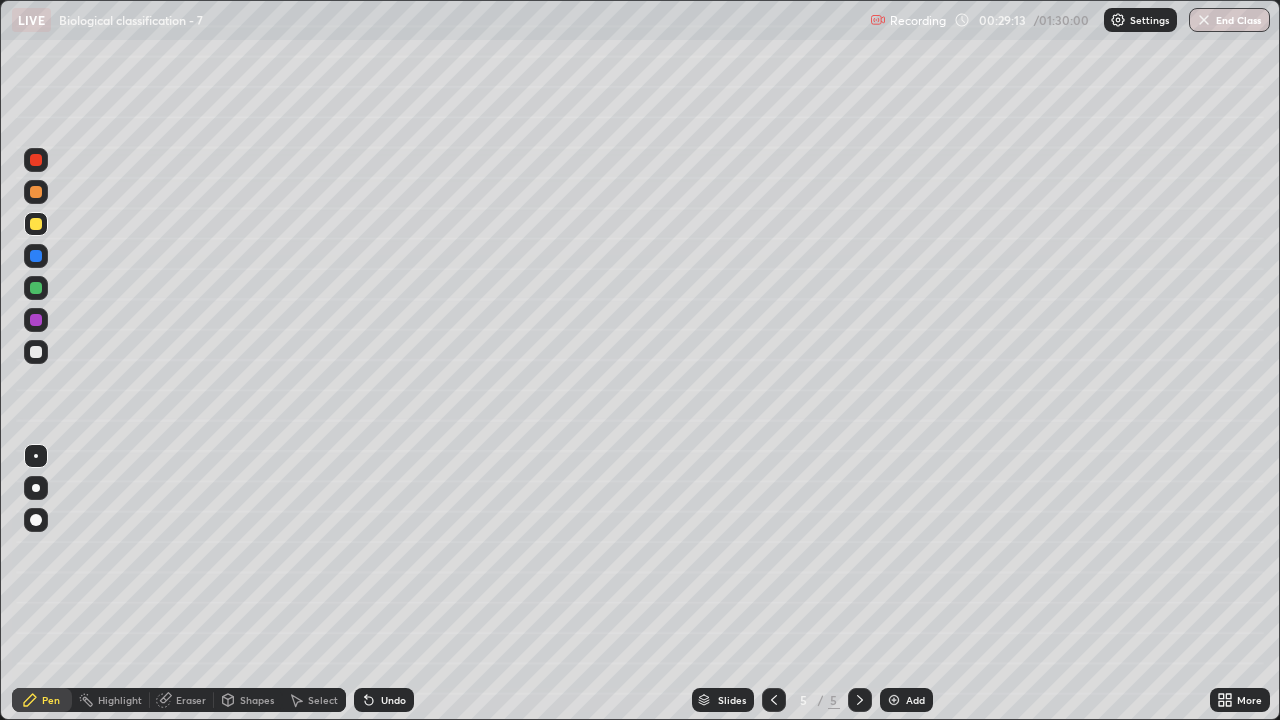 click at bounding box center (36, 352) 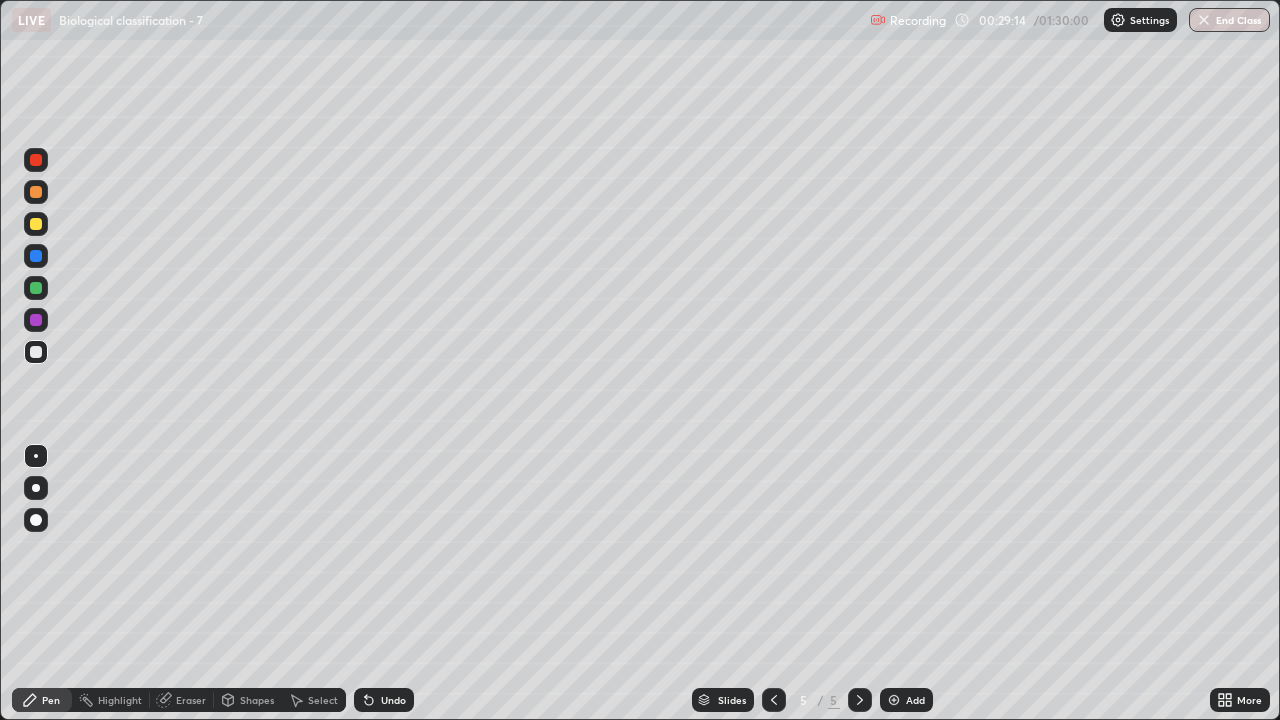 click at bounding box center [36, 456] 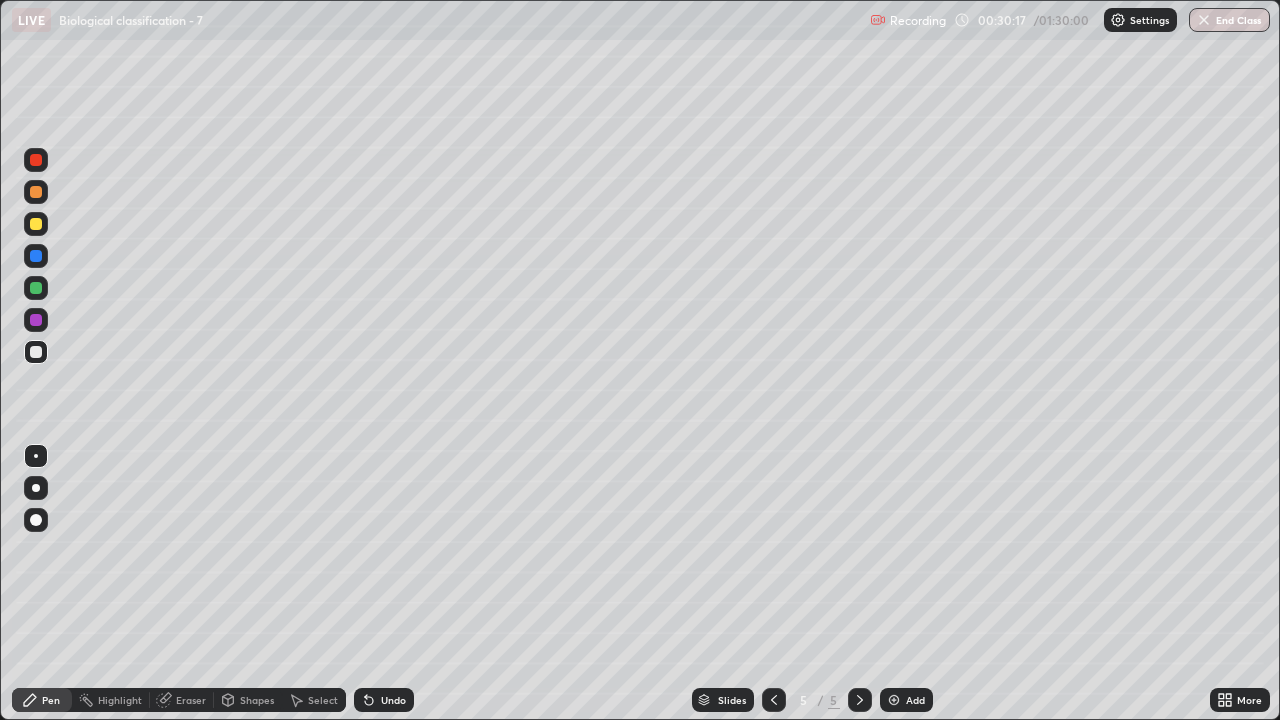 click at bounding box center [36, 352] 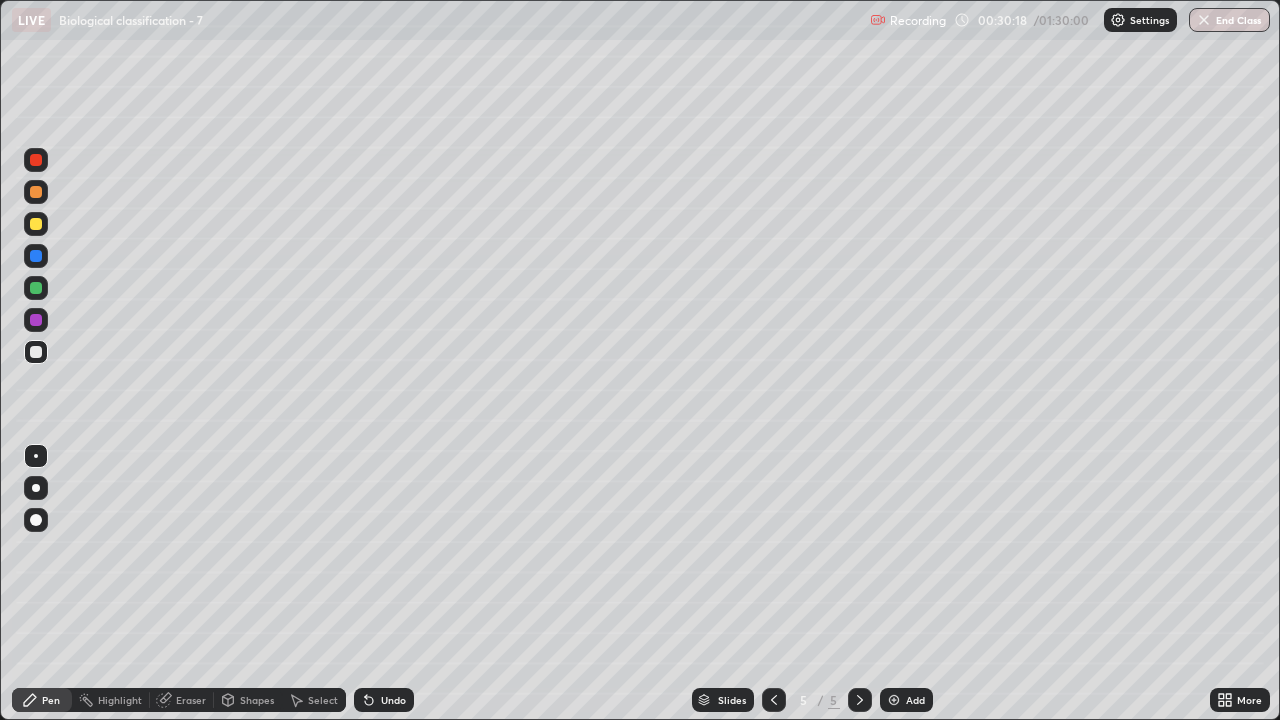 click at bounding box center [36, 456] 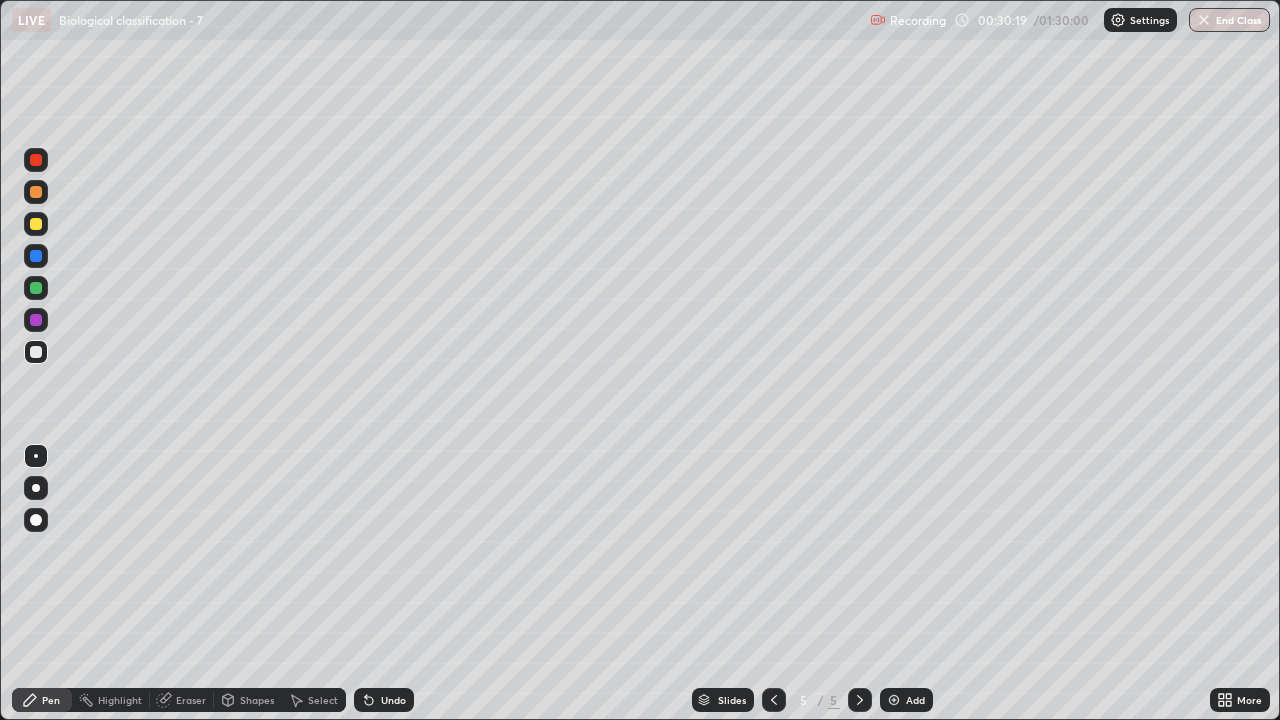click on "Shapes" at bounding box center [248, 700] 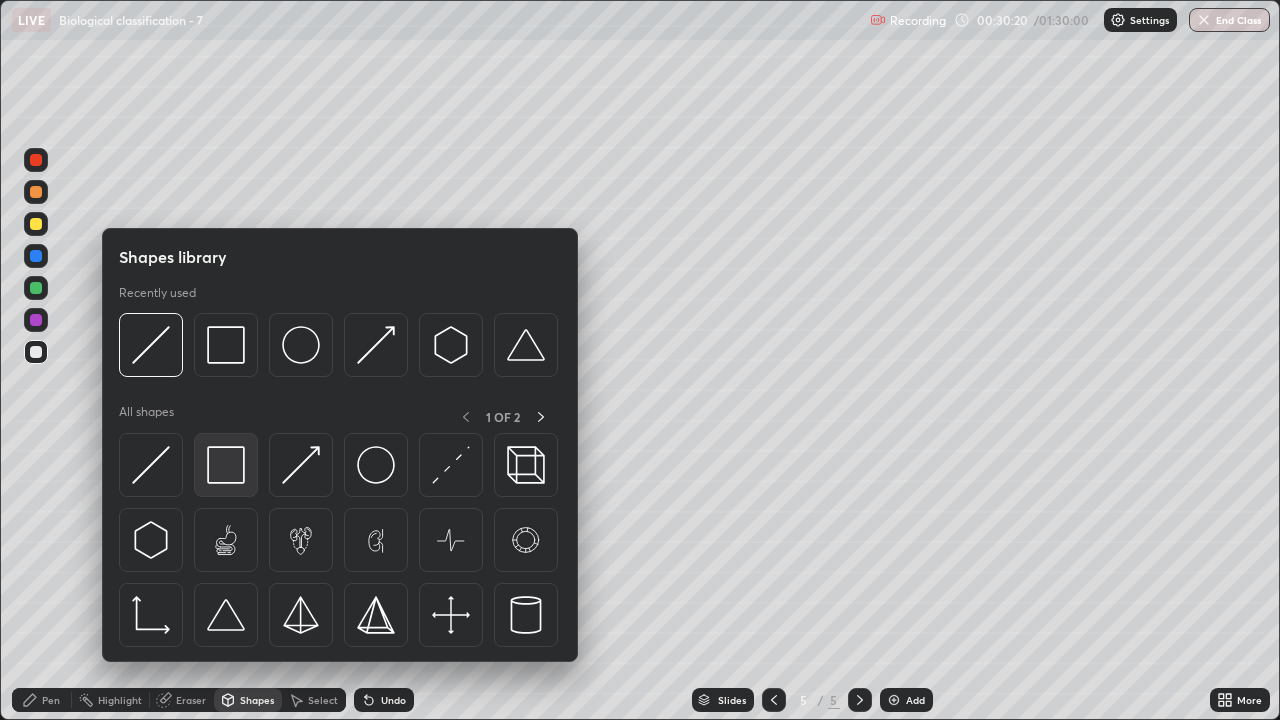 click at bounding box center [226, 465] 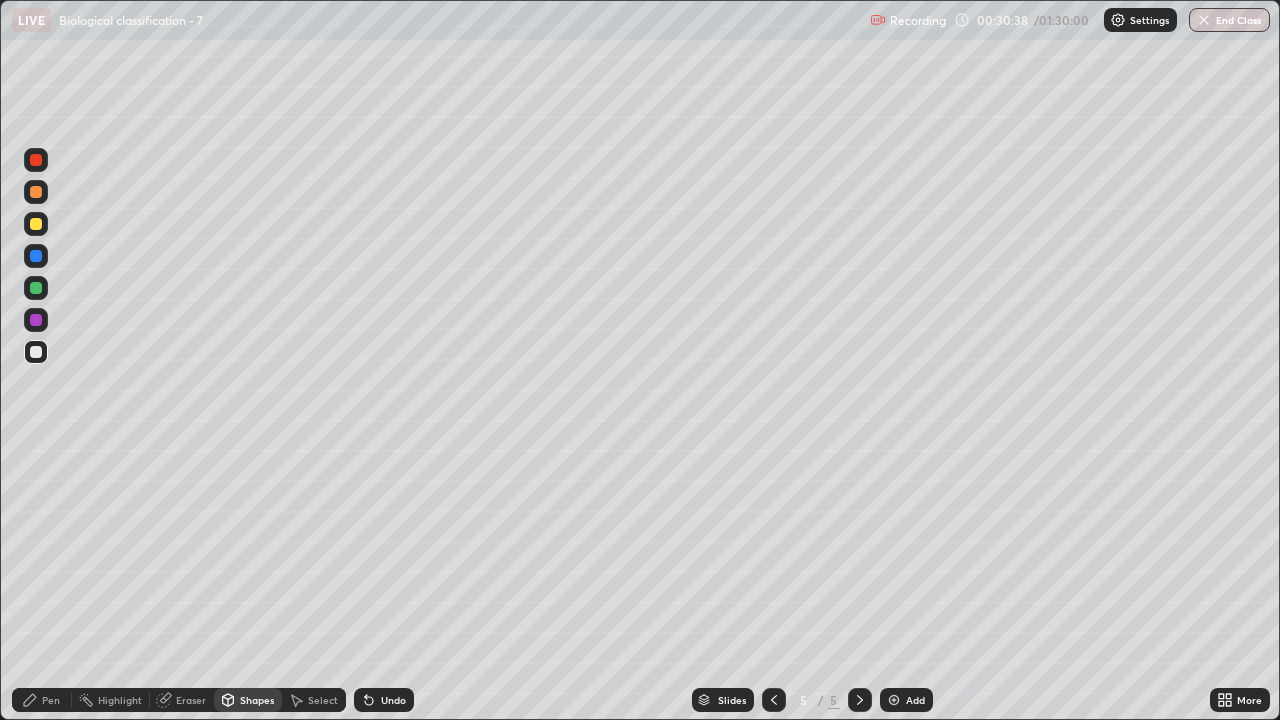 click at bounding box center (36, 224) 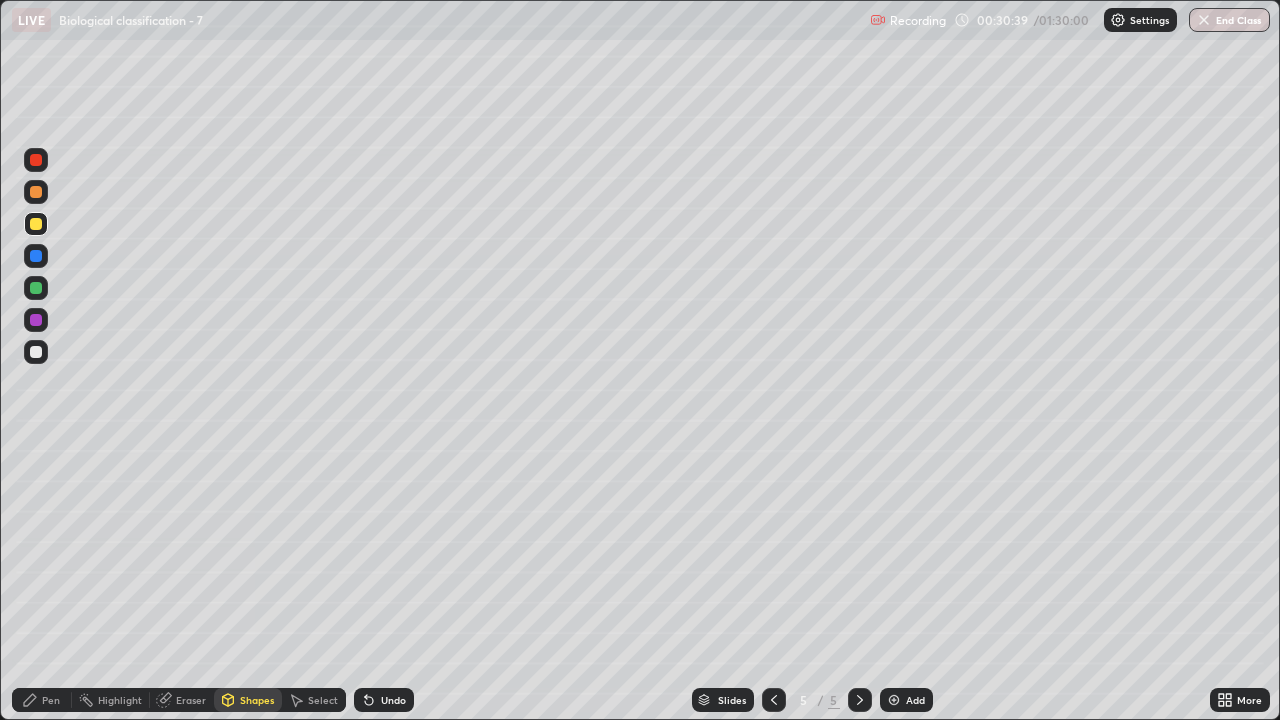 click on "Pen" at bounding box center (42, 700) 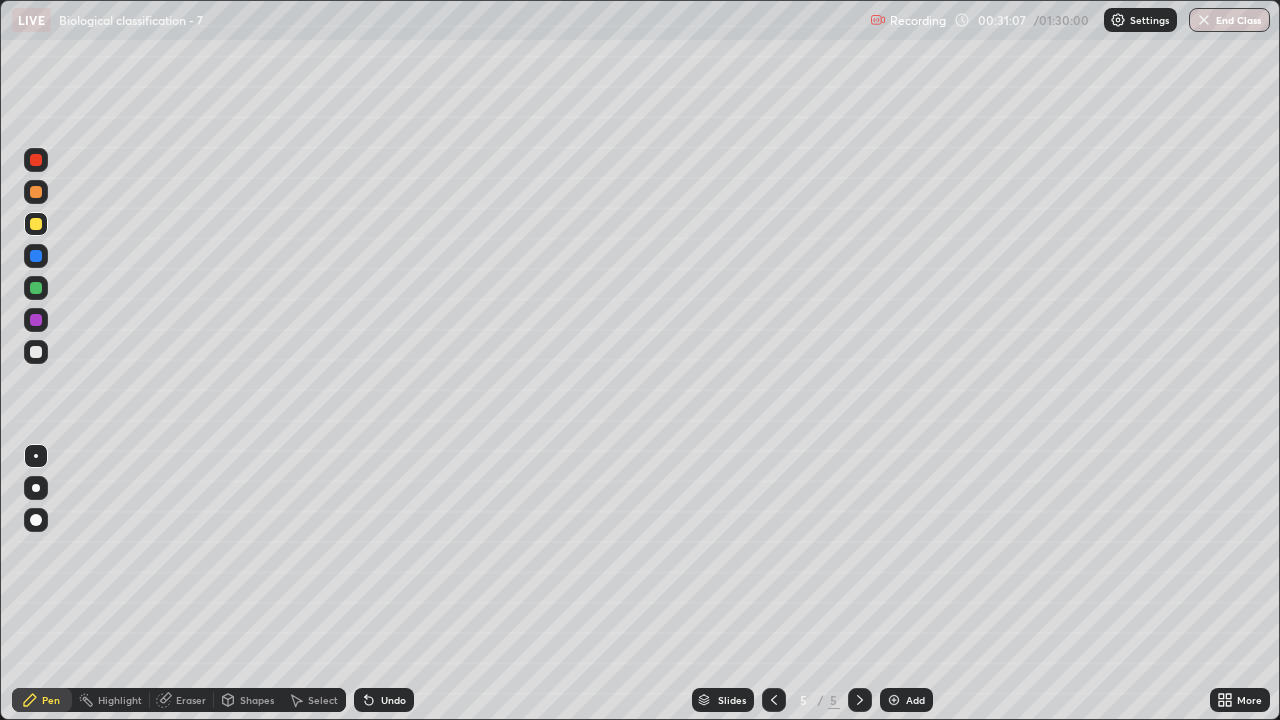 click at bounding box center (36, 288) 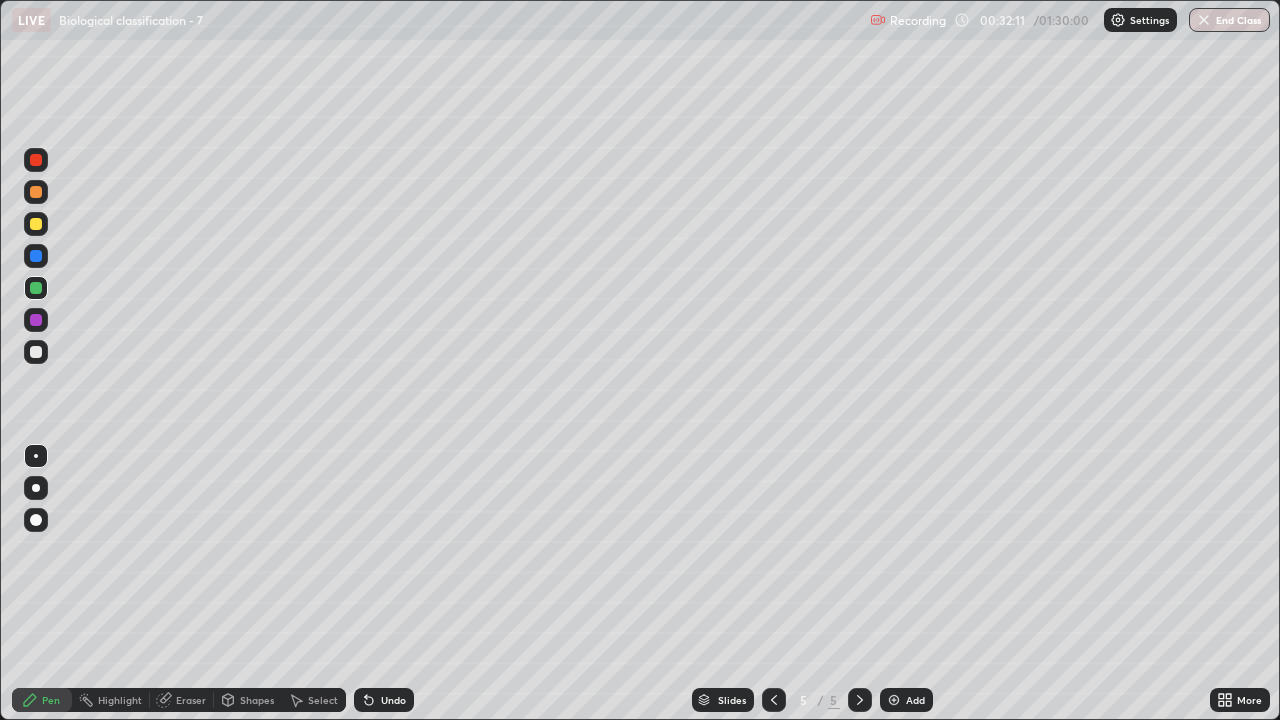 click at bounding box center (36, 256) 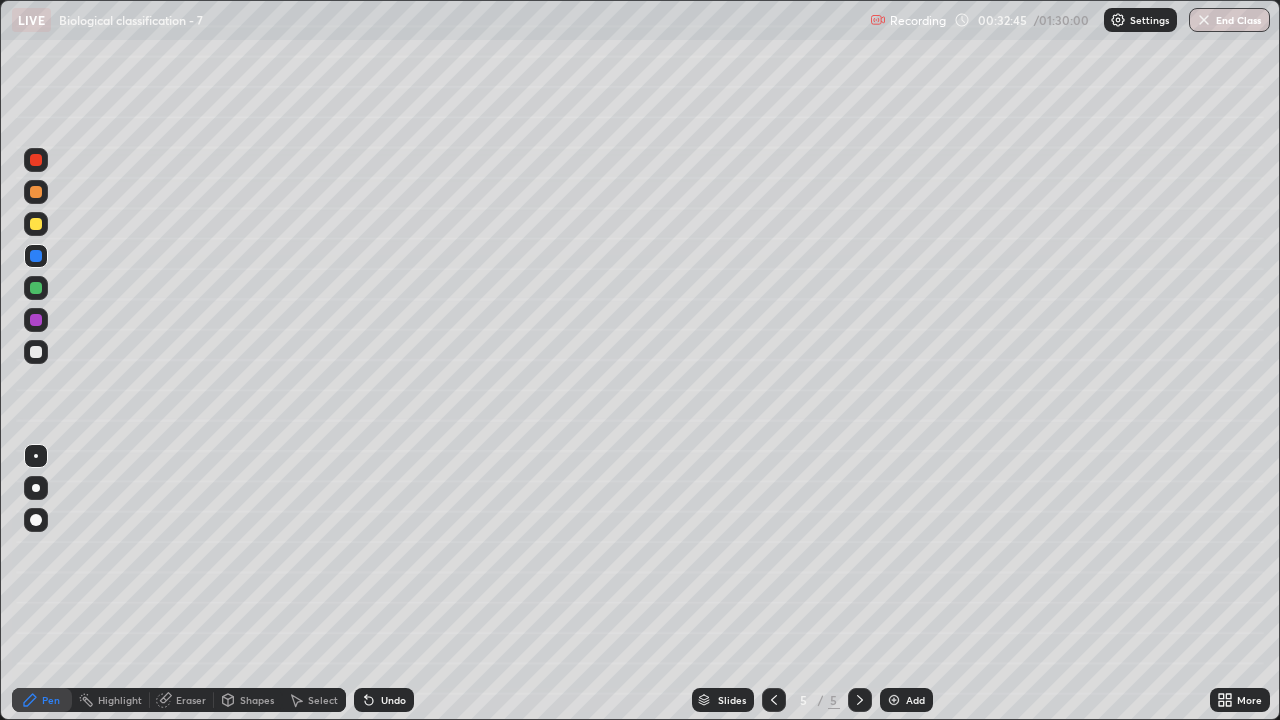 click at bounding box center [36, 352] 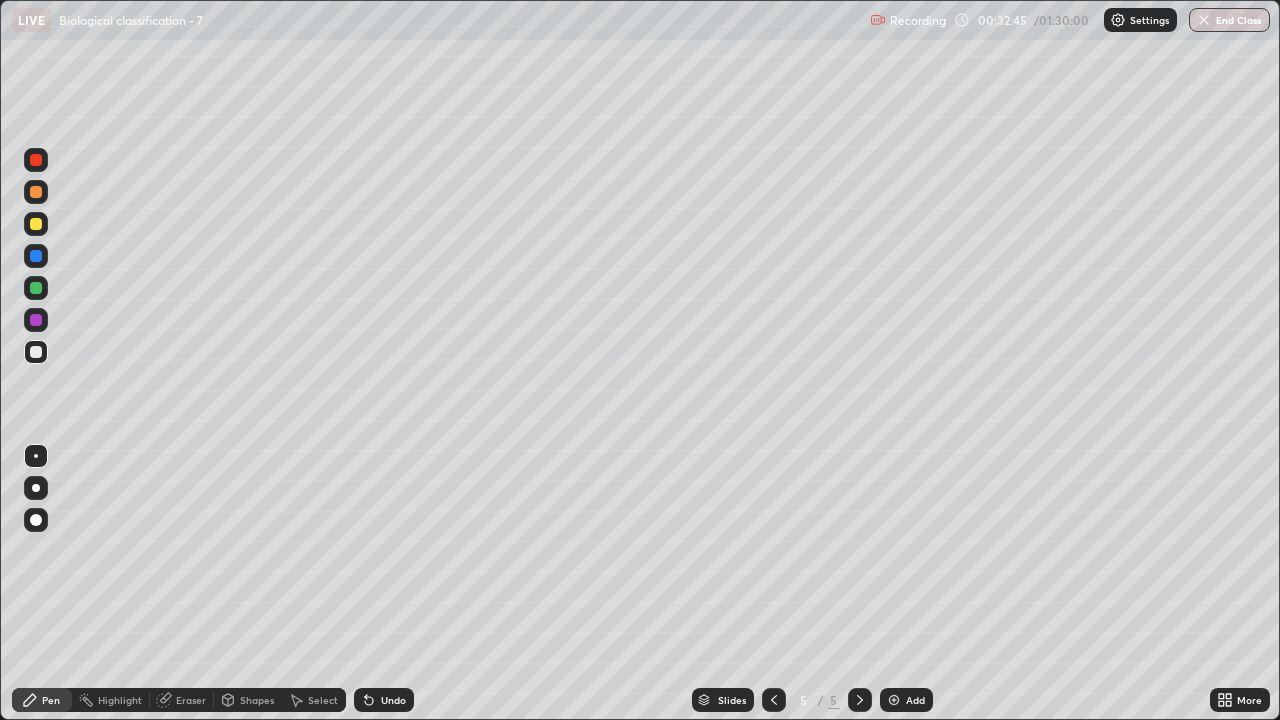click at bounding box center [36, 488] 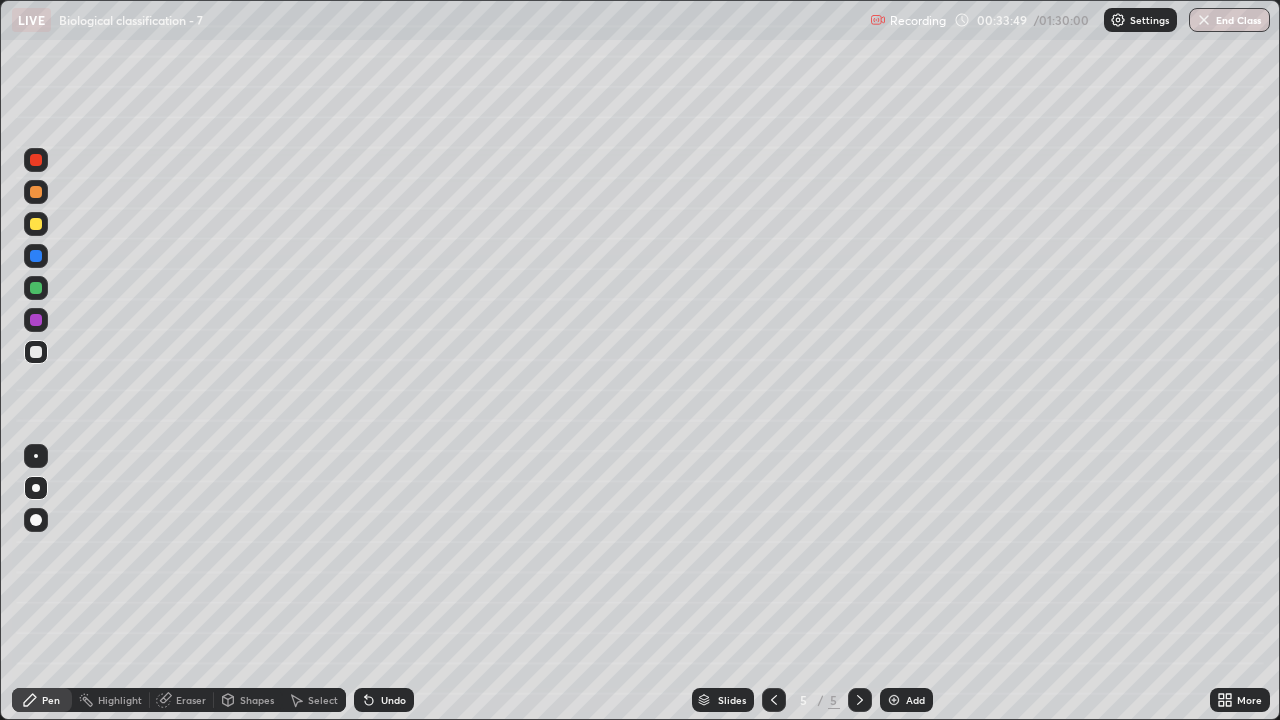 click at bounding box center [36, 352] 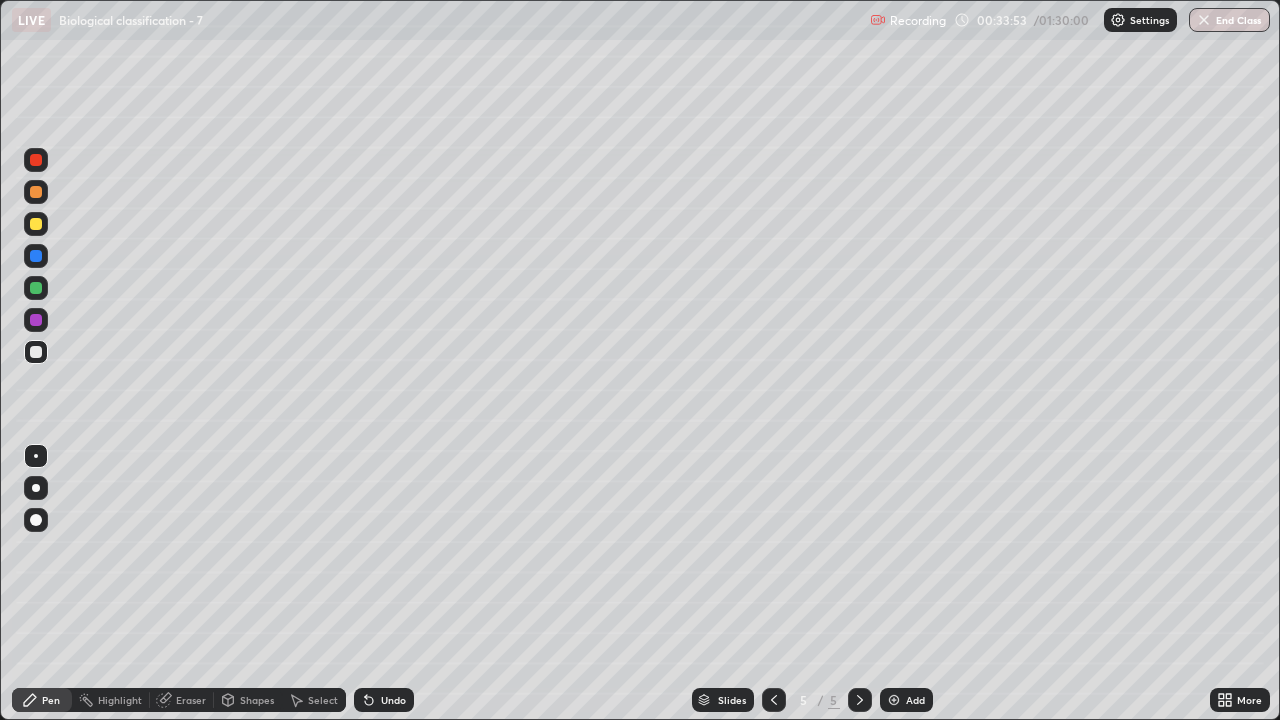 click 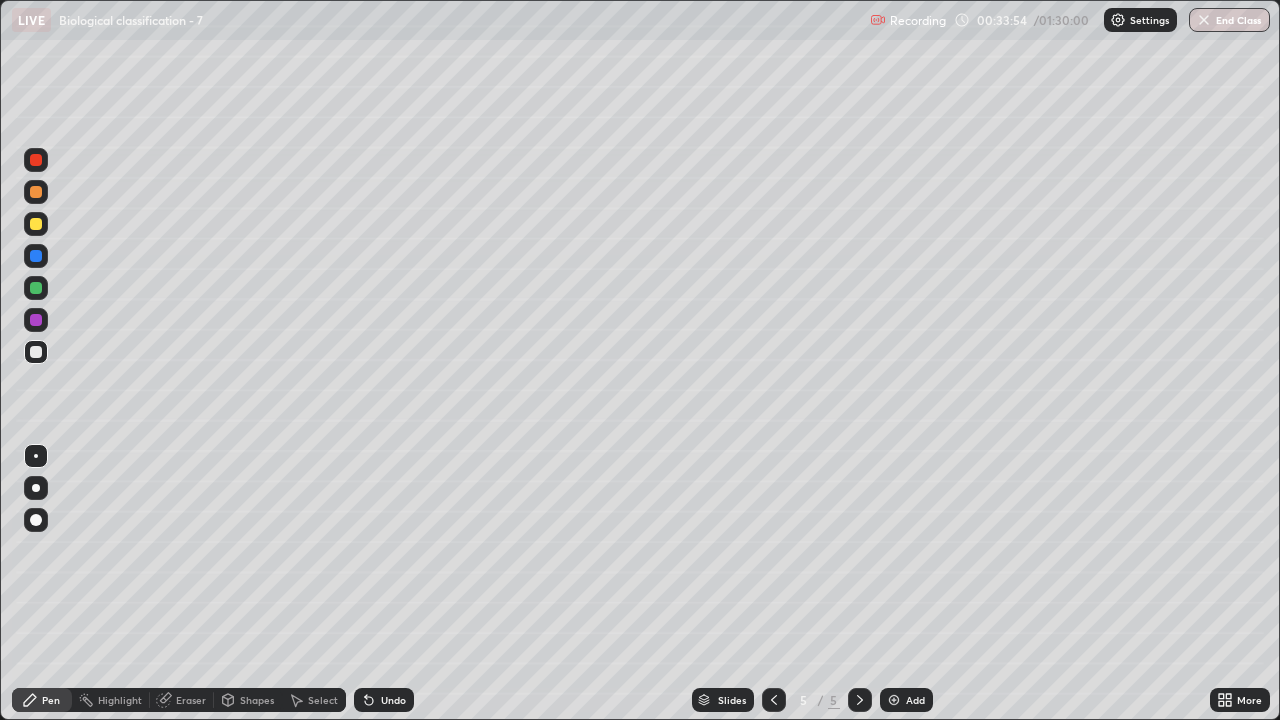 click on "Undo" at bounding box center [384, 700] 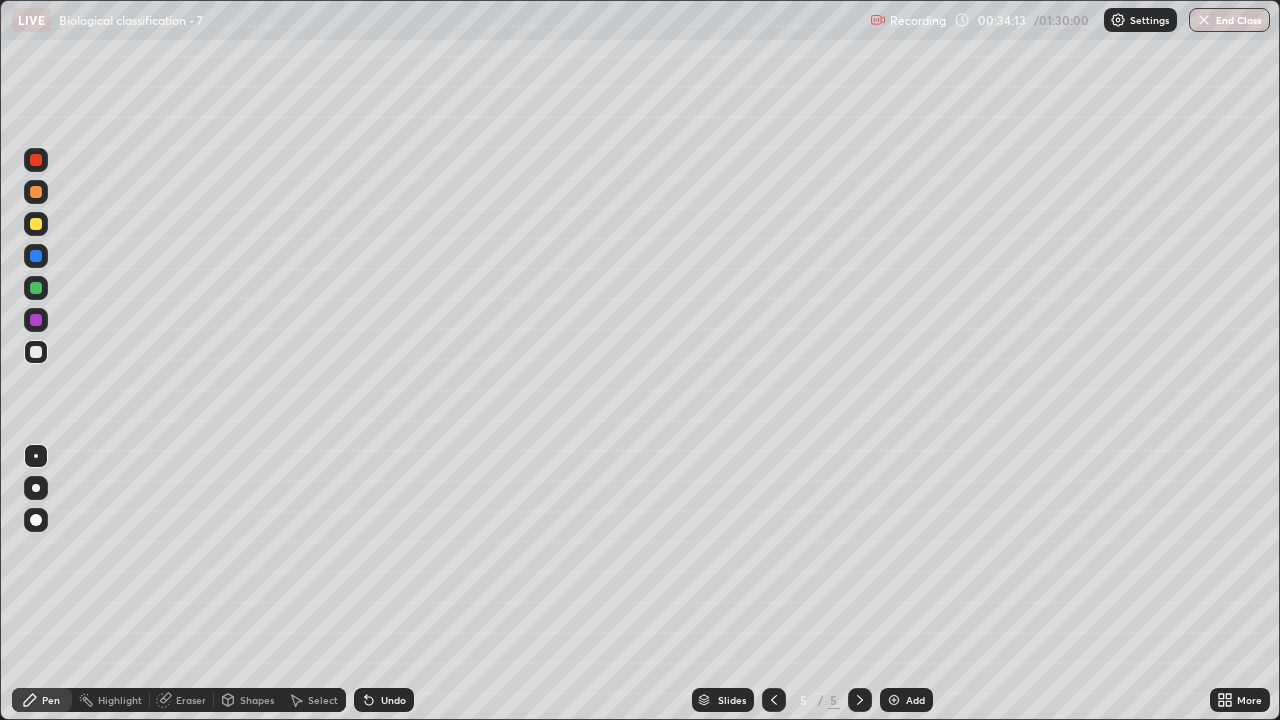 click 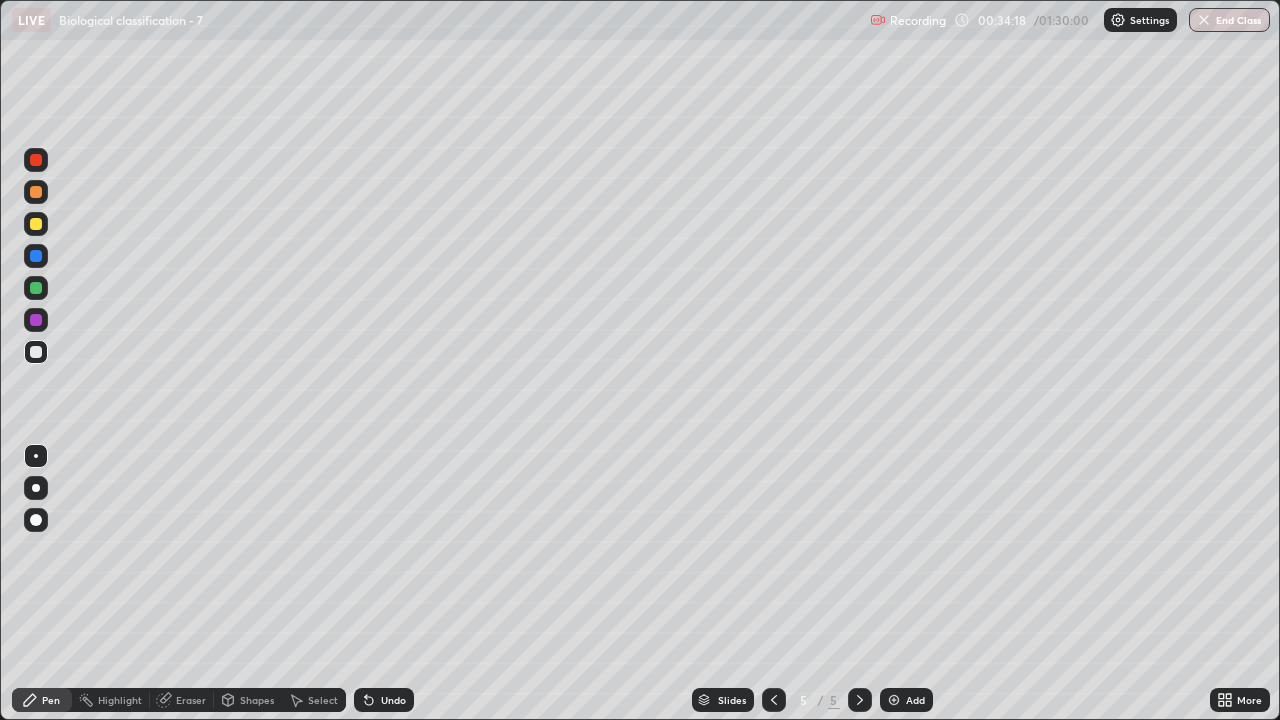 click at bounding box center (36, 352) 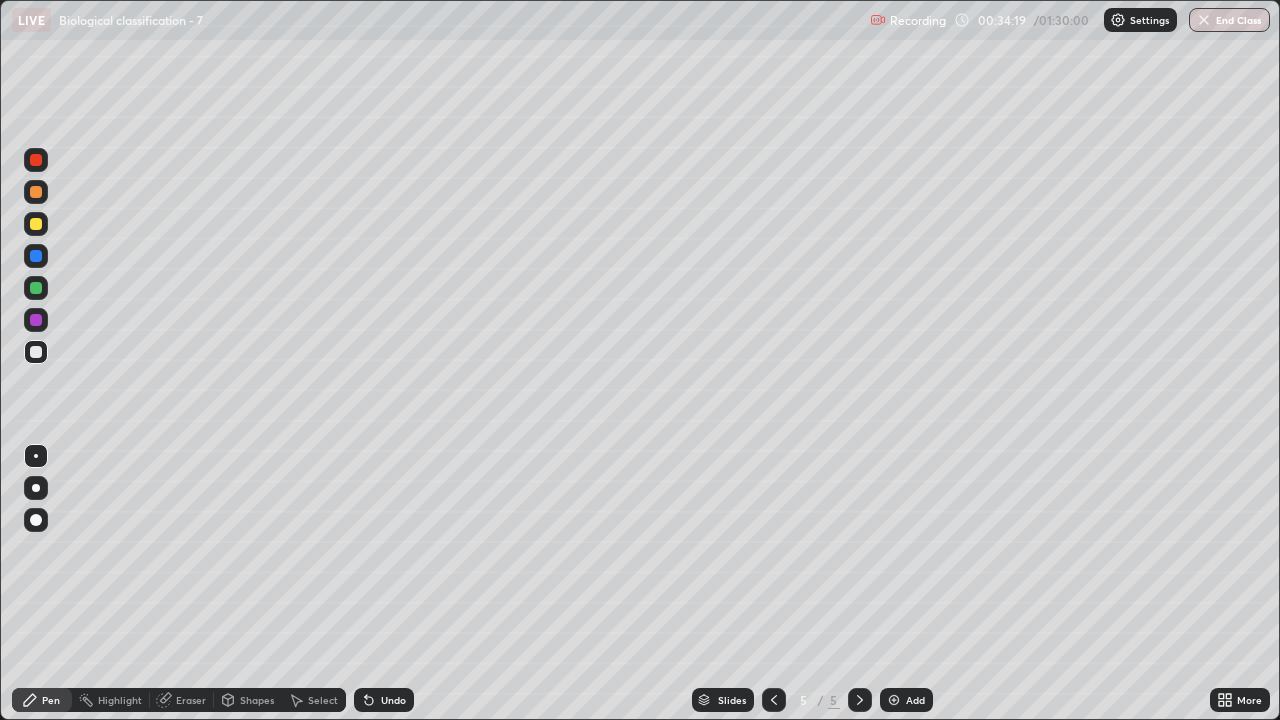 click at bounding box center [36, 488] 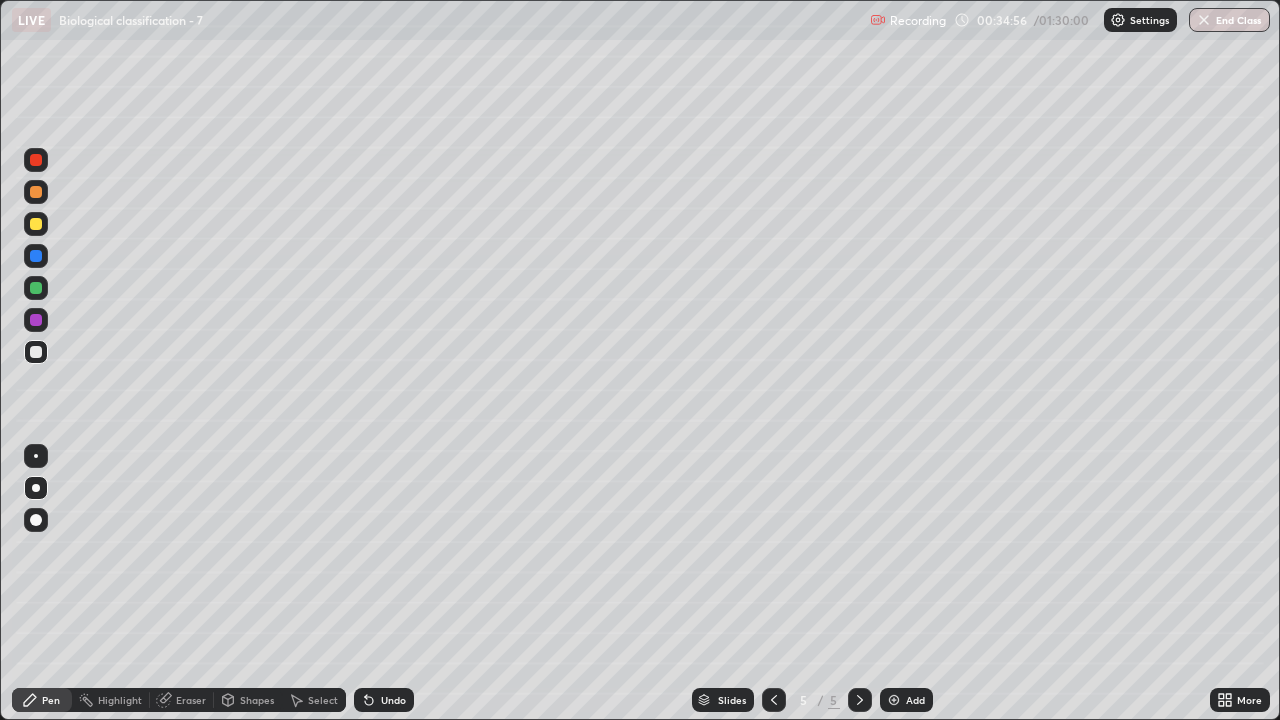 click at bounding box center [36, 352] 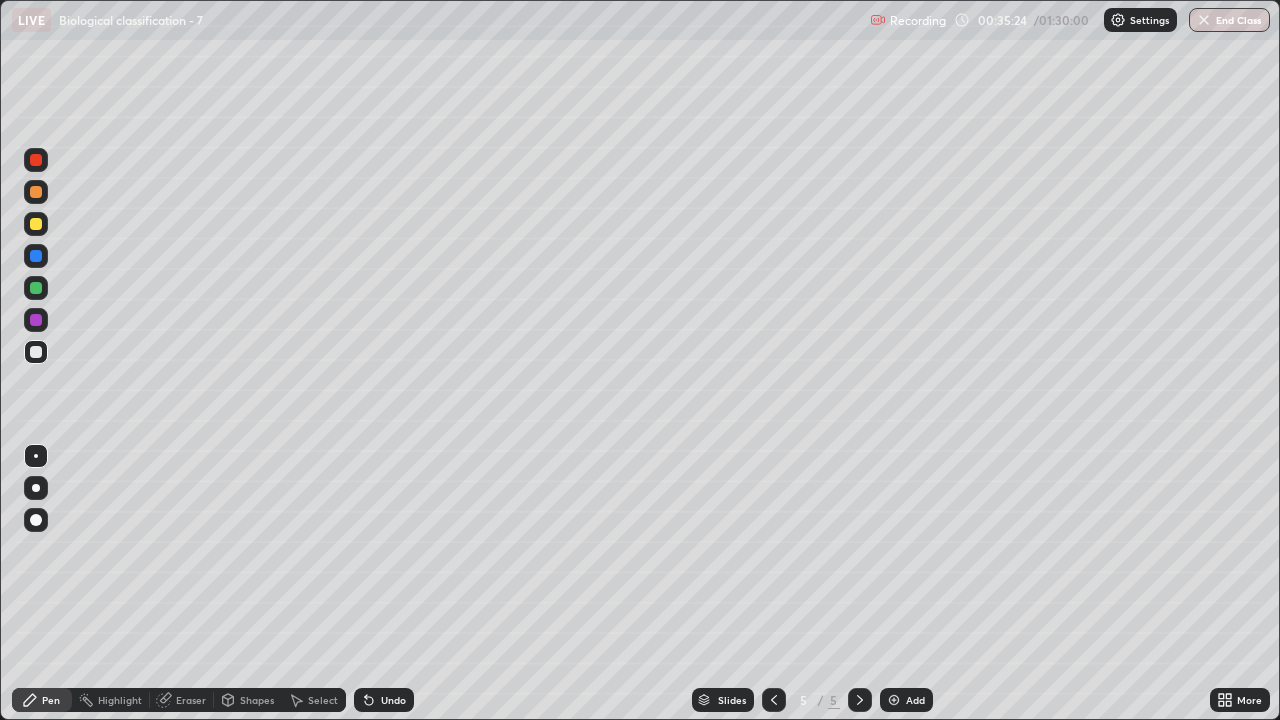 click at bounding box center (36, 352) 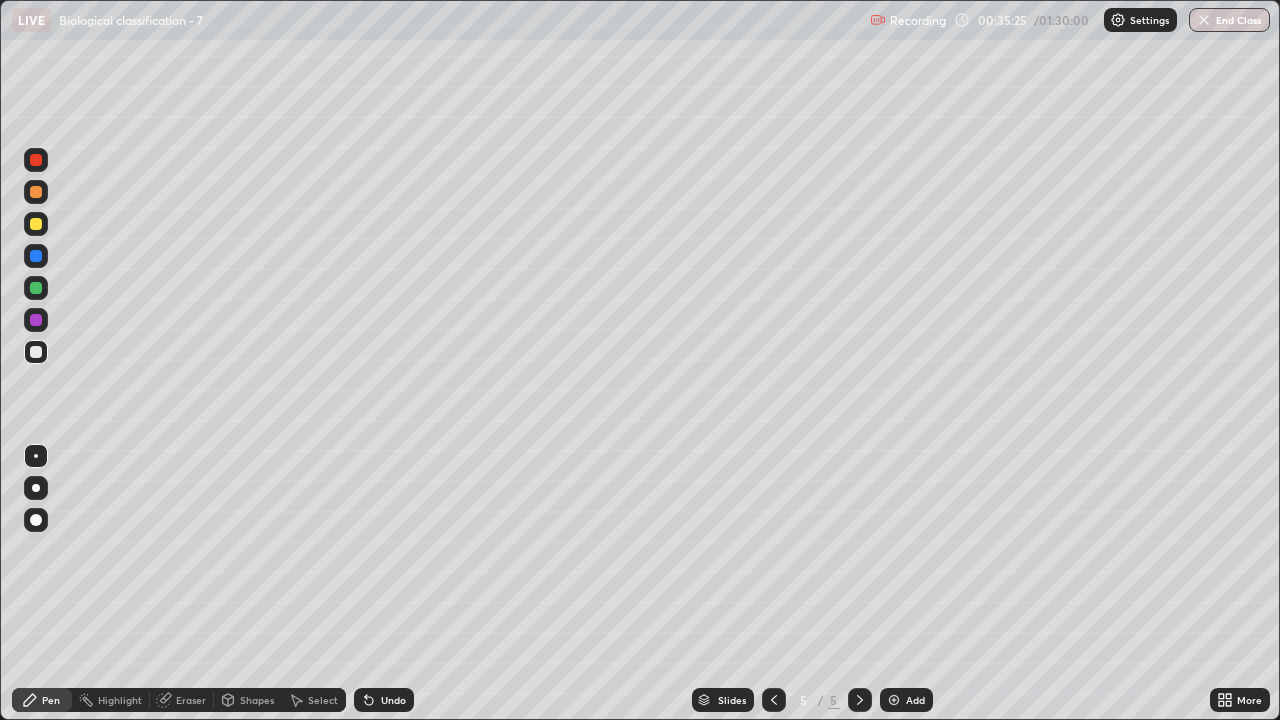 click at bounding box center (36, 488) 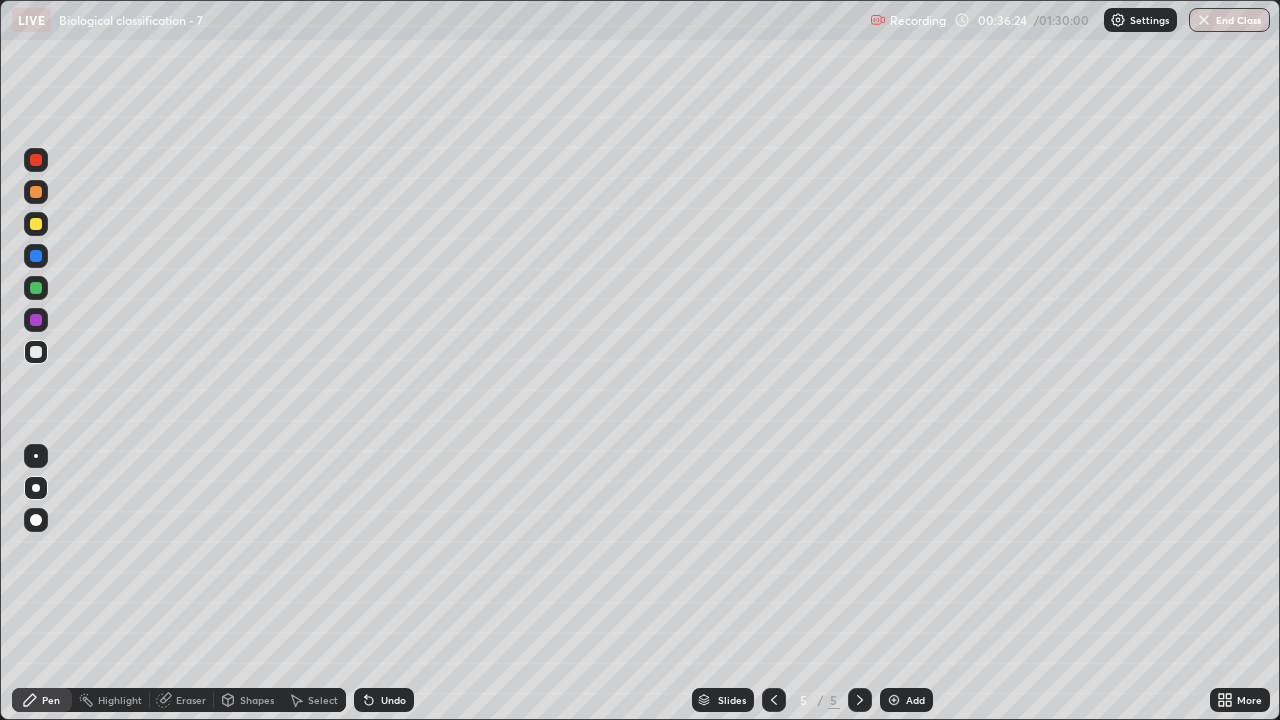 click at bounding box center (36, 352) 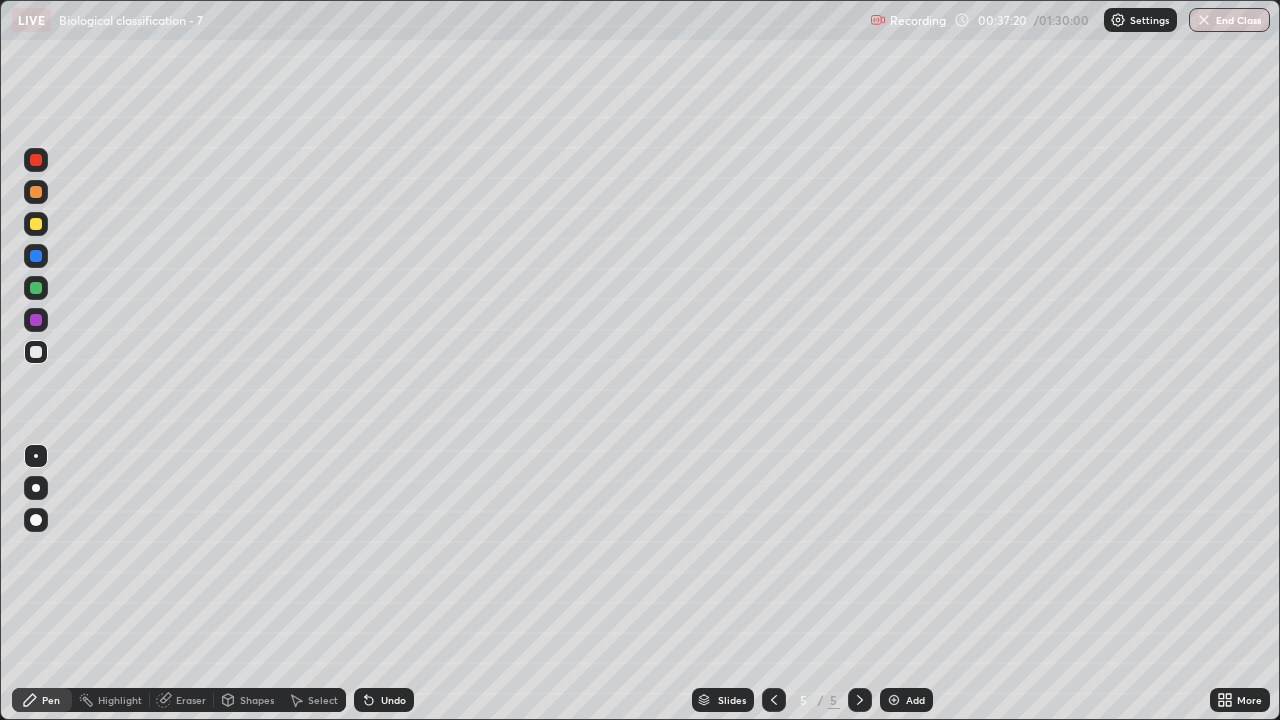 click at bounding box center [36, 488] 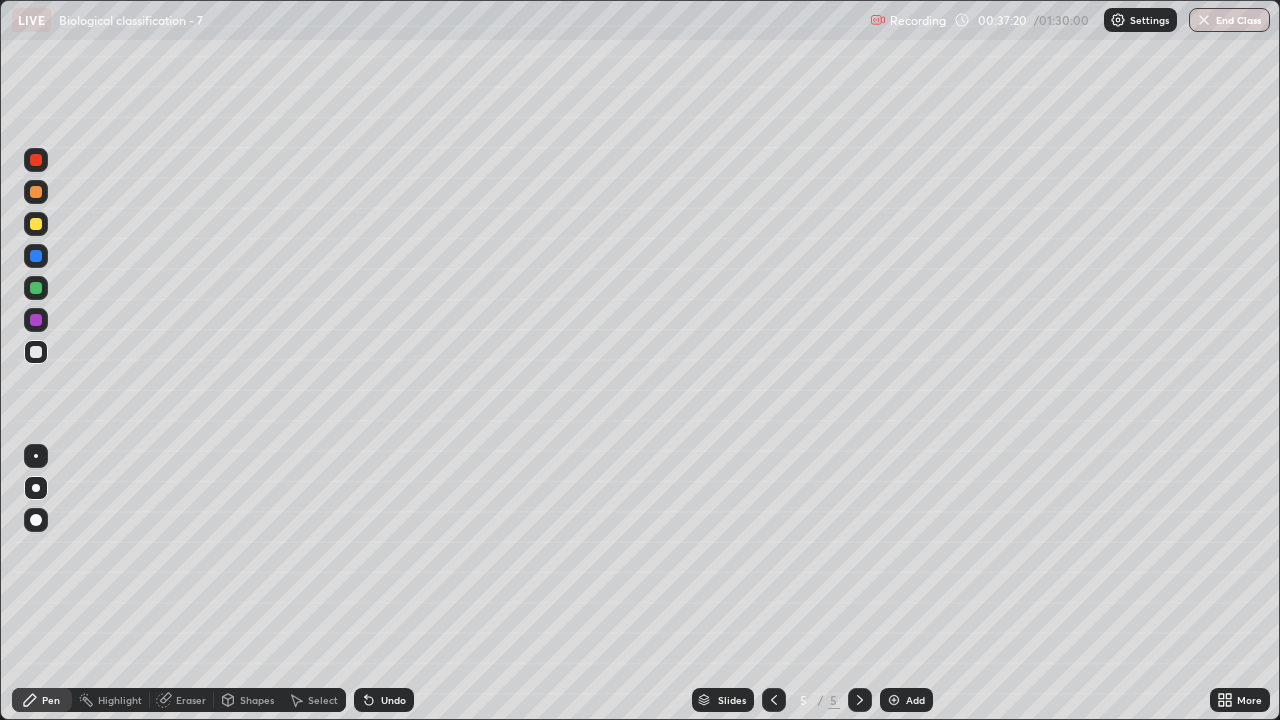 click at bounding box center (36, 352) 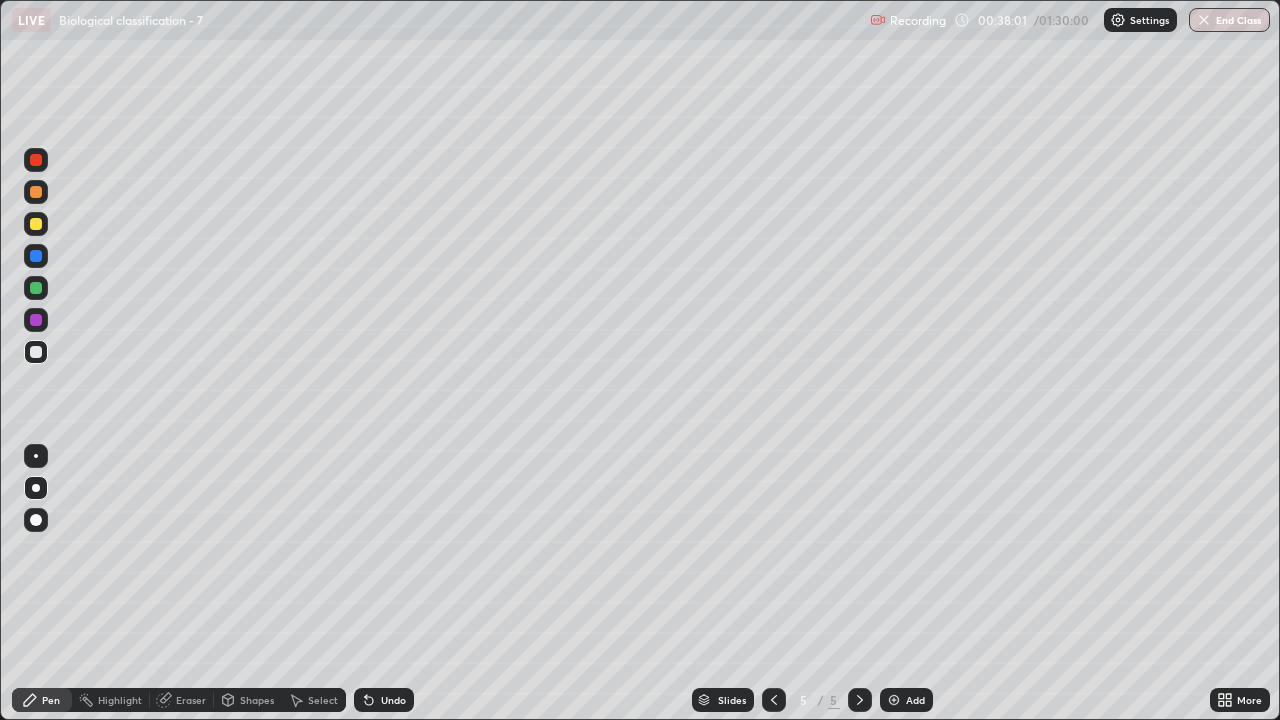 click at bounding box center [36, 352] 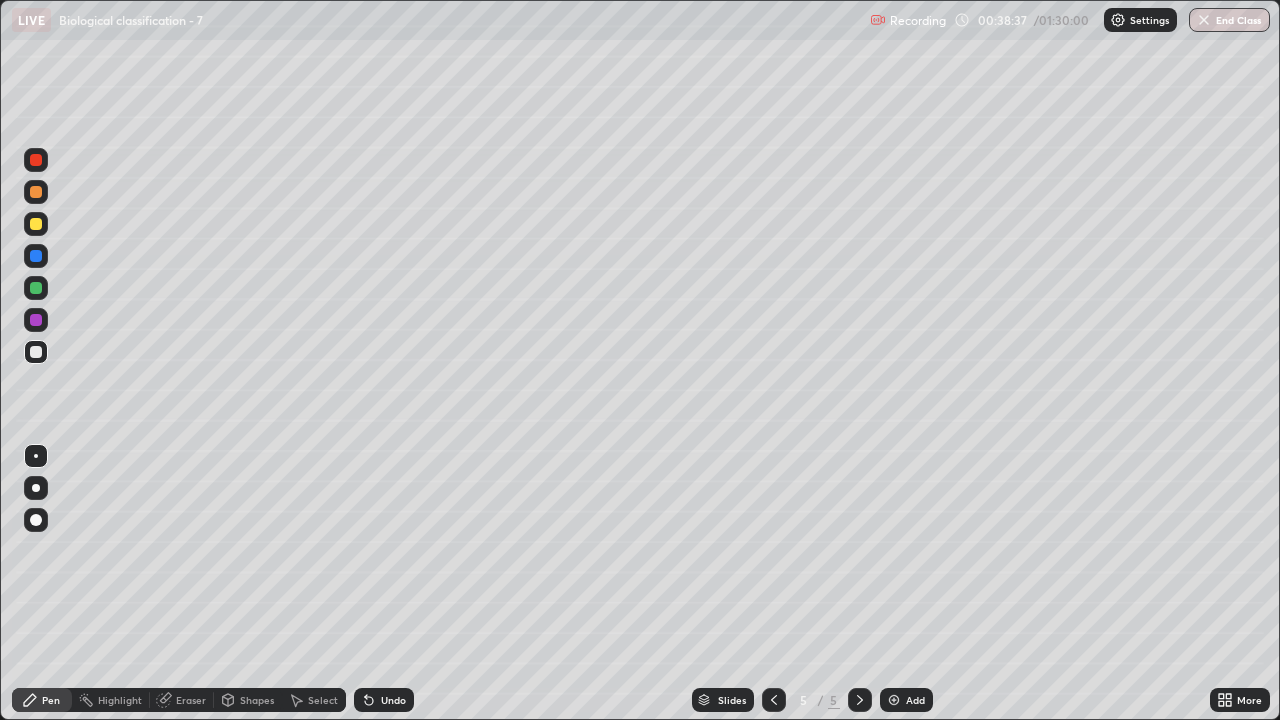 click at bounding box center (36, 352) 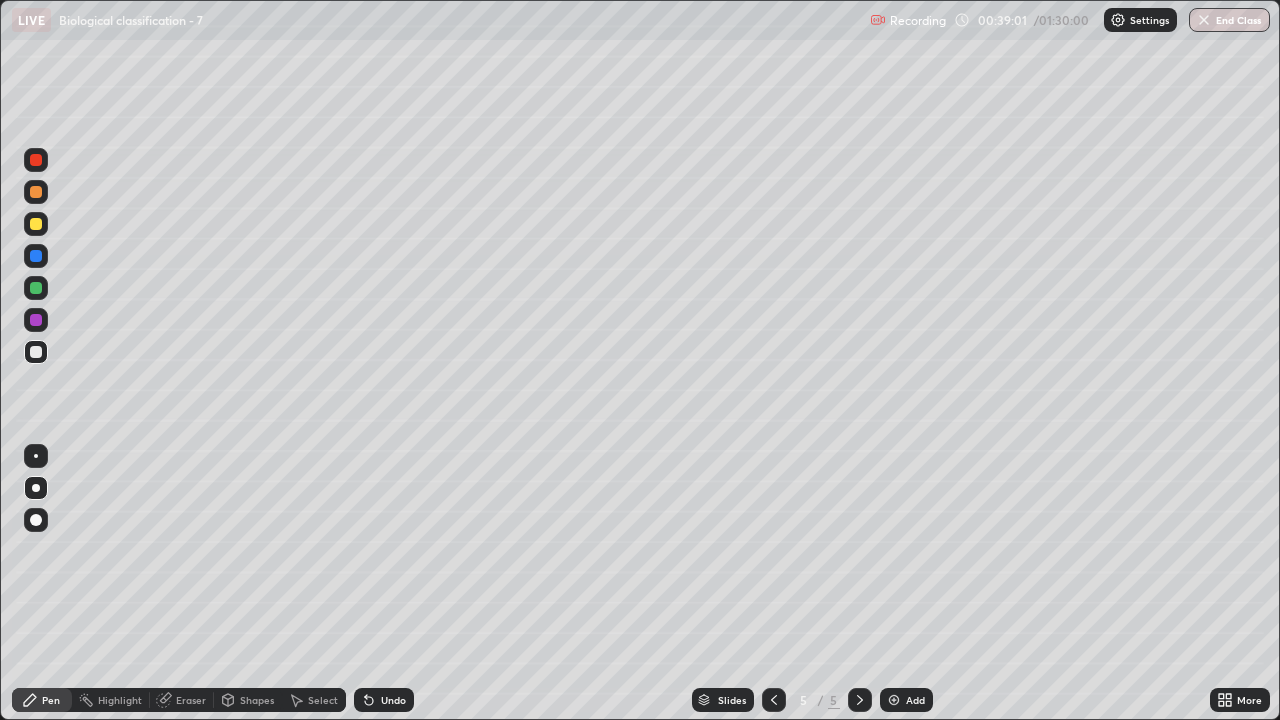click at bounding box center (36, 456) 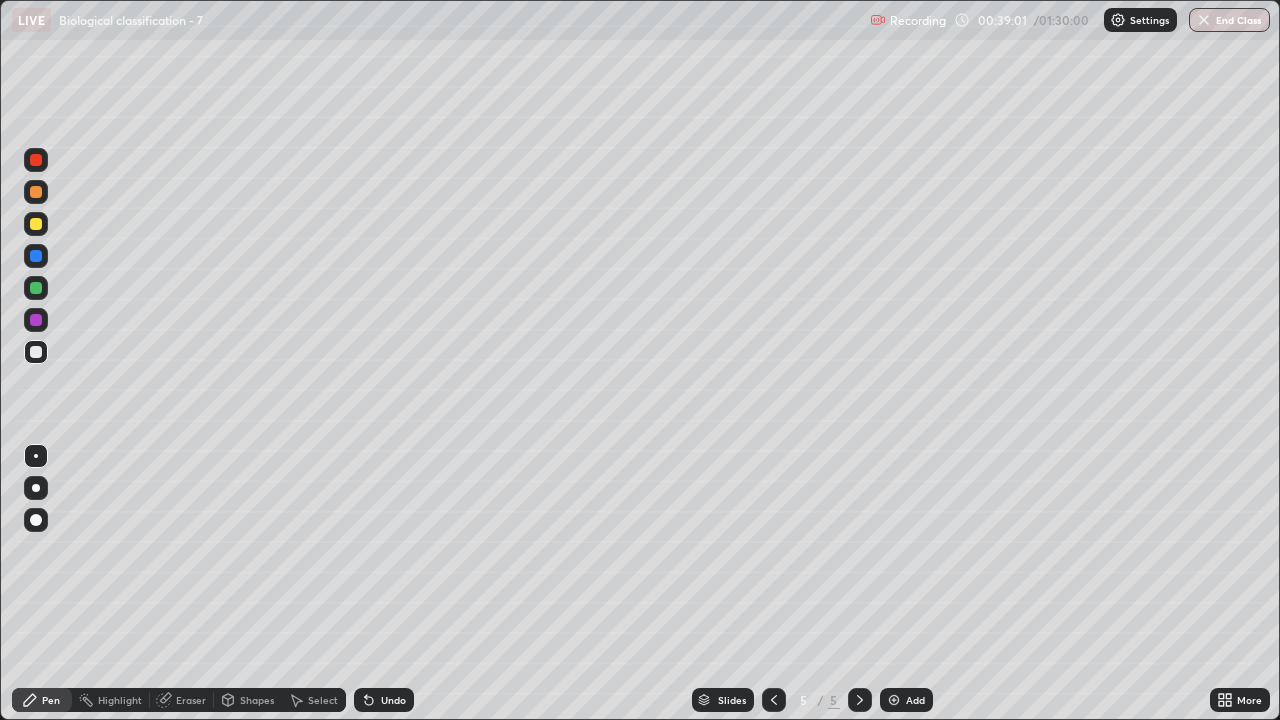 click at bounding box center [36, 352] 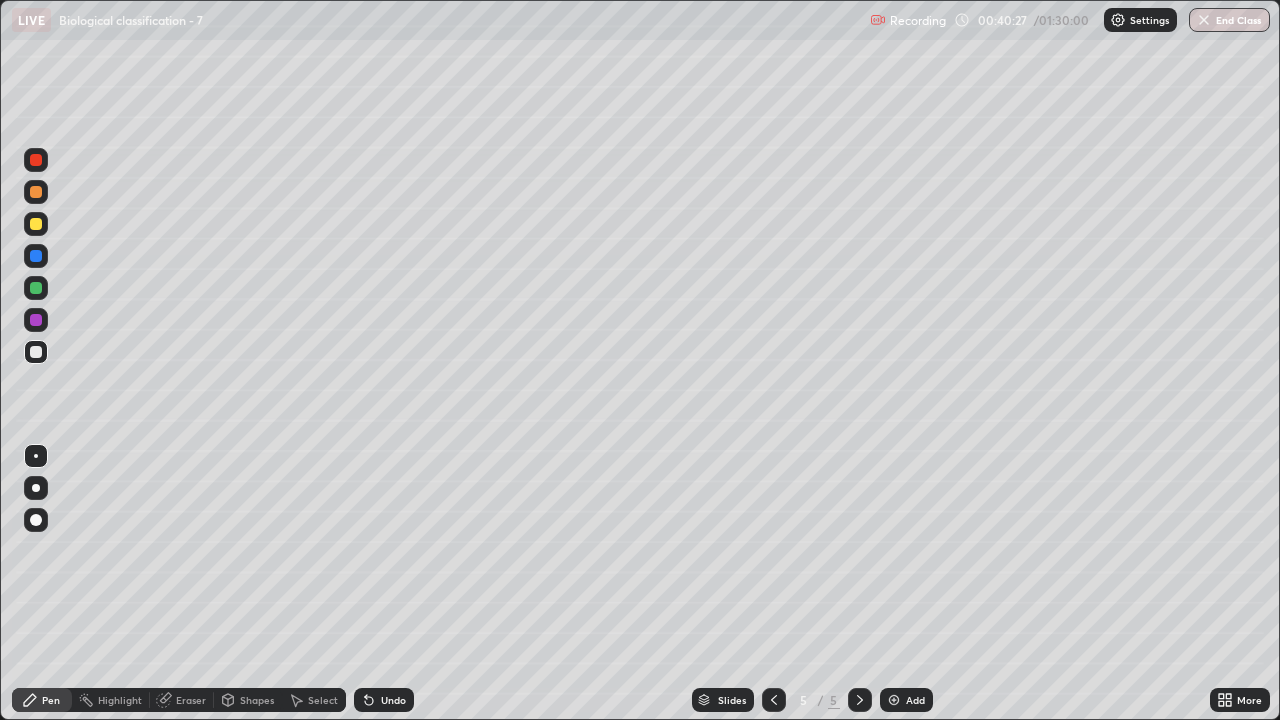 click at bounding box center [36, 256] 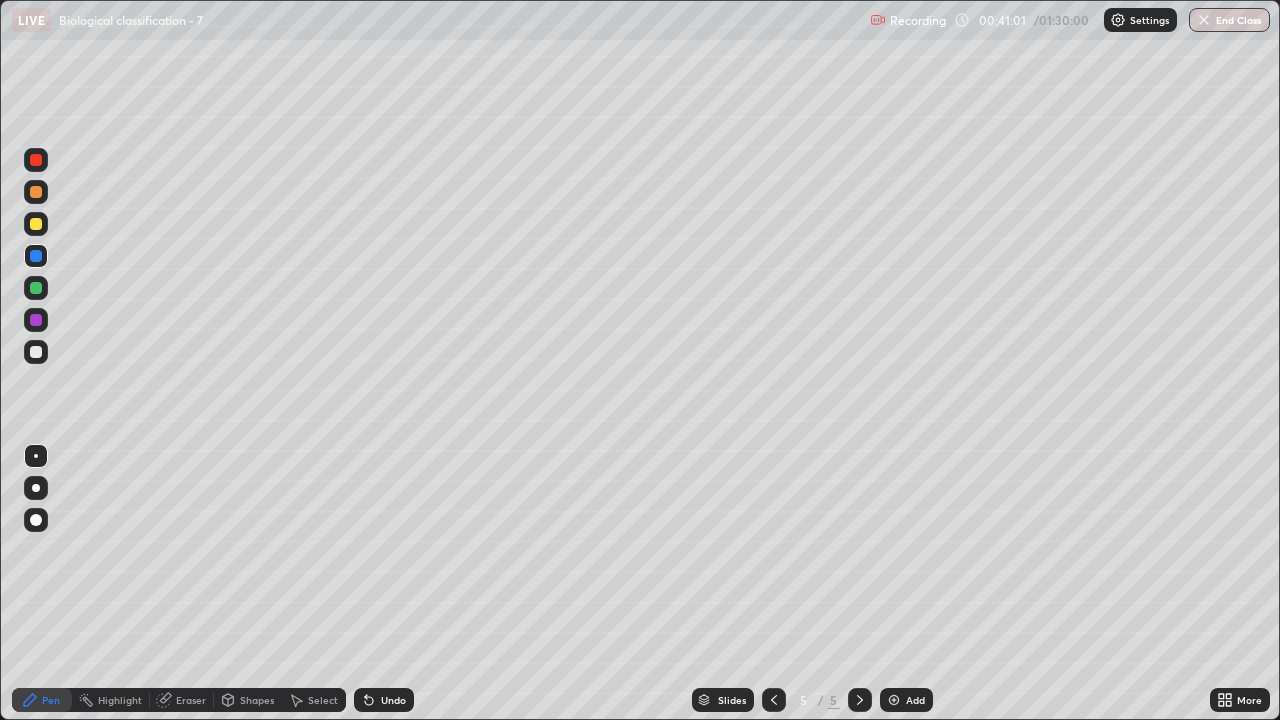 click at bounding box center [36, 320] 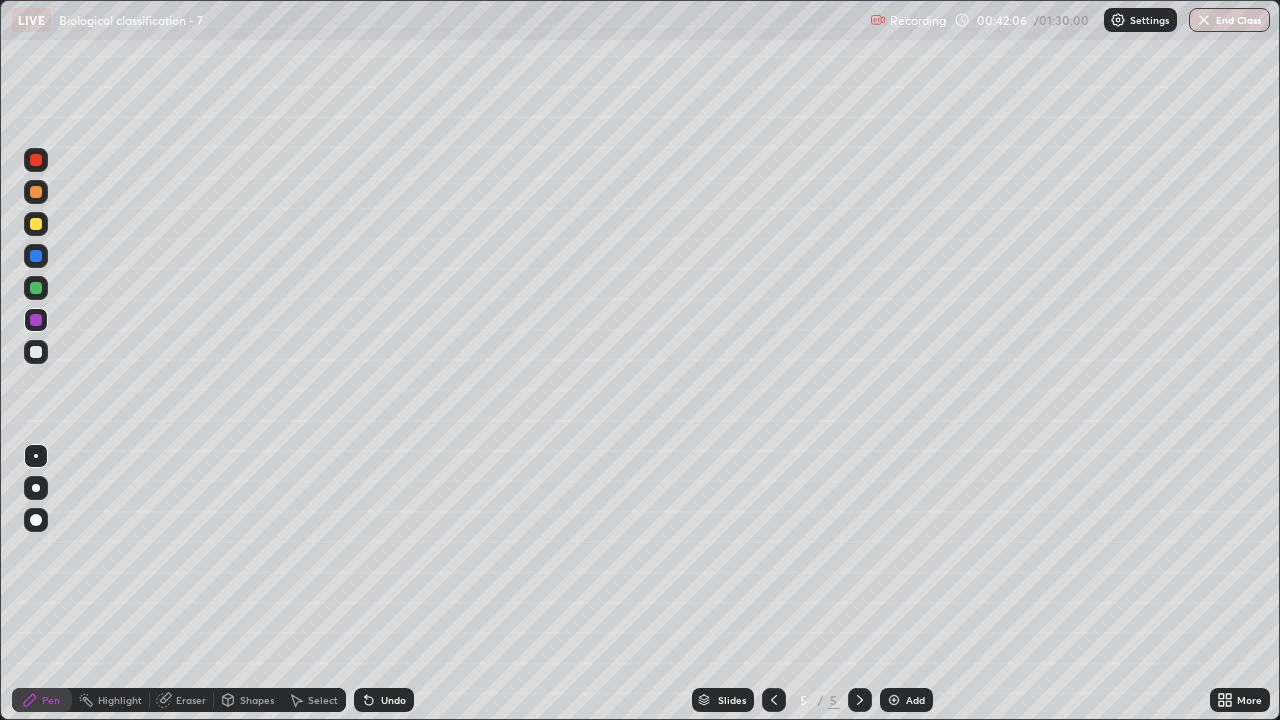 click 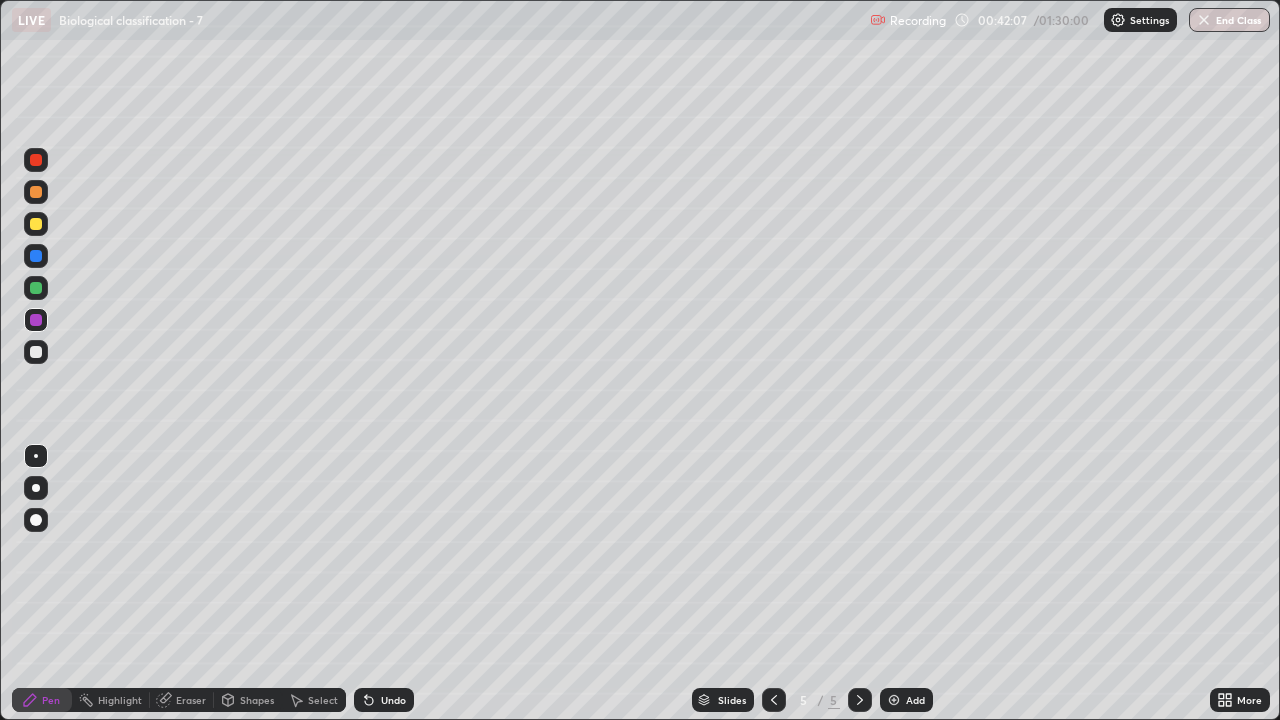 click at bounding box center (36, 352) 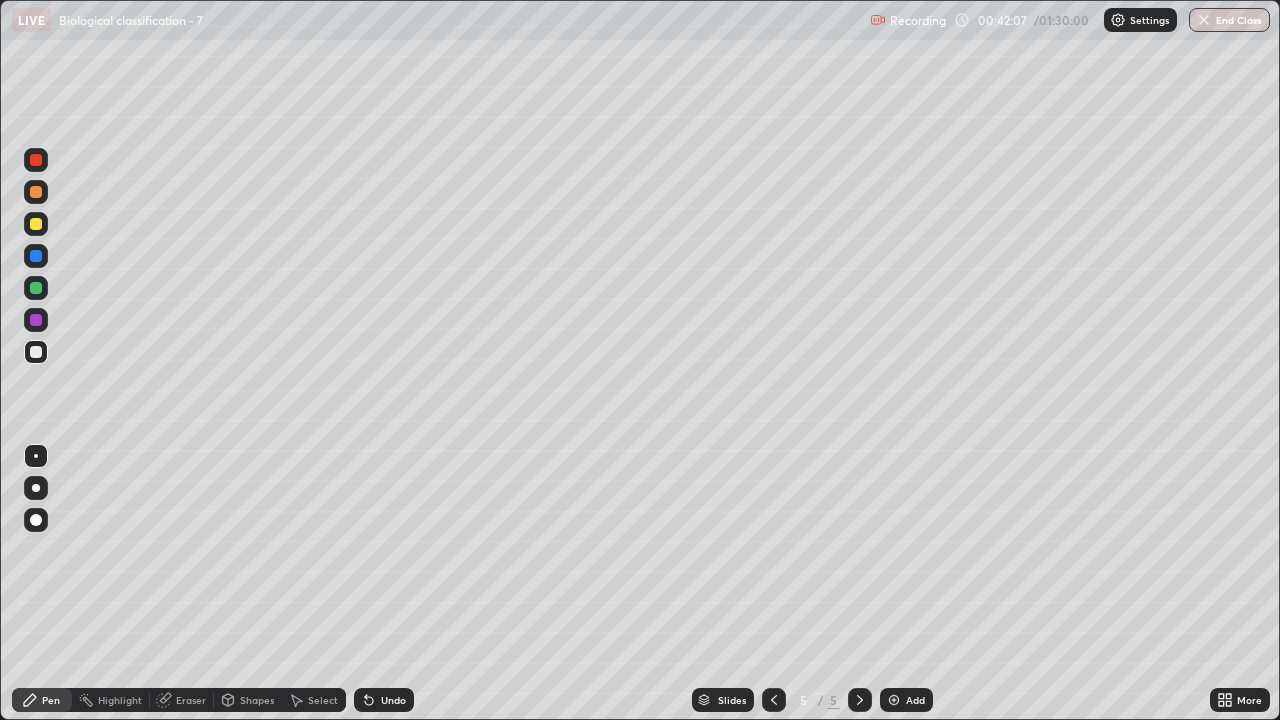 click at bounding box center (36, 456) 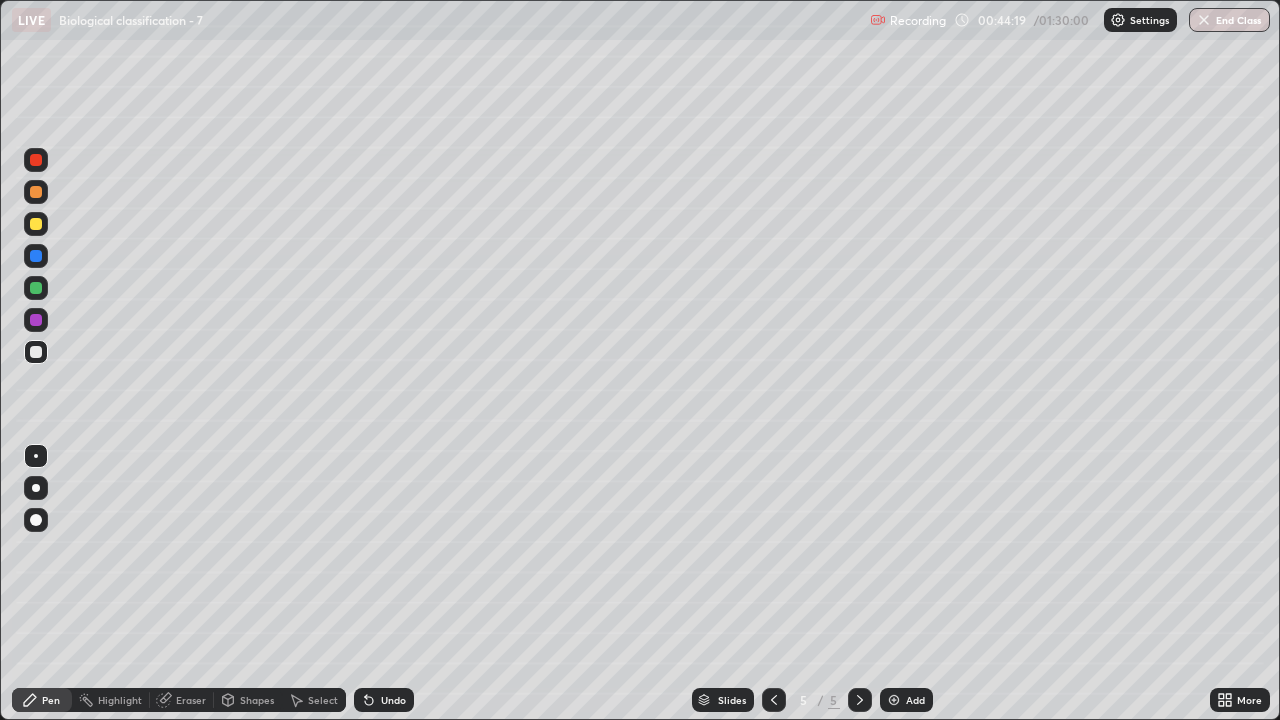 click at bounding box center (36, 320) 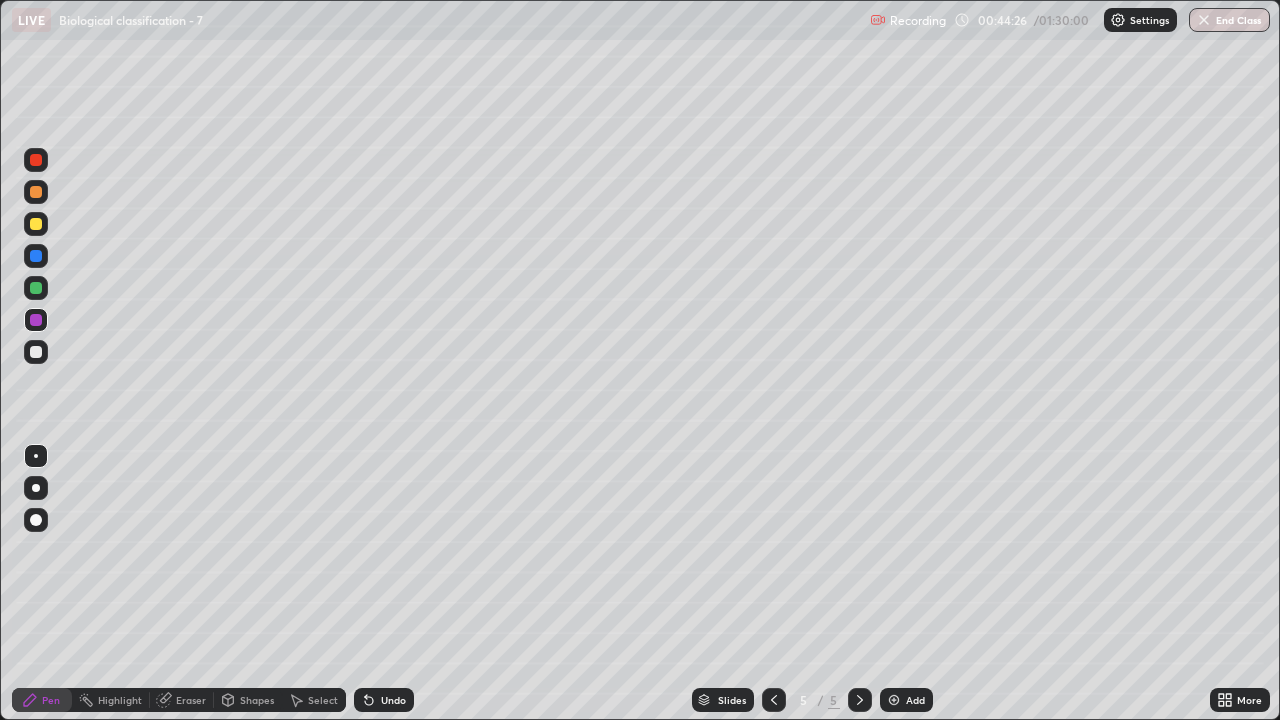 click at bounding box center [36, 352] 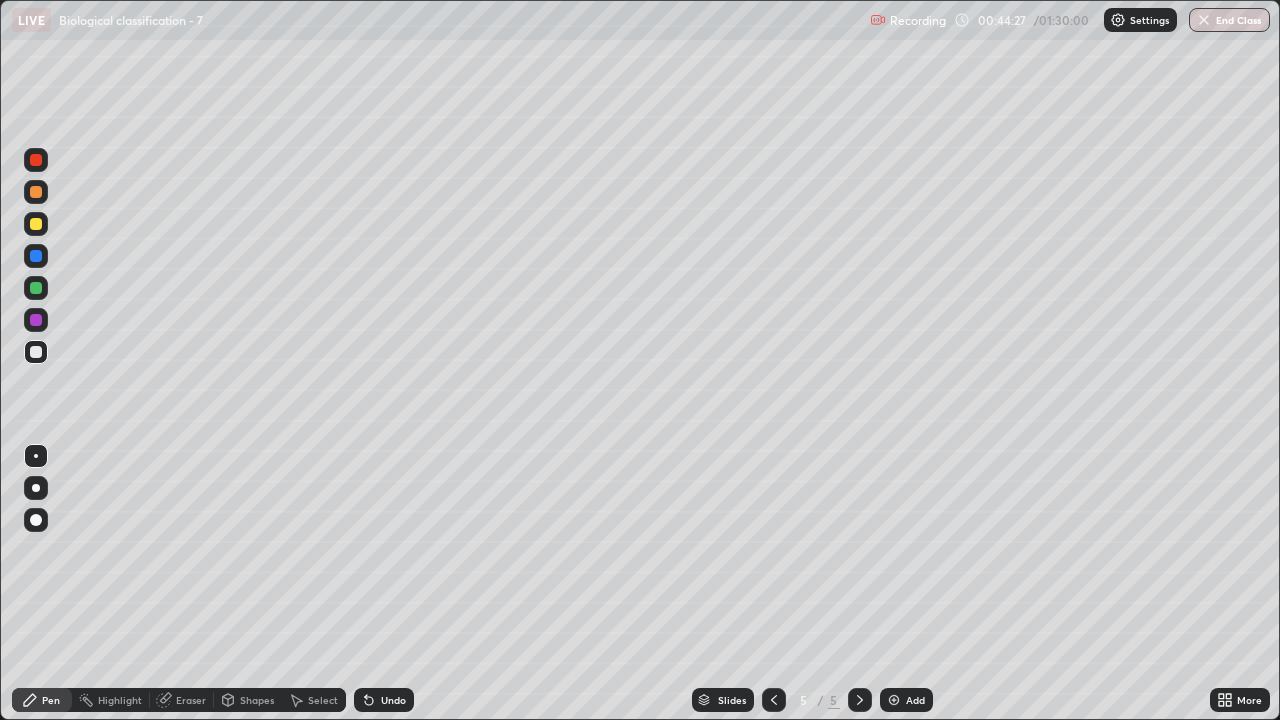 click at bounding box center [36, 456] 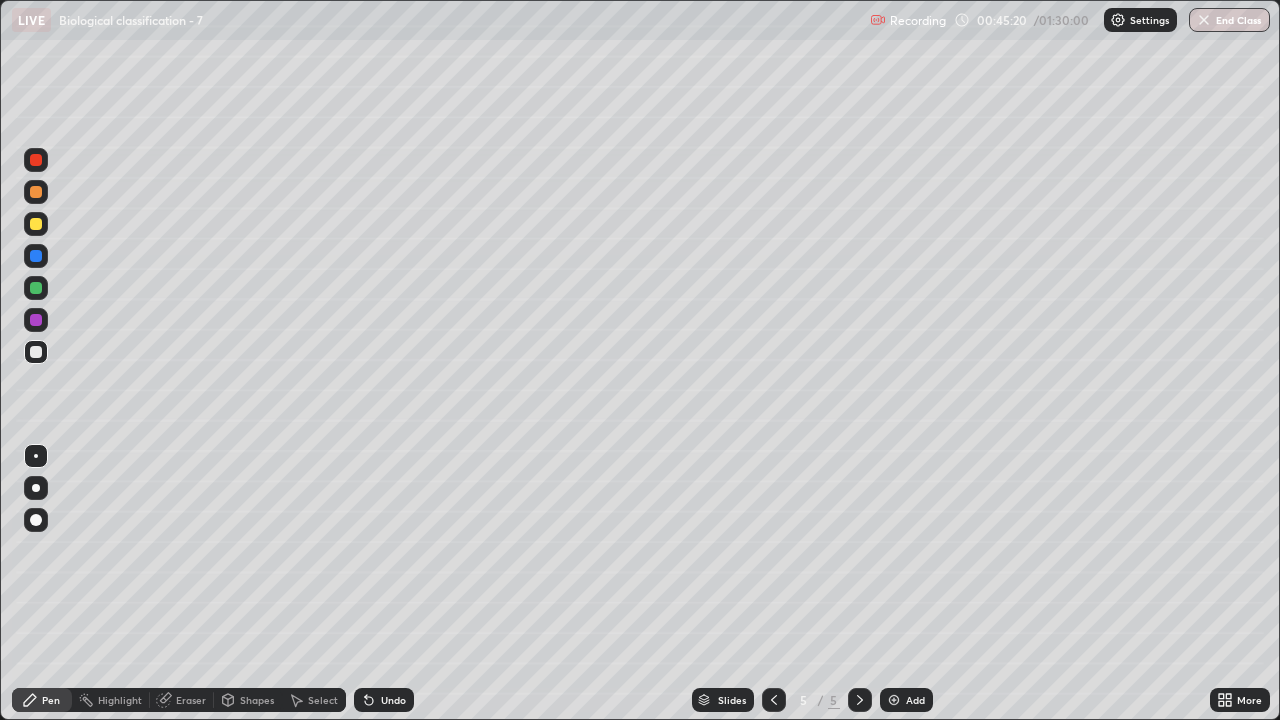 click at bounding box center (36, 256) 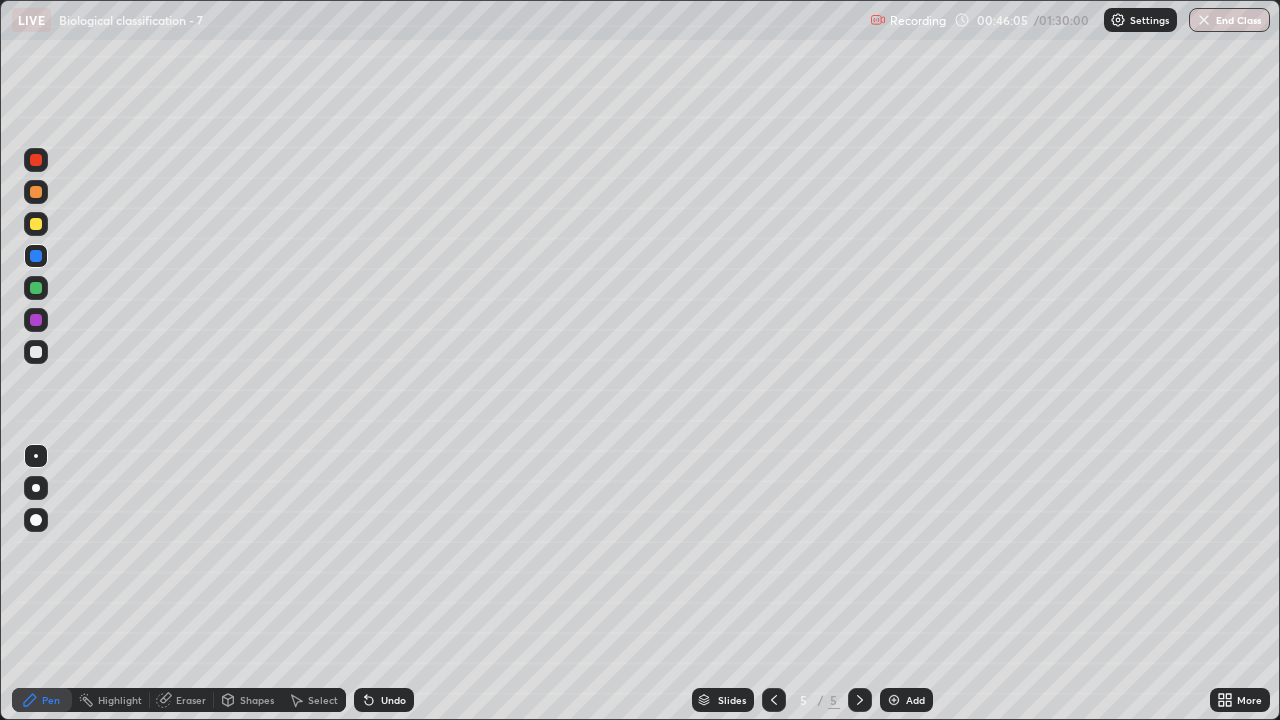 click at bounding box center [36, 352] 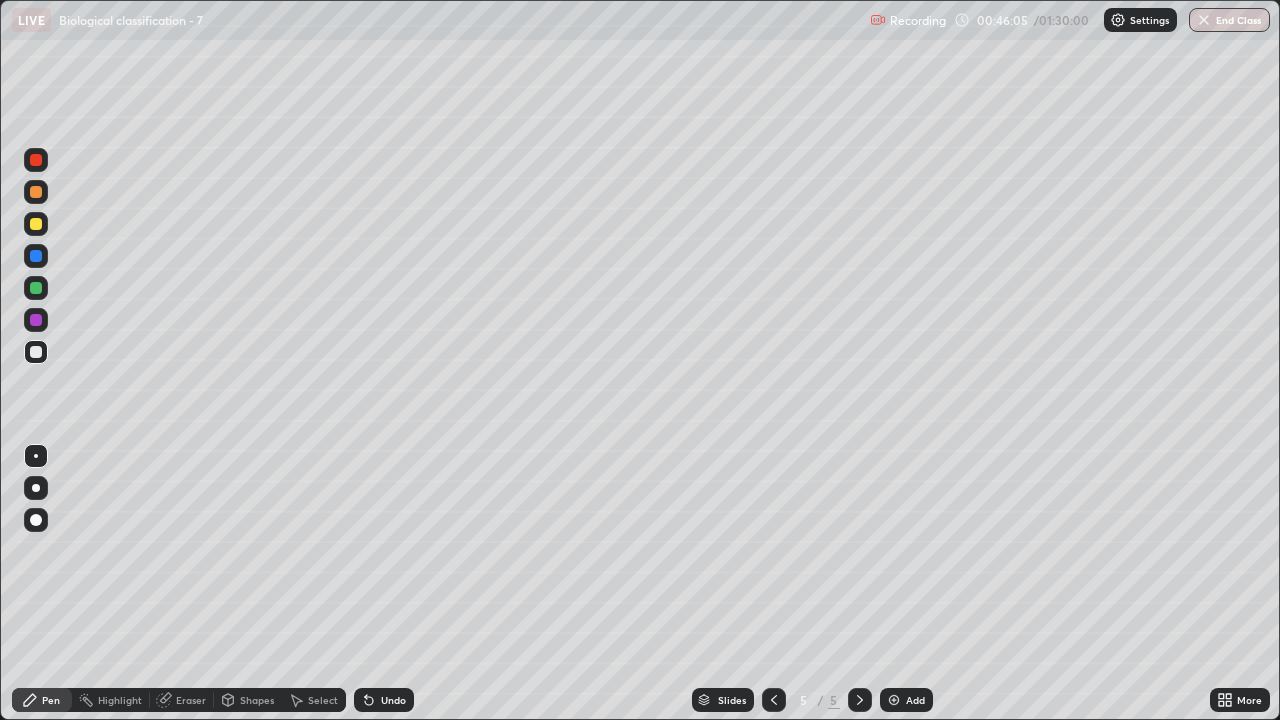 click at bounding box center [36, 456] 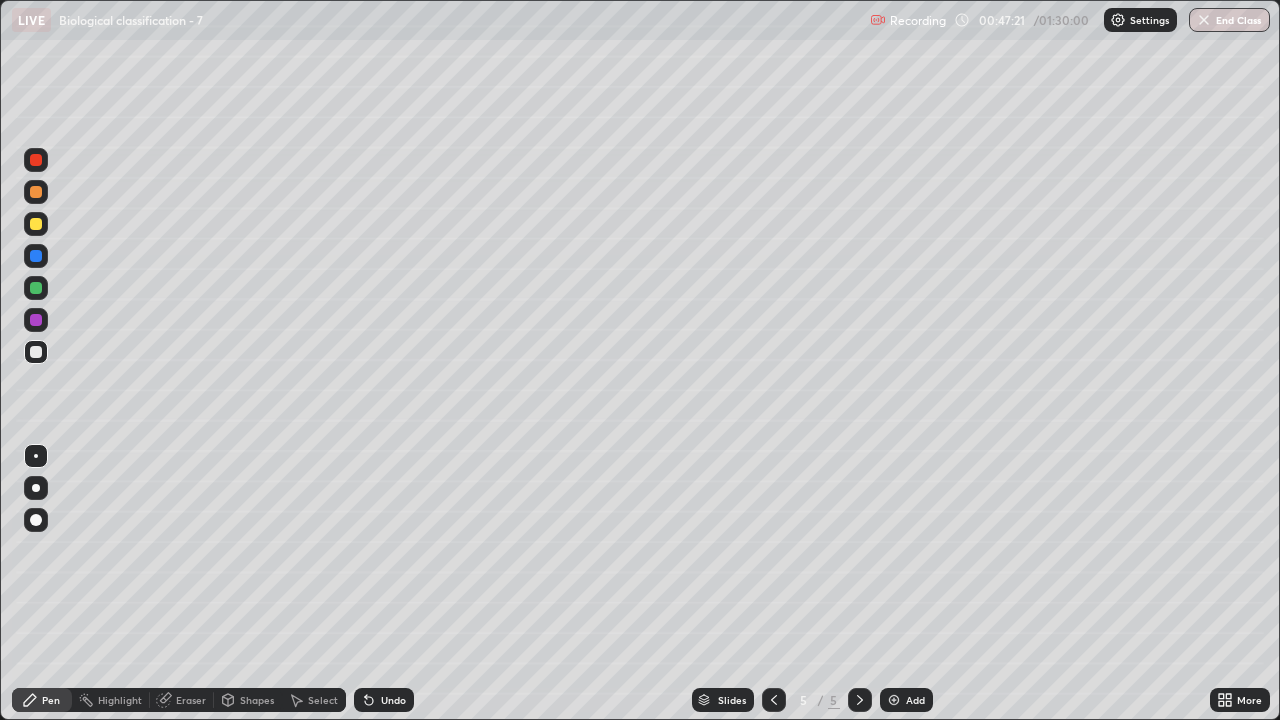 click at bounding box center [894, 700] 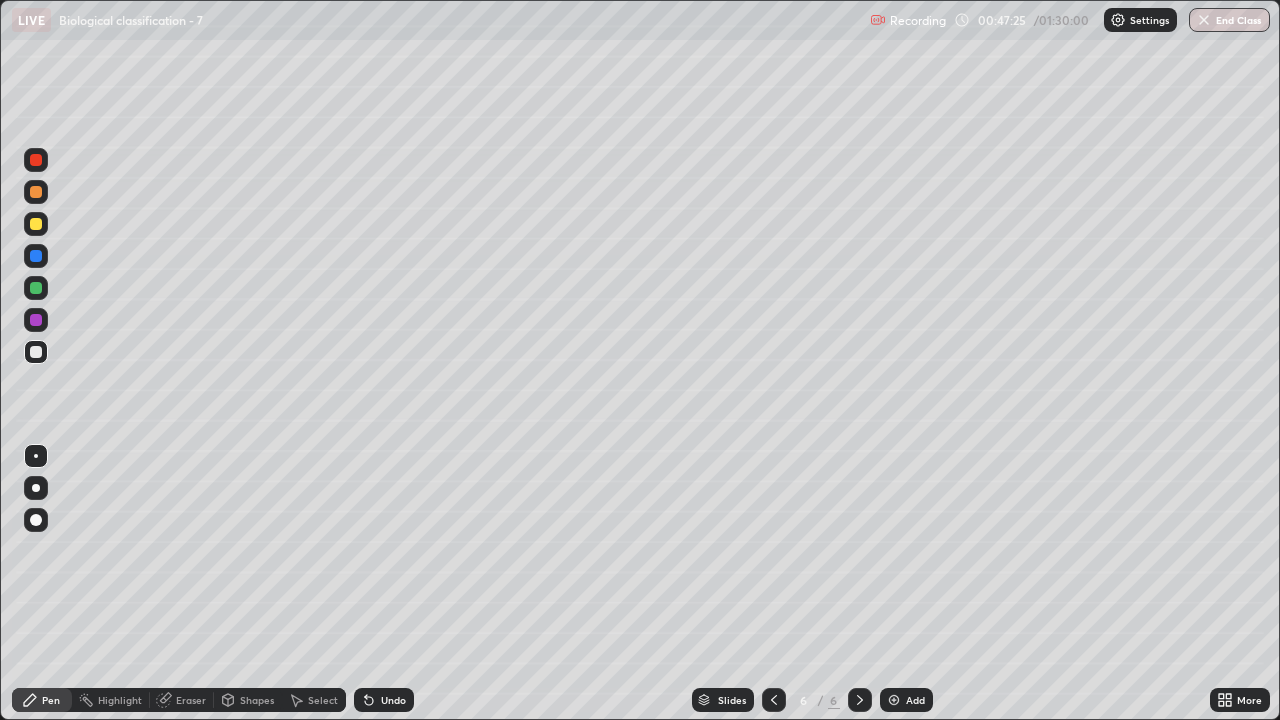 click at bounding box center (36, 224) 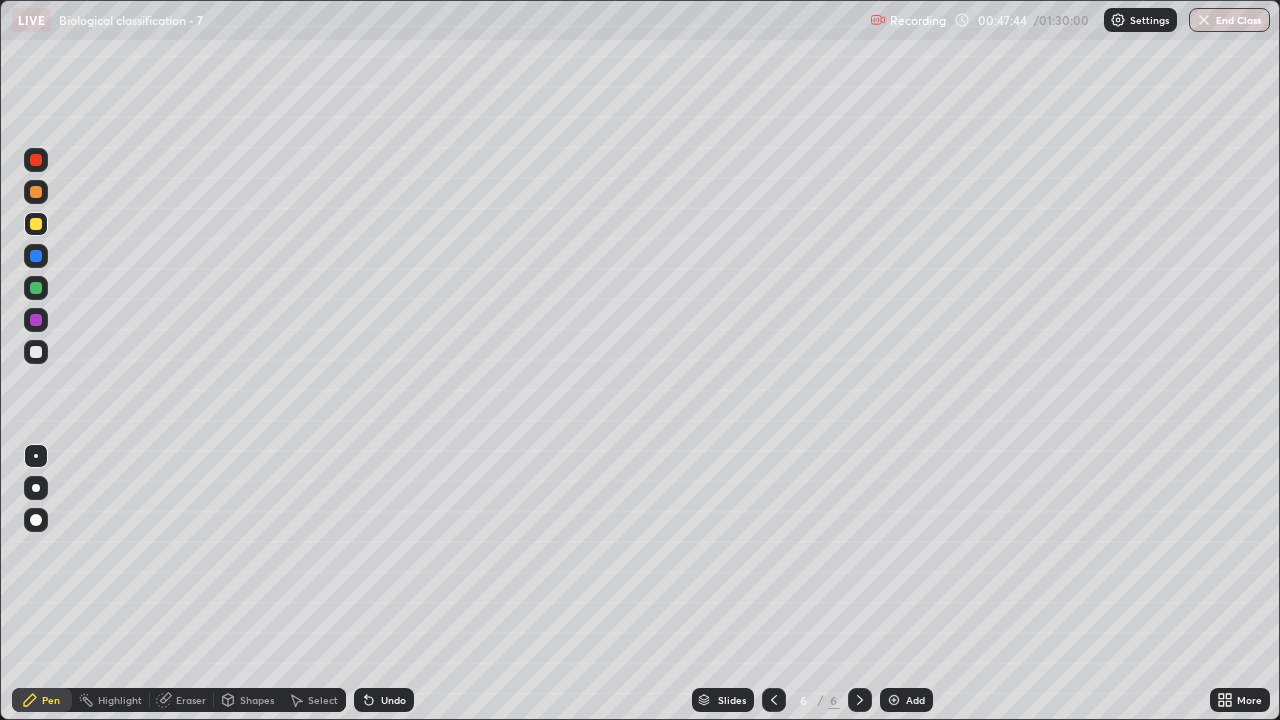 click 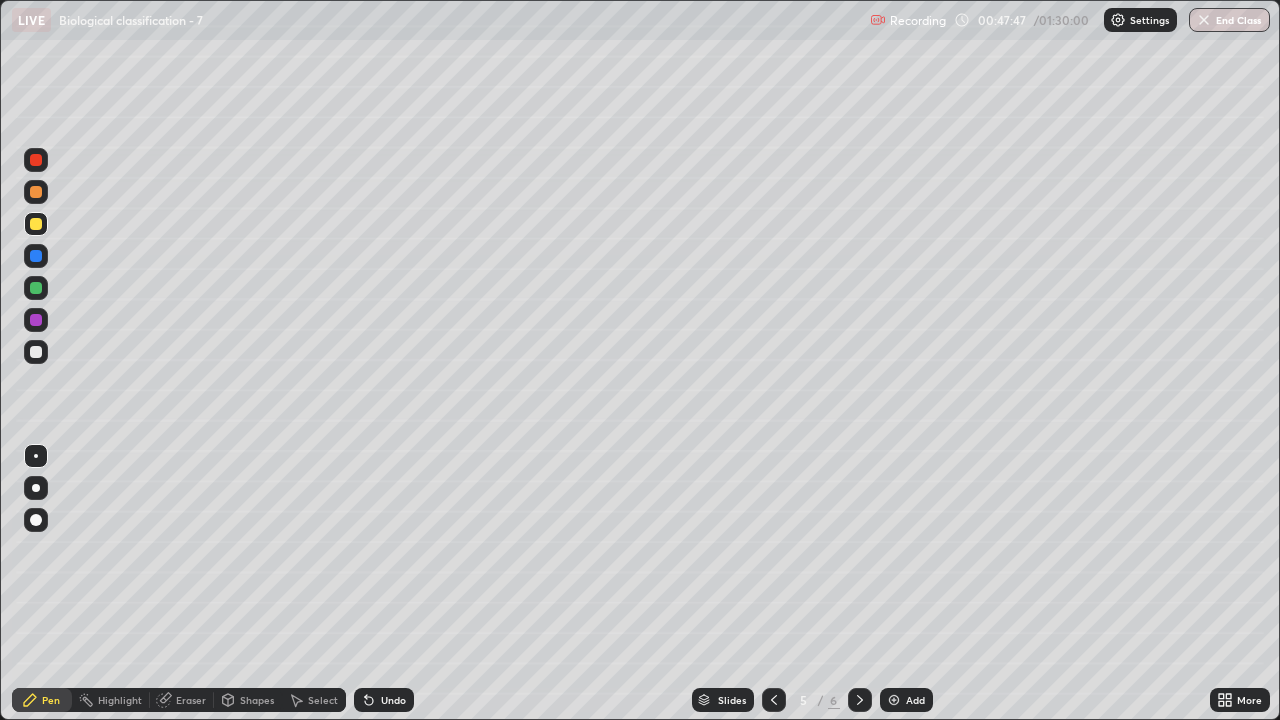click on "Select" at bounding box center [323, 700] 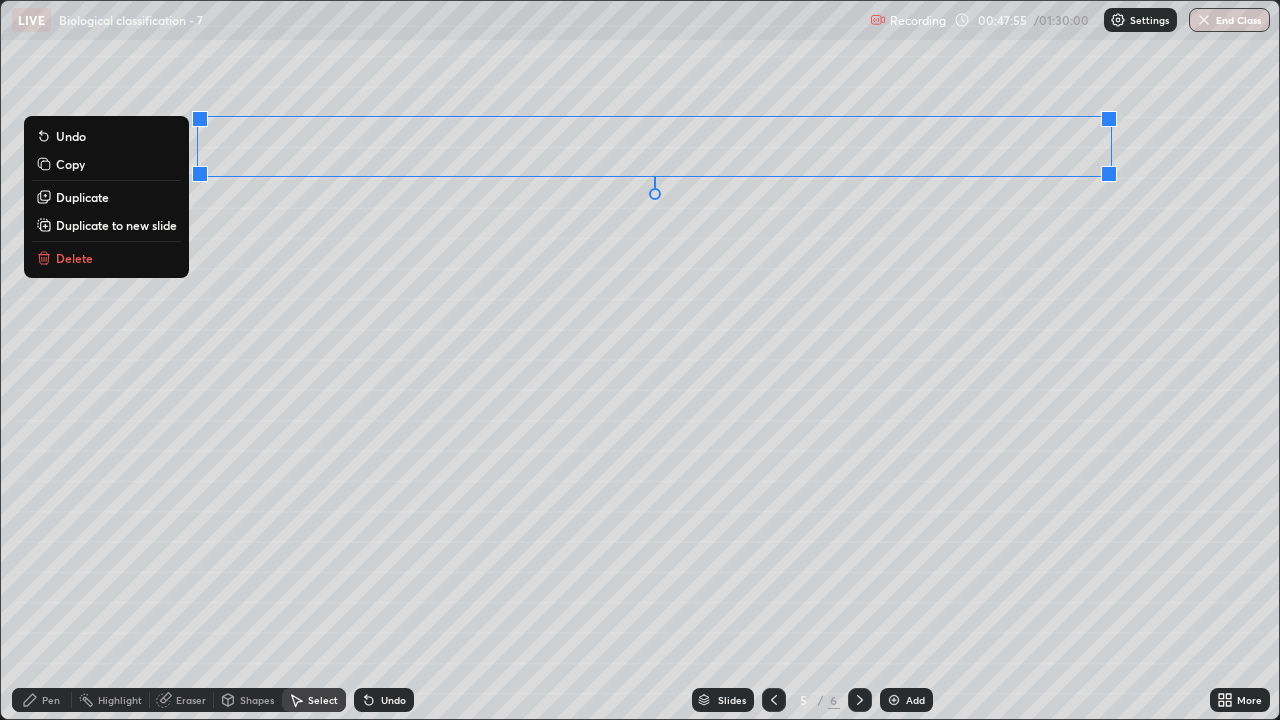 click on "0 ° Undo Copy Duplicate Duplicate to new slide Delete" at bounding box center (640, 360) 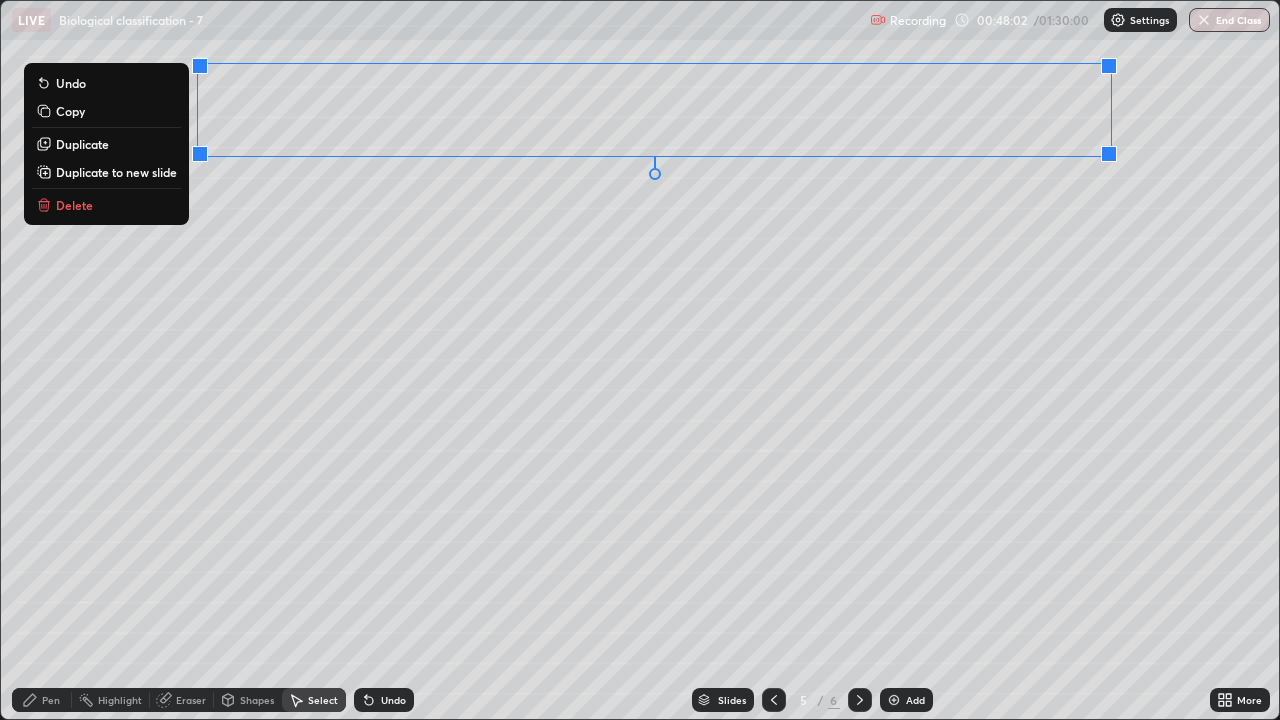 click on "0 ° Undo Copy Duplicate Duplicate to new slide Delete" at bounding box center [640, 360] 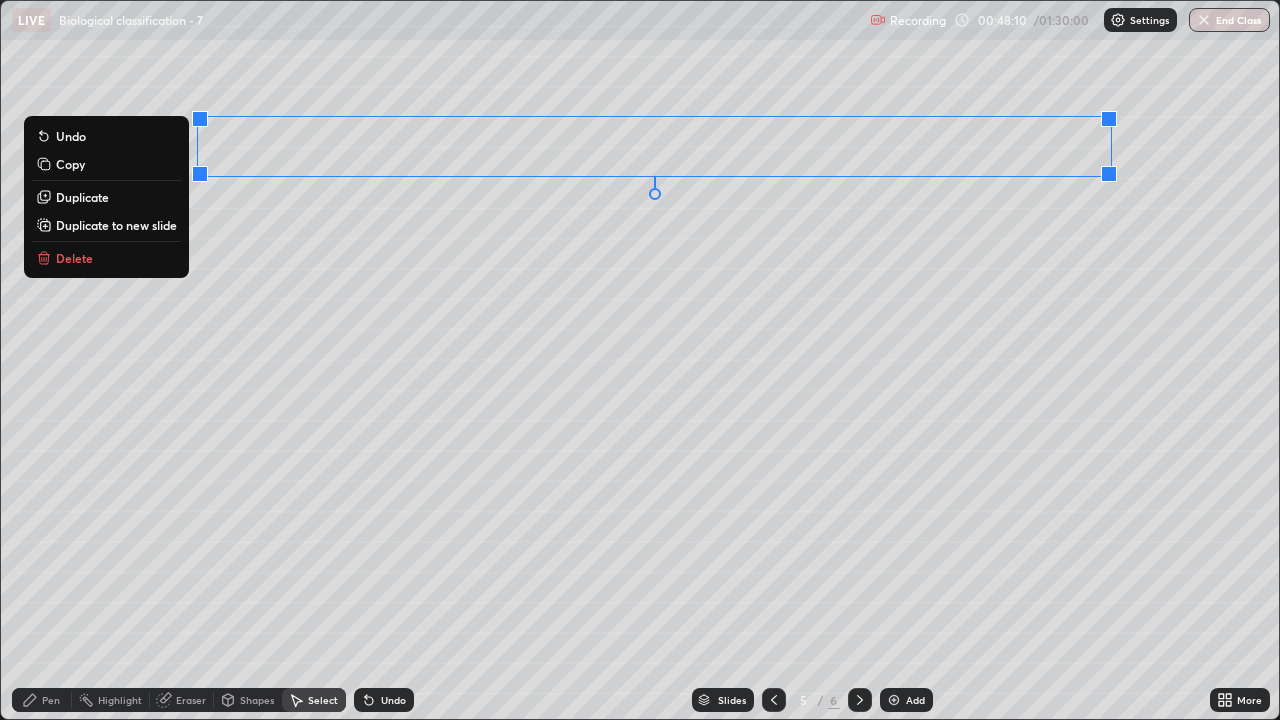 click on "Duplicate to new slide" at bounding box center [116, 225] 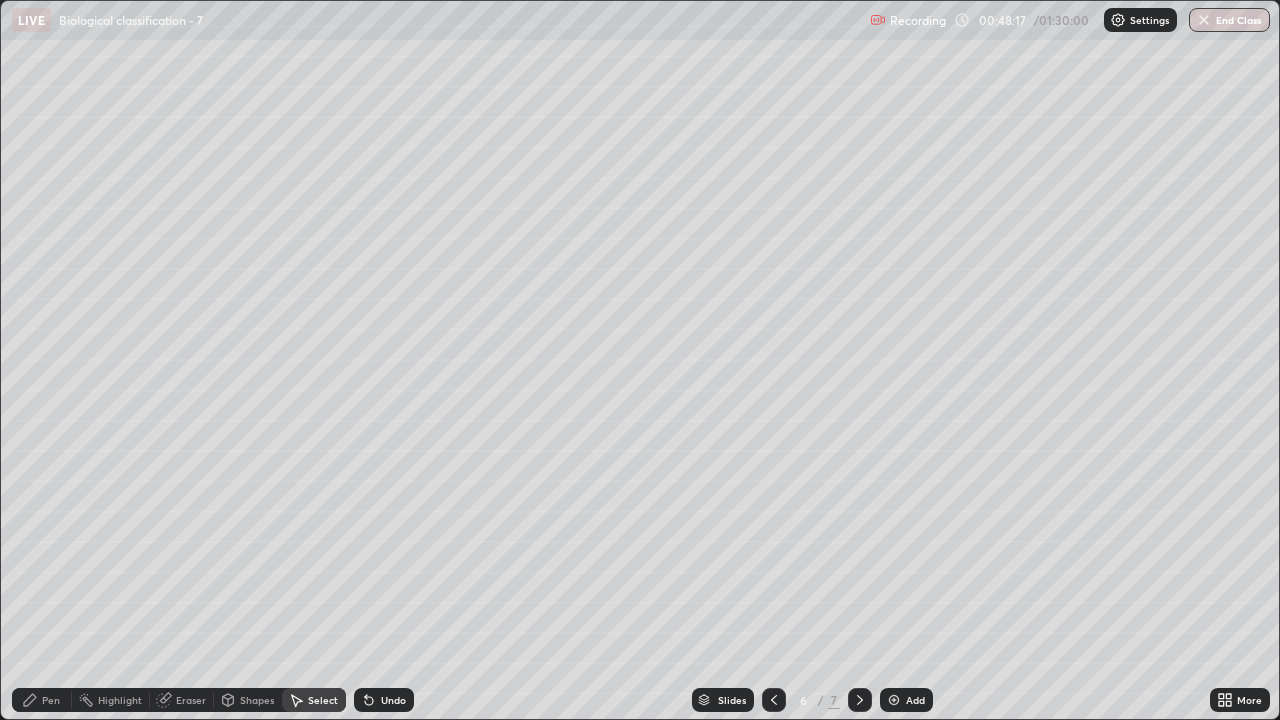 click 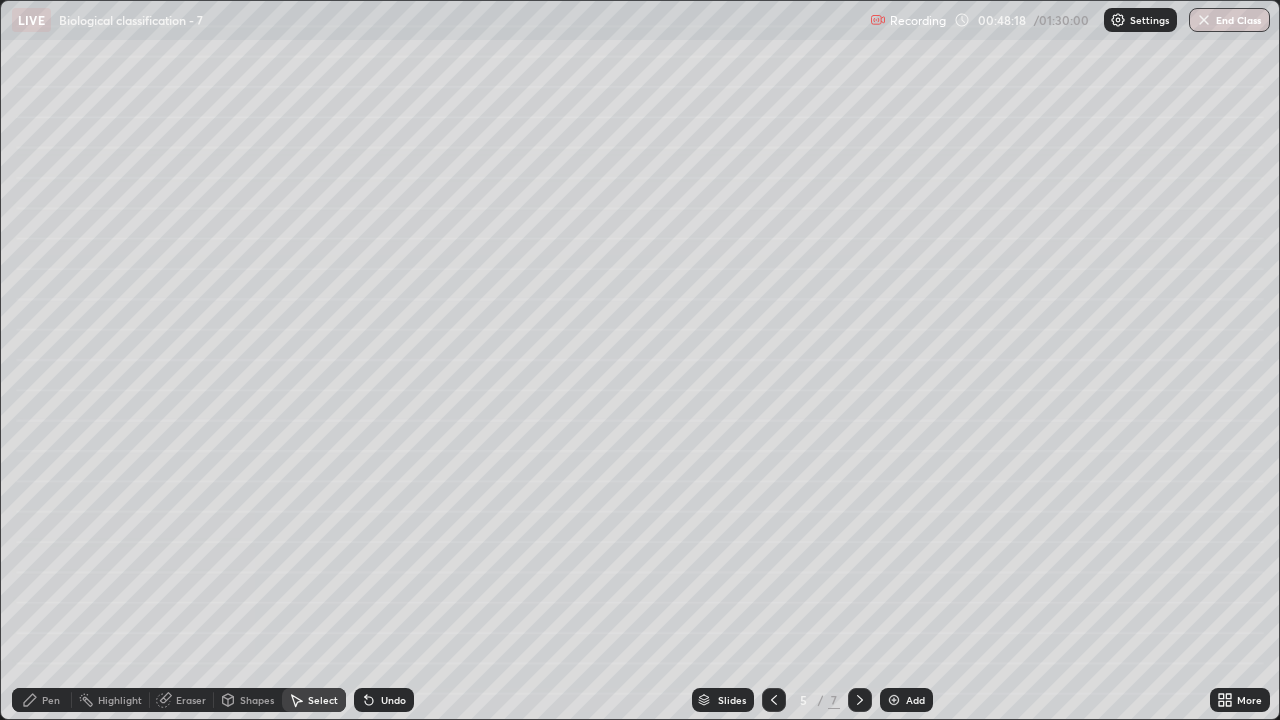 click 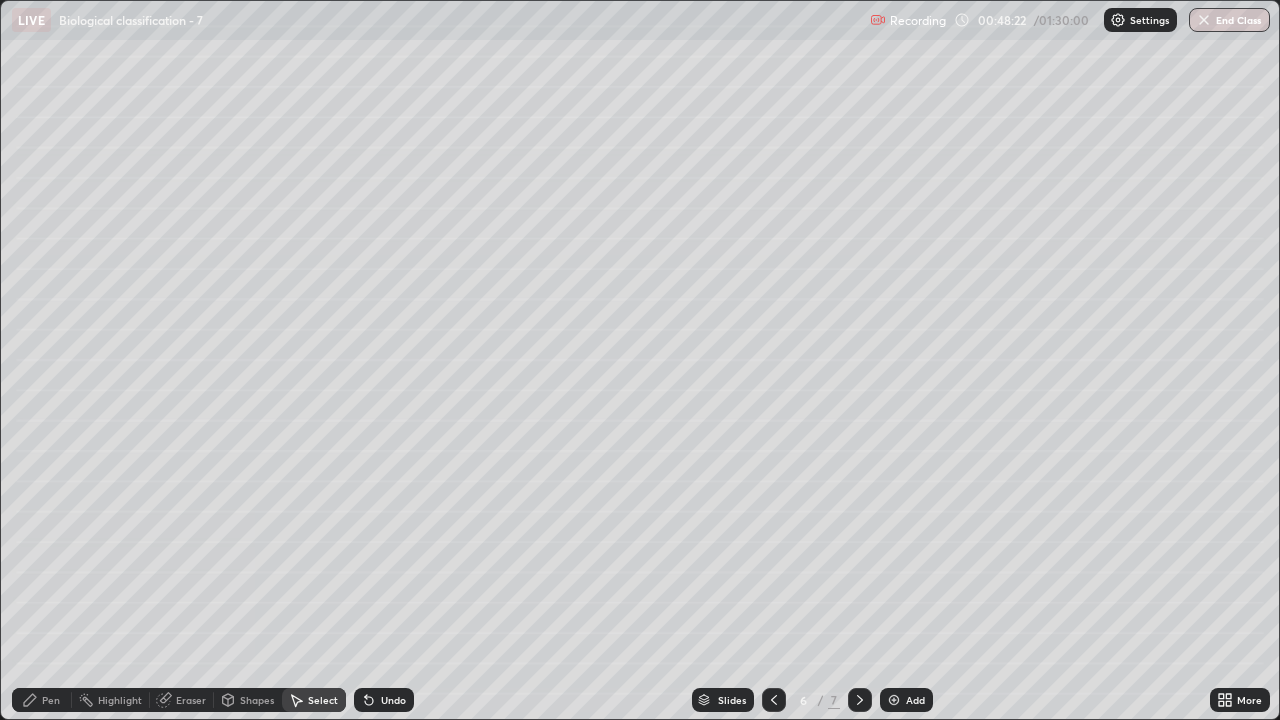 click on "Pen" at bounding box center (42, 700) 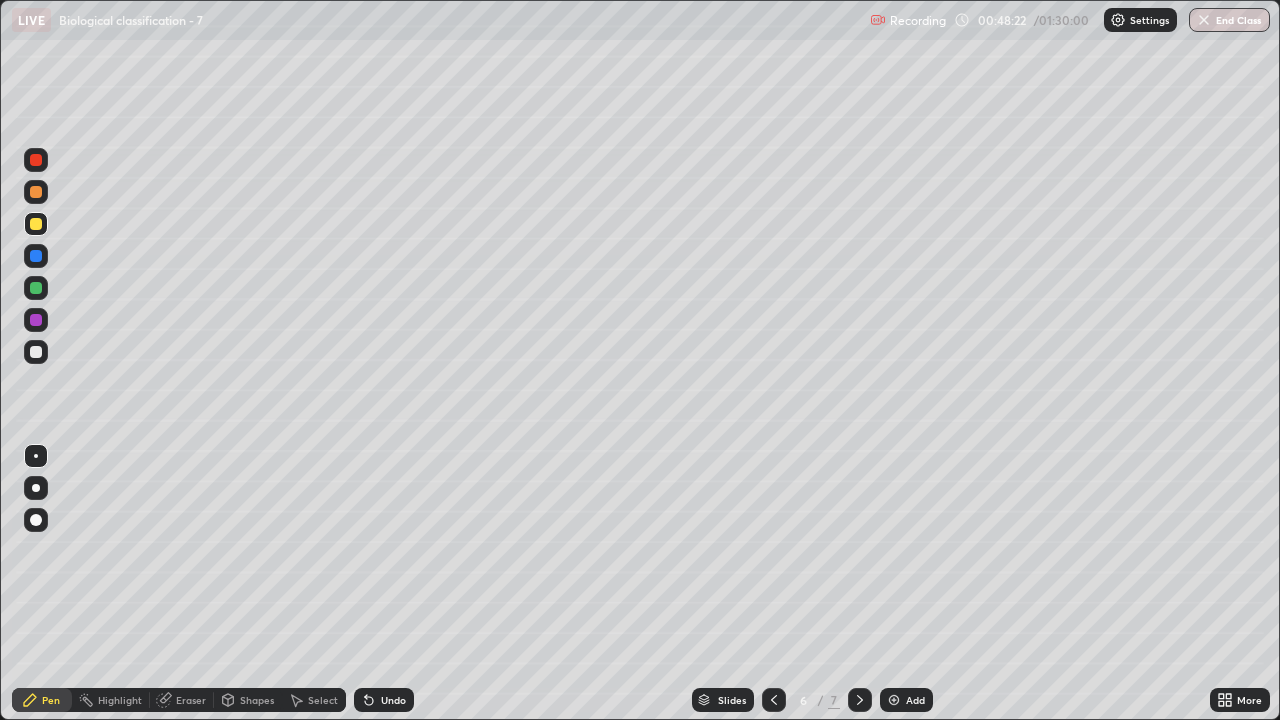 click at bounding box center [36, 352] 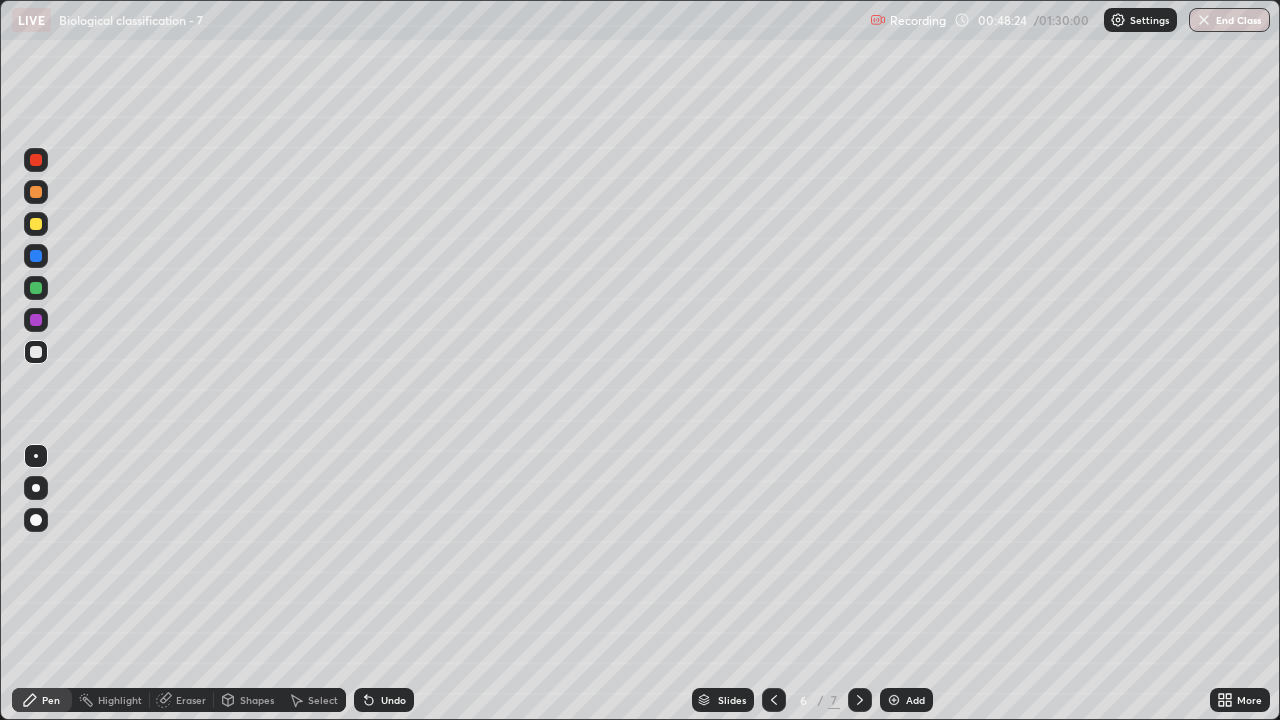click at bounding box center (36, 224) 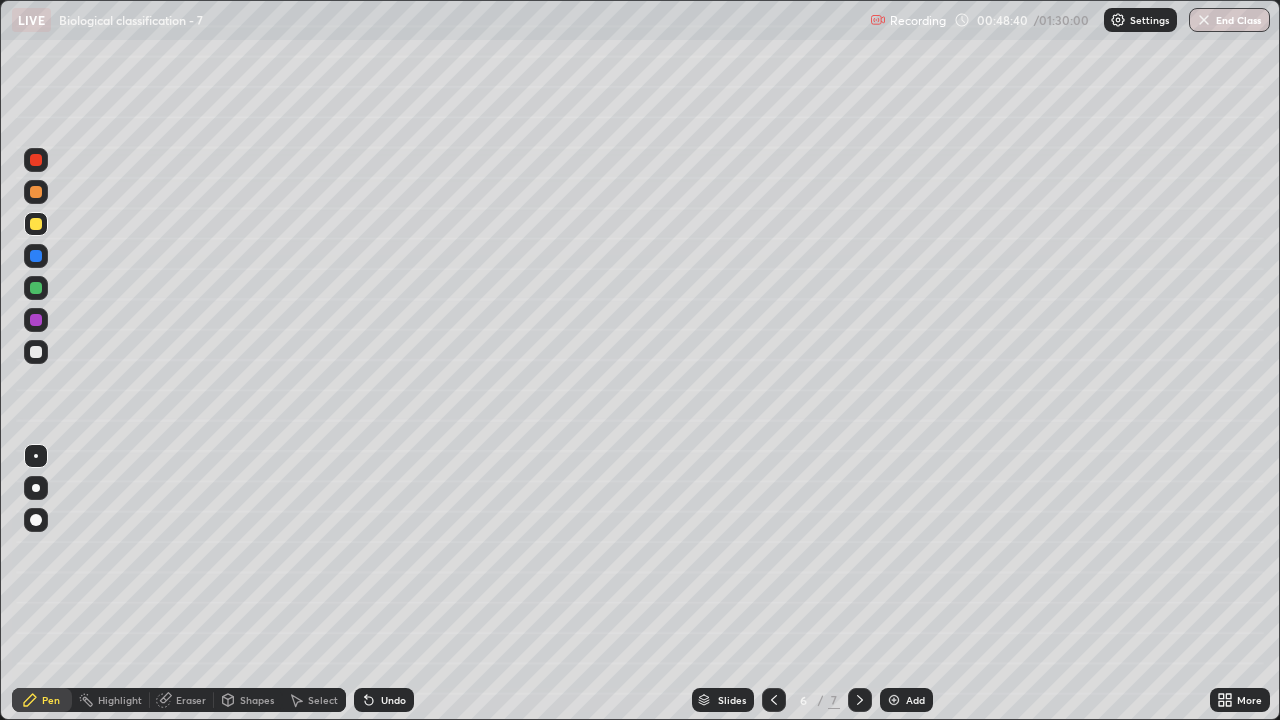 click on "Eraser" at bounding box center [191, 700] 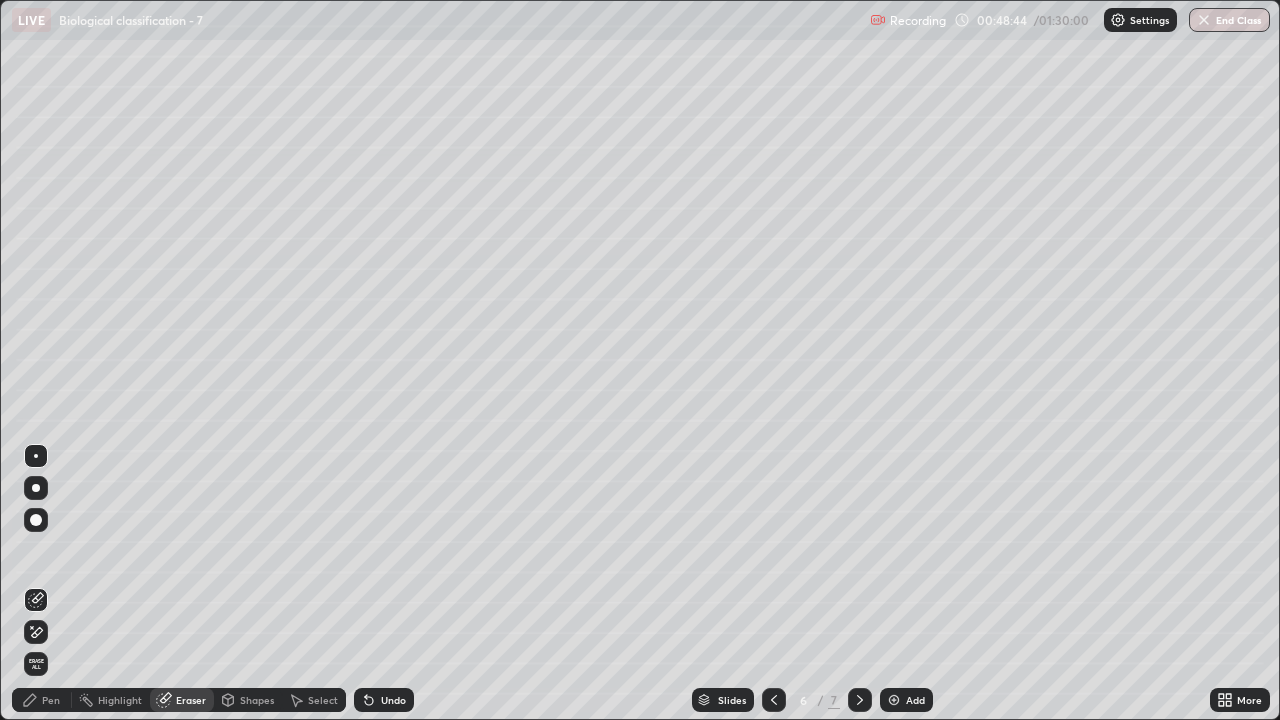click on "Select" at bounding box center (323, 700) 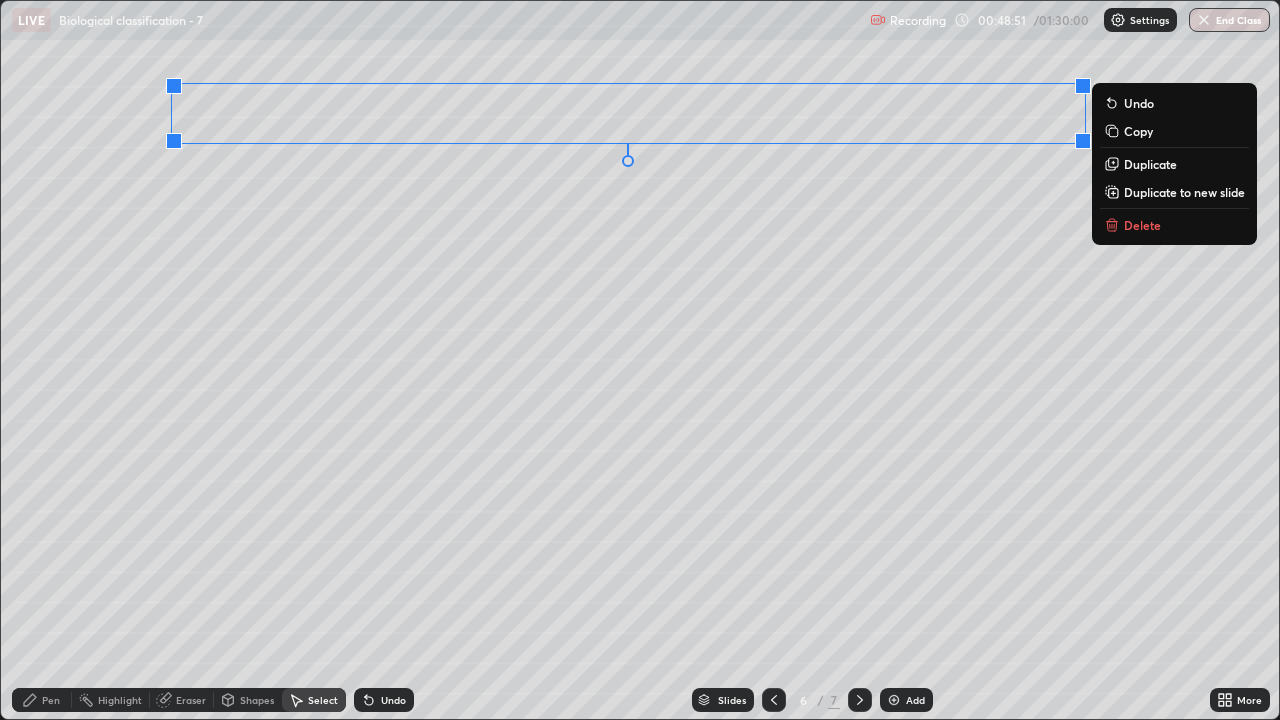 click on "0 ° Undo Copy Duplicate Duplicate to new slide Delete" at bounding box center (640, 360) 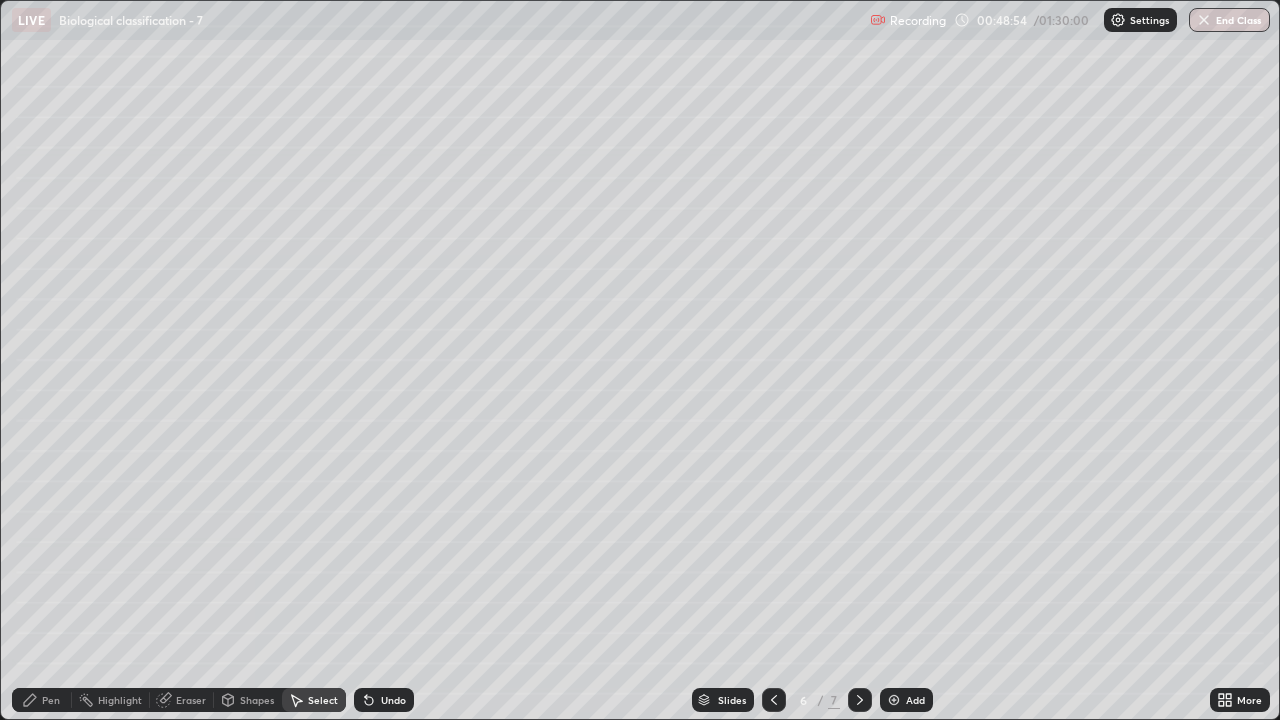 click on "Pen" at bounding box center (42, 700) 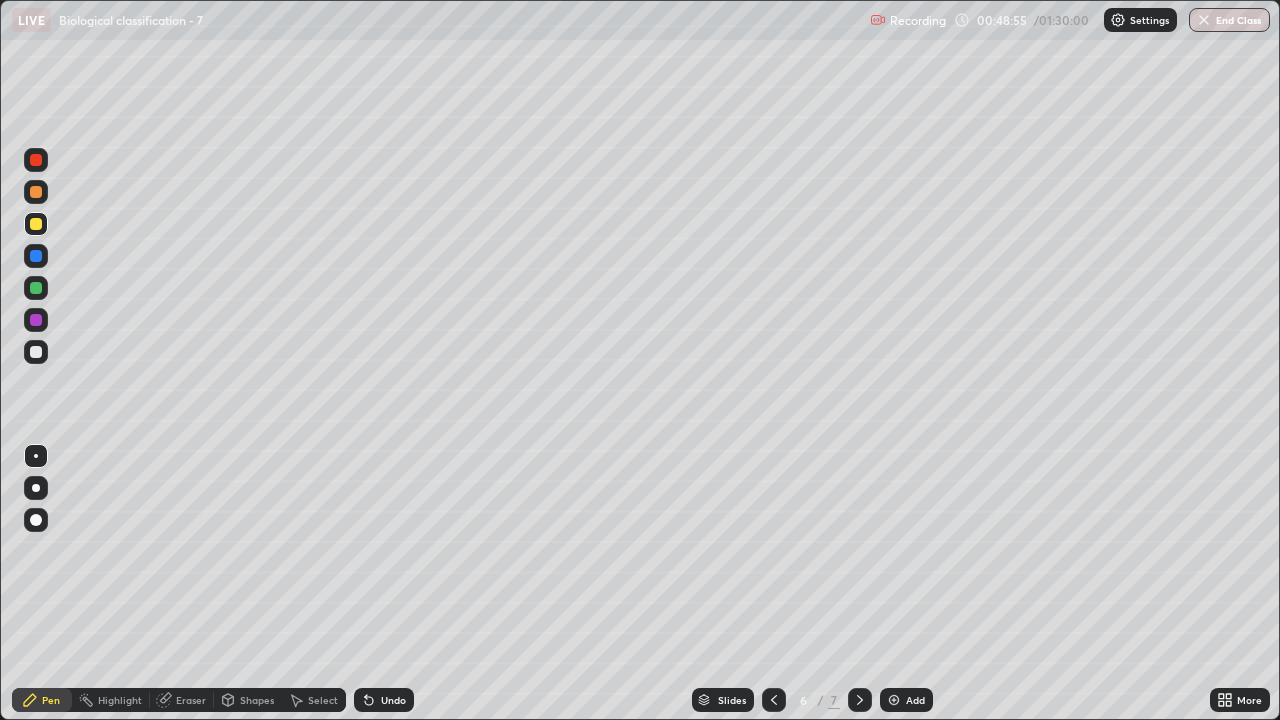 click at bounding box center (36, 352) 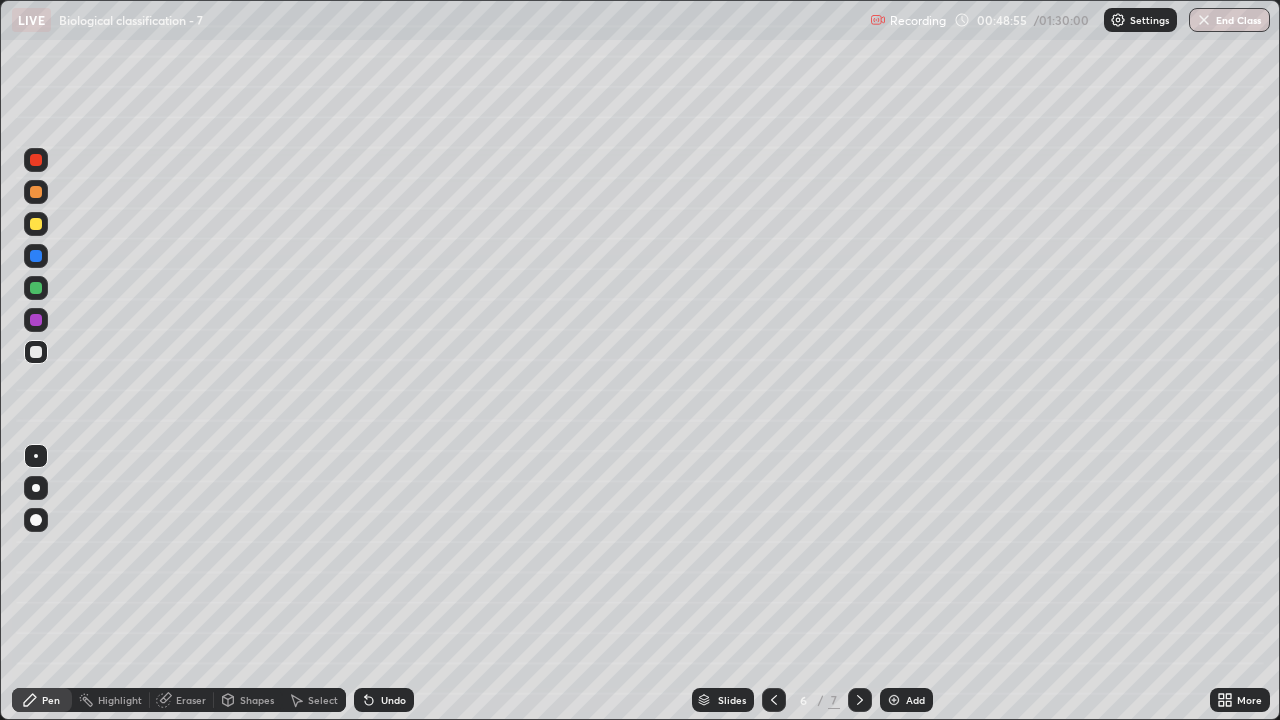 click at bounding box center [36, 456] 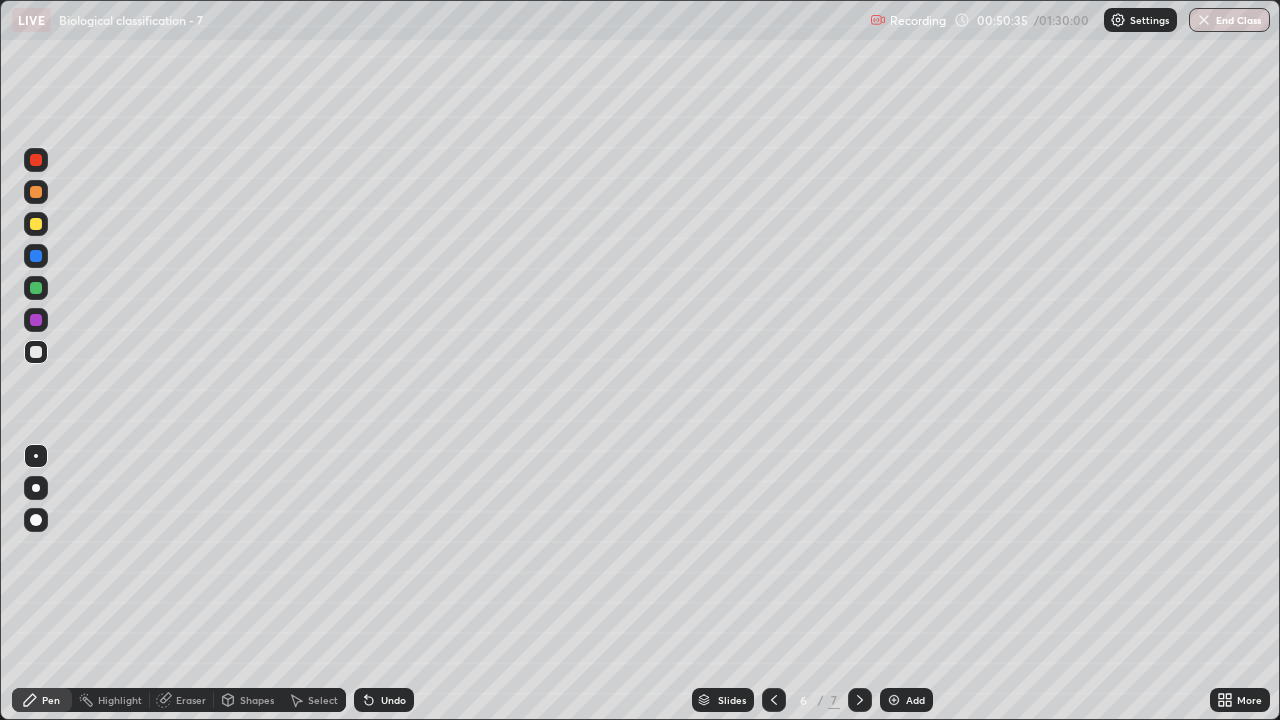 click at bounding box center (36, 224) 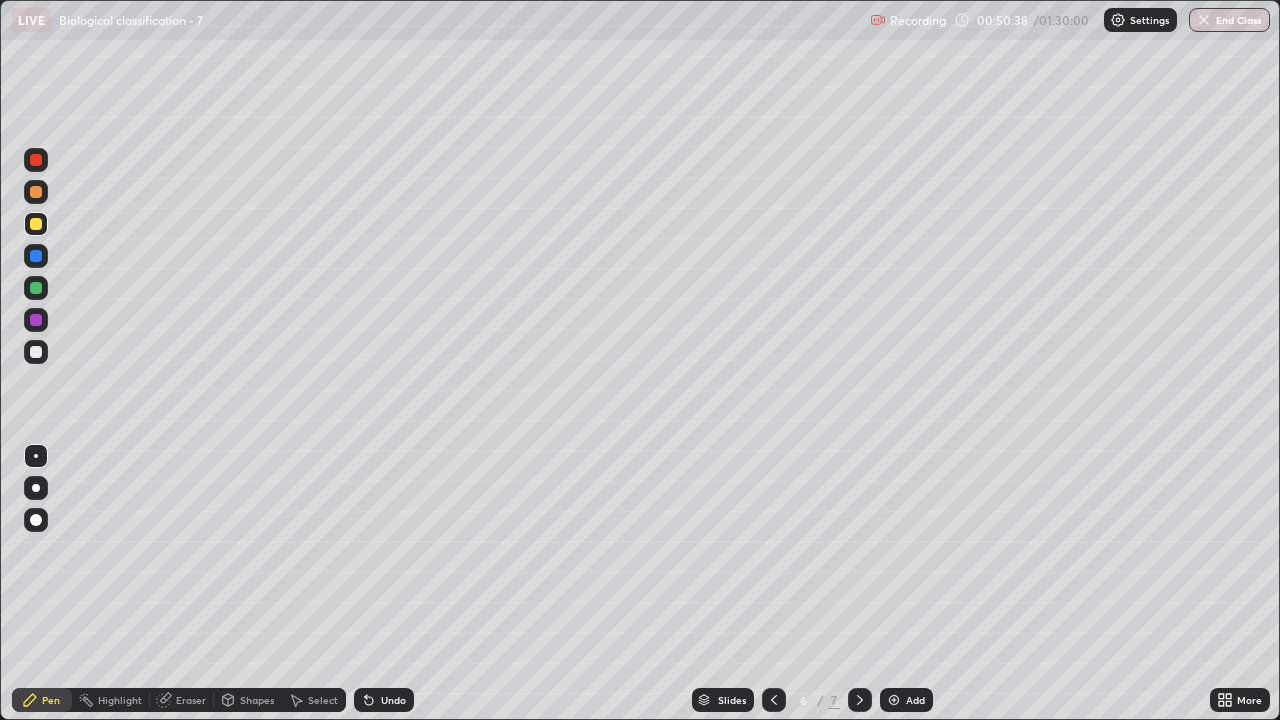 click at bounding box center [36, 352] 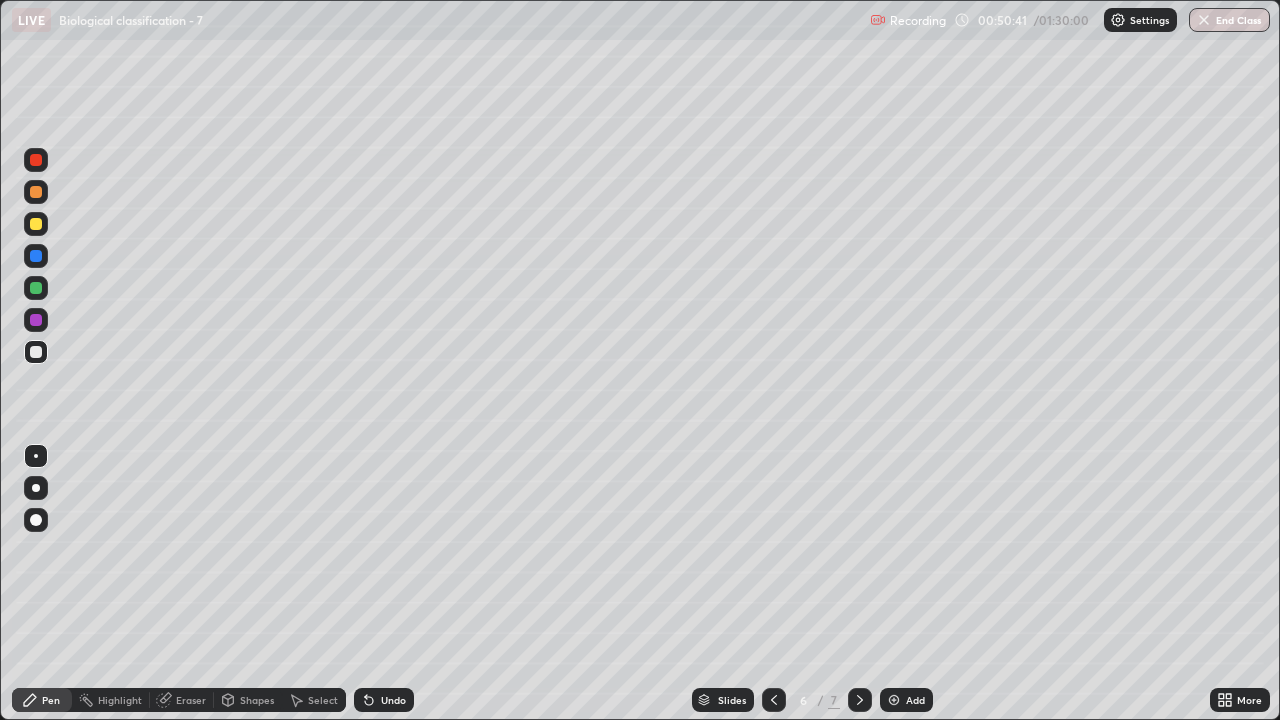 click at bounding box center (36, 224) 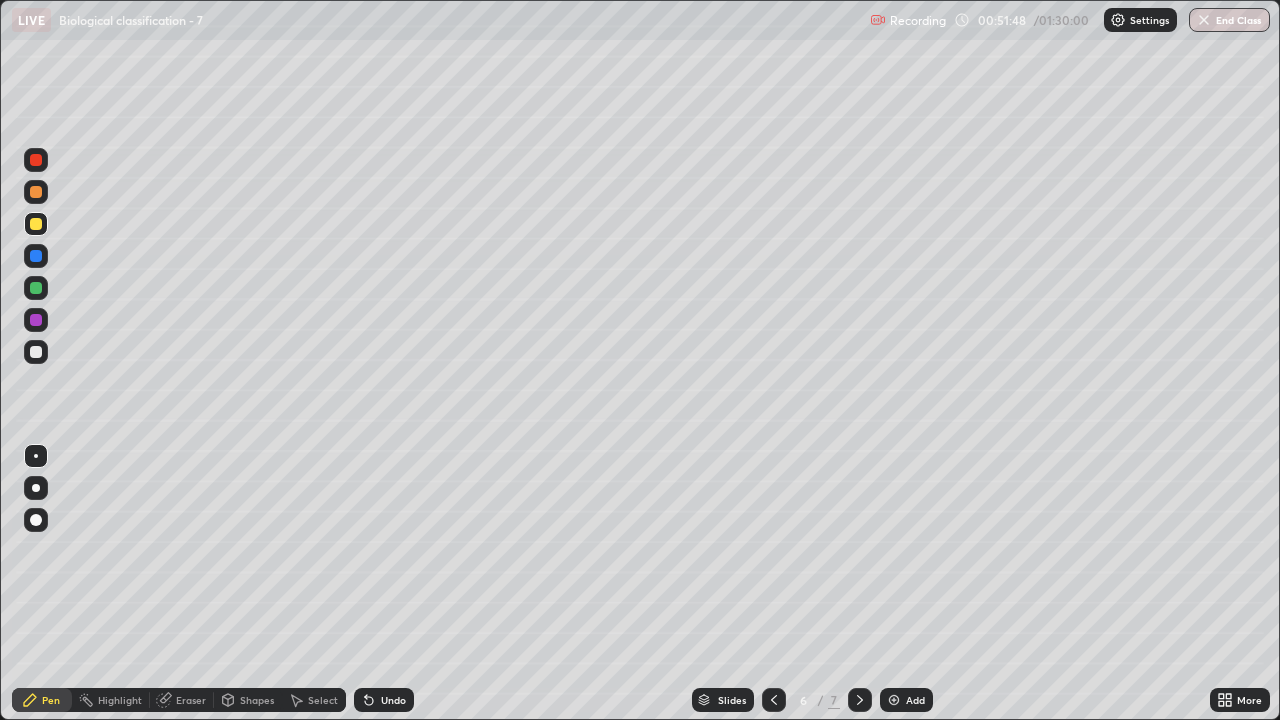 click at bounding box center [36, 352] 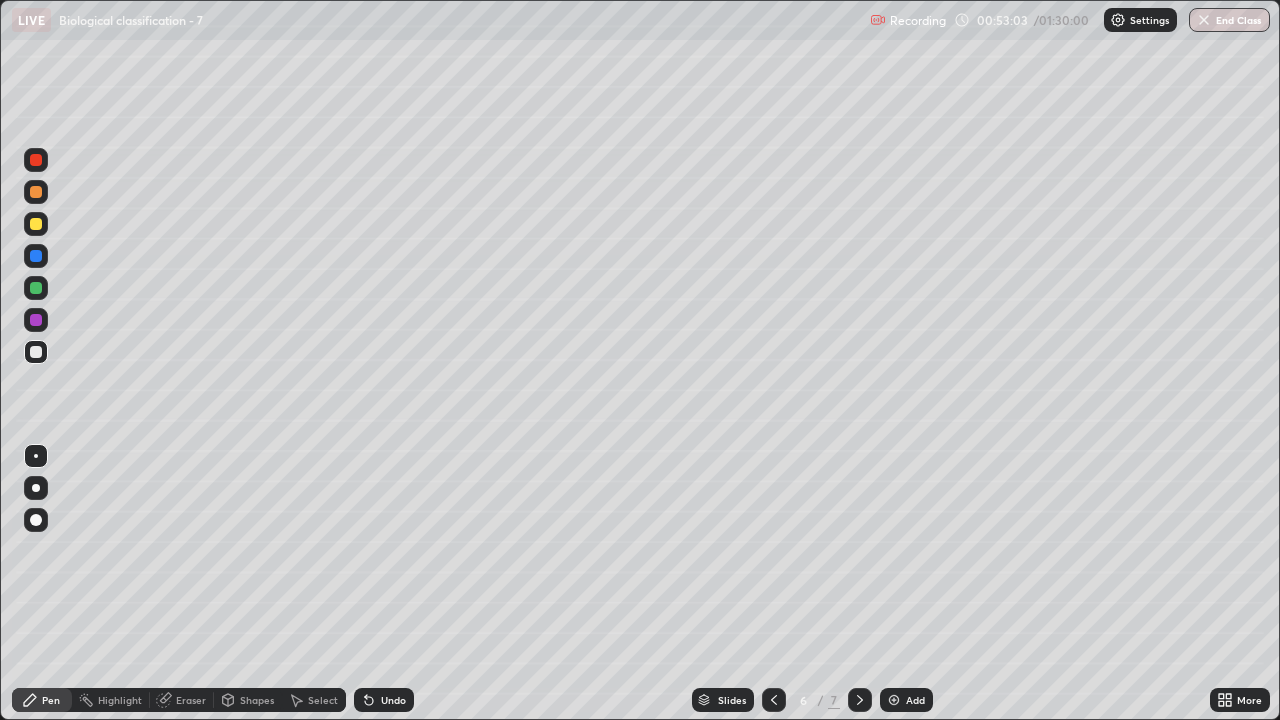 click on "Undo" at bounding box center [384, 700] 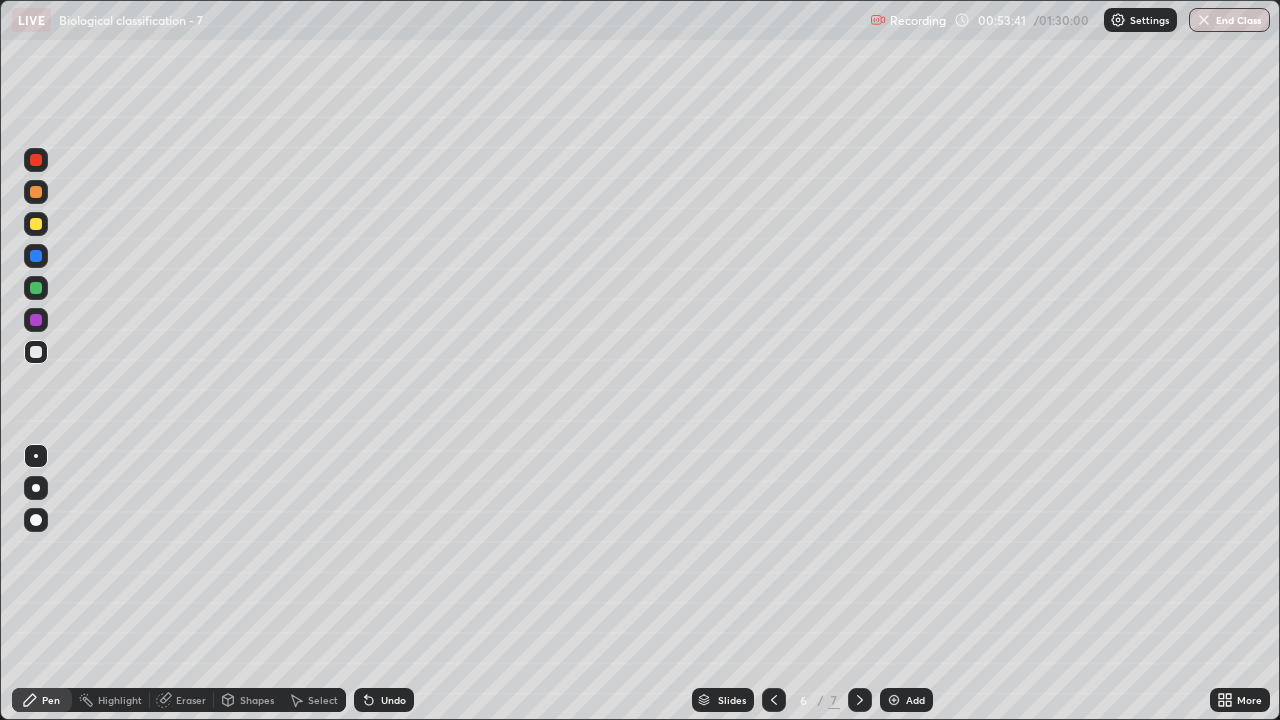 click at bounding box center [36, 288] 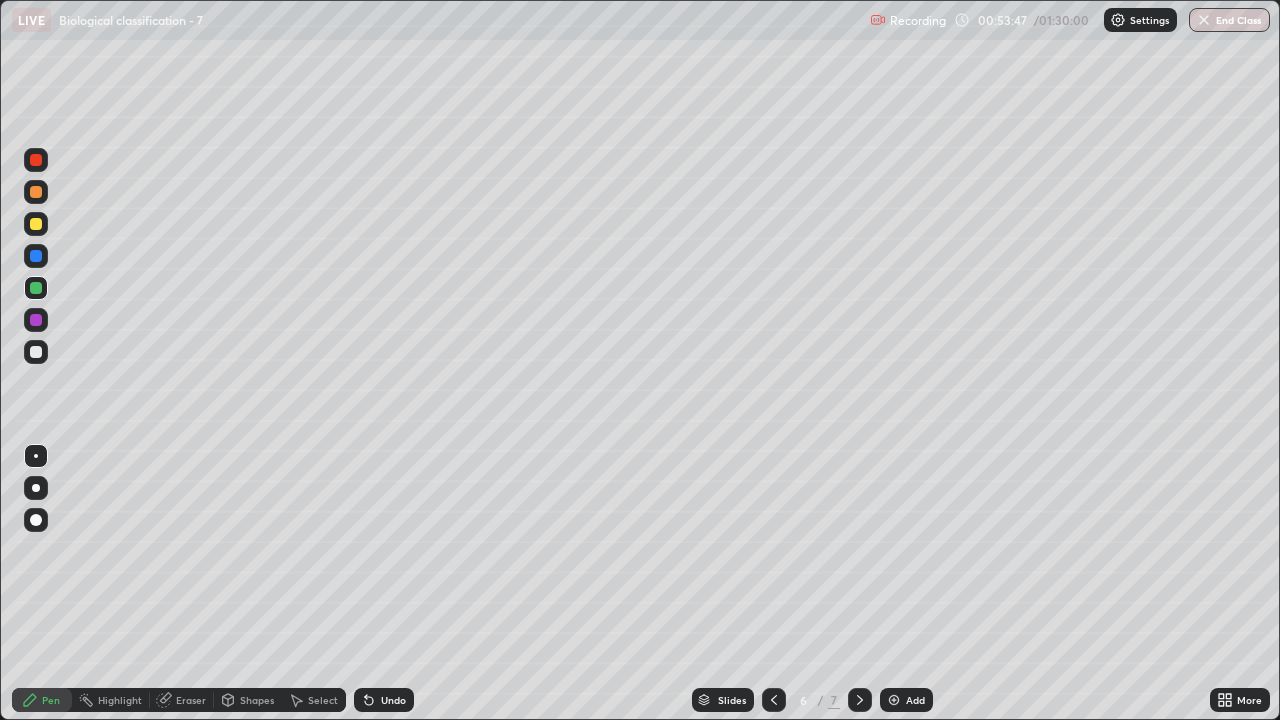 click at bounding box center [36, 488] 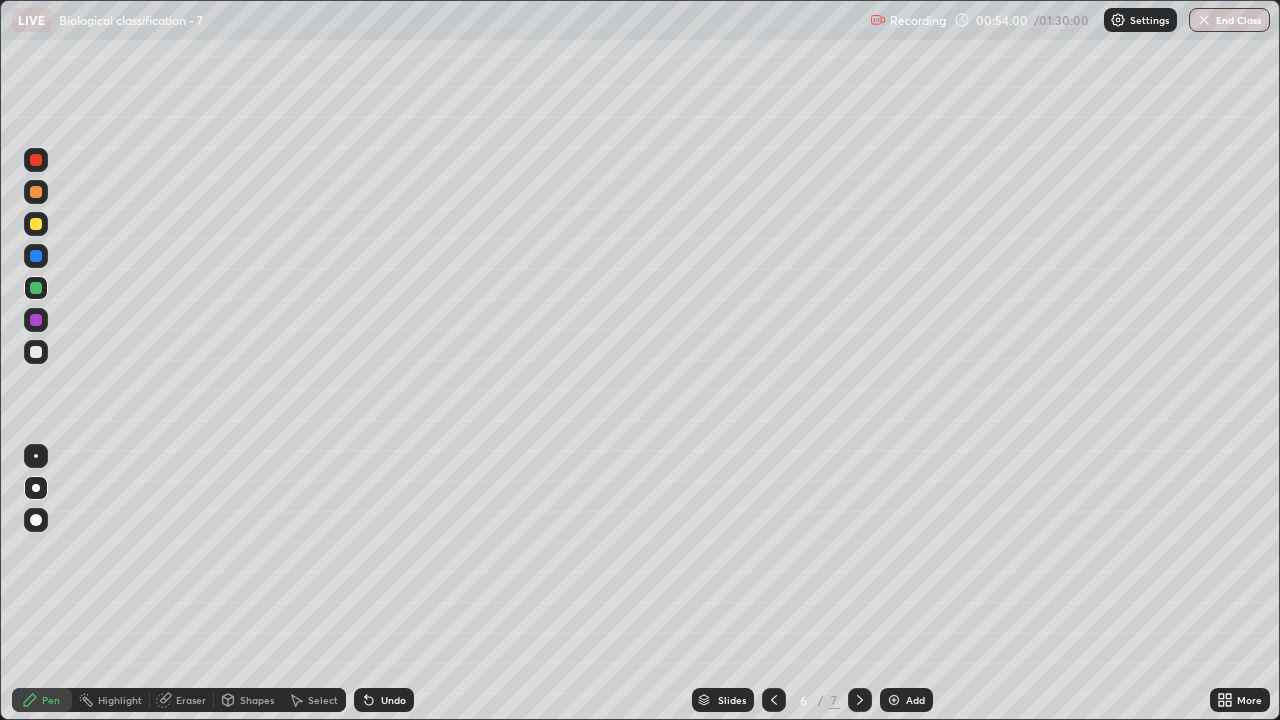 click at bounding box center [36, 352] 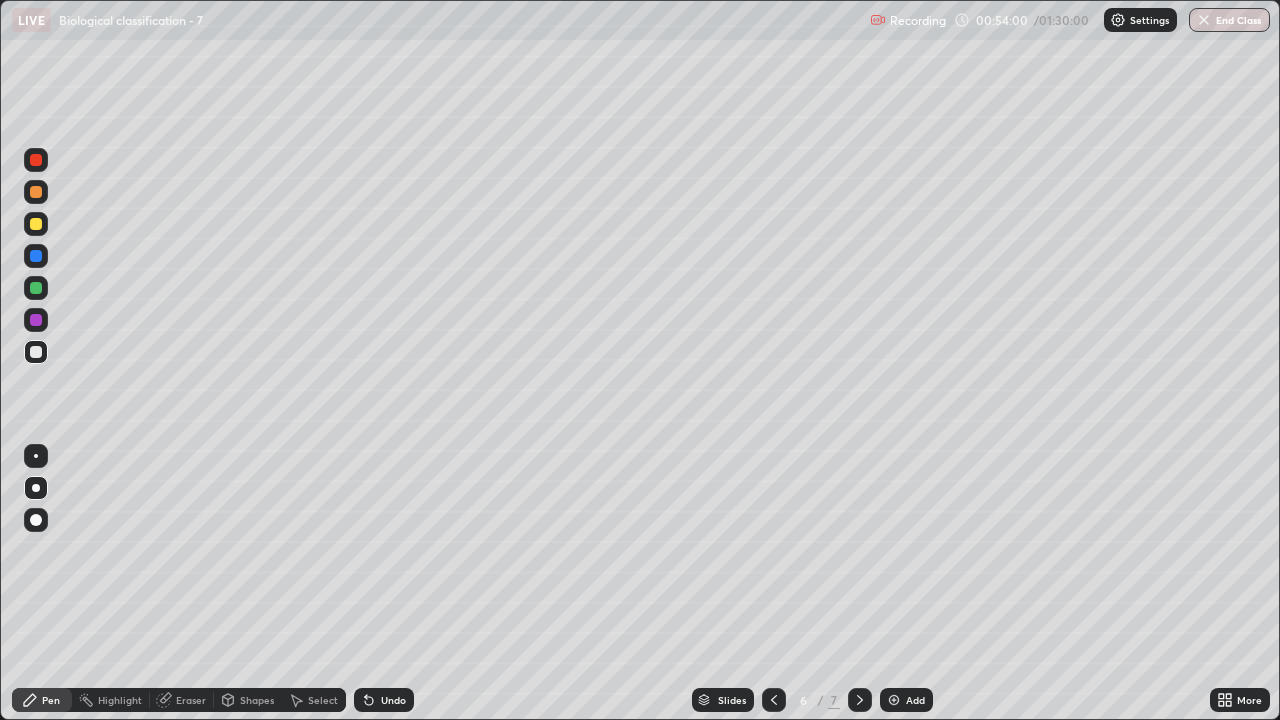 click at bounding box center [36, 456] 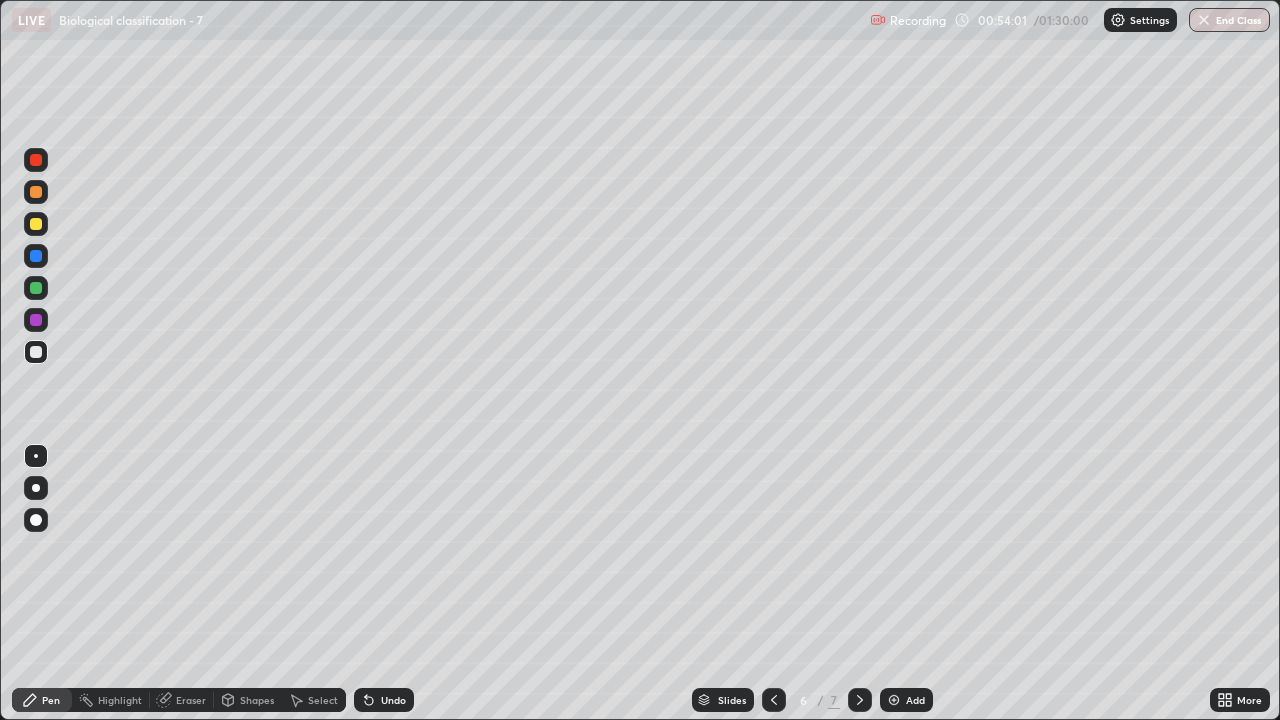 click at bounding box center (36, 288) 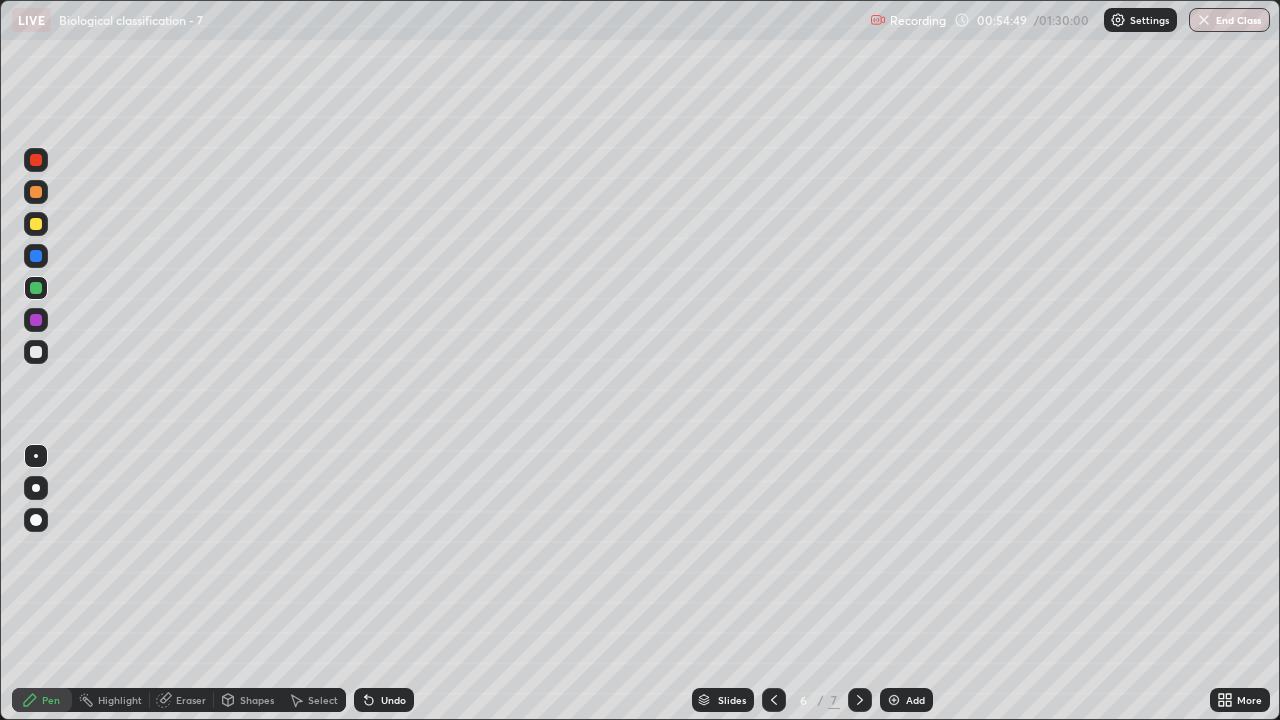 click at bounding box center [36, 288] 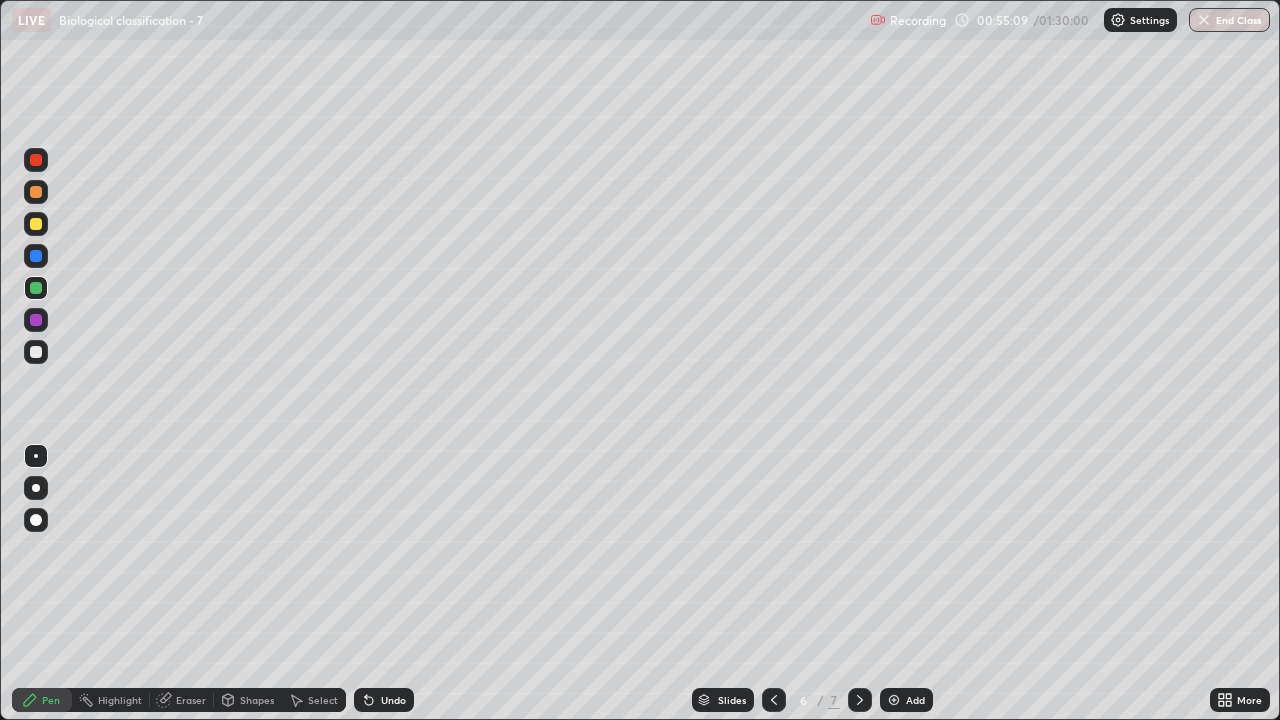 click on "Undo" at bounding box center [393, 700] 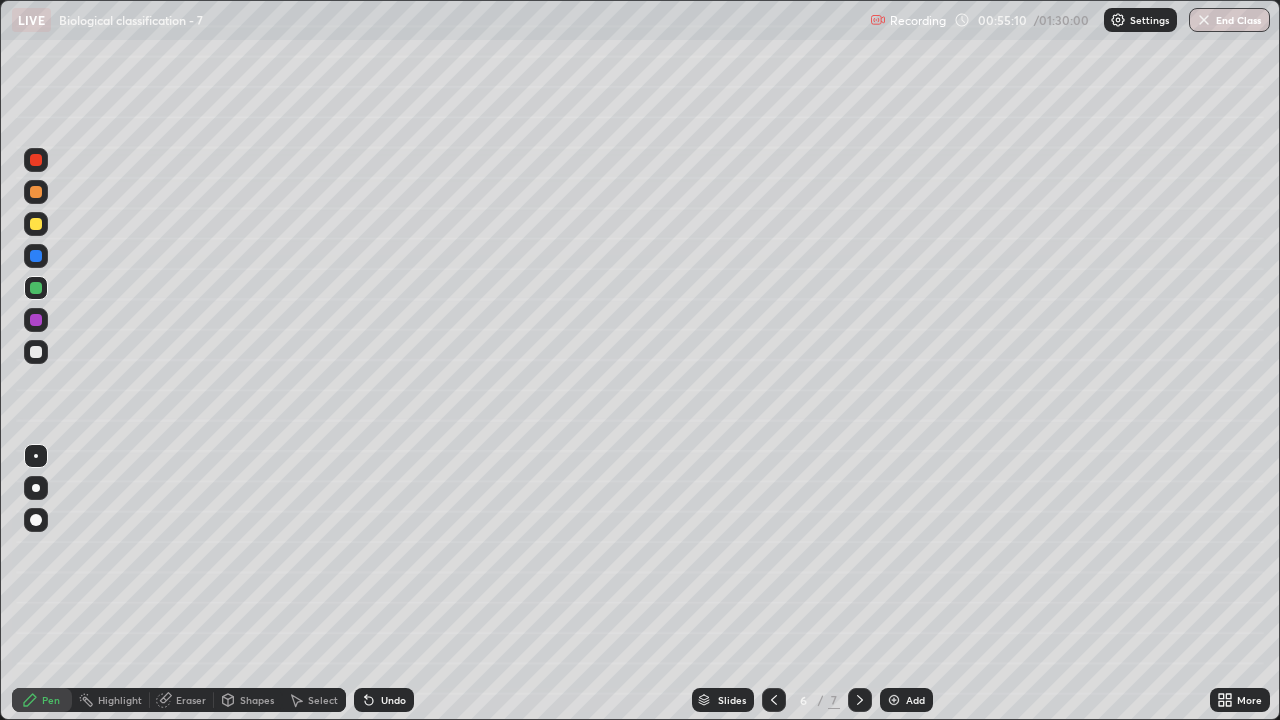click on "Undo" at bounding box center [393, 700] 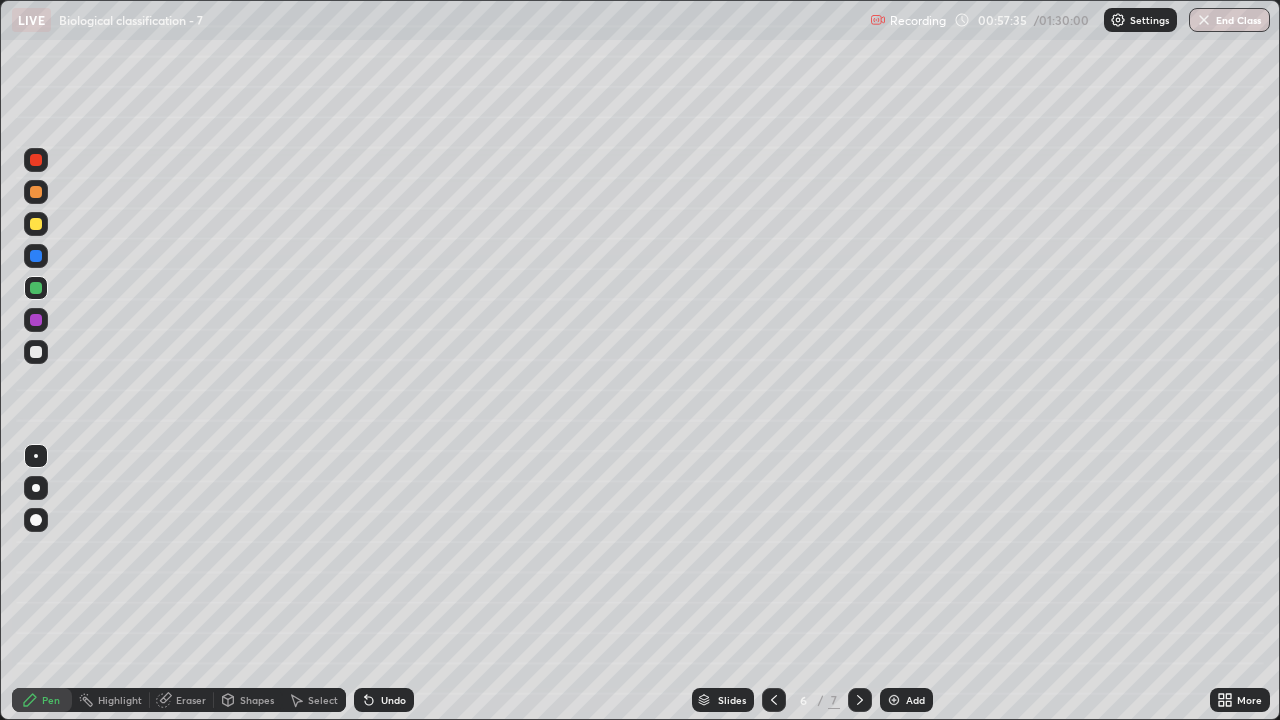 click at bounding box center [36, 352] 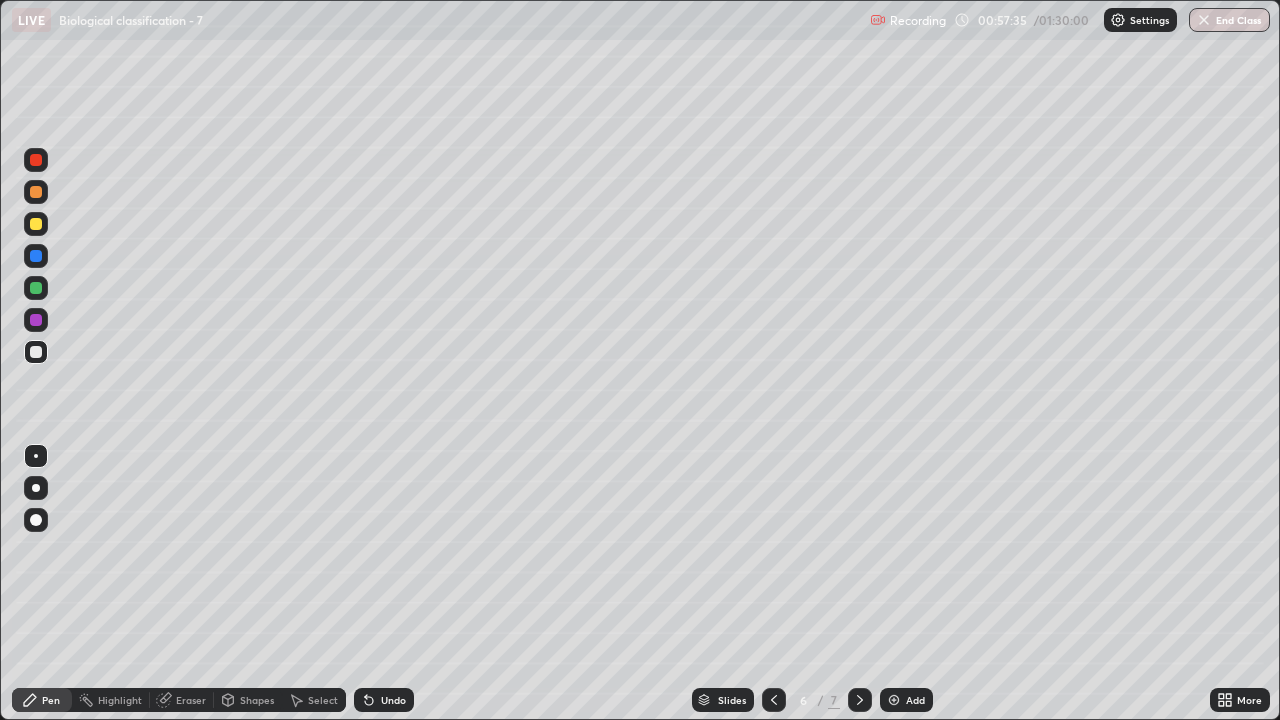 click at bounding box center (36, 456) 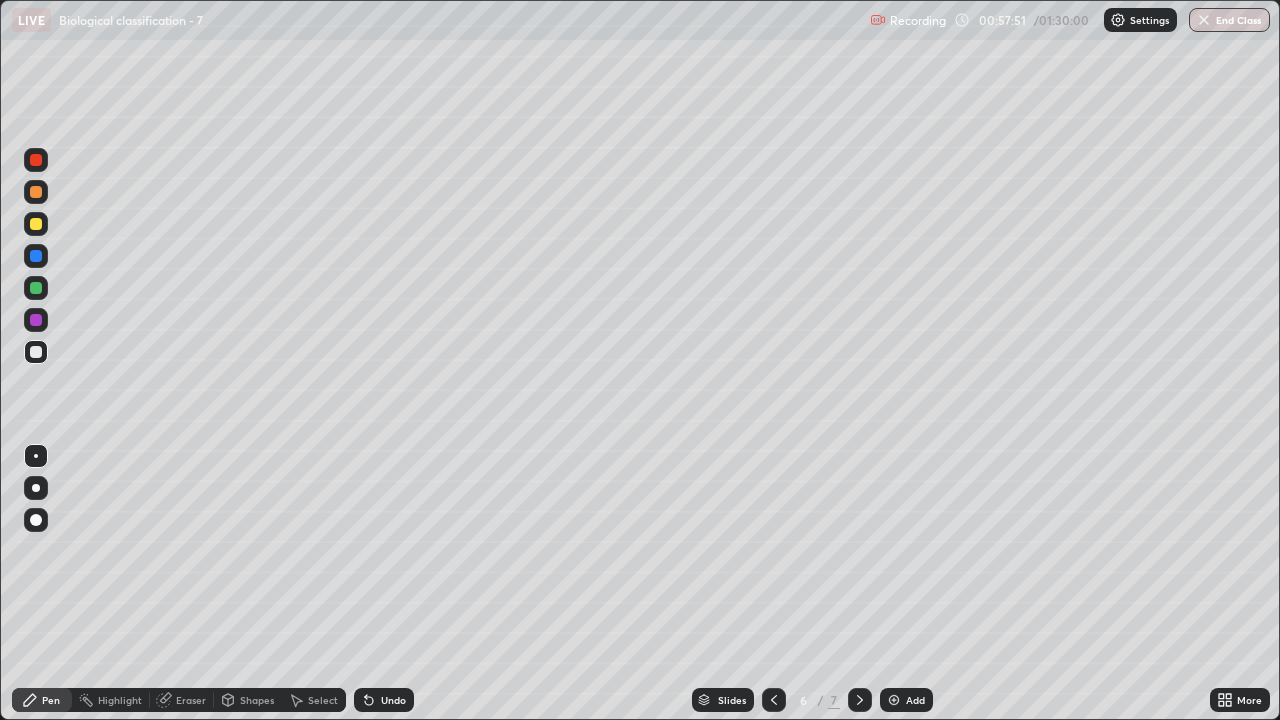 click at bounding box center (36, 352) 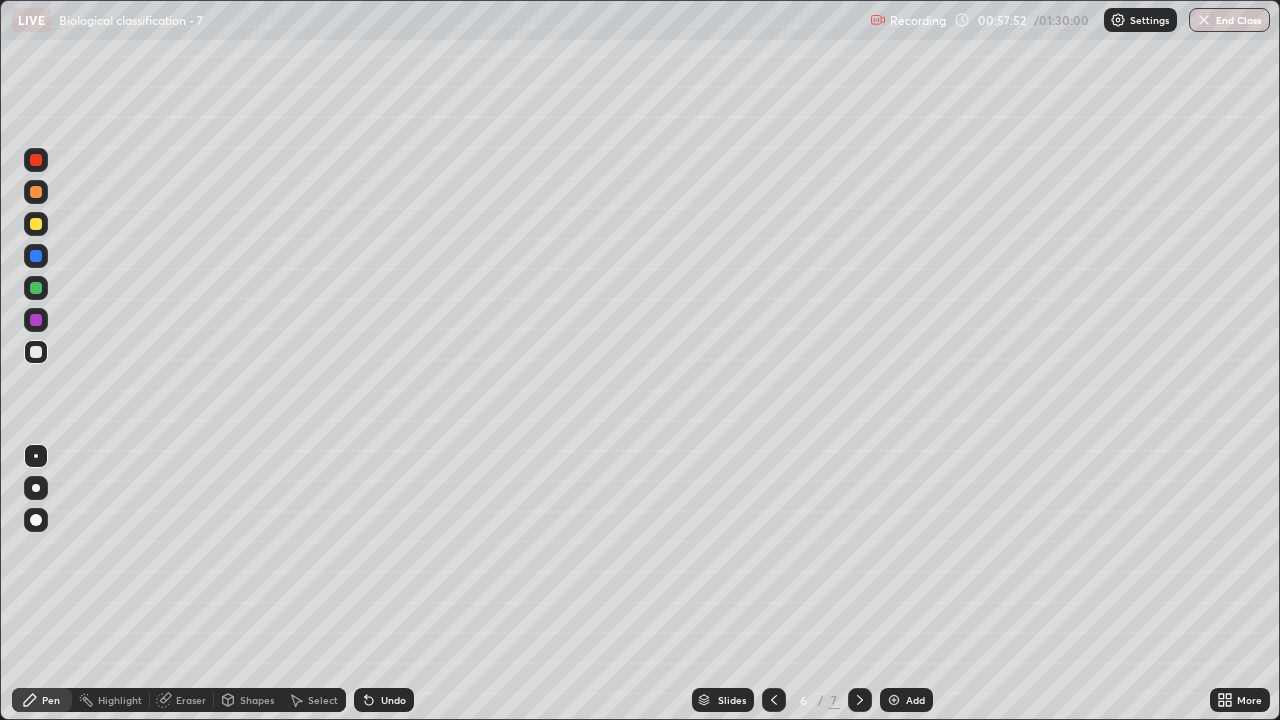 click at bounding box center (36, 456) 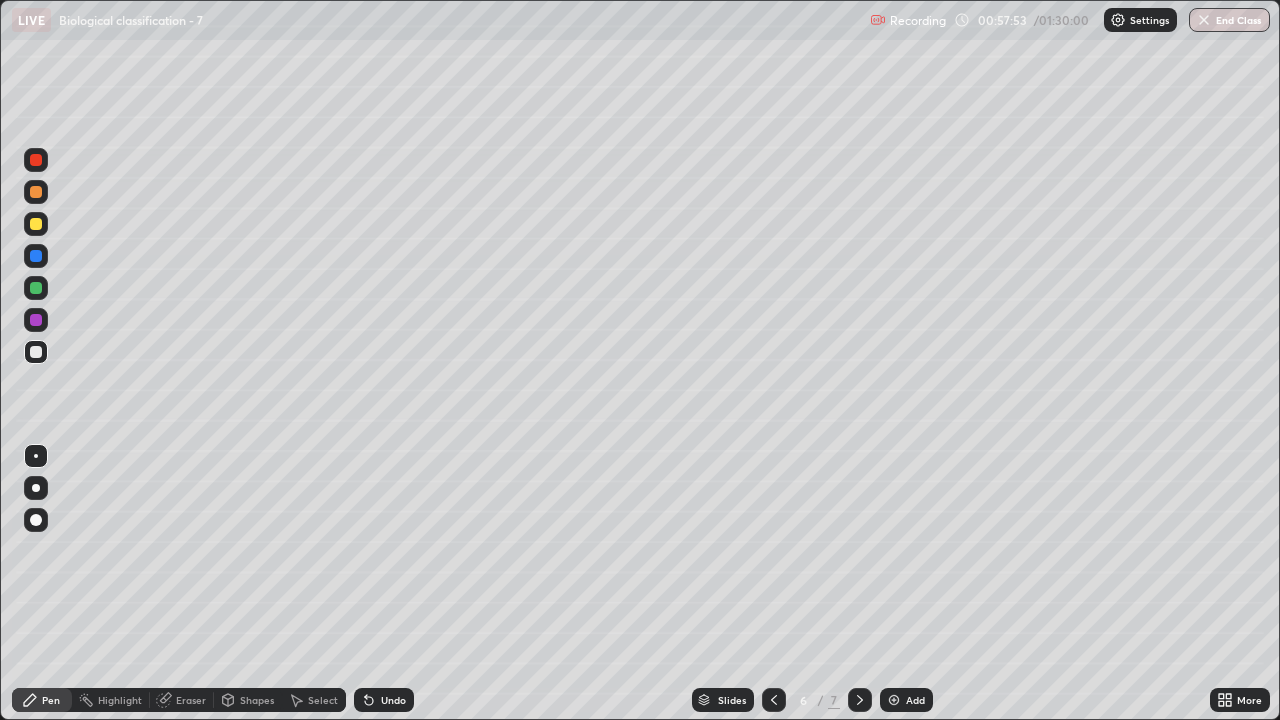 click at bounding box center (36, 288) 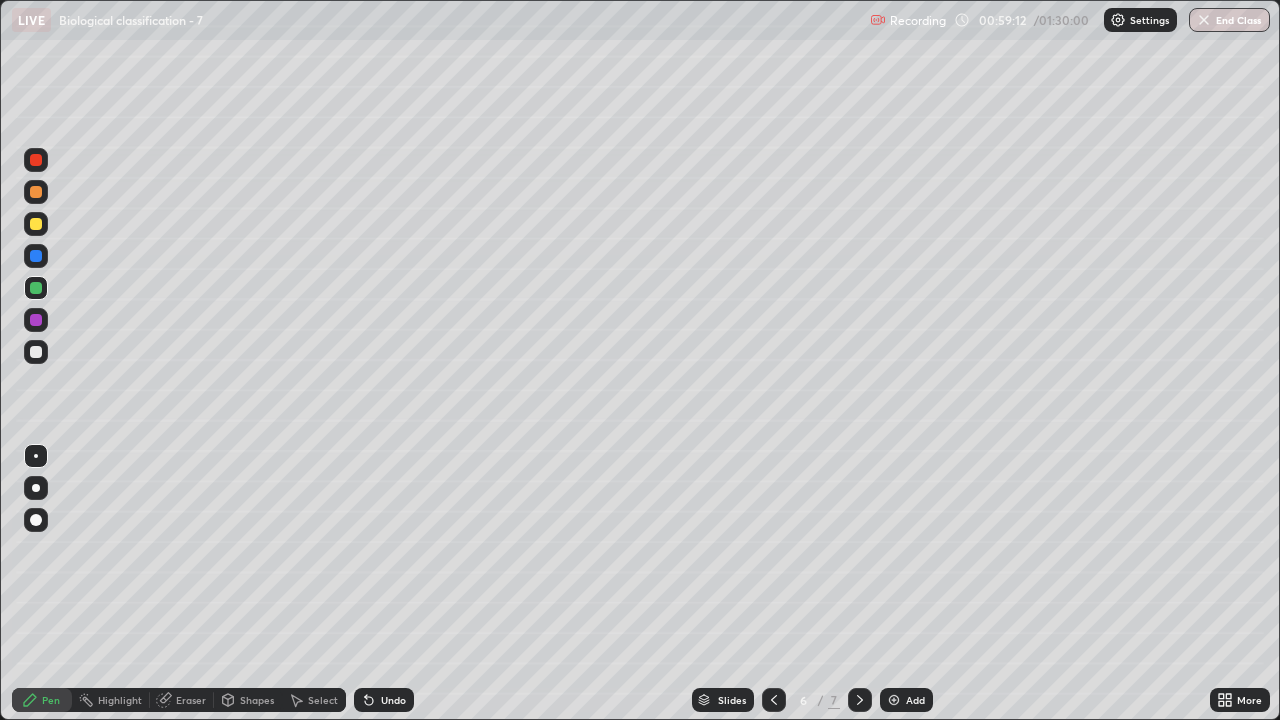 click at bounding box center [36, 352] 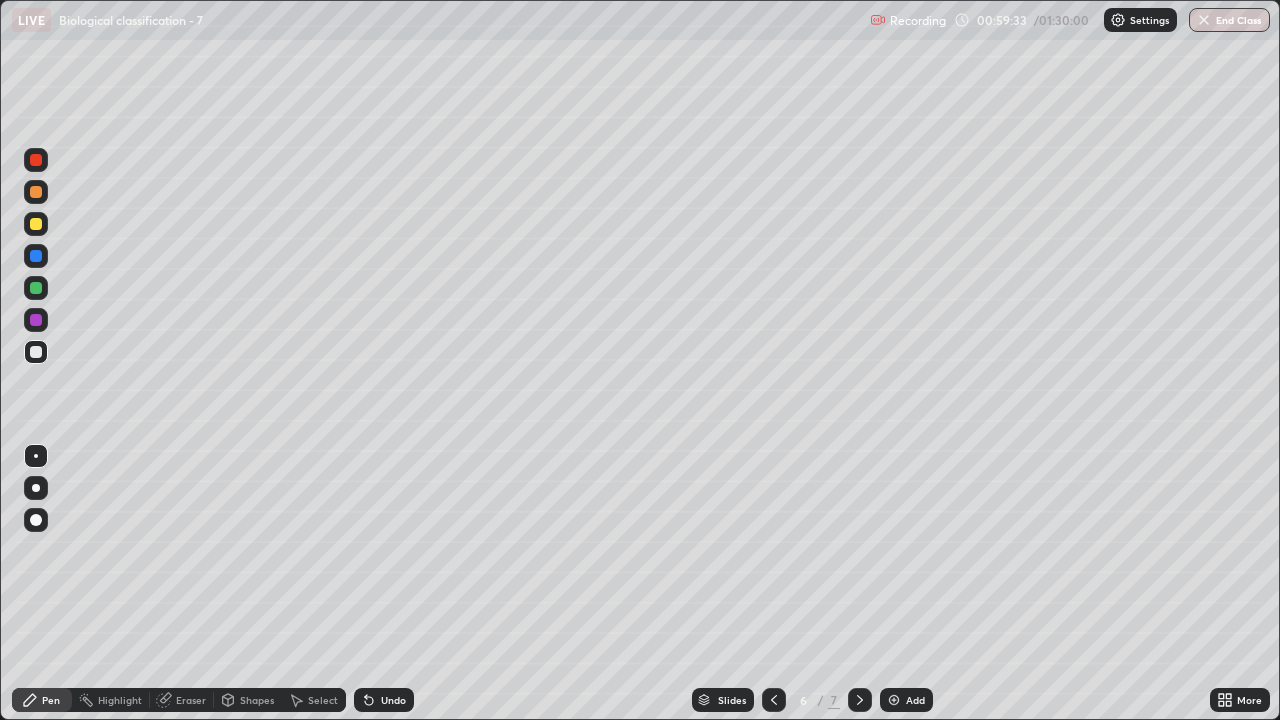 click at bounding box center [36, 288] 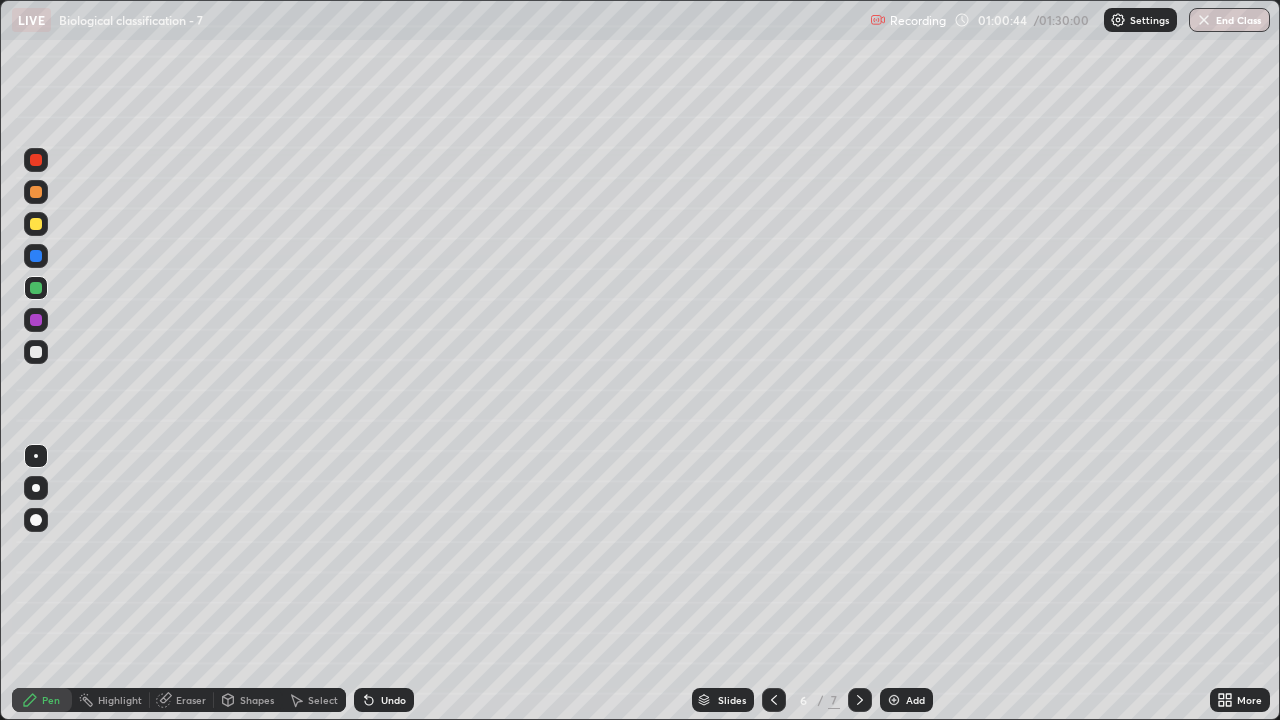 click at bounding box center [36, 352] 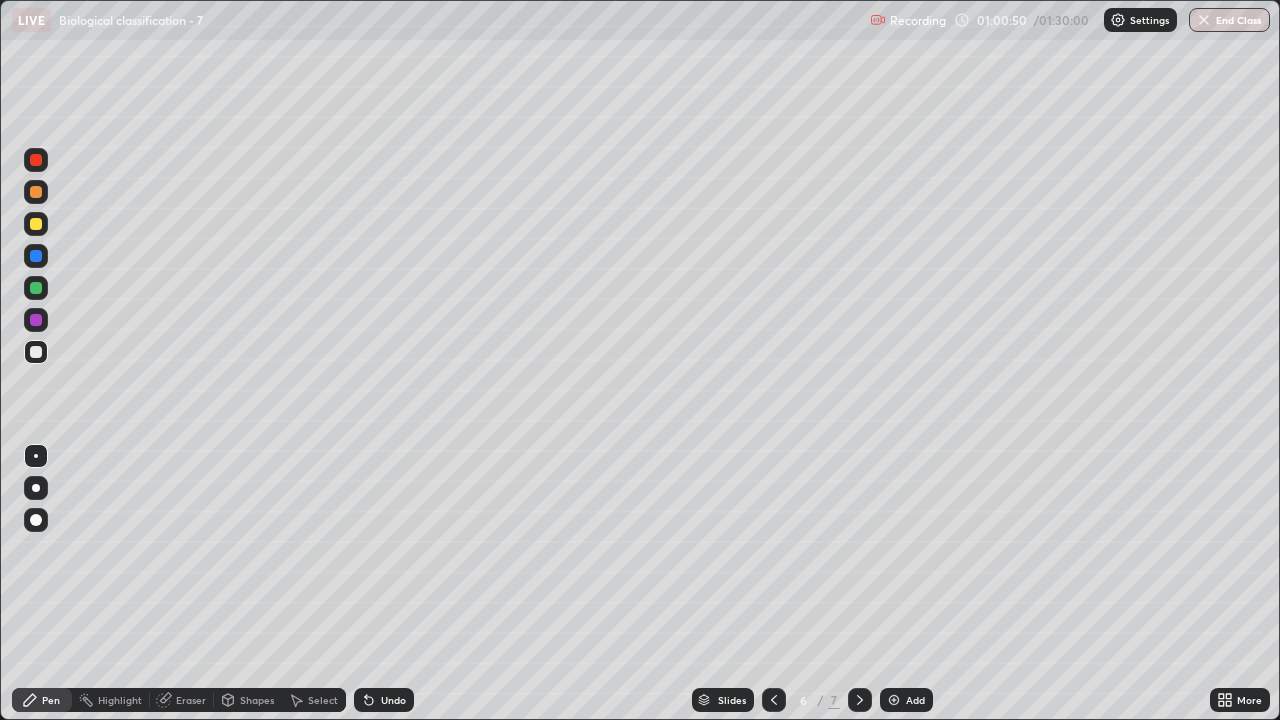 click on "Undo" at bounding box center [384, 700] 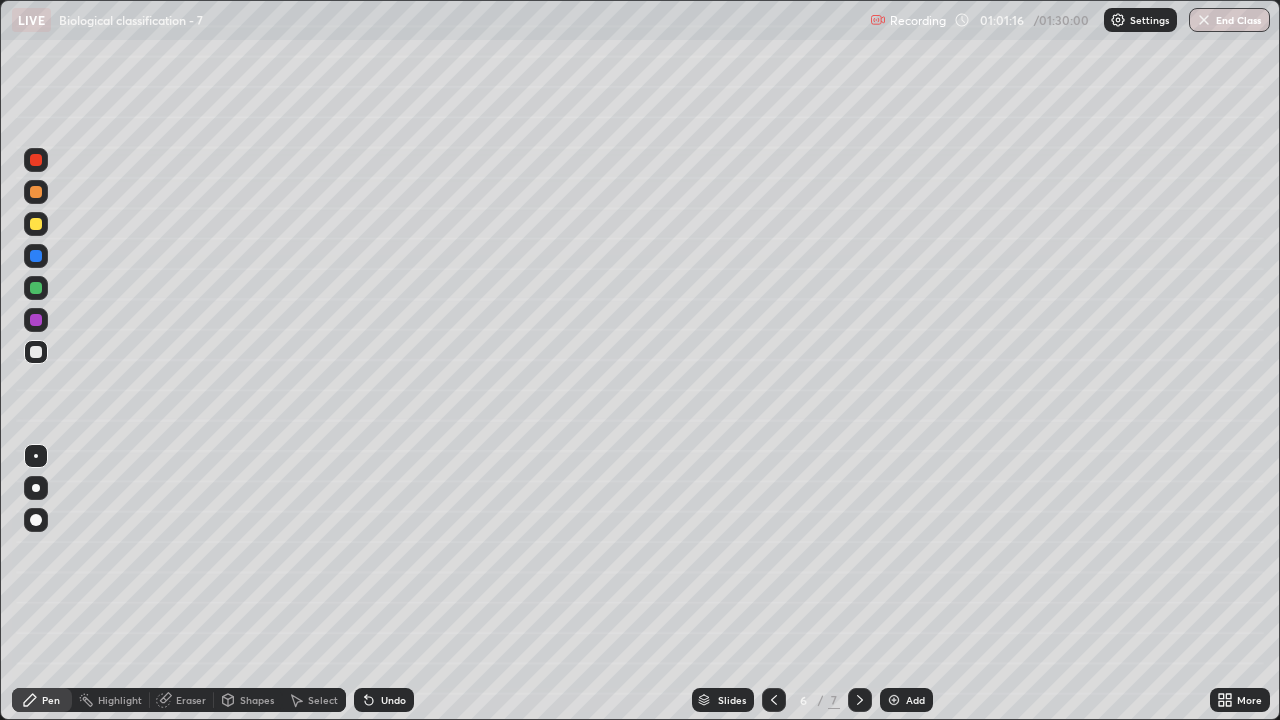 click at bounding box center [36, 288] 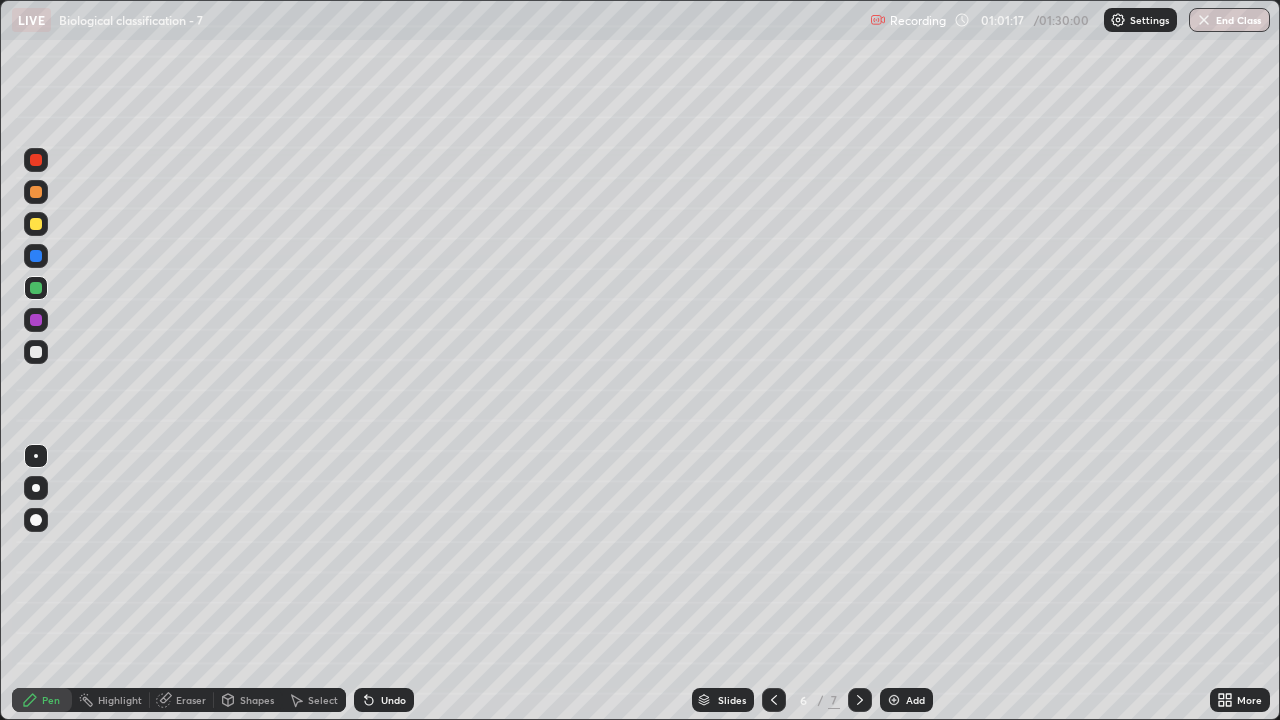 click at bounding box center (36, 456) 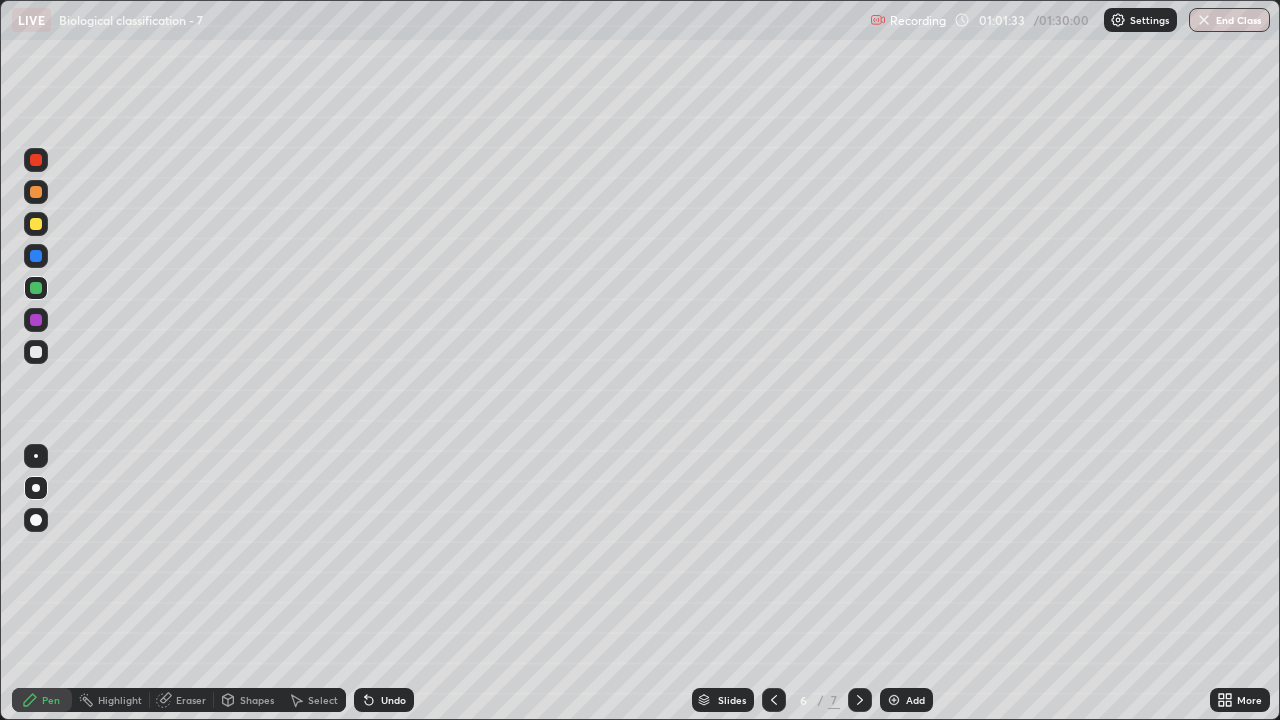 click at bounding box center (36, 456) 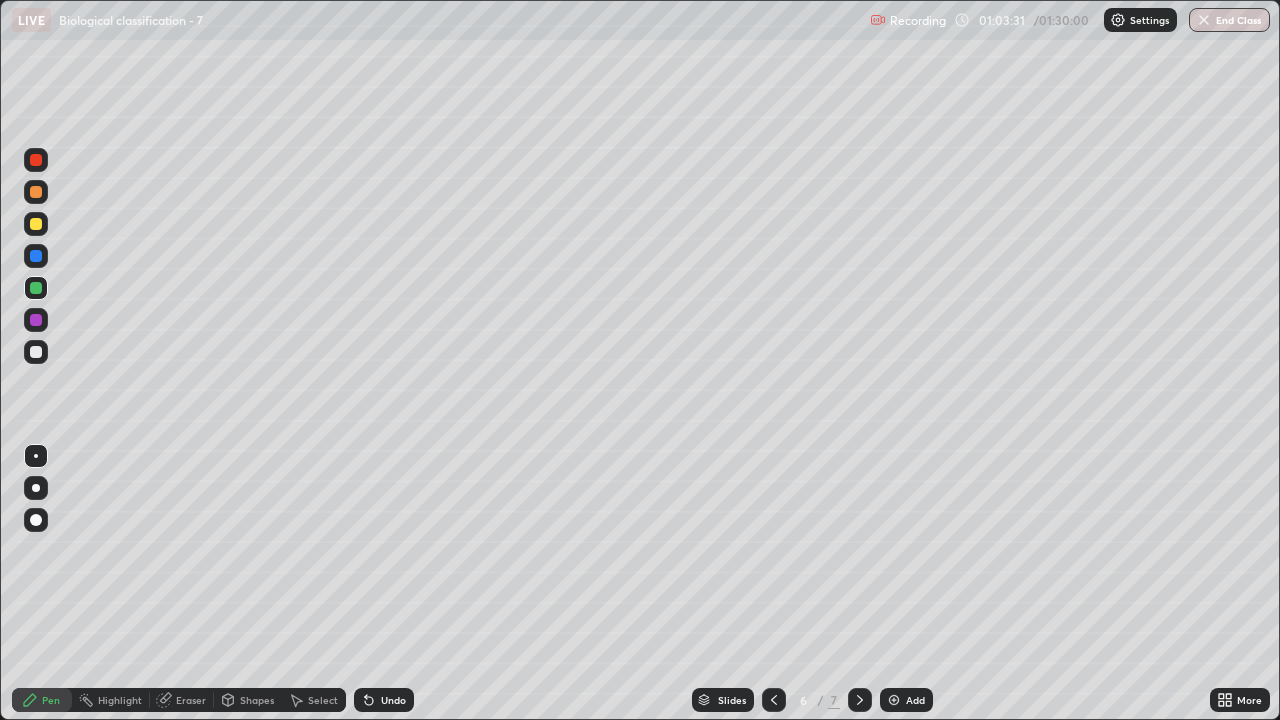 click on "Add" at bounding box center [906, 700] 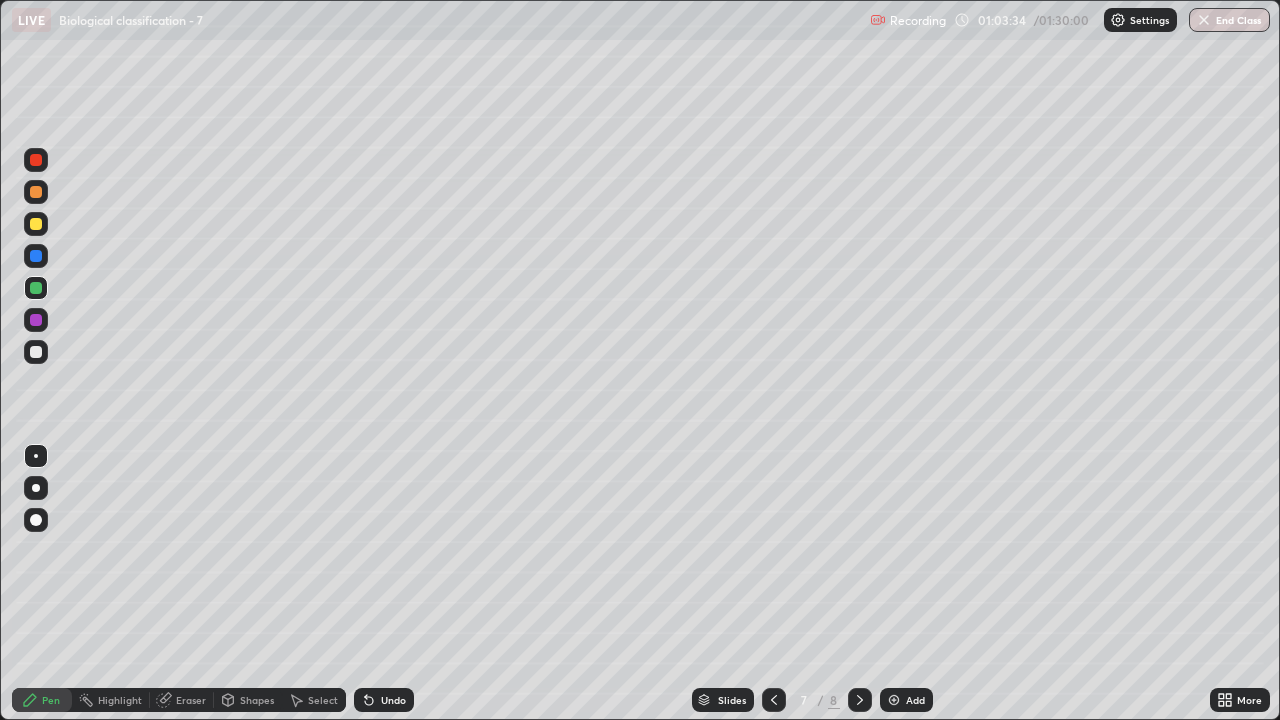 click at bounding box center [36, 224] 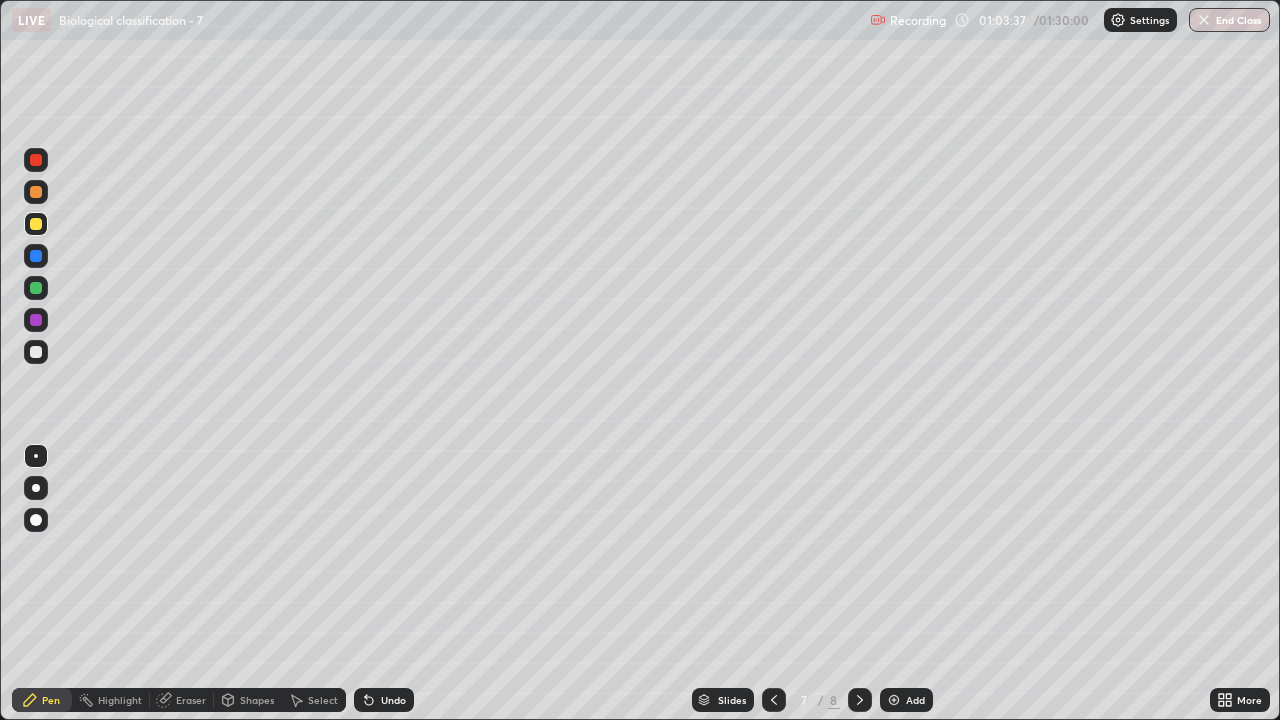 click 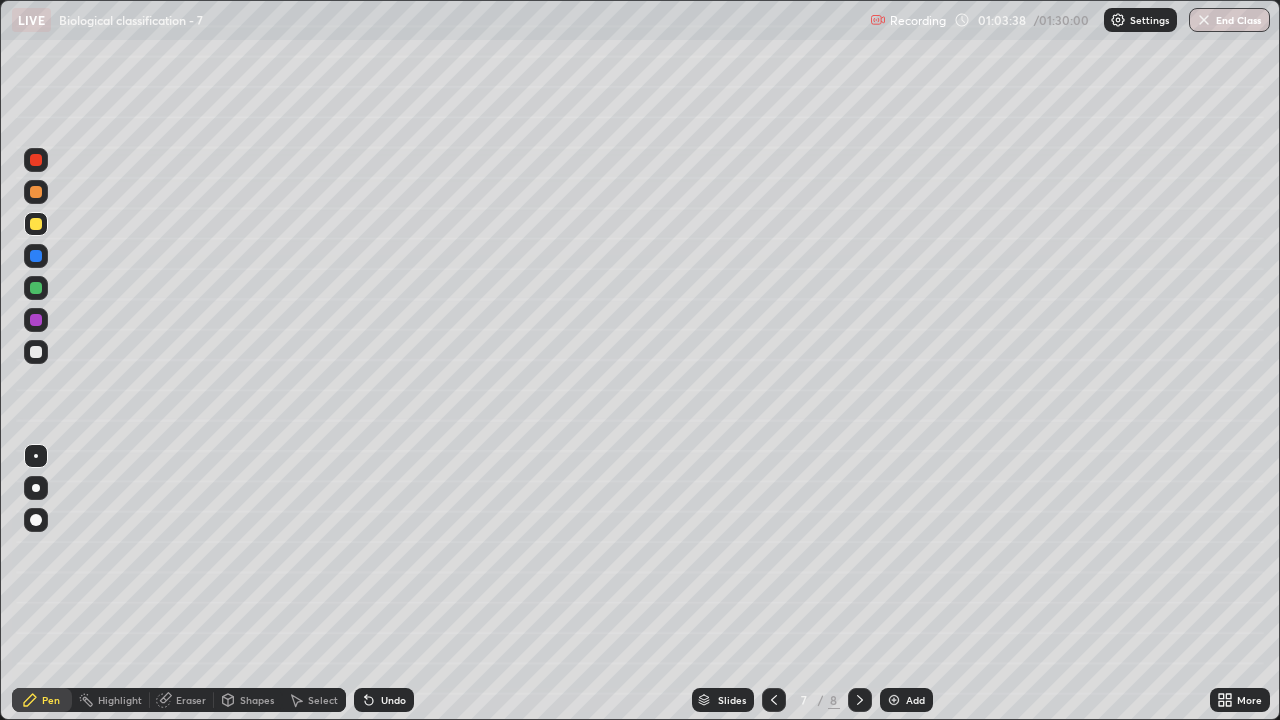 click 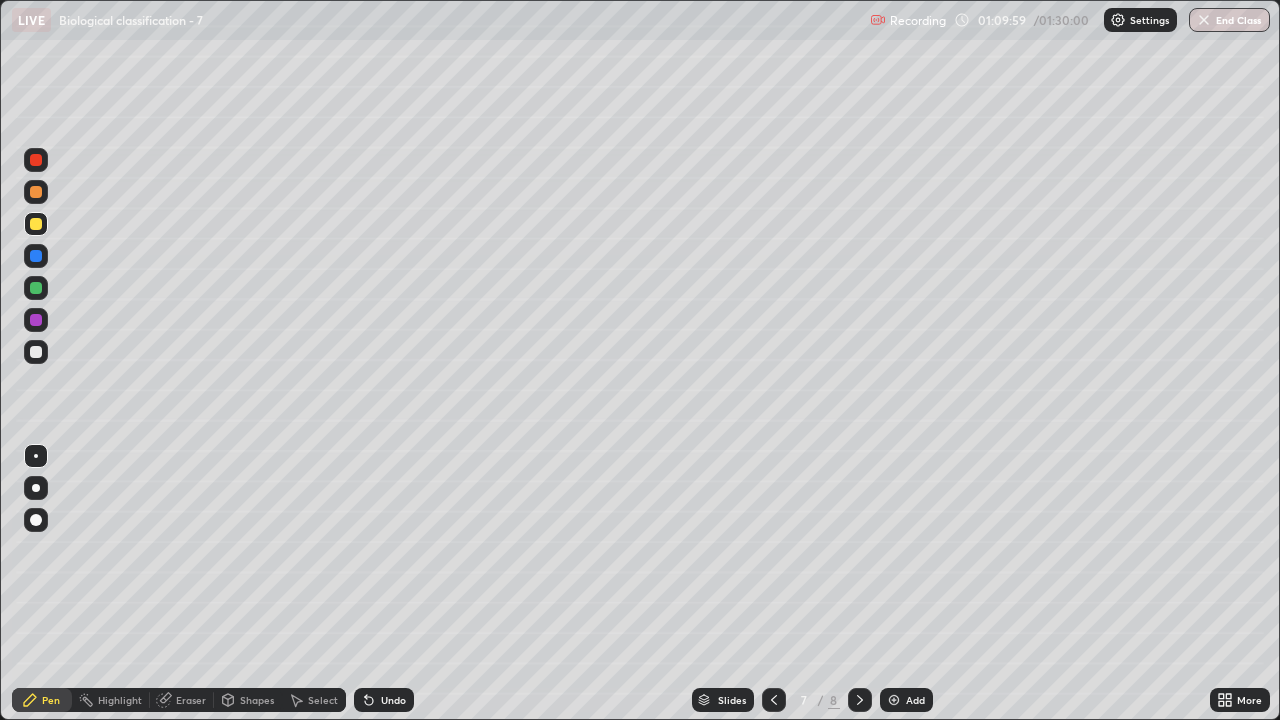 click on "Undo" at bounding box center (384, 700) 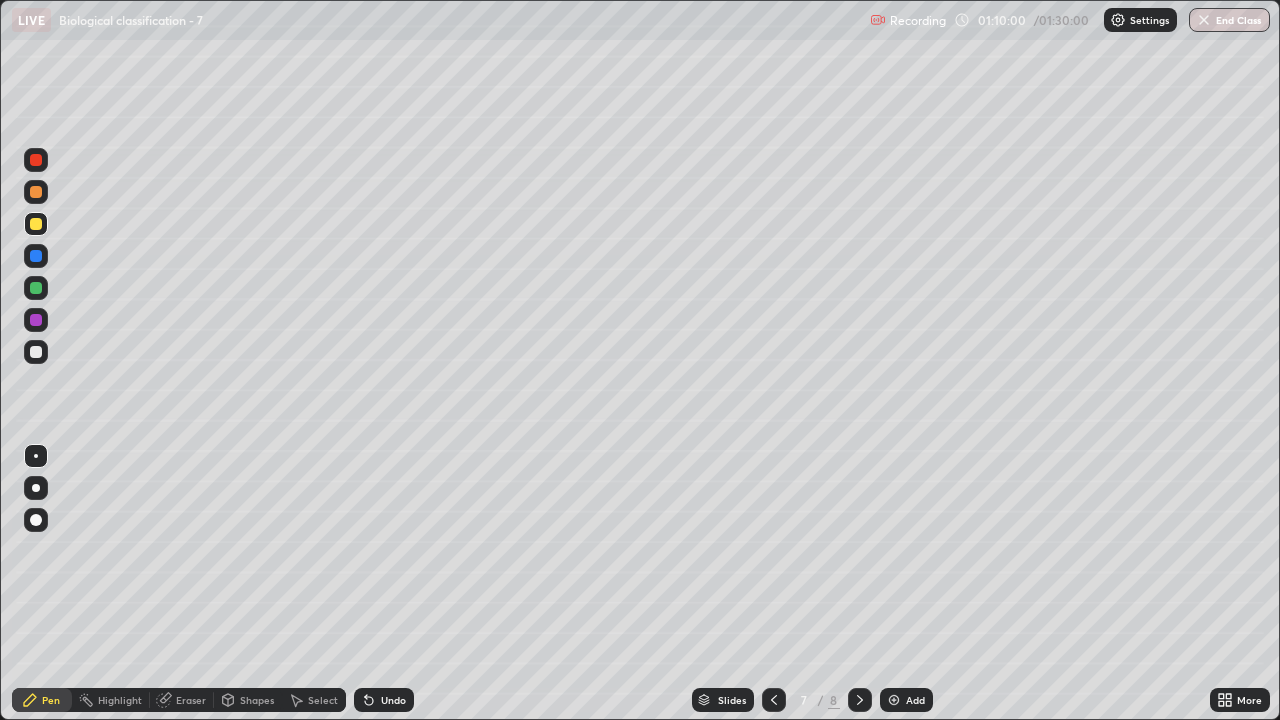 click on "Undo" at bounding box center (384, 700) 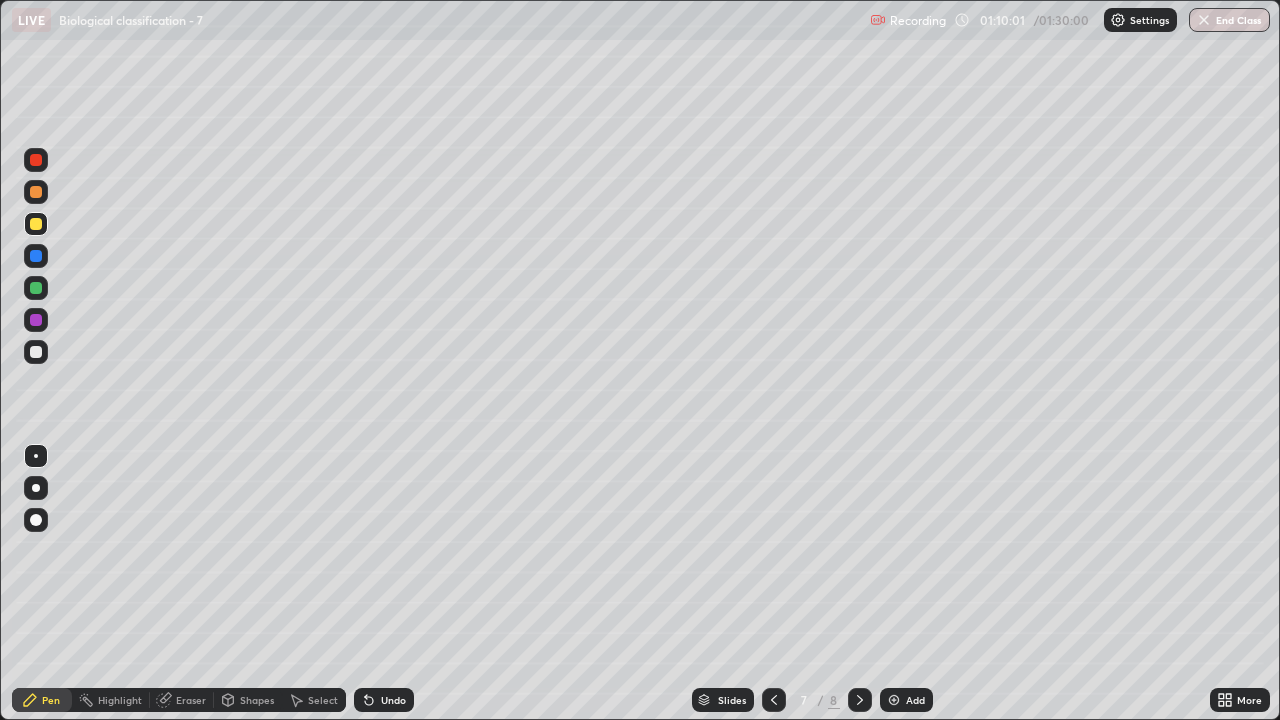 click on "Undo" at bounding box center (384, 700) 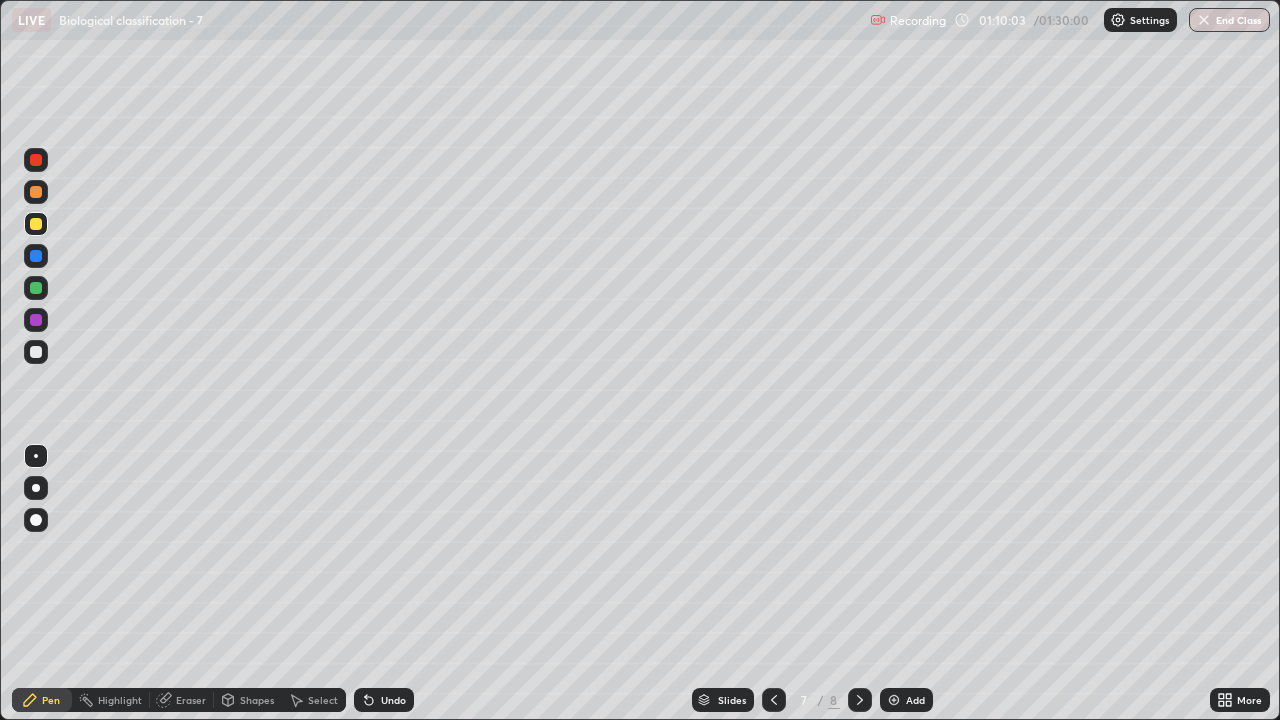 click at bounding box center [36, 352] 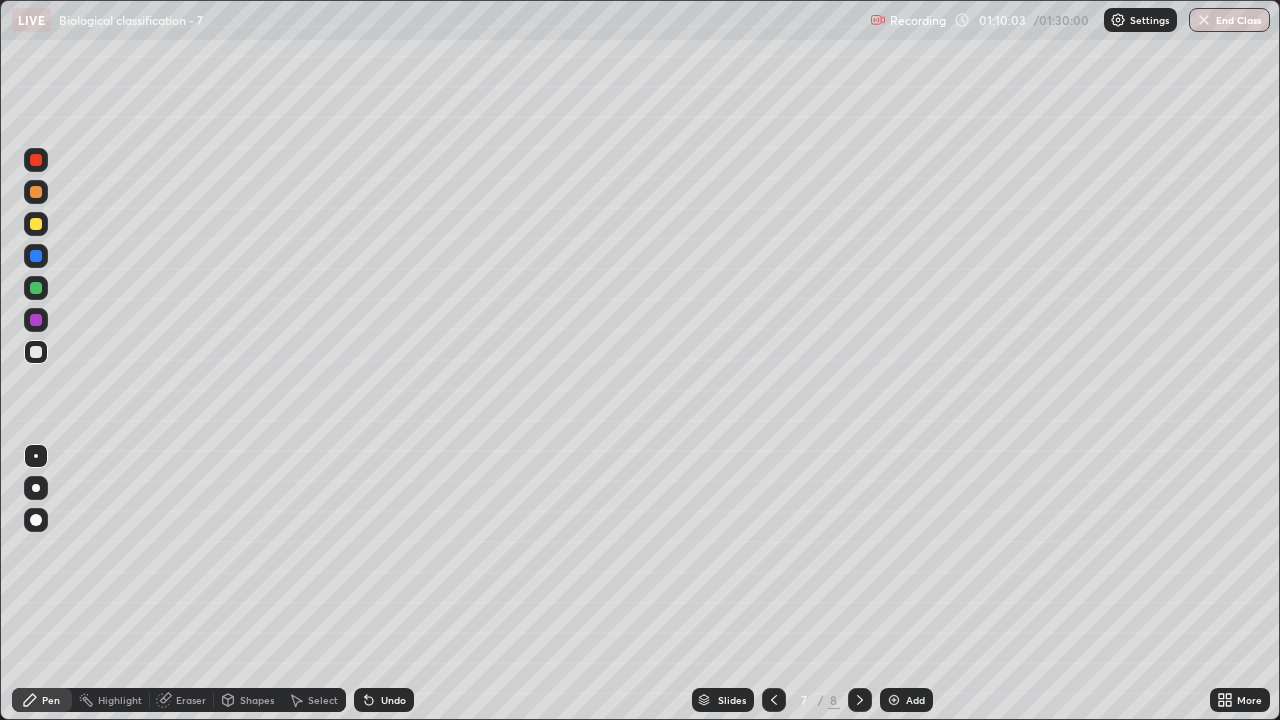 click at bounding box center (36, 456) 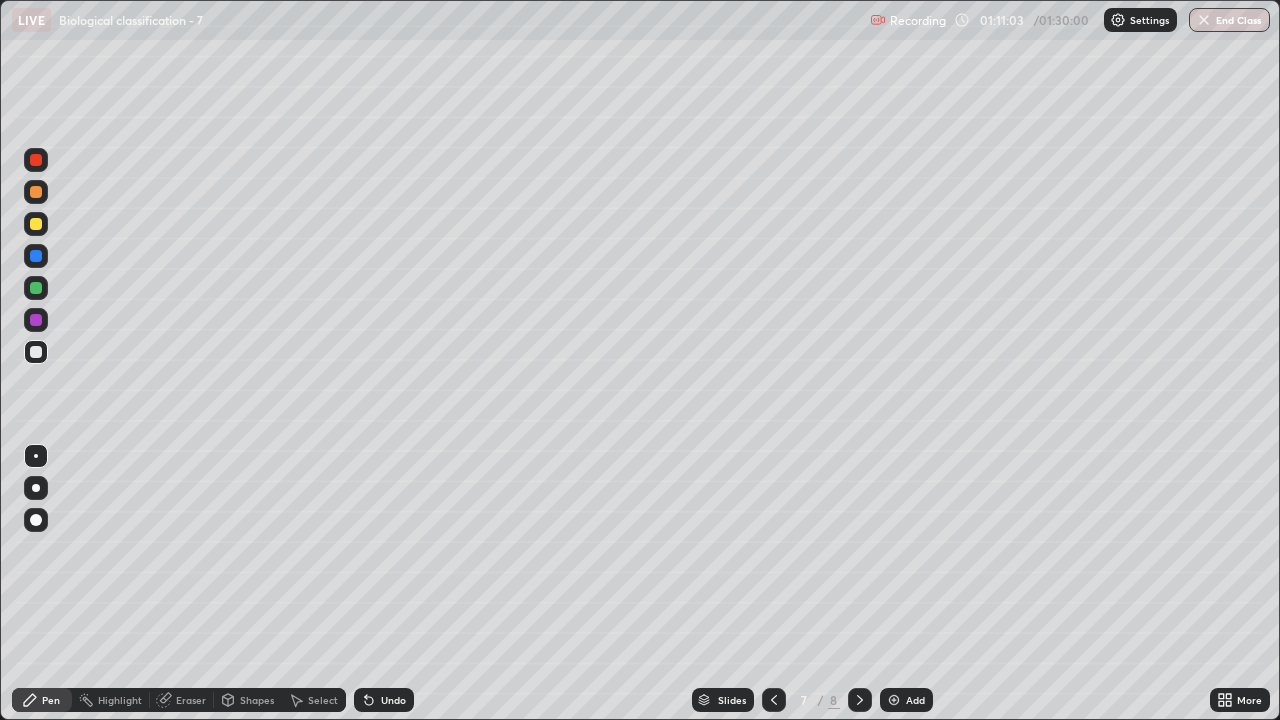 click at bounding box center (36, 224) 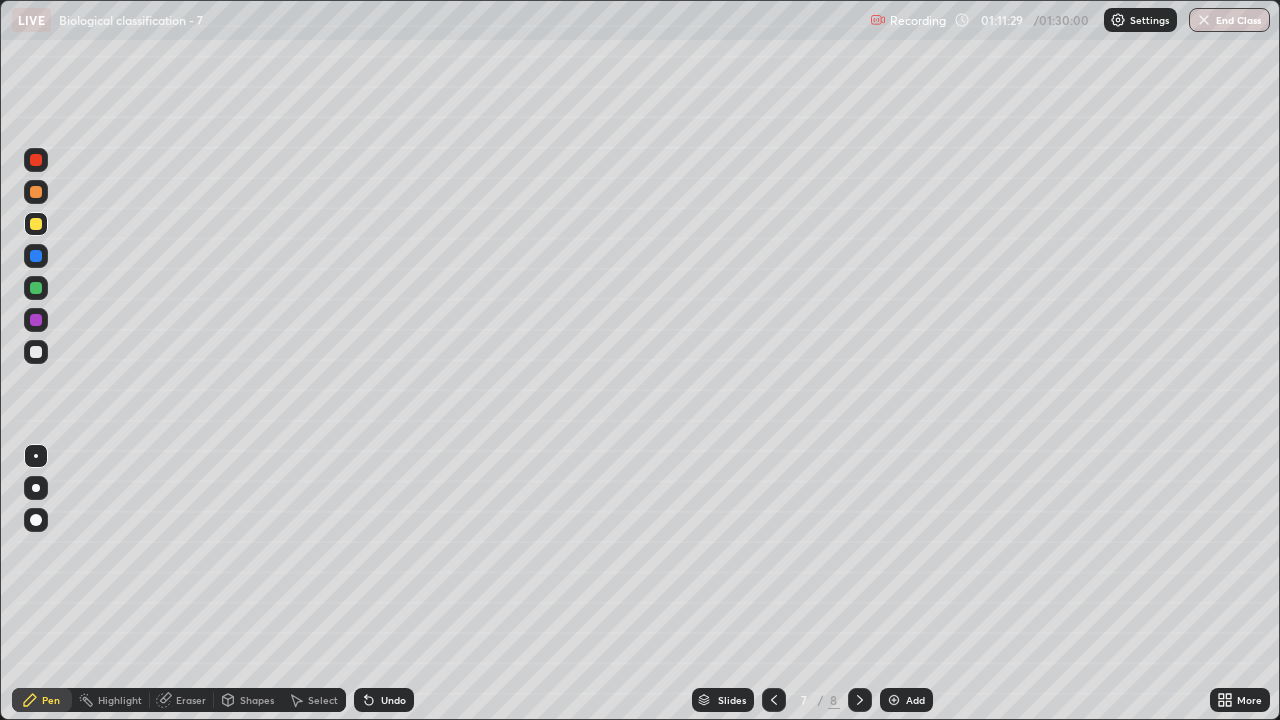 click at bounding box center [36, 352] 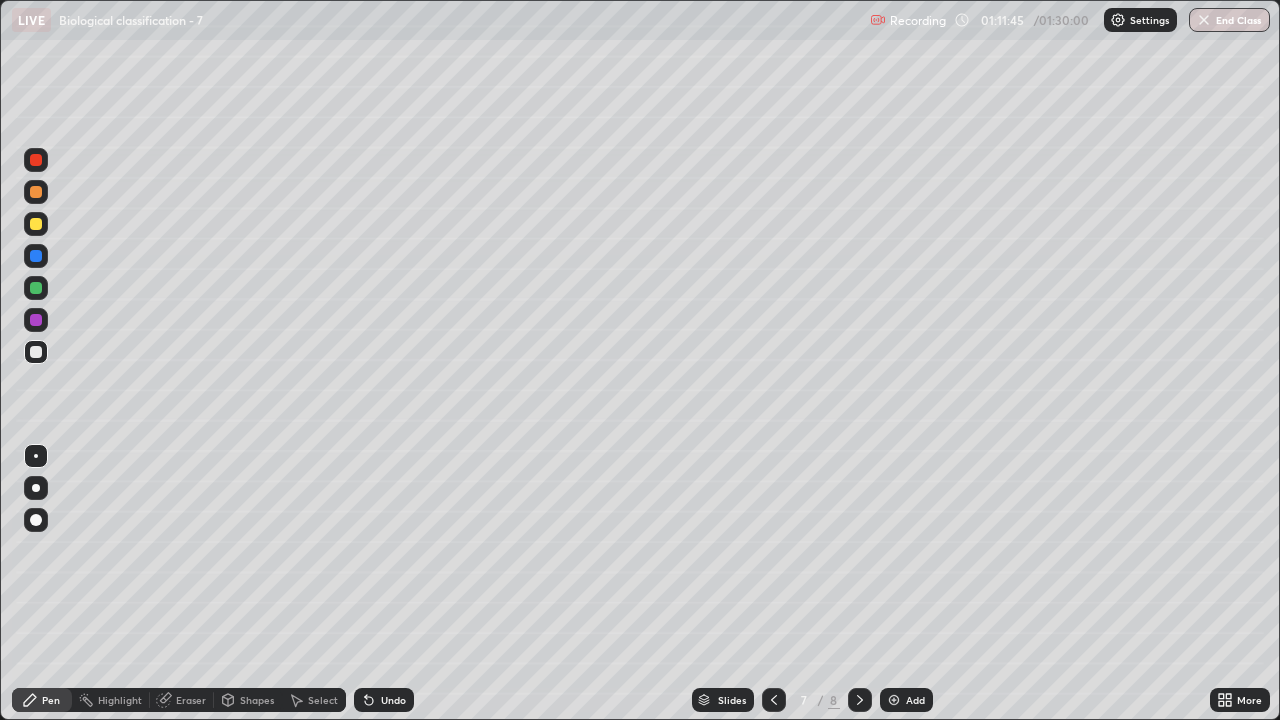 click on "Undo" at bounding box center [384, 700] 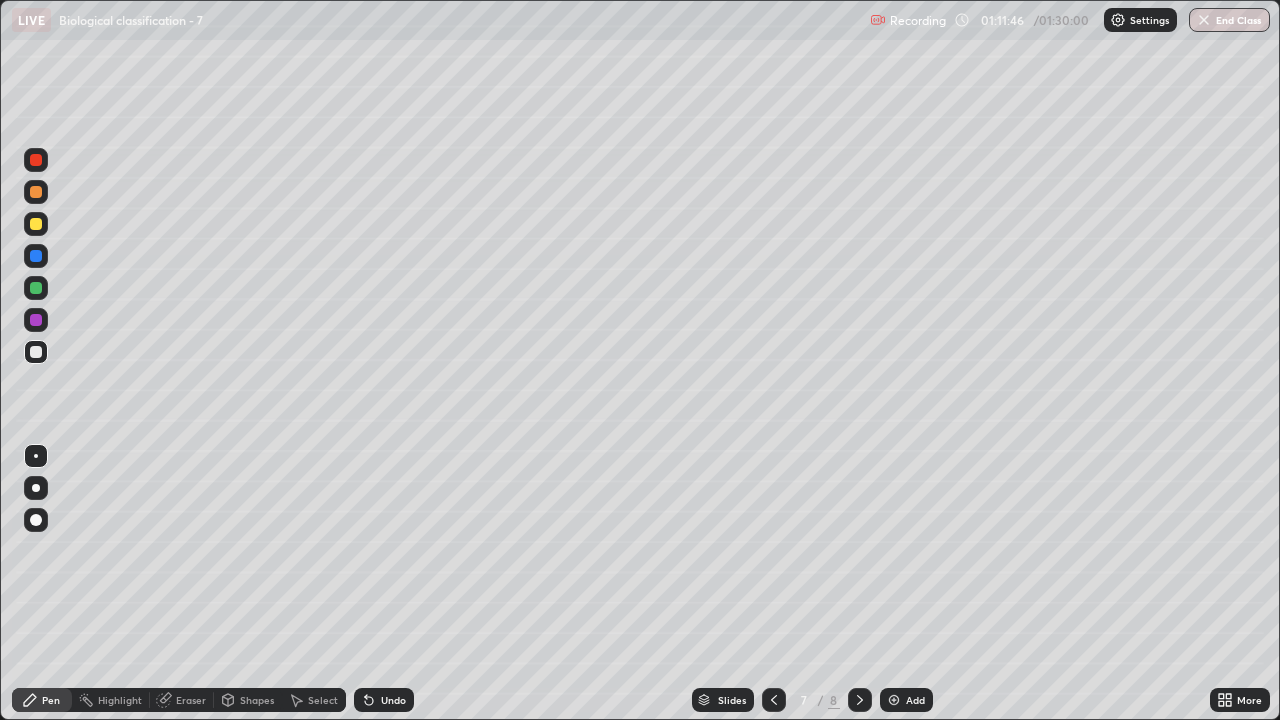 click at bounding box center [36, 224] 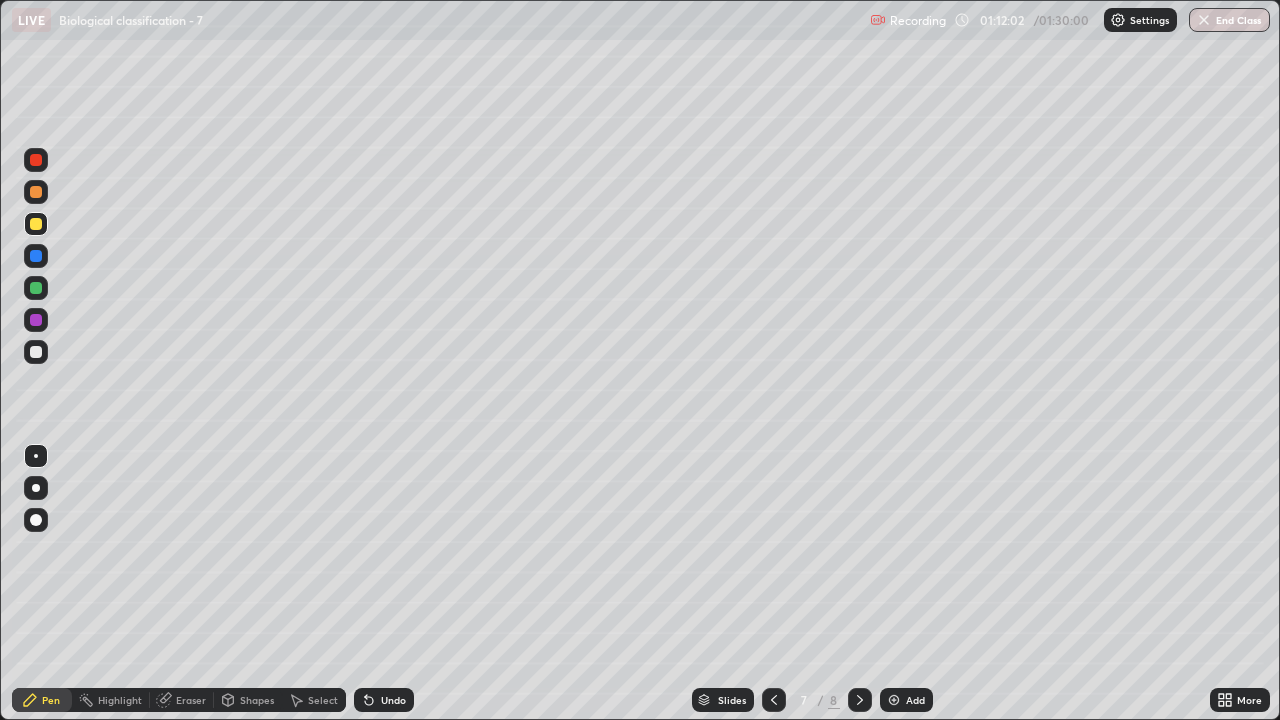 click at bounding box center (36, 352) 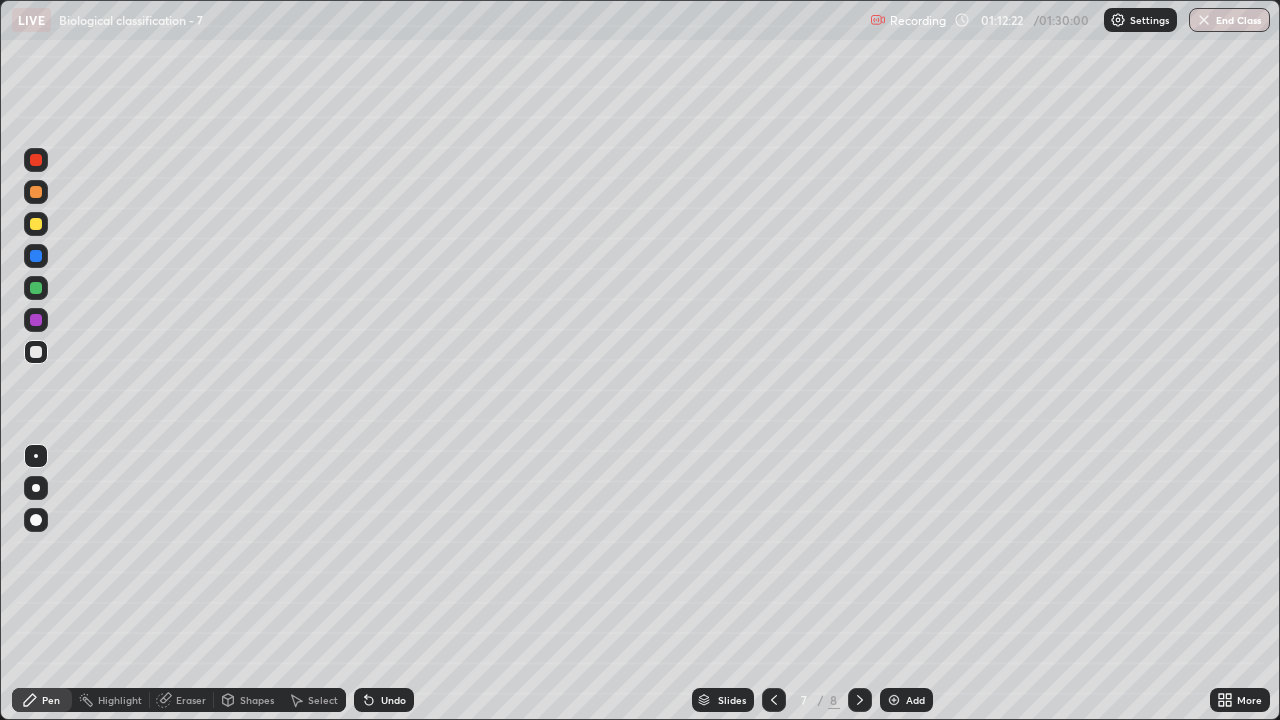 click at bounding box center (36, 224) 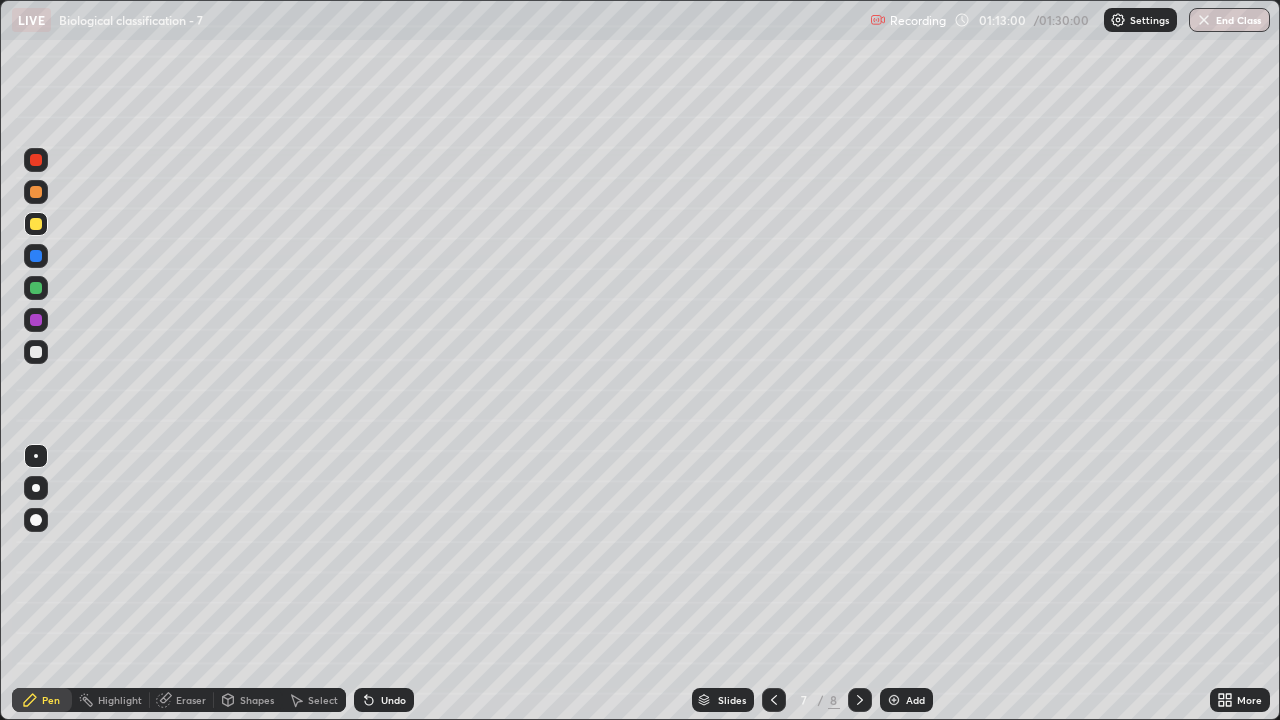 click on "Undo" at bounding box center (393, 700) 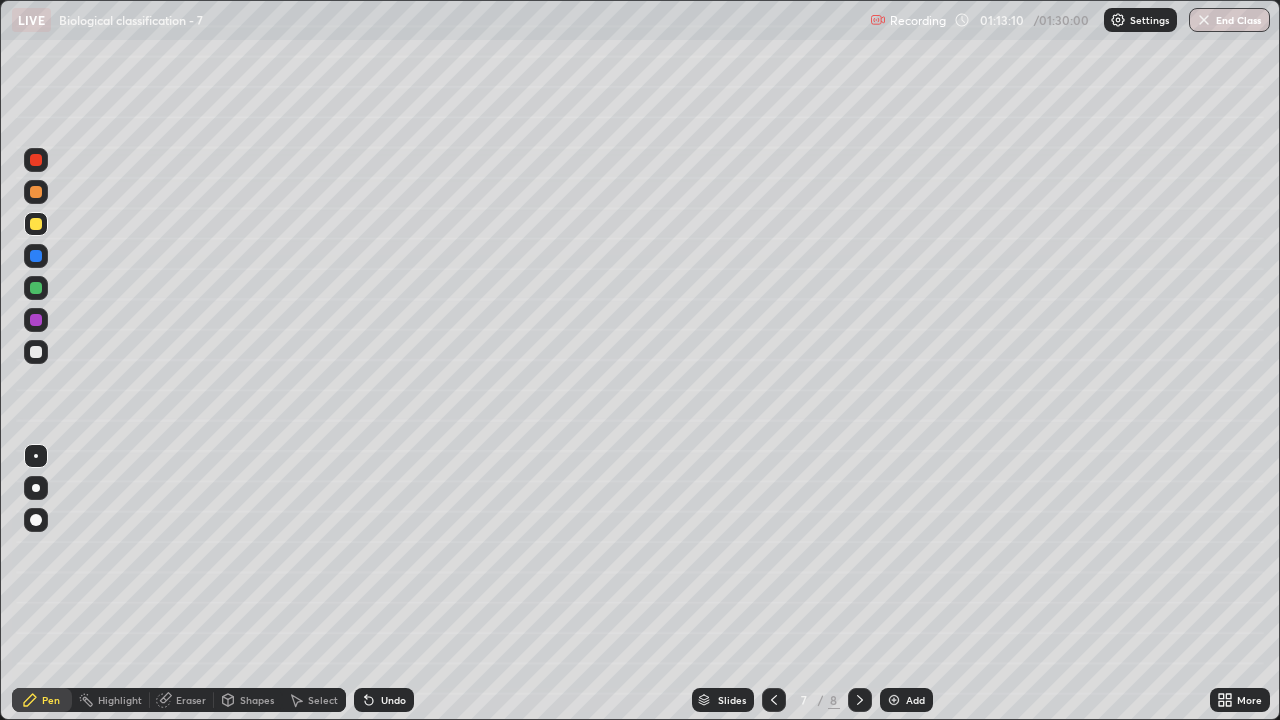 click at bounding box center (36, 352) 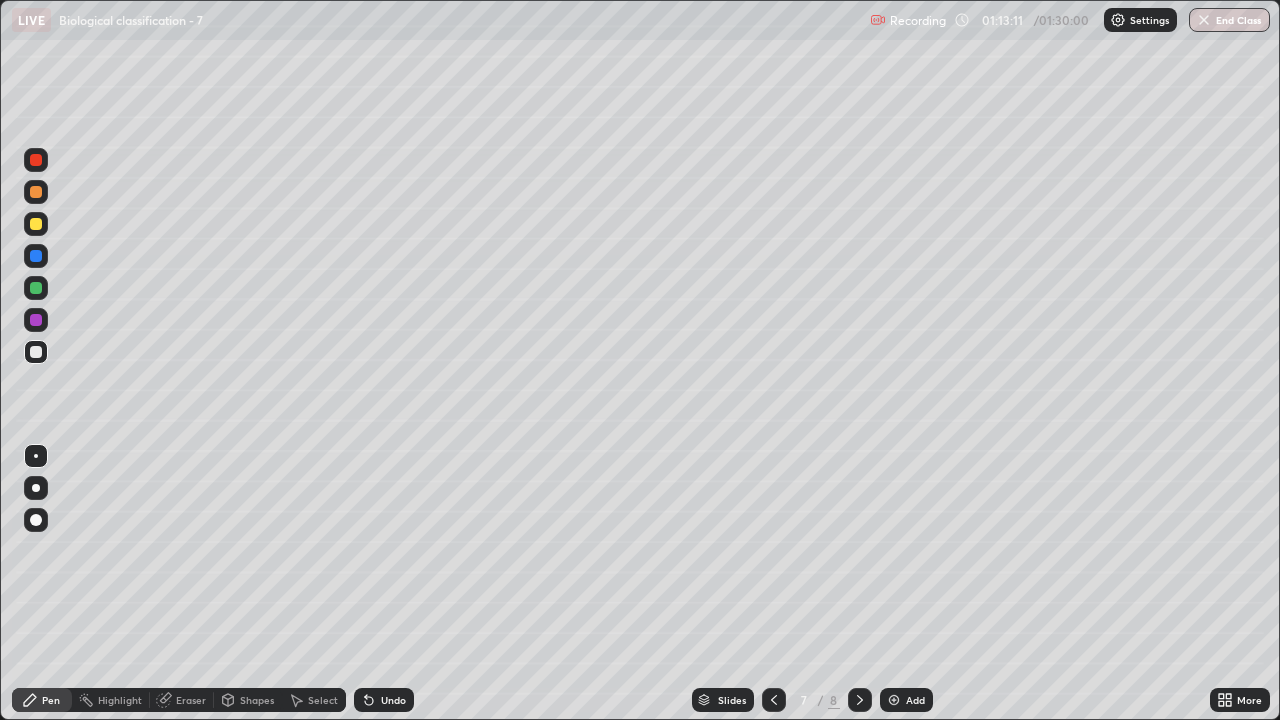 click at bounding box center [36, 456] 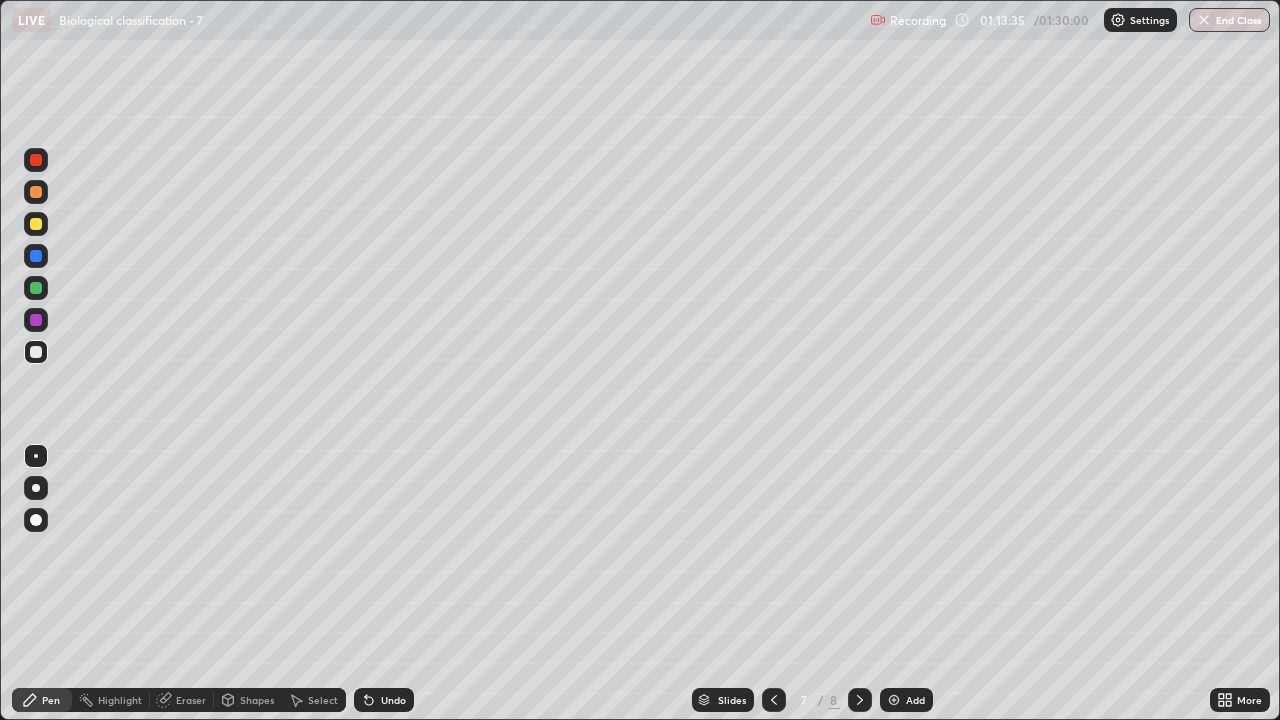 click at bounding box center [36, 224] 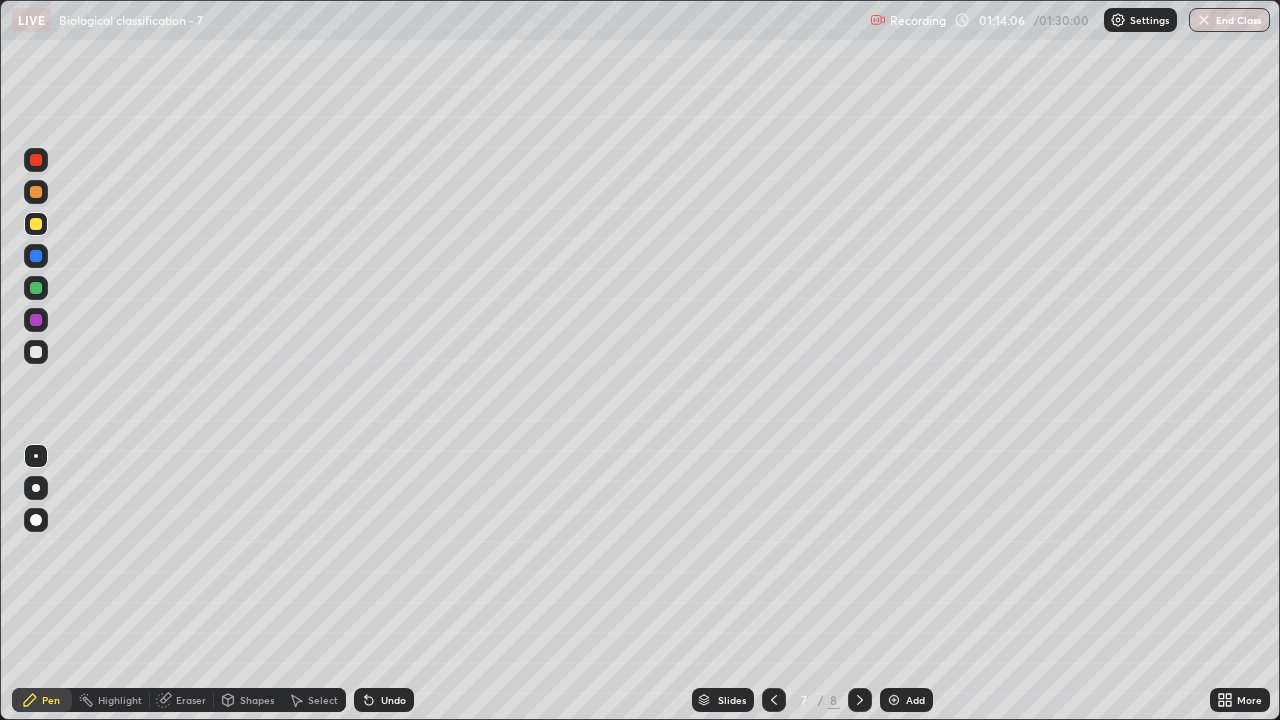 click at bounding box center (36, 352) 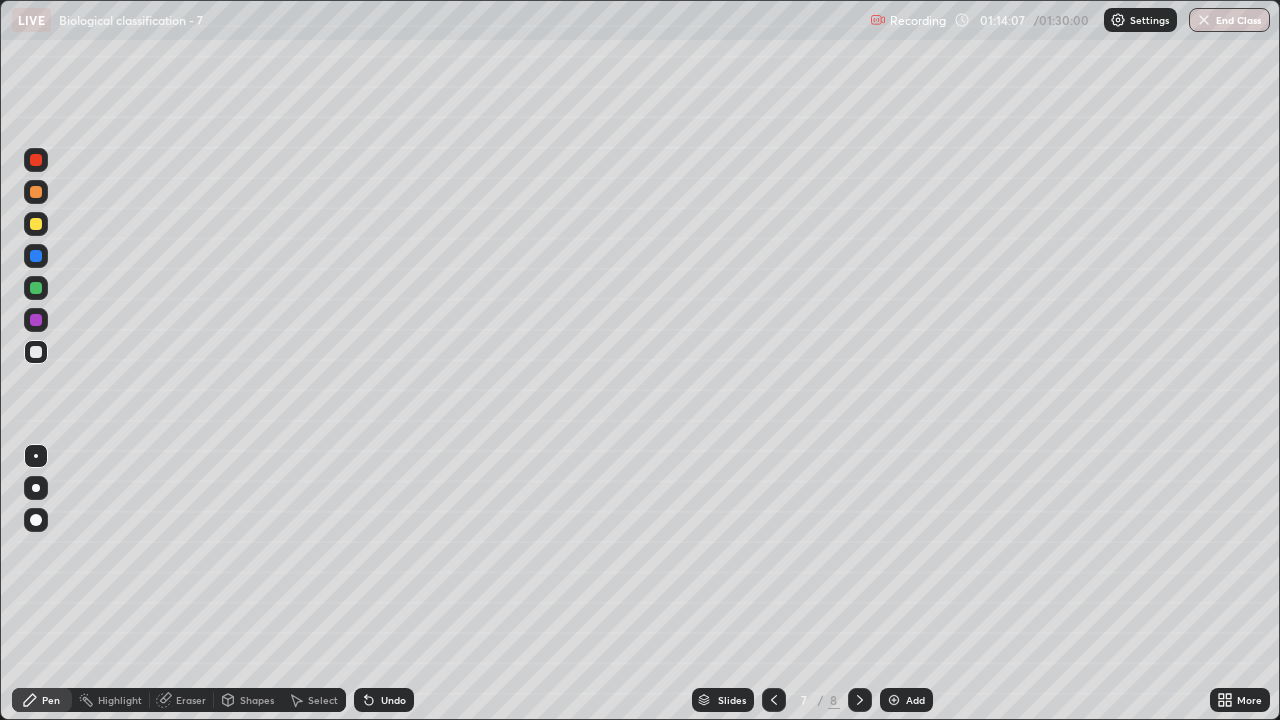 click at bounding box center (36, 456) 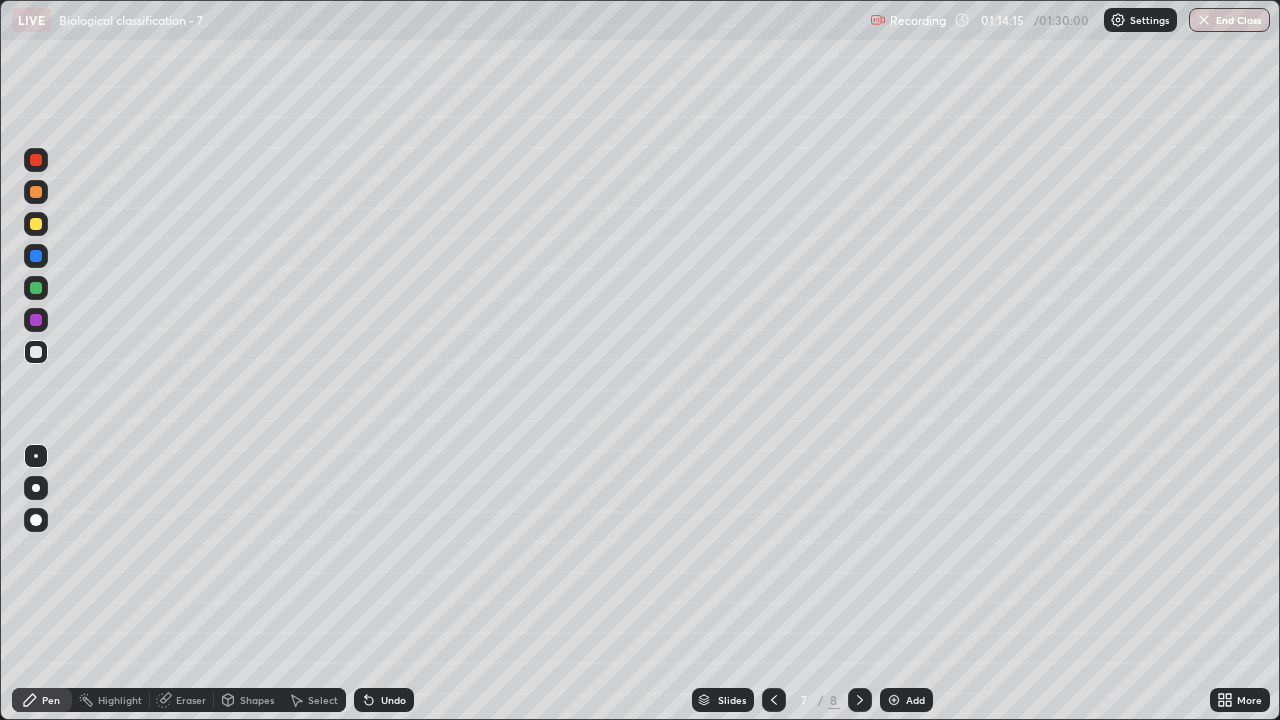 click at bounding box center (36, 224) 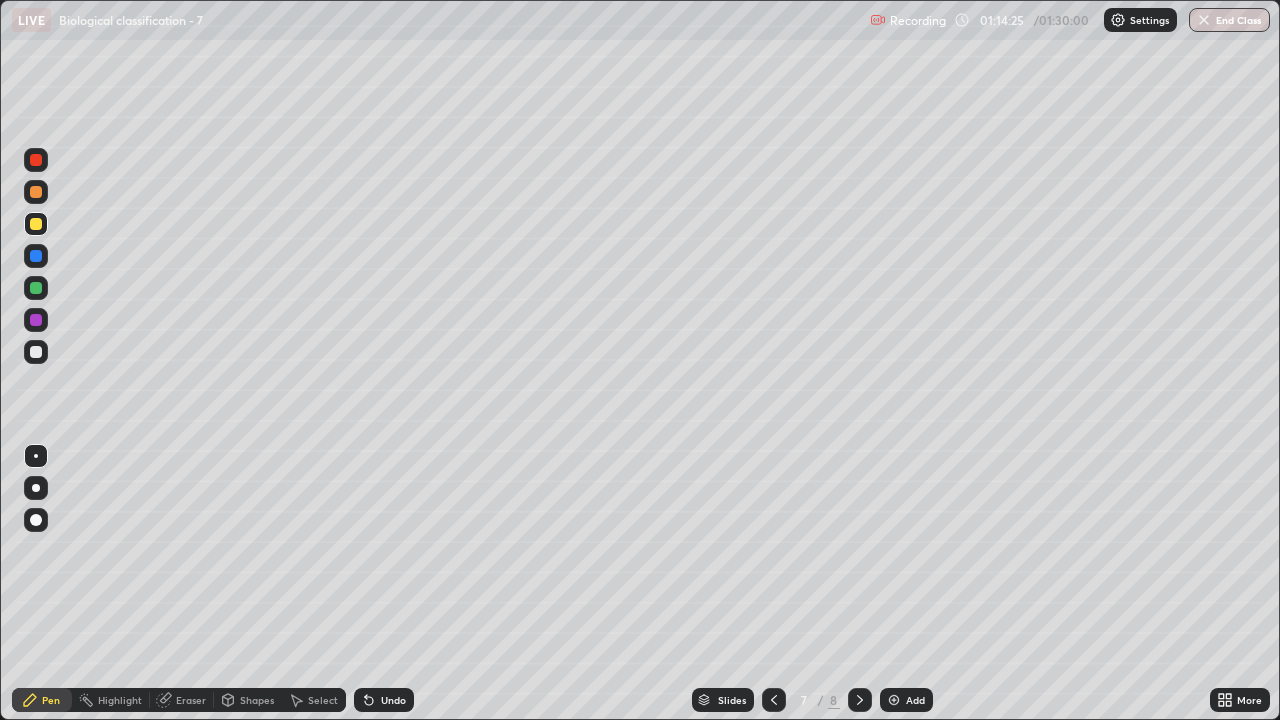 click at bounding box center (36, 352) 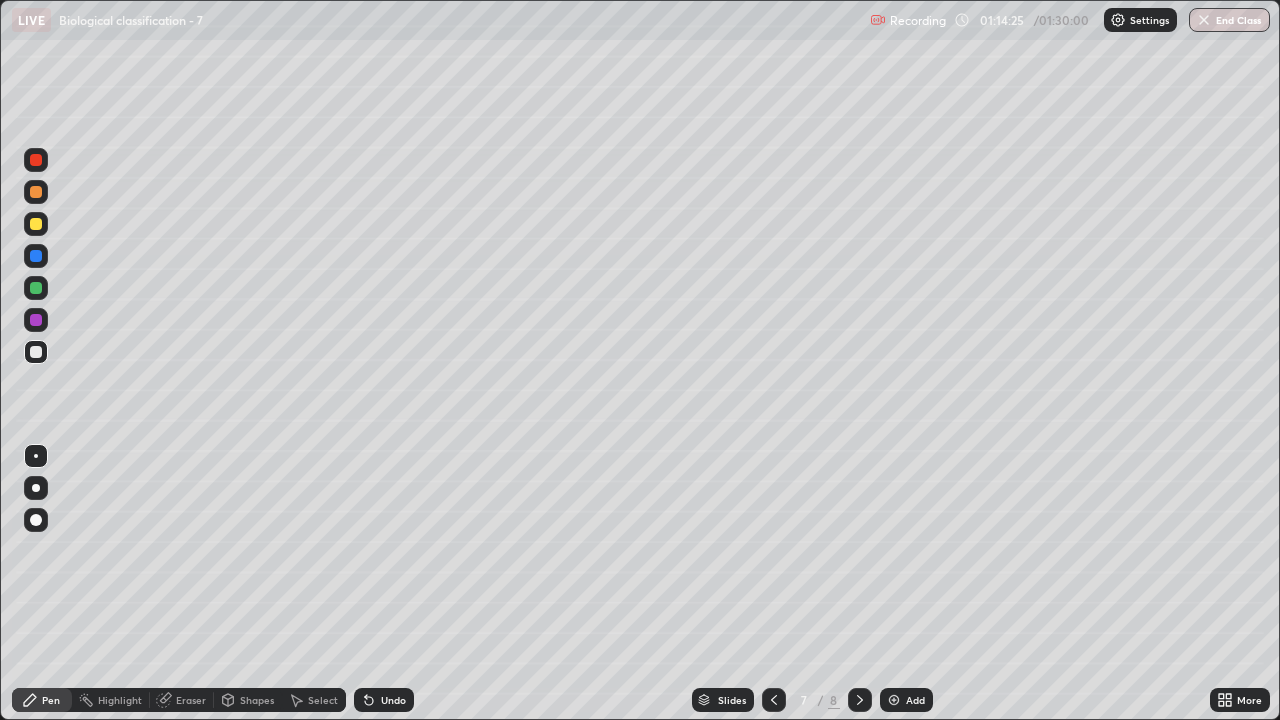 click at bounding box center [36, 456] 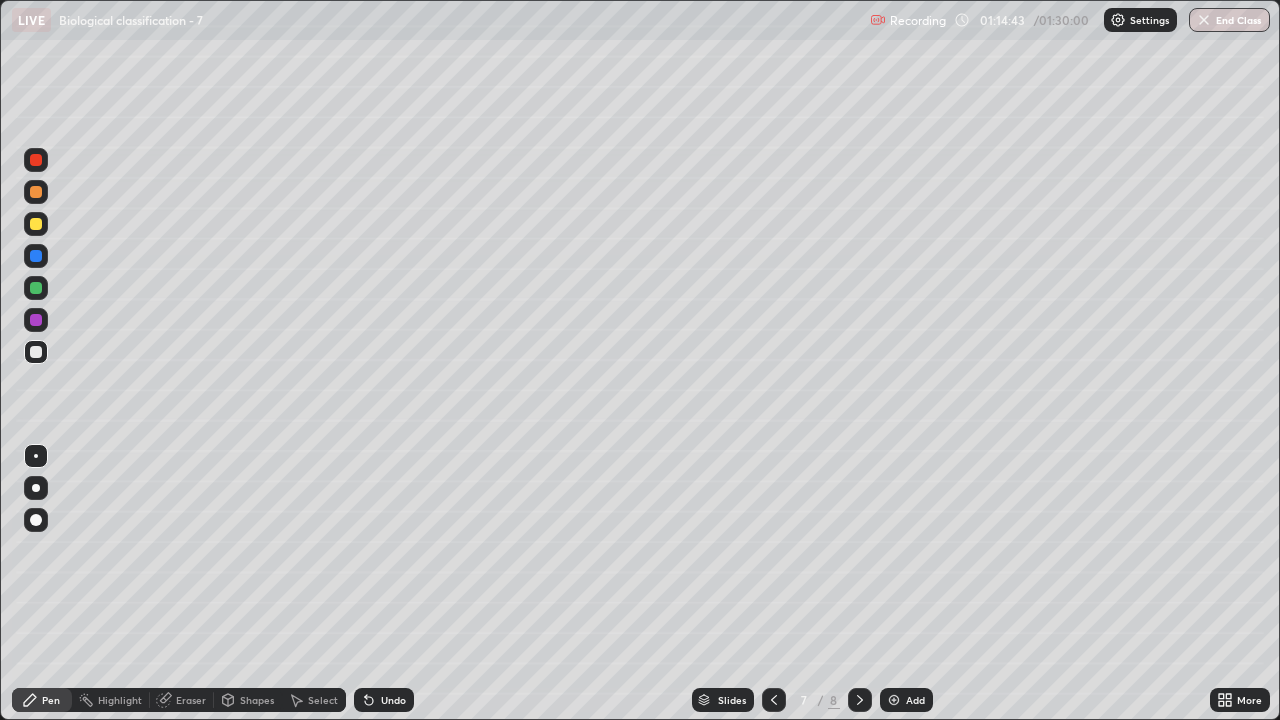 click on "Undo" at bounding box center [384, 700] 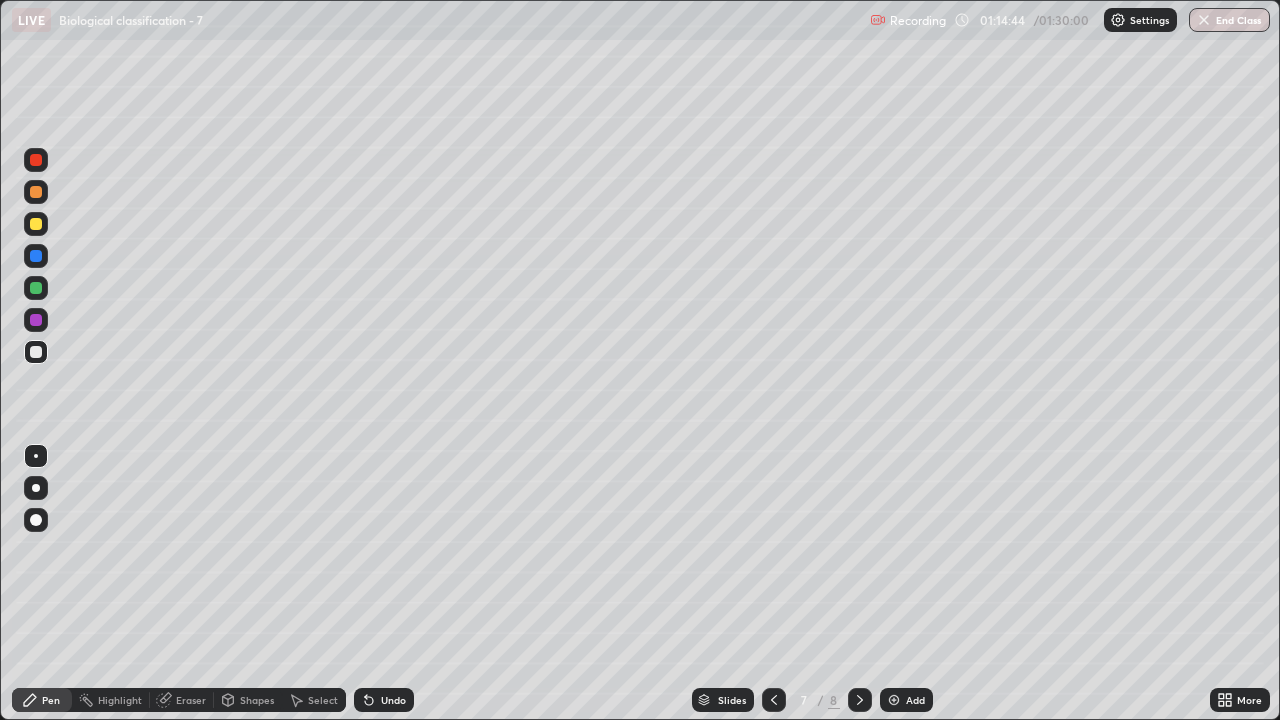 click 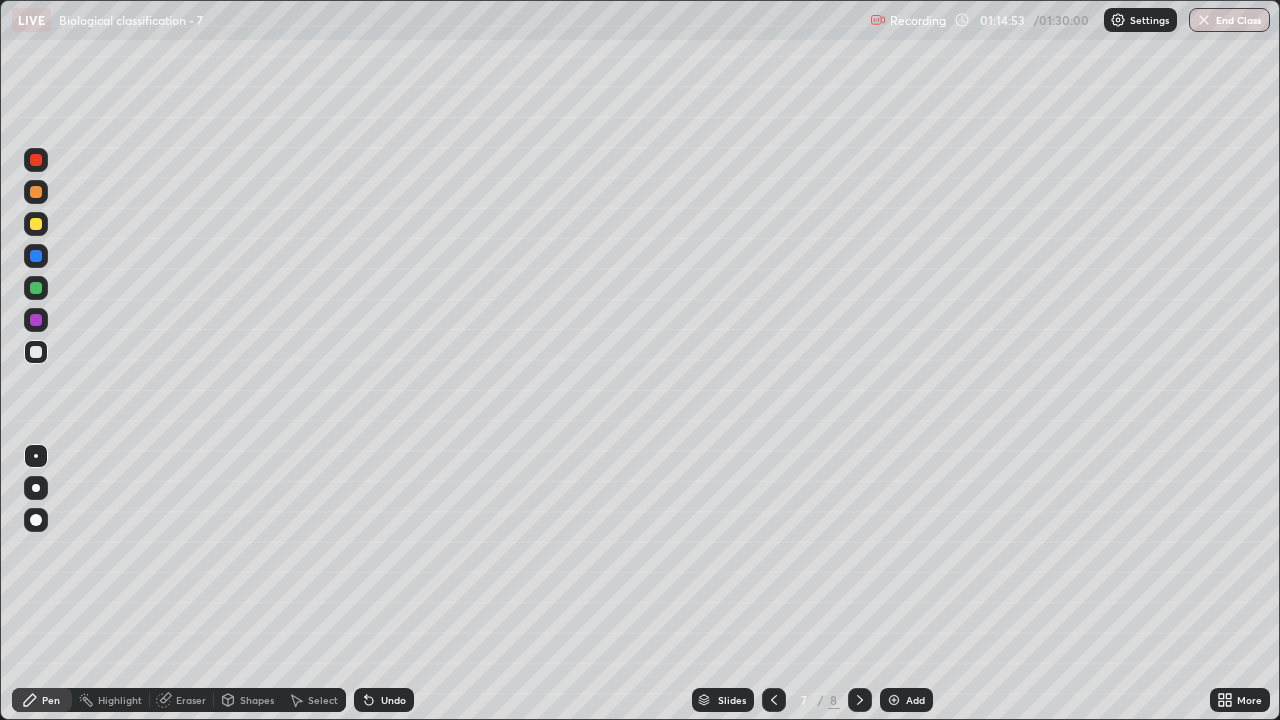 click at bounding box center [36, 224] 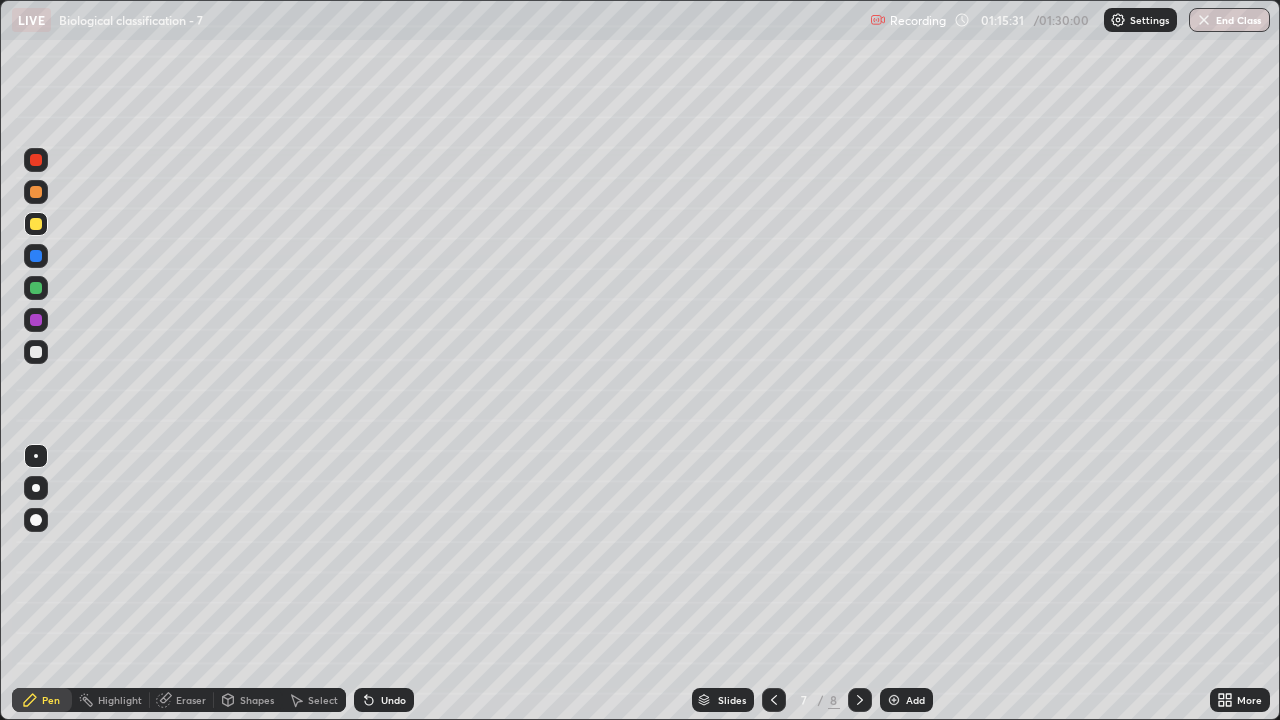 click at bounding box center (36, 224) 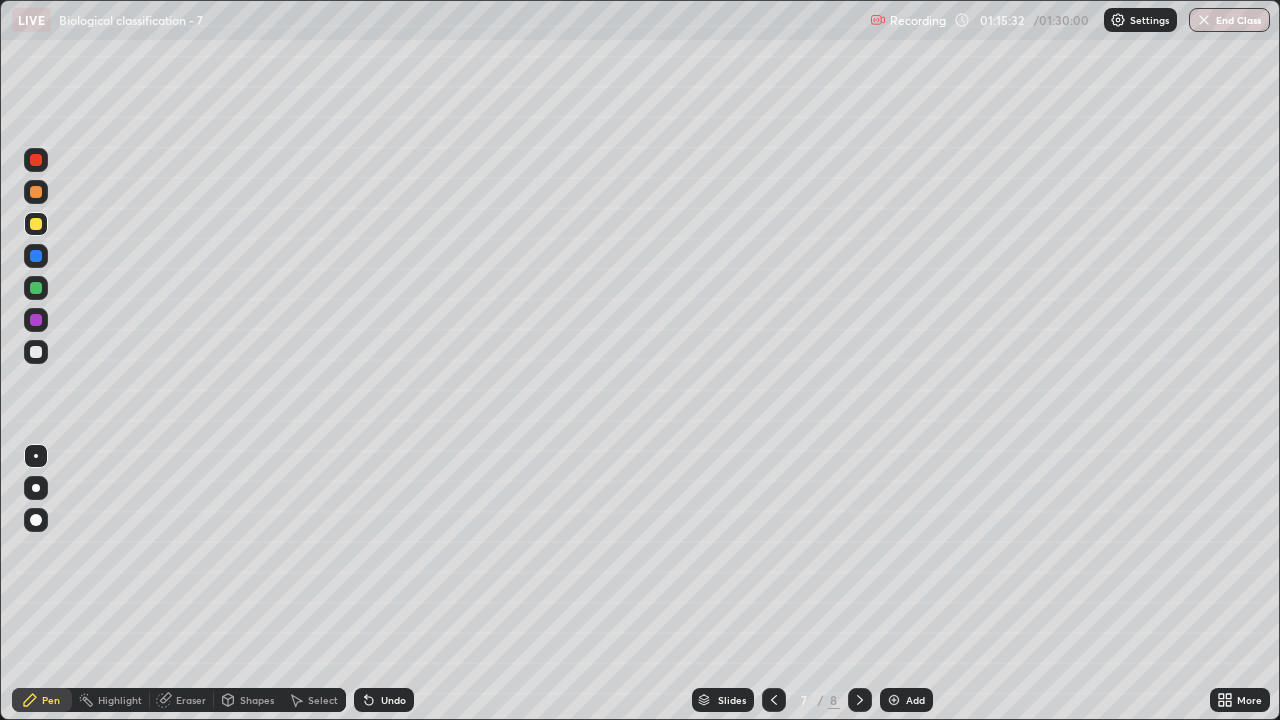 click at bounding box center (36, 456) 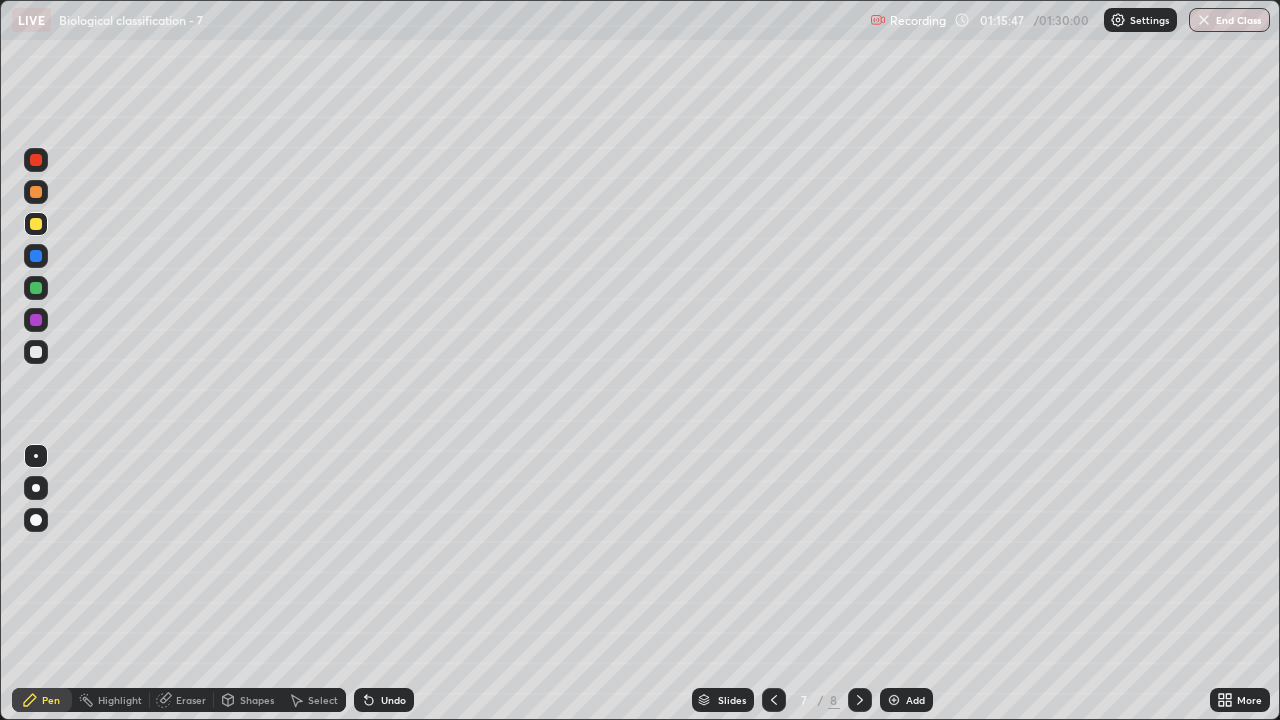click at bounding box center [36, 352] 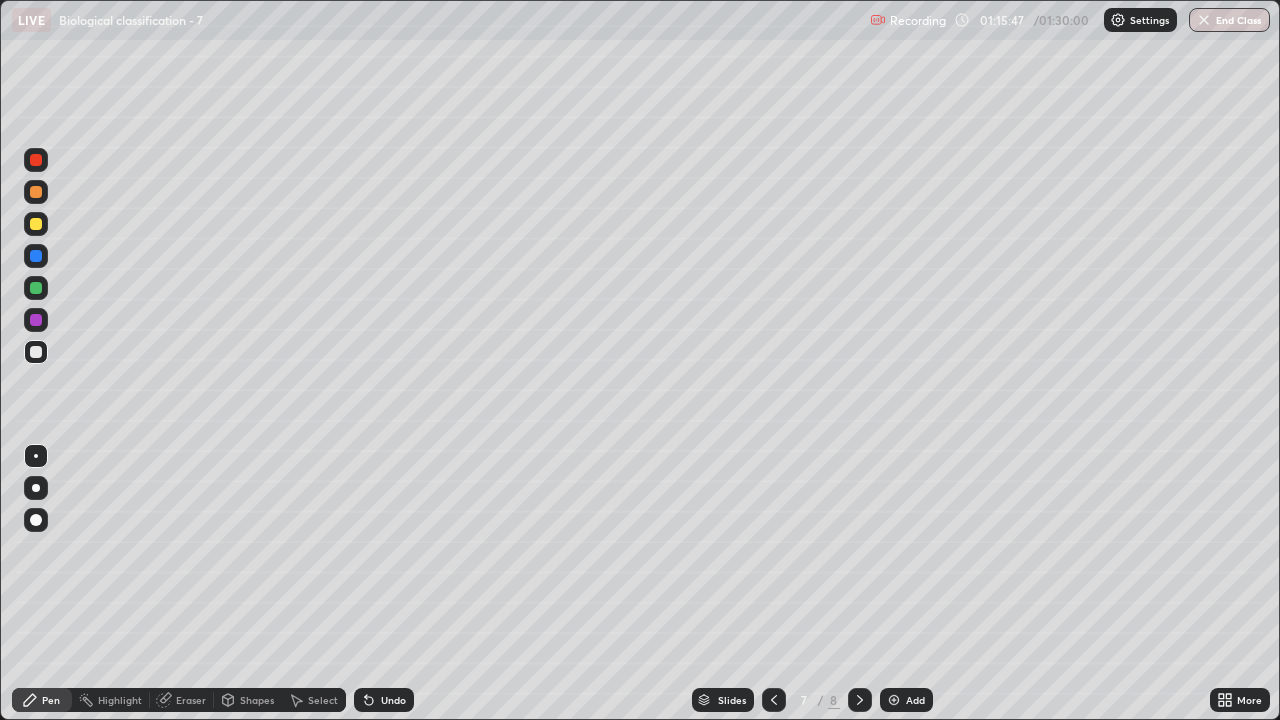 click at bounding box center (36, 456) 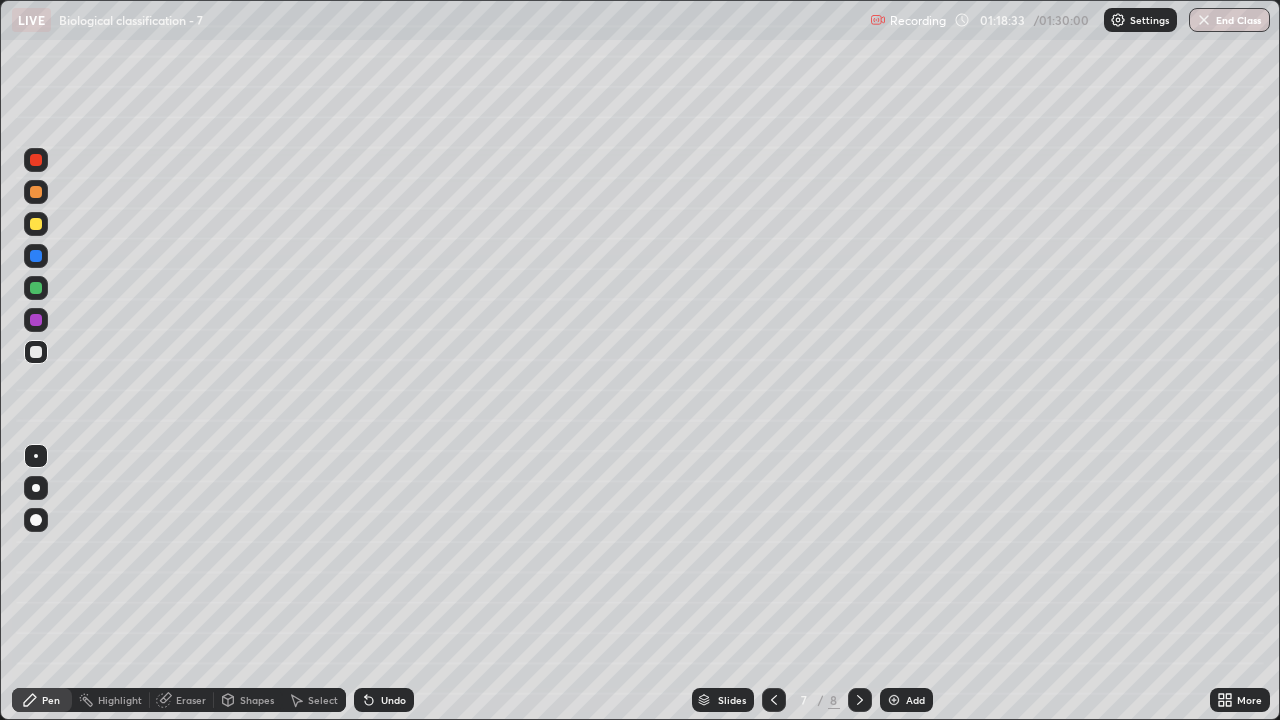 click 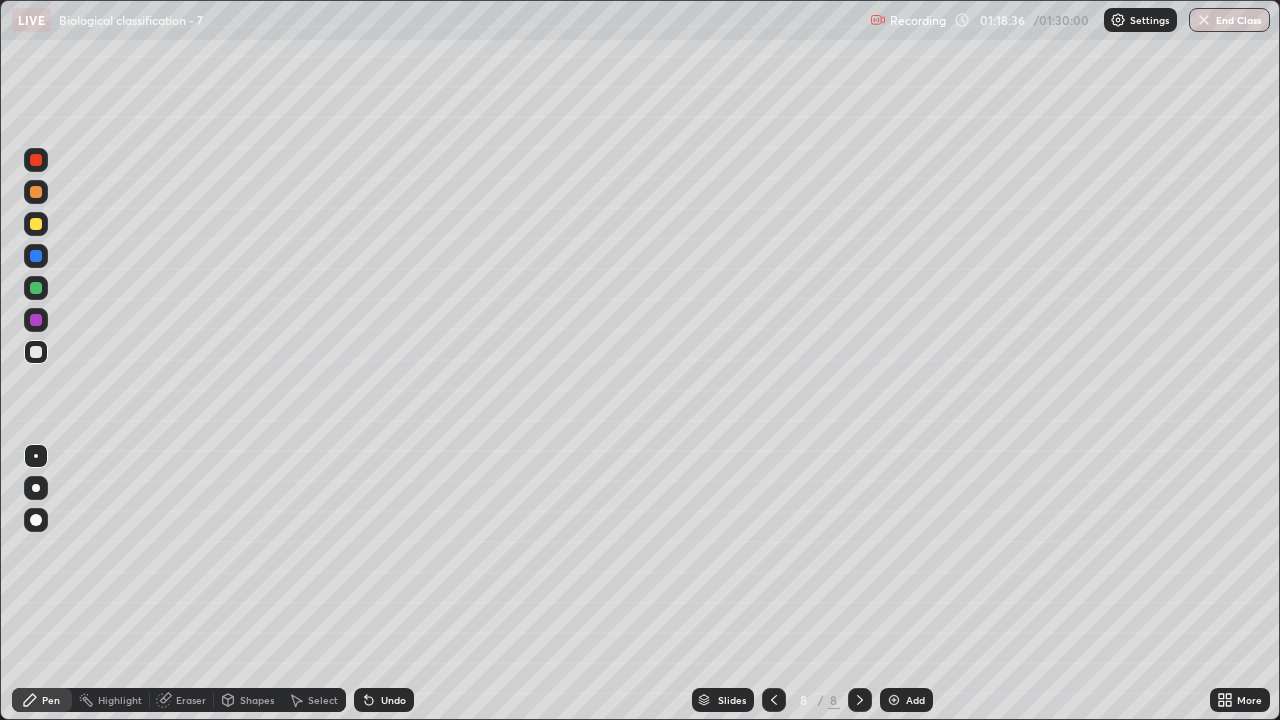 click on "Eraser" at bounding box center [191, 700] 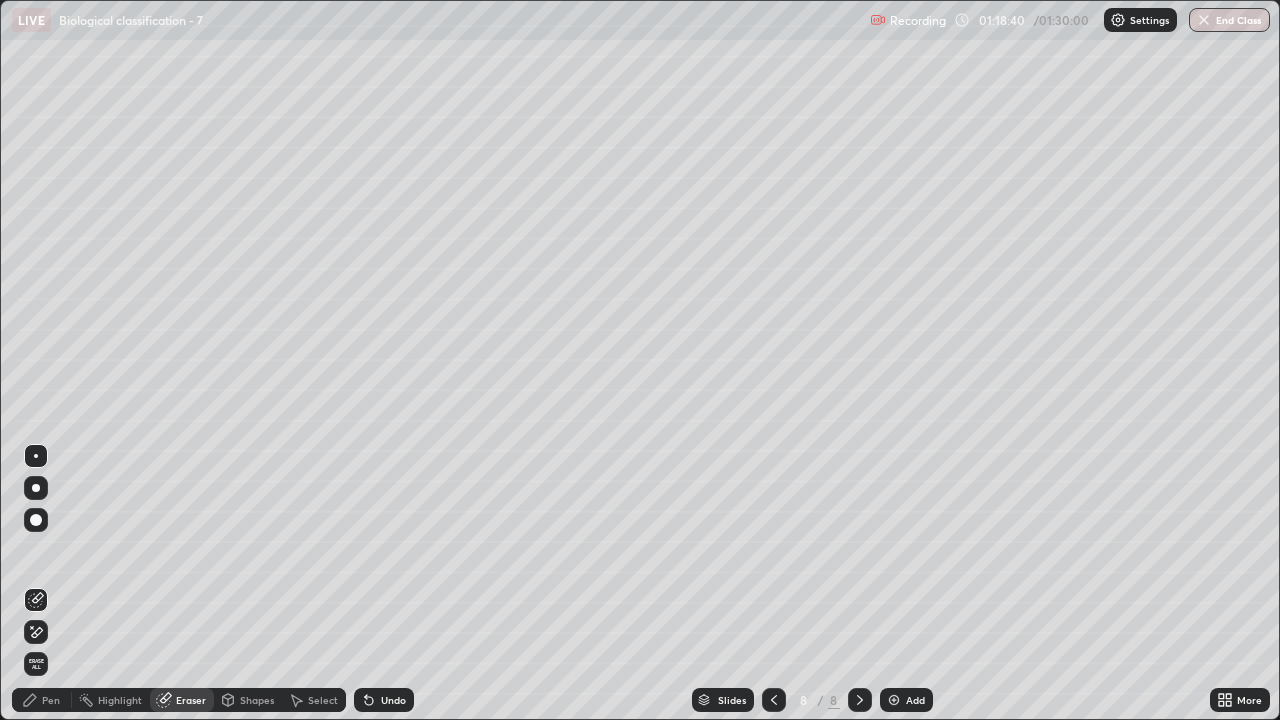 click on "Pen" at bounding box center [51, 700] 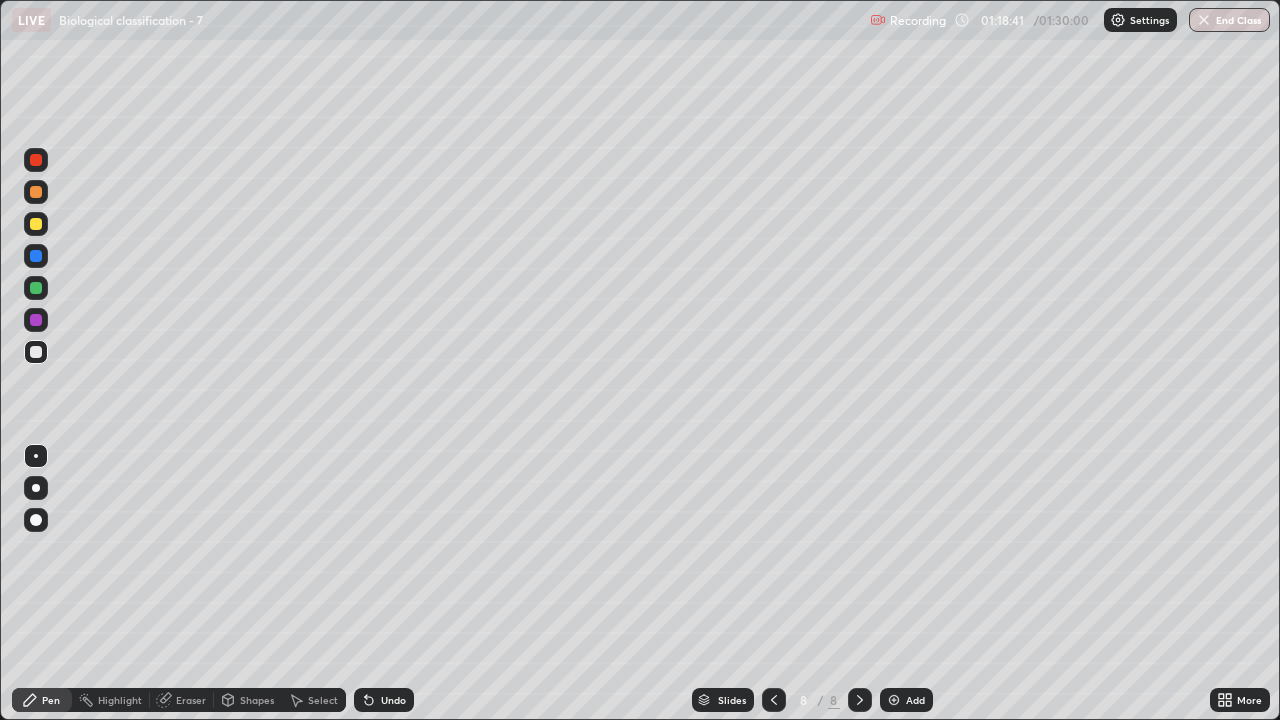 click at bounding box center (36, 456) 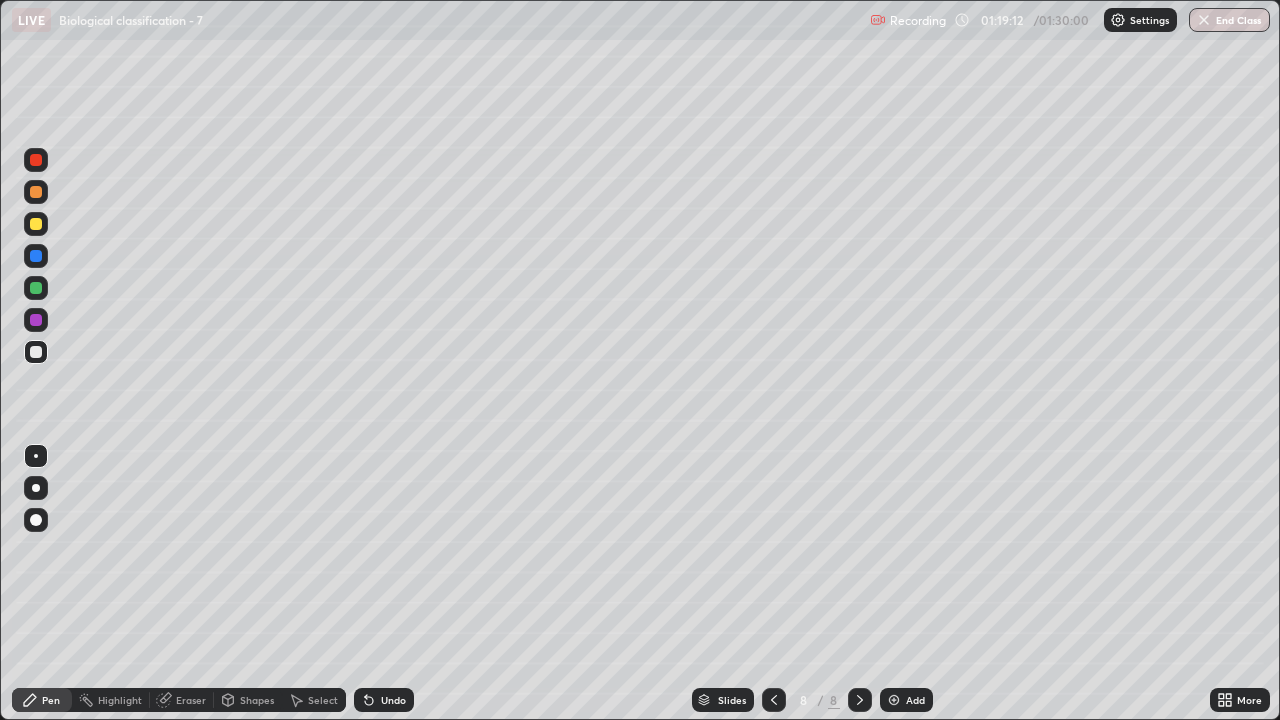 click at bounding box center (36, 224) 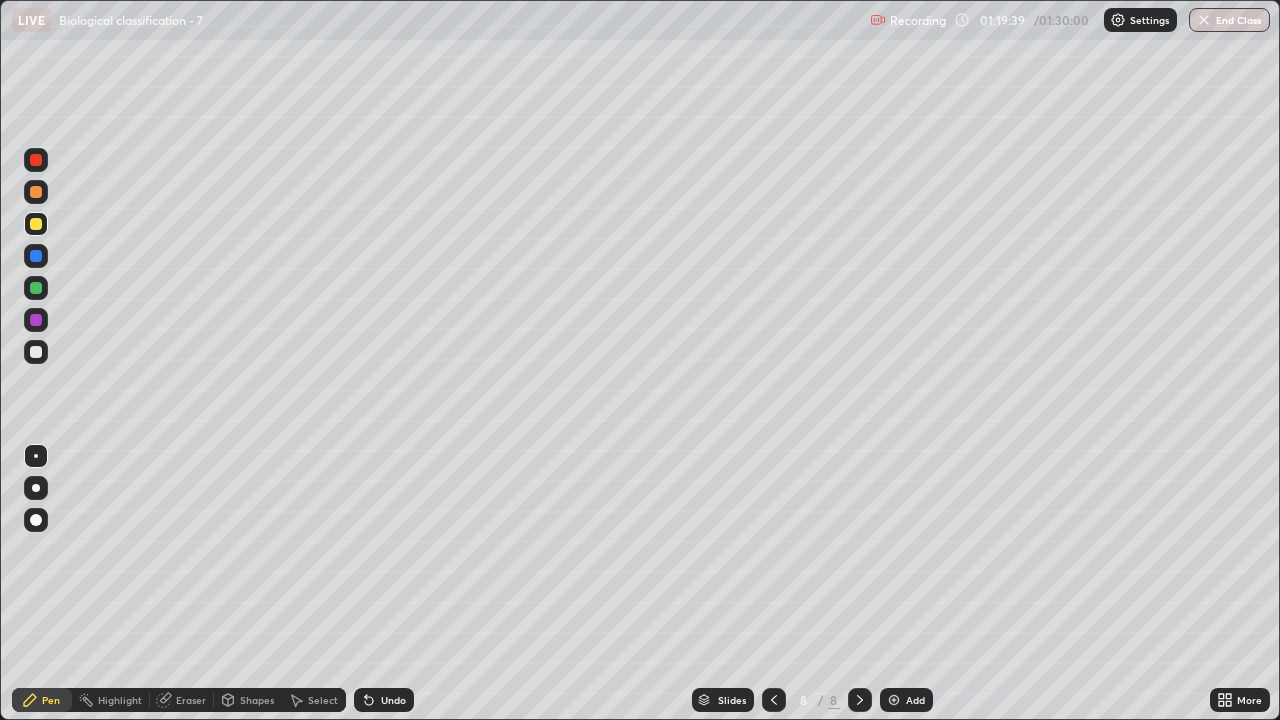 click at bounding box center (36, 352) 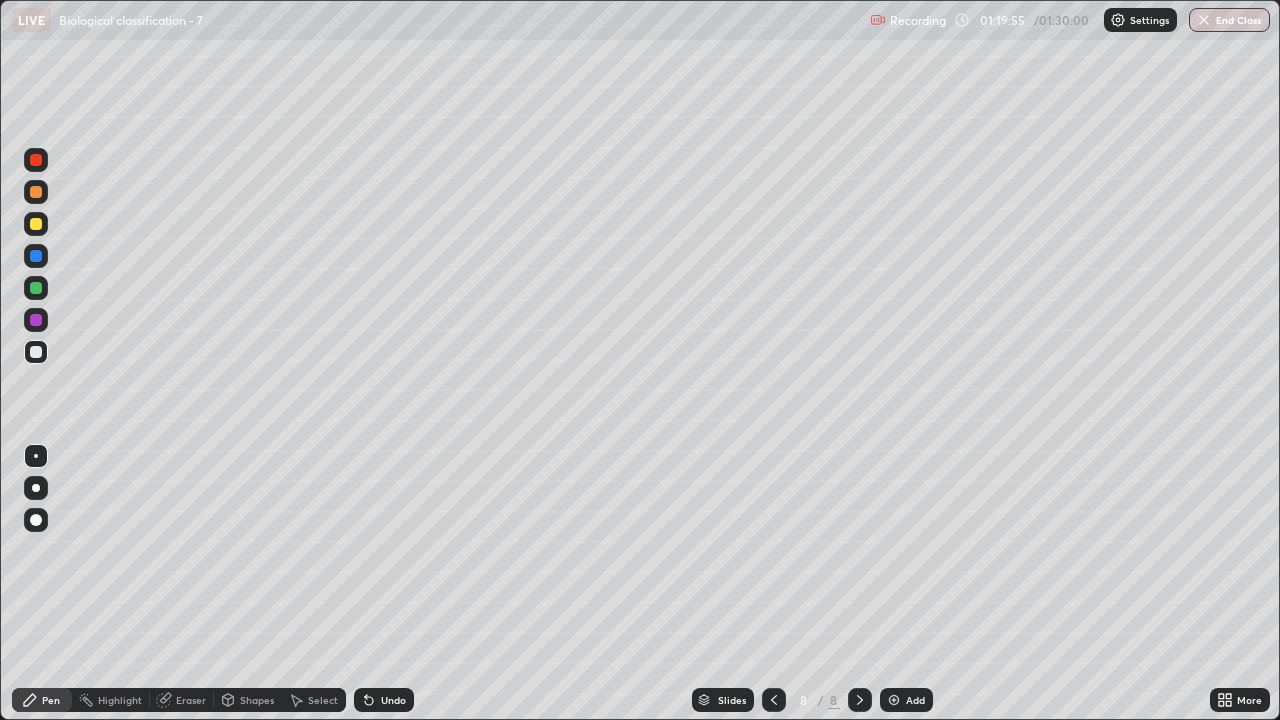 click at bounding box center [36, 224] 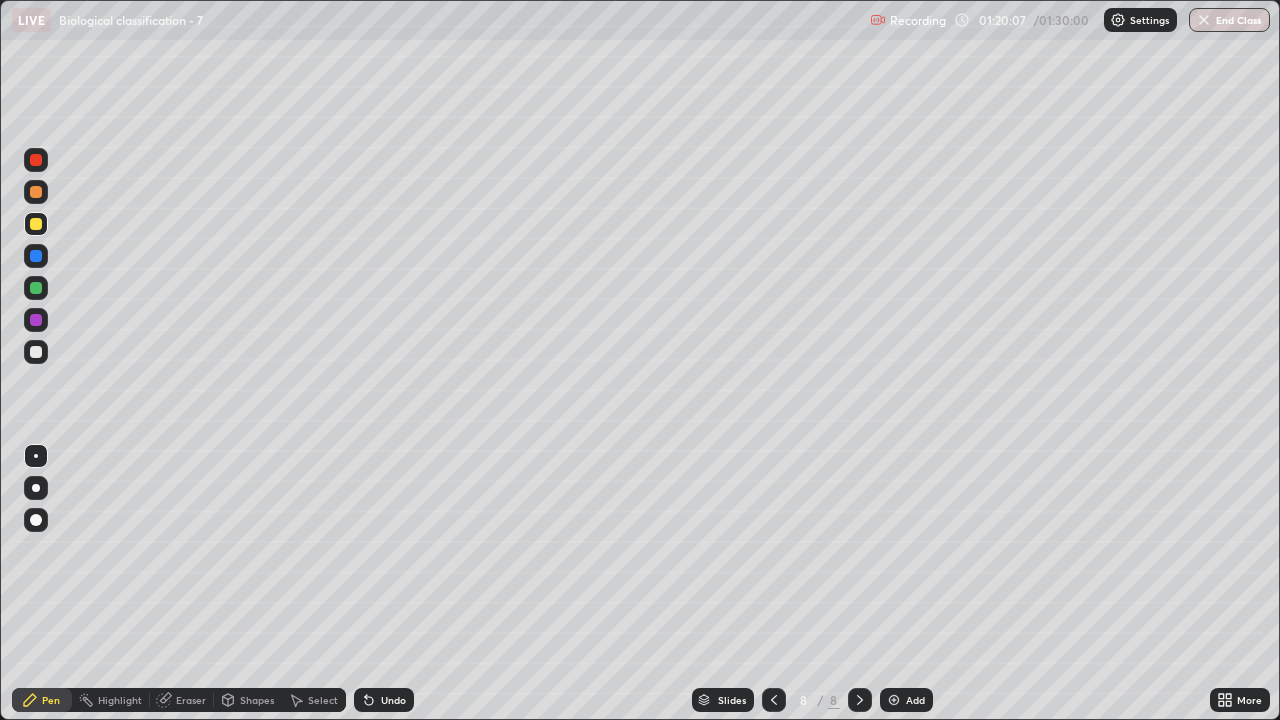 click on "Eraser" at bounding box center (191, 700) 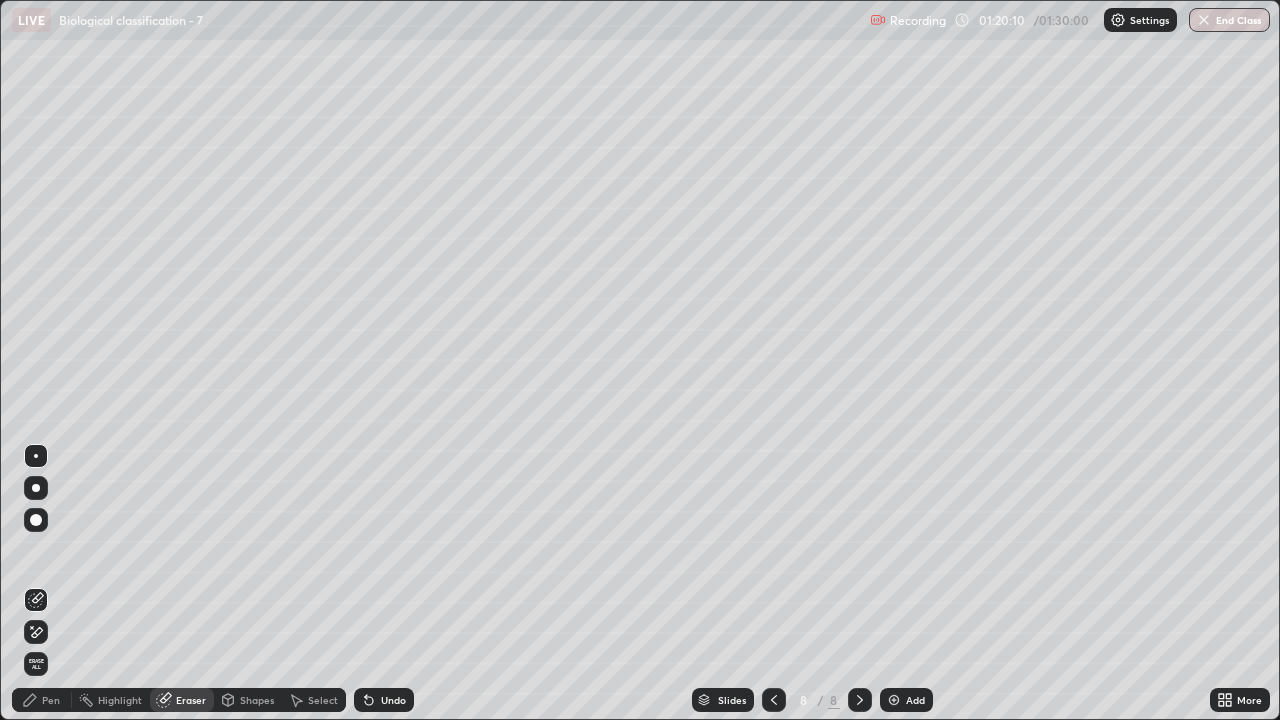 click on "Pen" at bounding box center [51, 700] 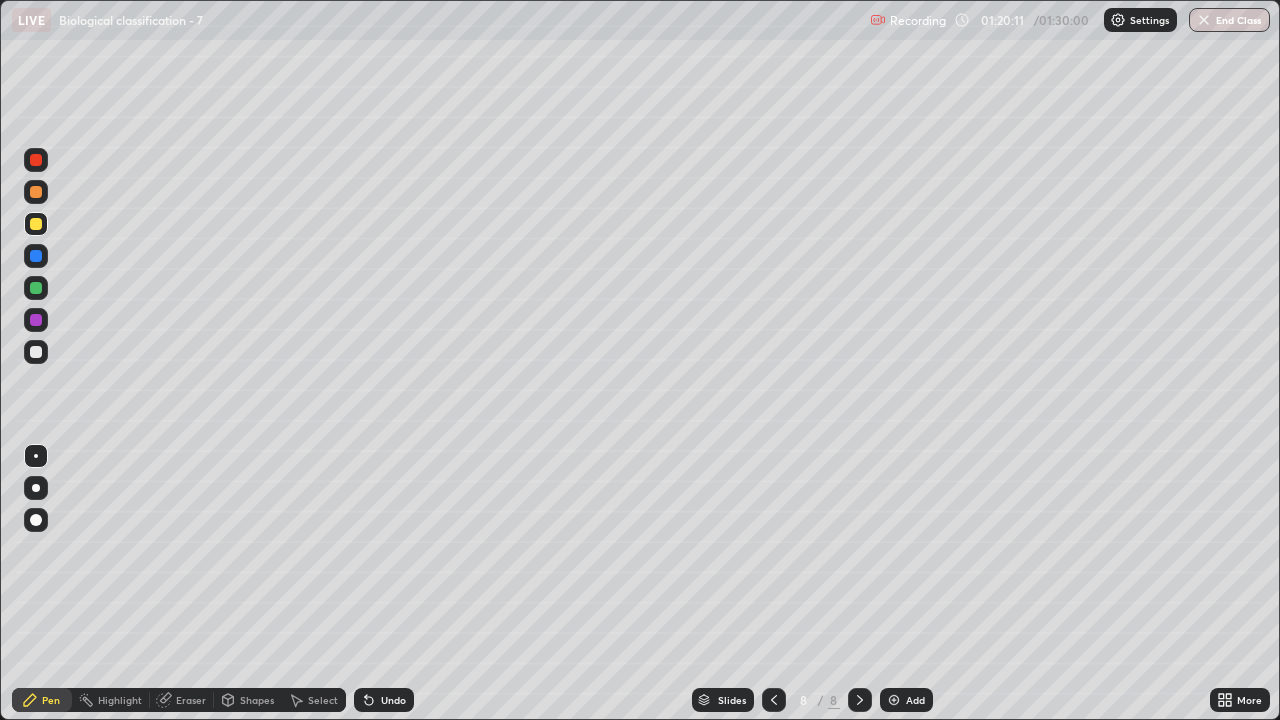 click at bounding box center [36, 352] 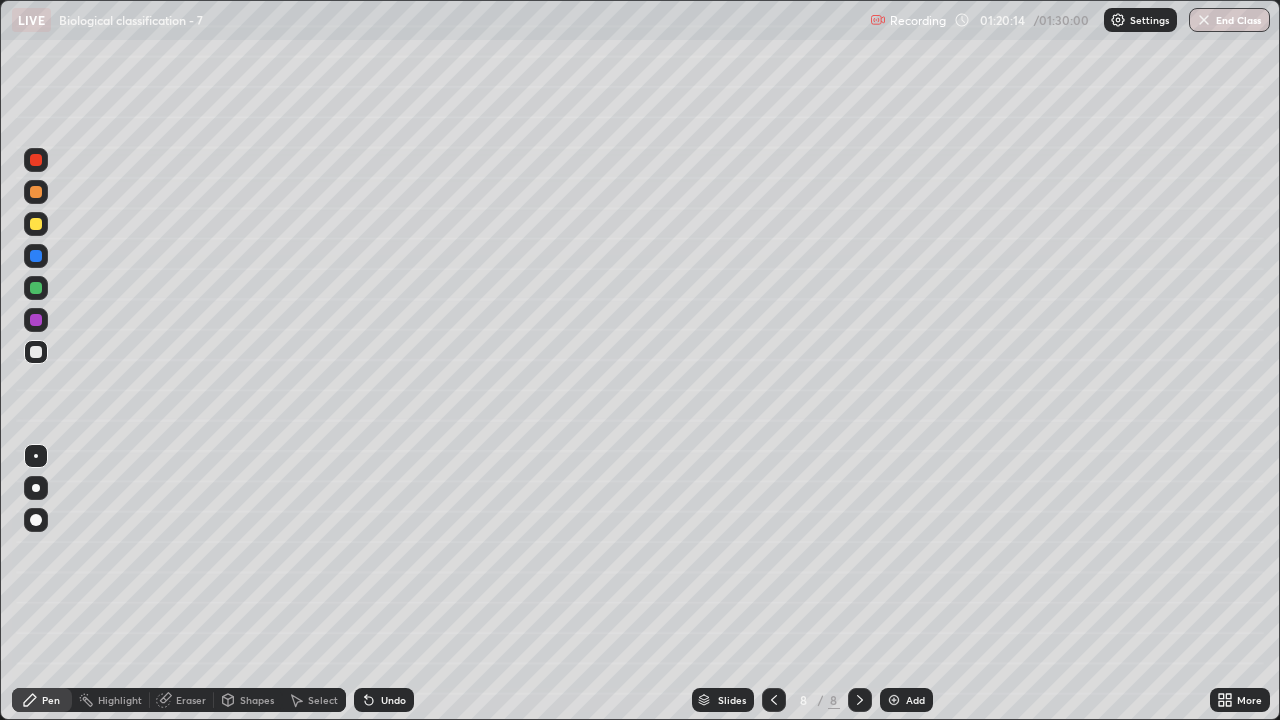 click at bounding box center [36, 456] 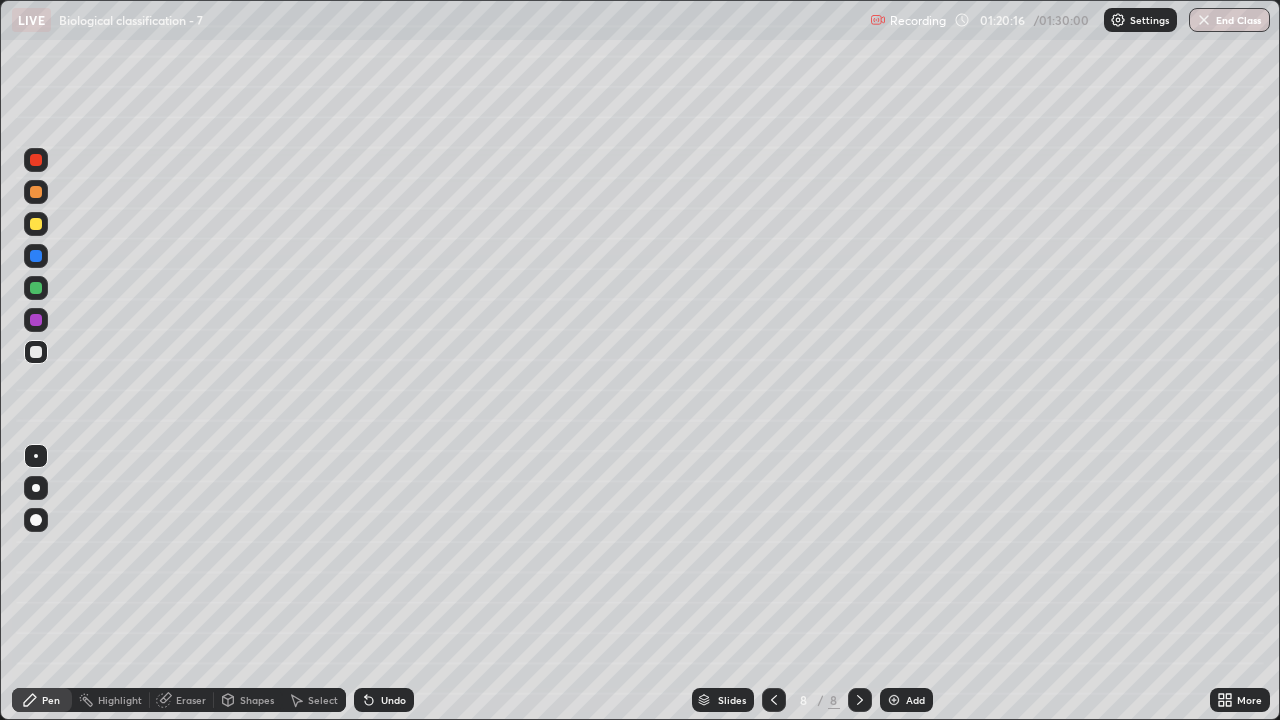 click at bounding box center [36, 224] 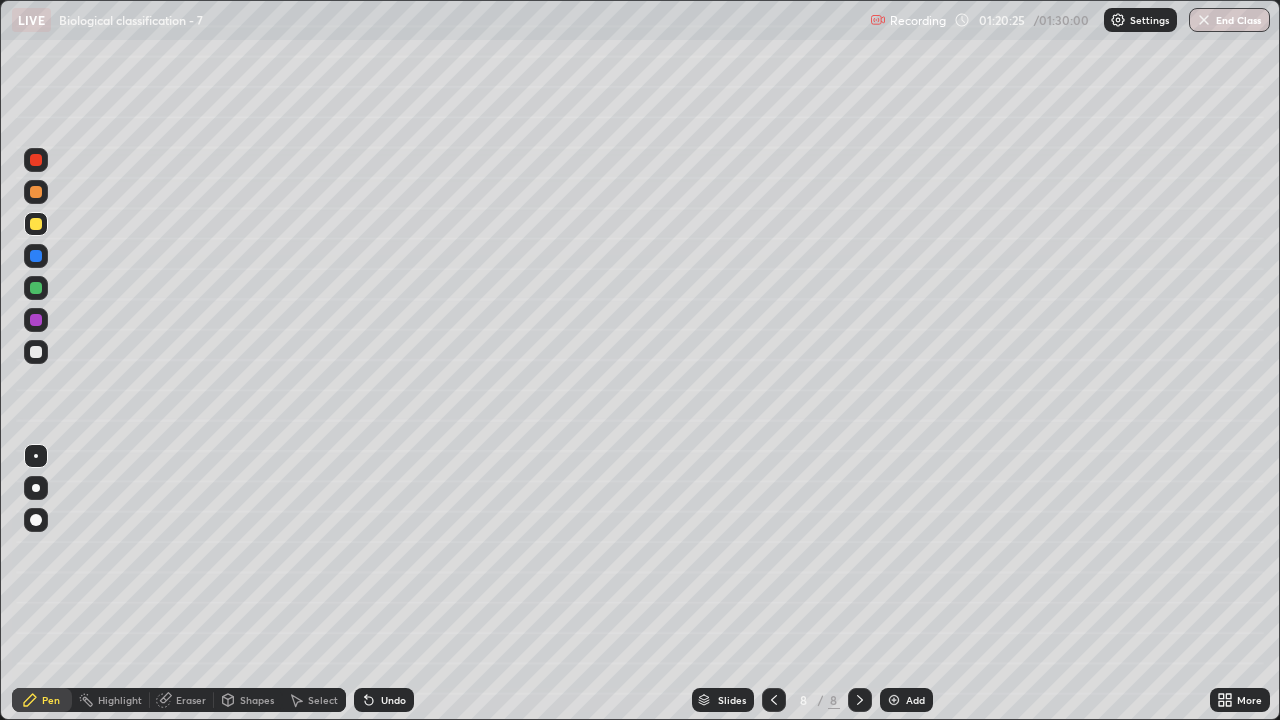 click at bounding box center [36, 352] 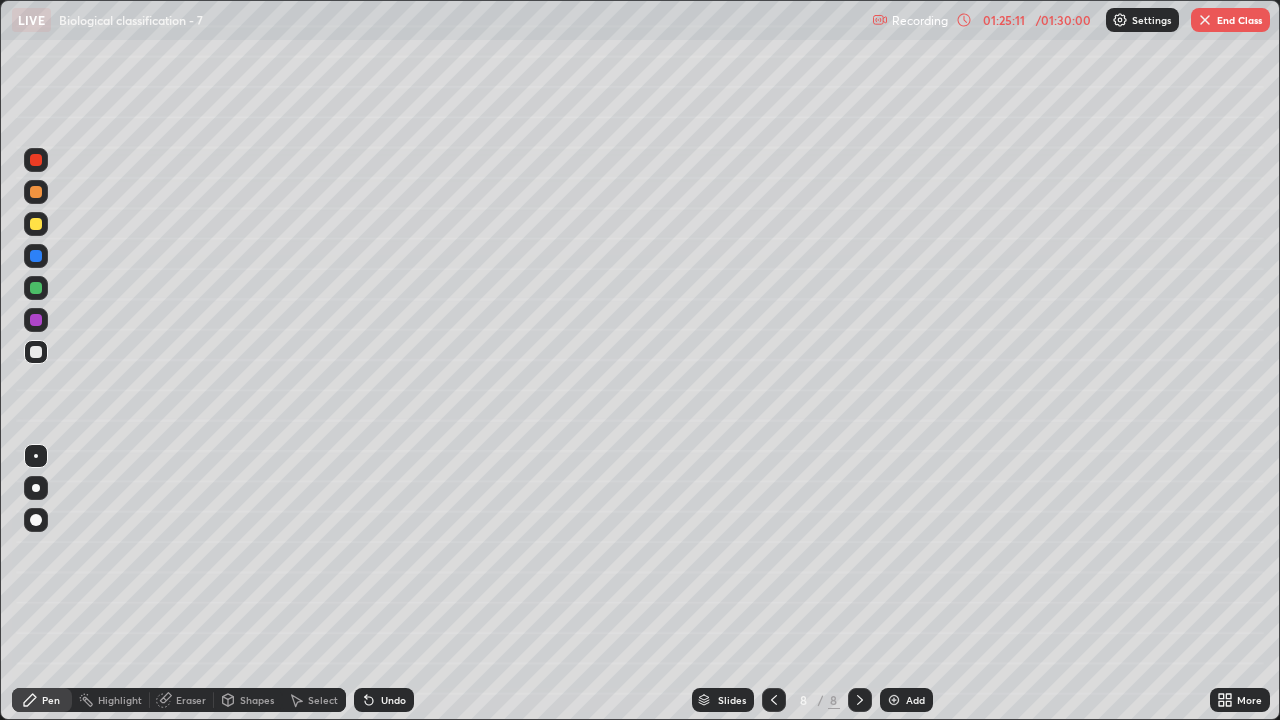 click at bounding box center [36, 224] 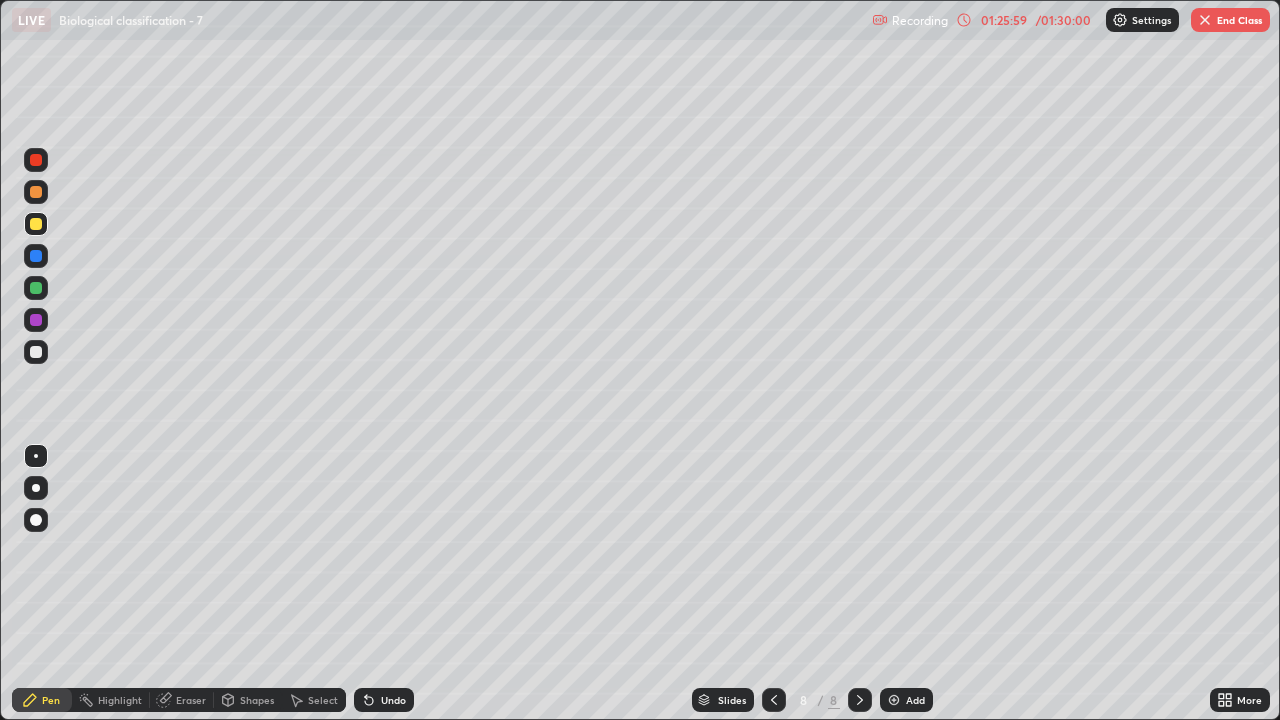 click 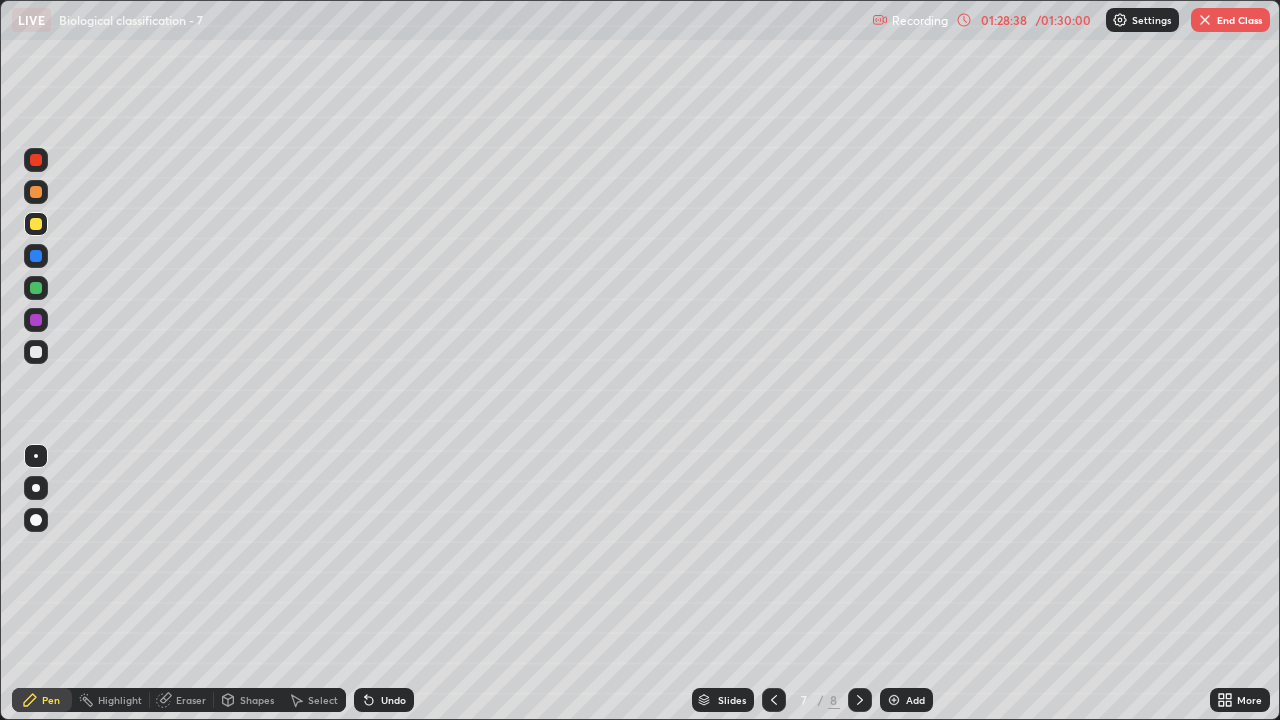 click on "End Class" at bounding box center [1230, 20] 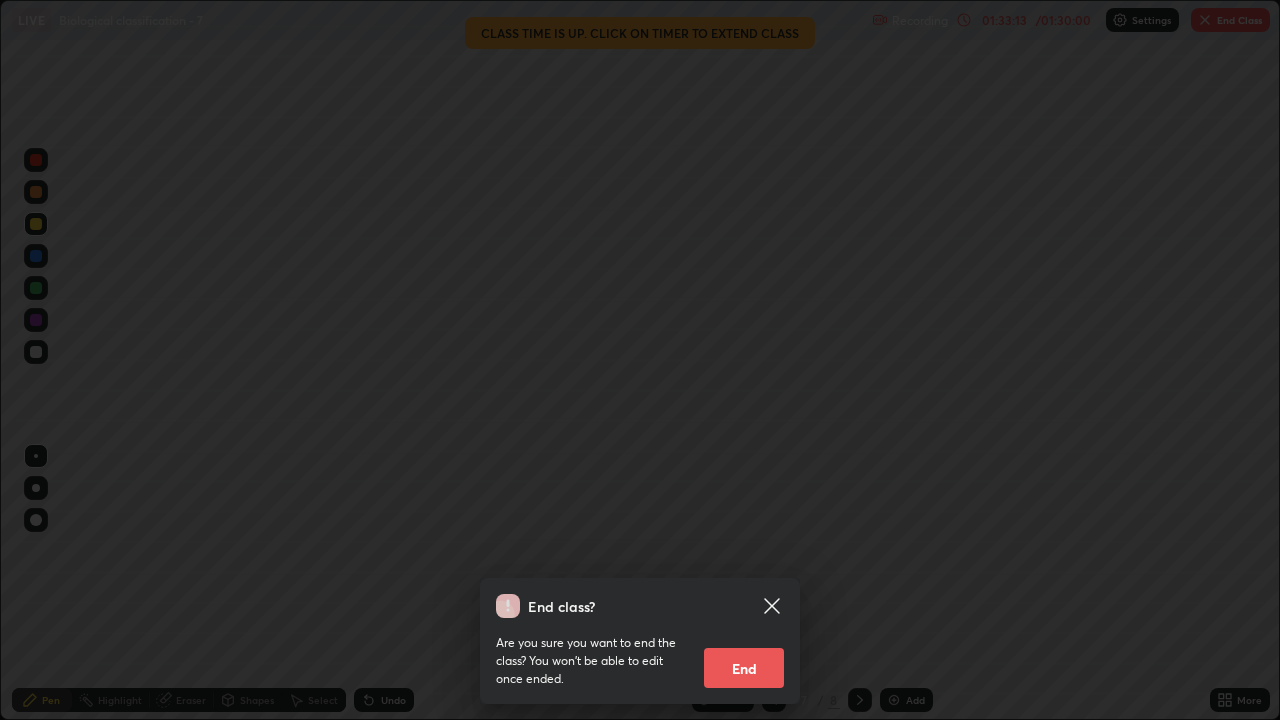 click on "End" at bounding box center (744, 668) 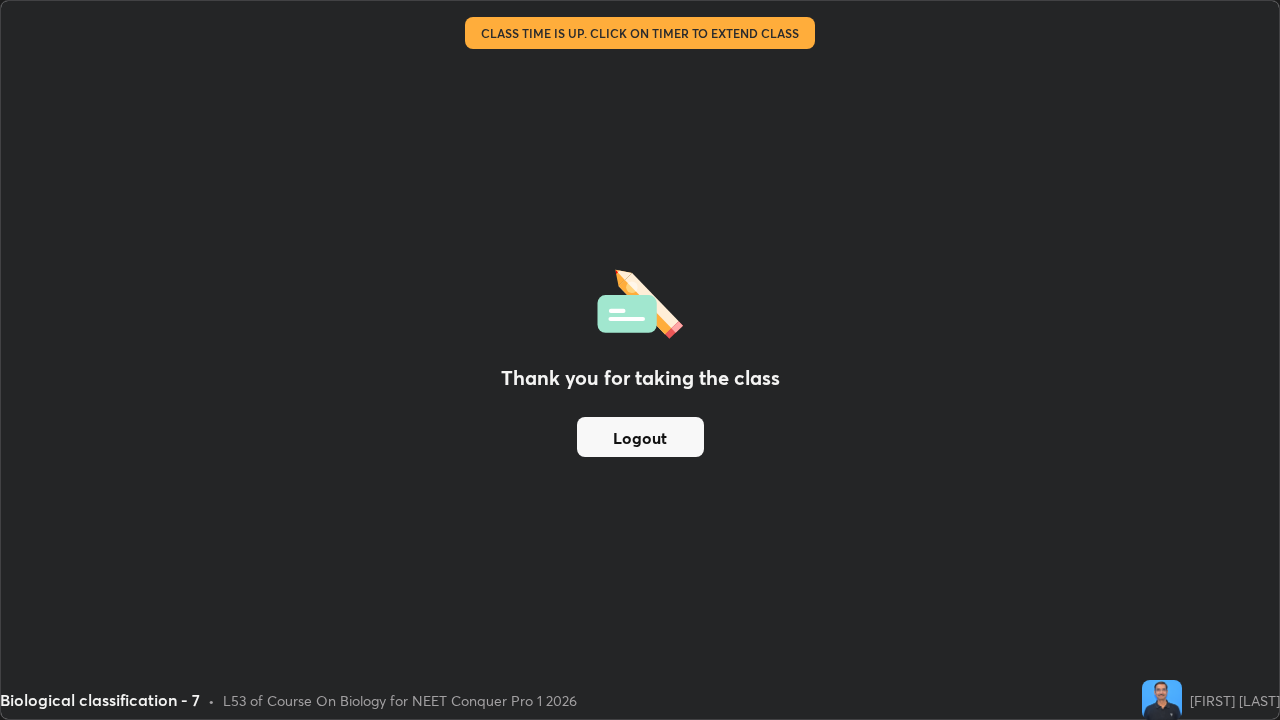 click on "Logout" at bounding box center (640, 437) 